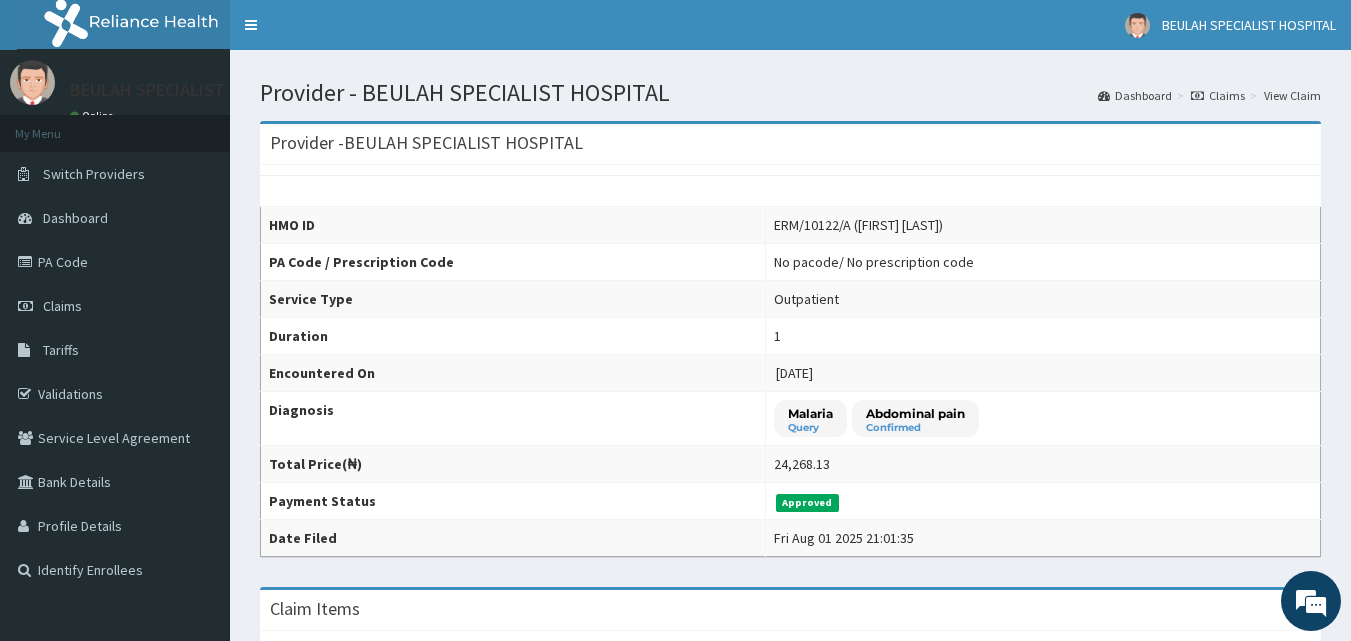 scroll, scrollTop: 0, scrollLeft: 0, axis: both 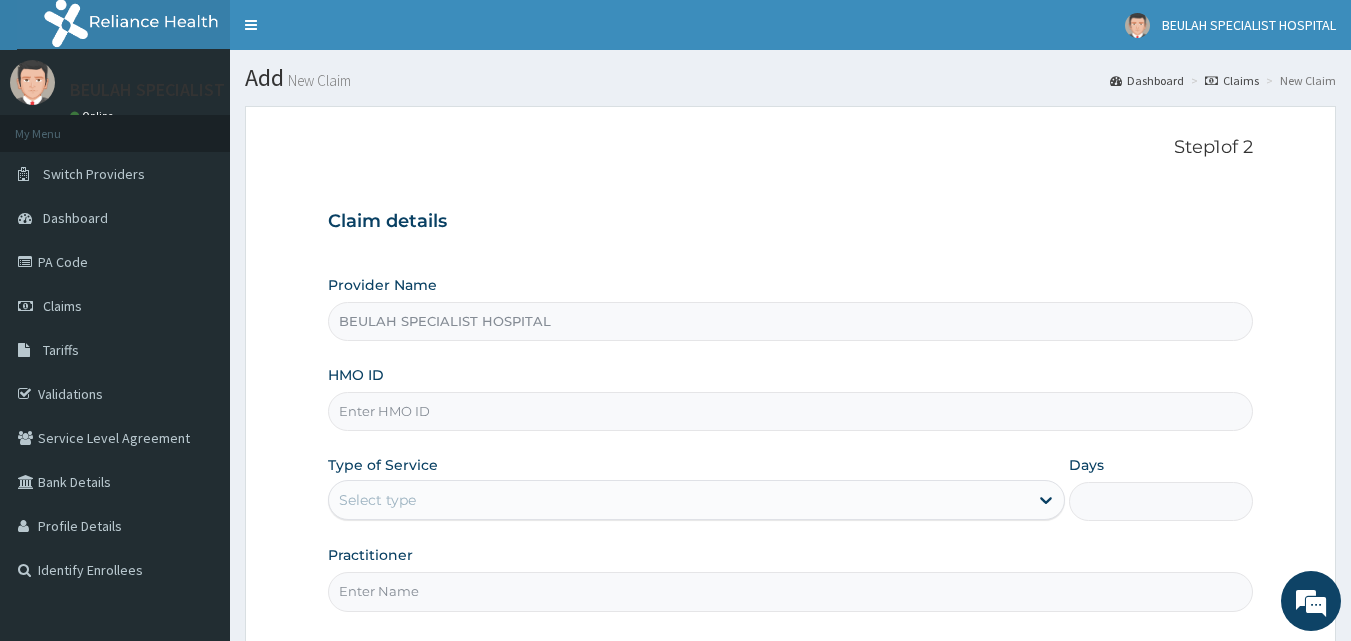 drag, startPoint x: 0, startPoint y: 0, endPoint x: 905, endPoint y: 409, distance: 993.1294 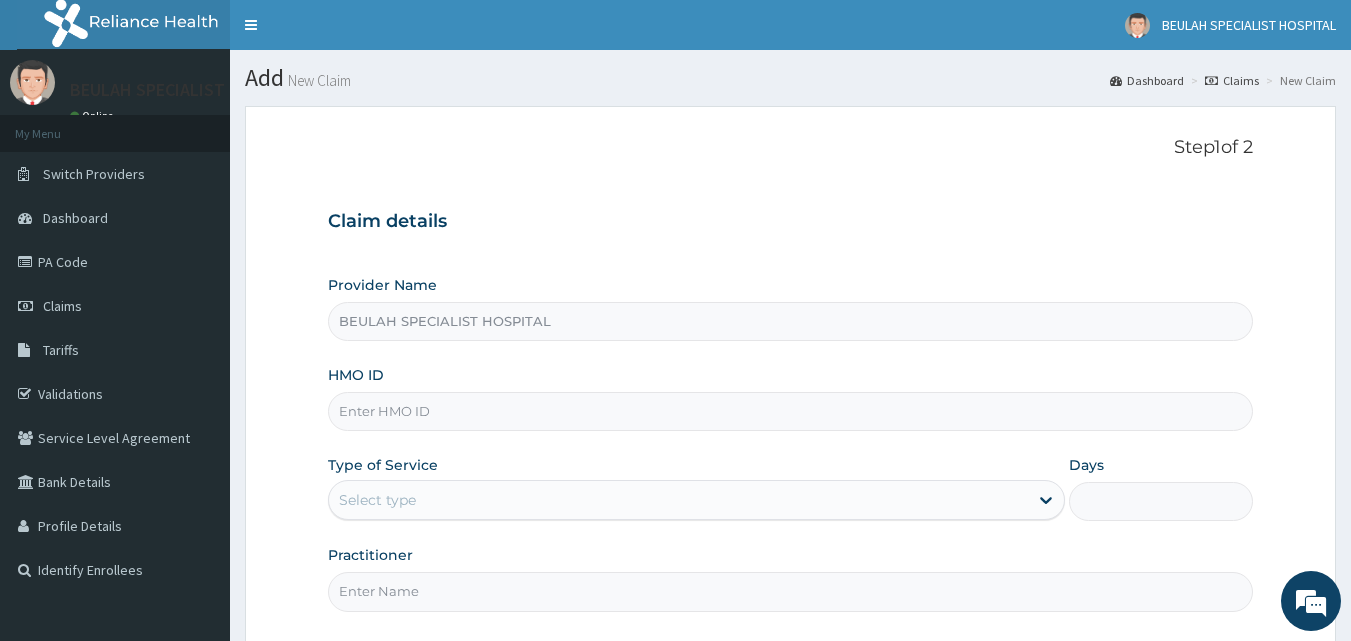 paste on "ERM/10276/A" 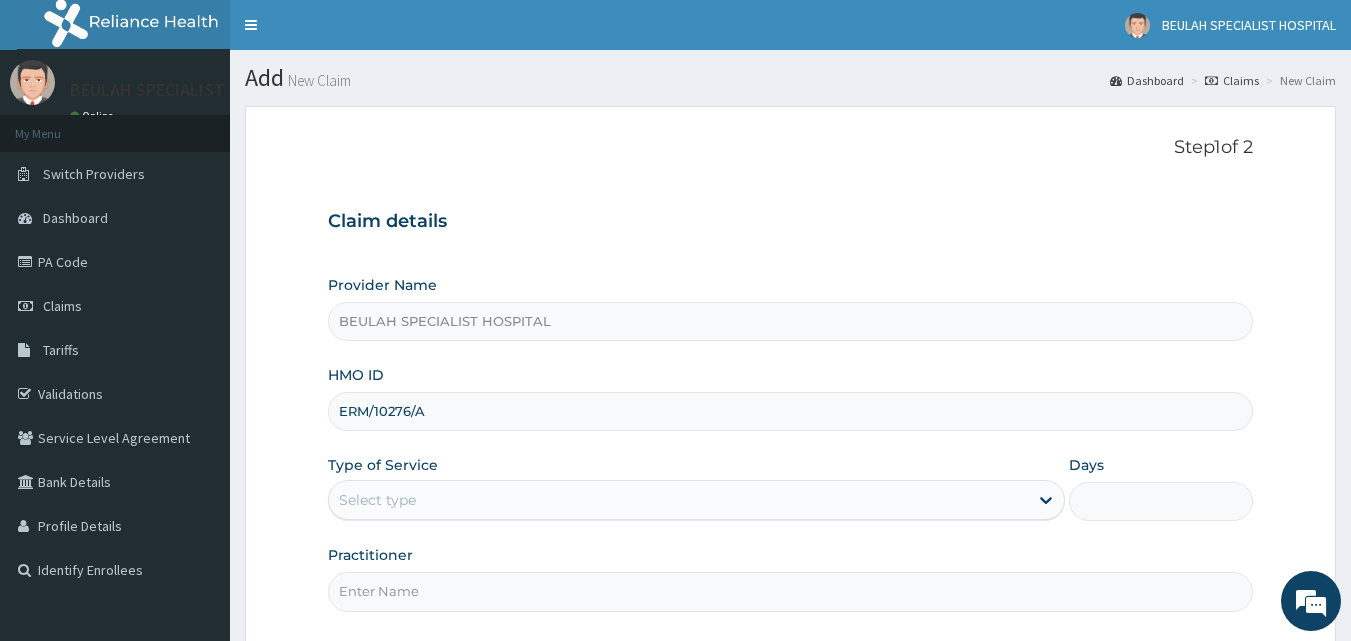 type on "ERM/10276/A" 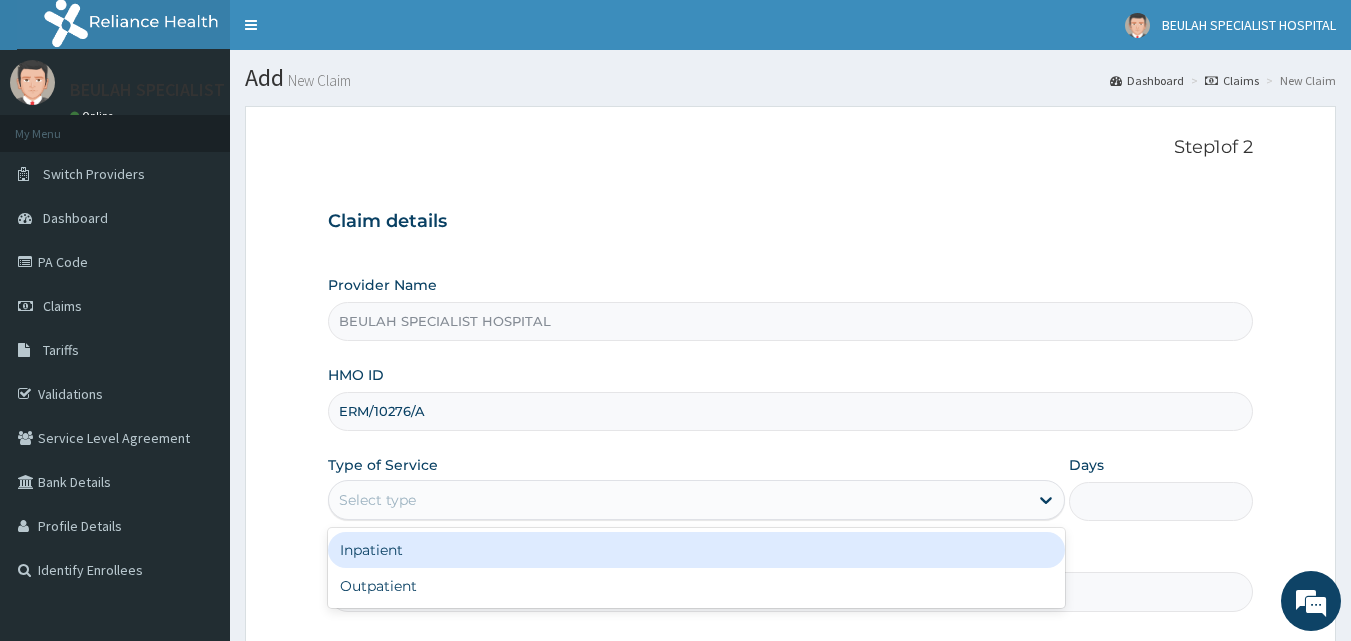 click on "Select type" at bounding box center [678, 500] 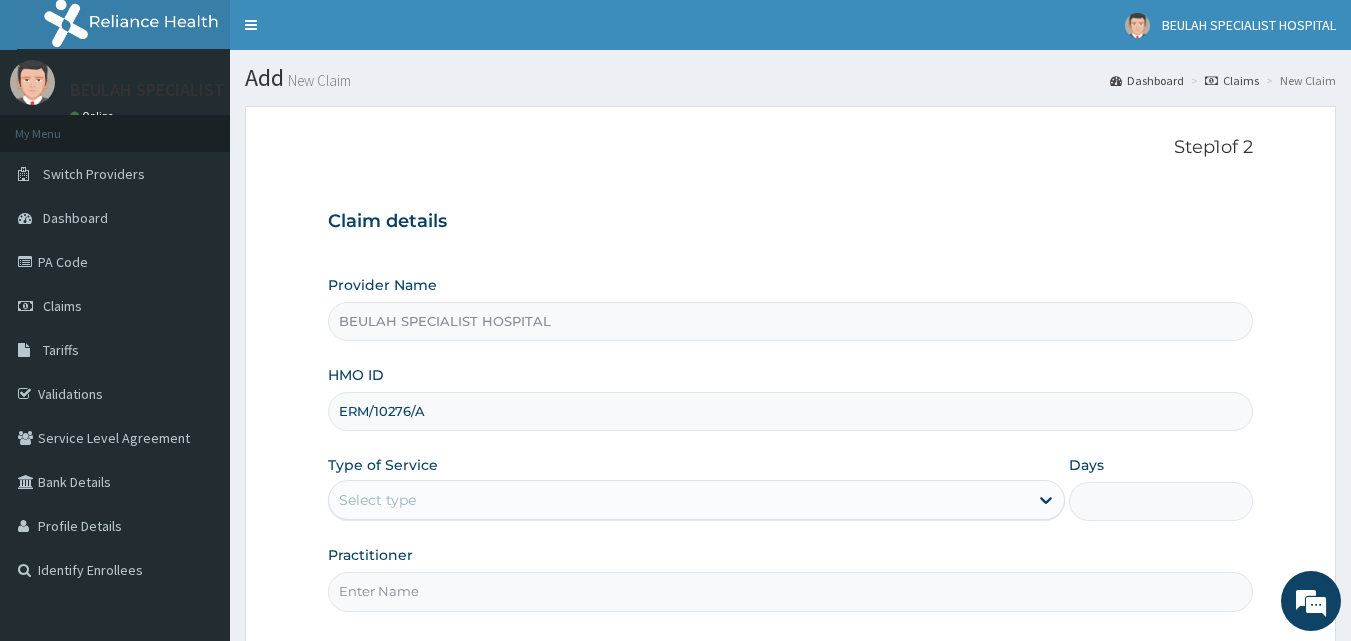 click on "Step  1  of 2 Claim details Provider Name BEULAH SPECIALIST HOSPITAL HMO ID ERM/10276/A Type of Service Select type Days Practitioner" at bounding box center [791, 377] 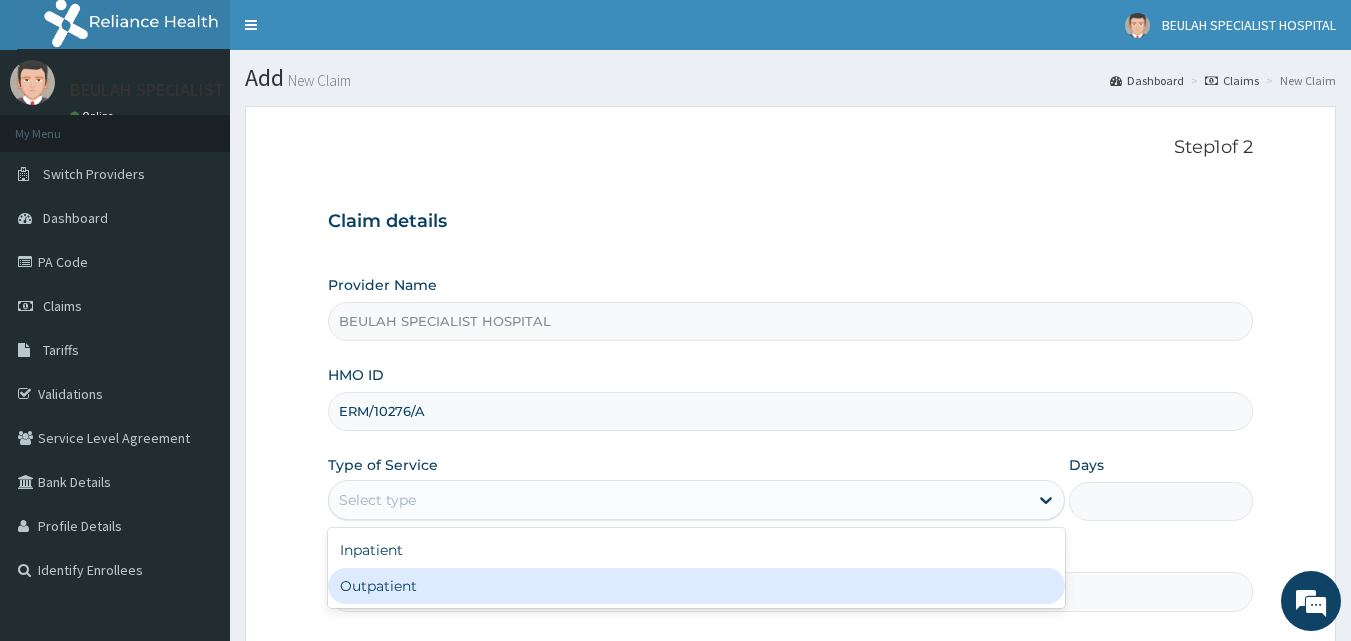 drag, startPoint x: 857, startPoint y: 495, endPoint x: 823, endPoint y: 586, distance: 97.144226 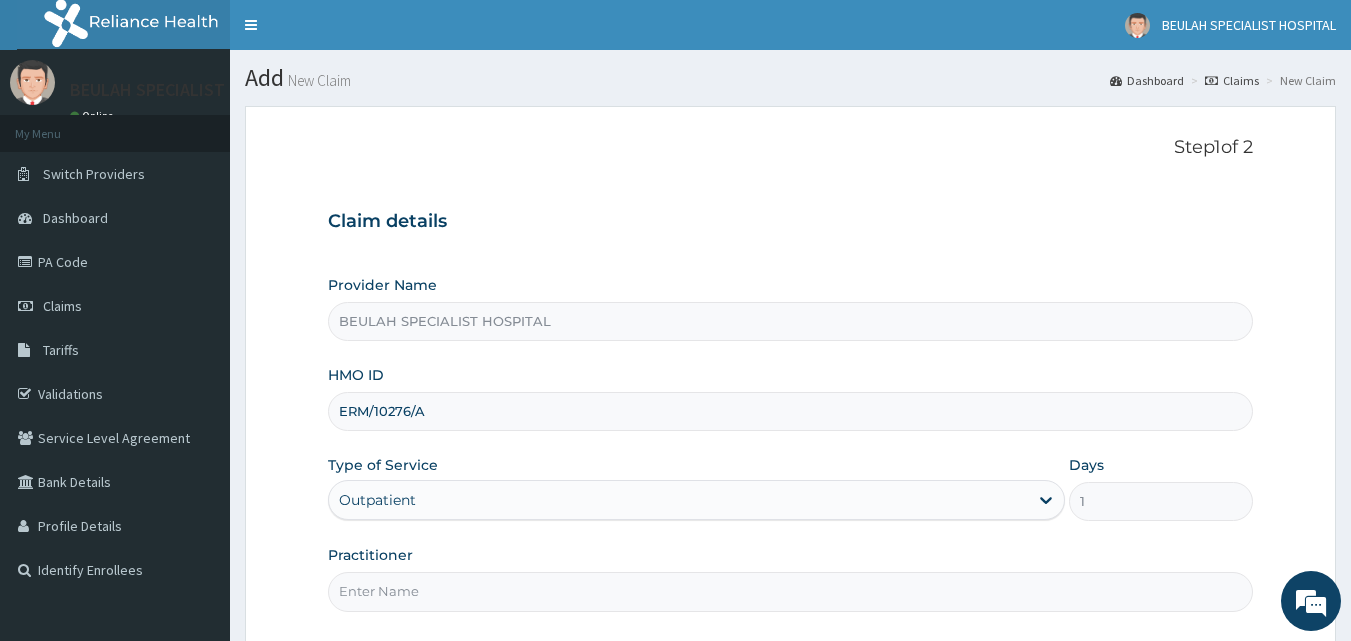 scroll, scrollTop: 0, scrollLeft: 0, axis: both 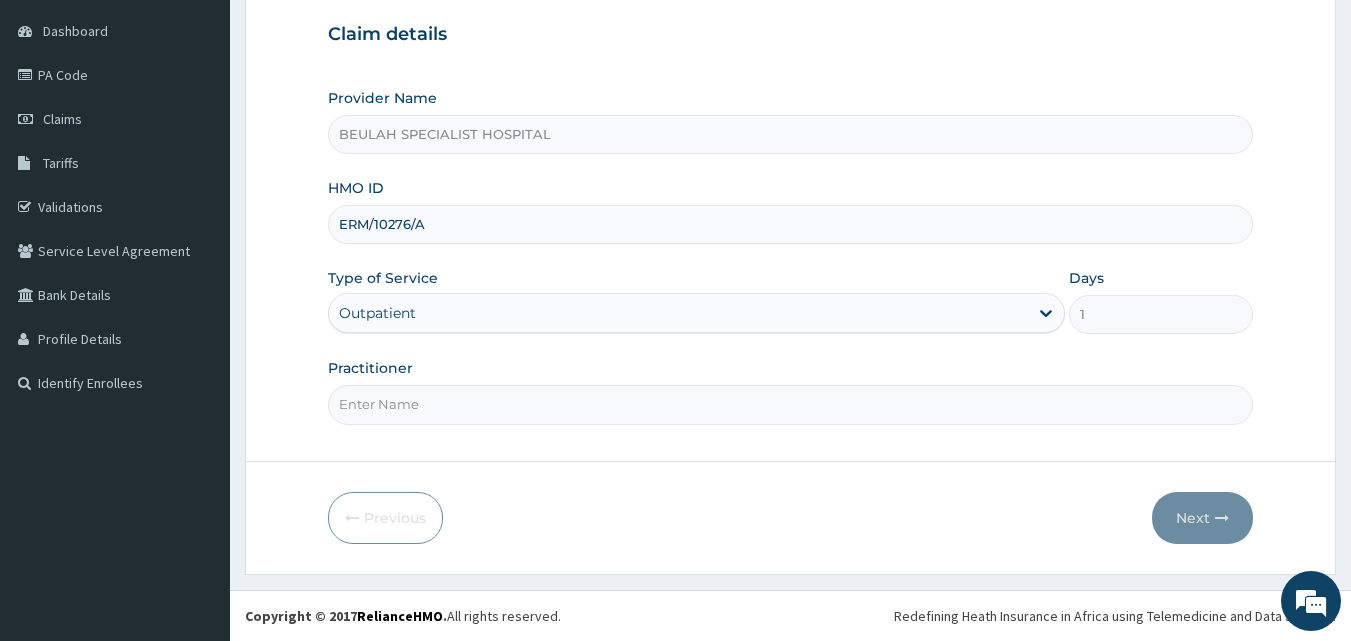 click on "Practitioner" at bounding box center [791, 404] 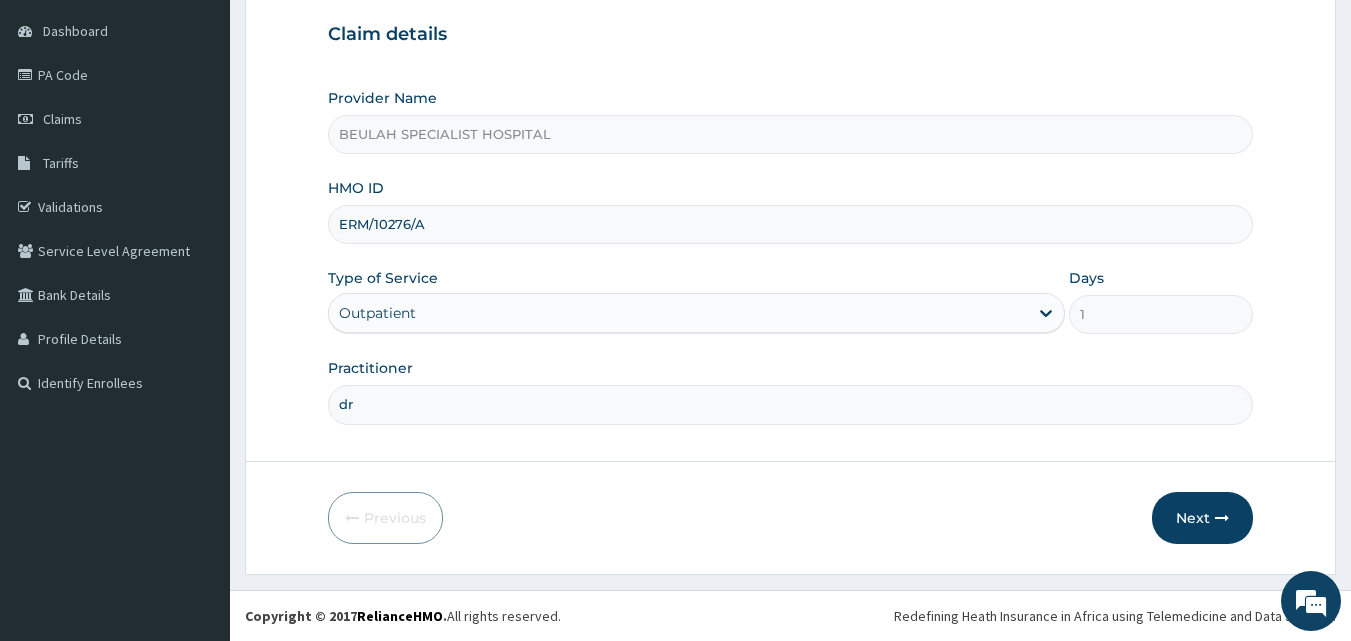 type on "d" 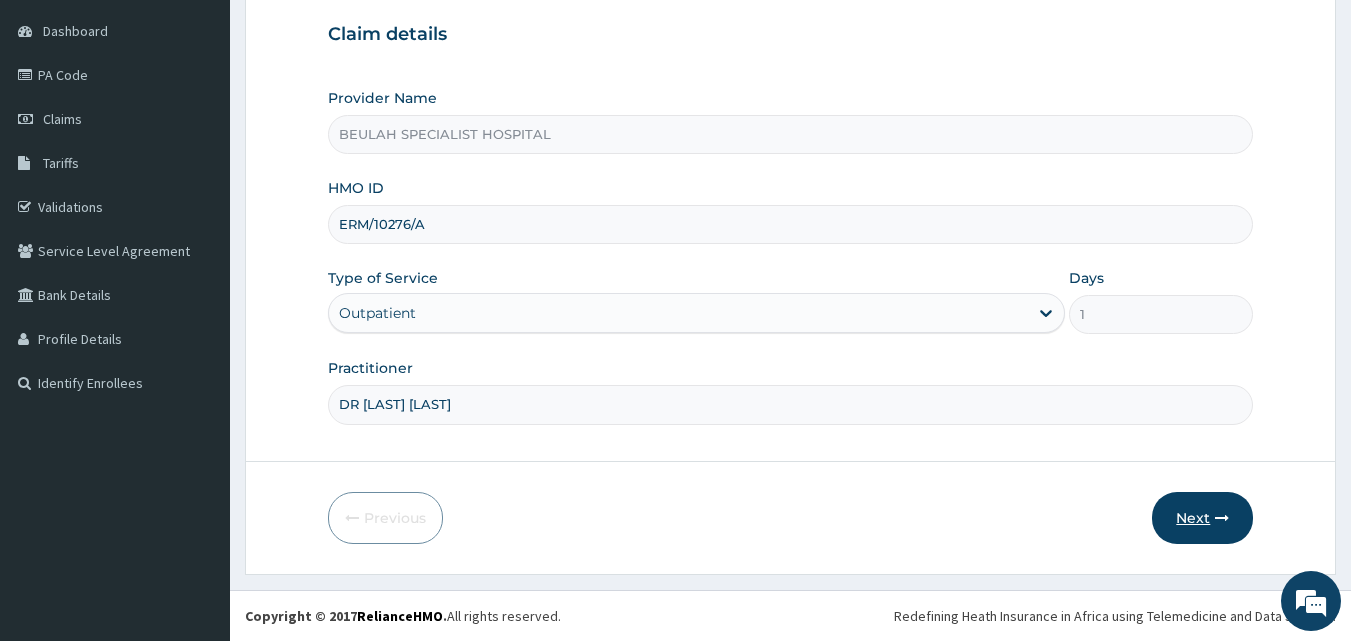 type on "DR [LAST] [LAST]" 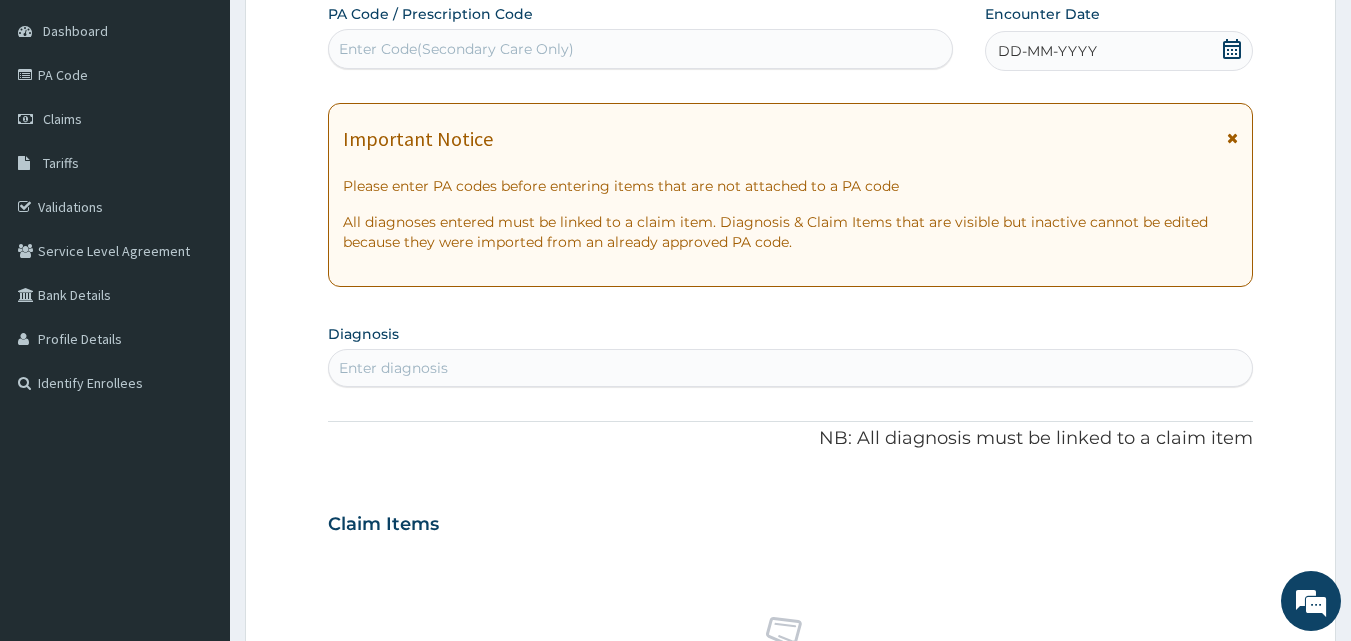 click on "DD-MM-YYYY" at bounding box center (1119, 51) 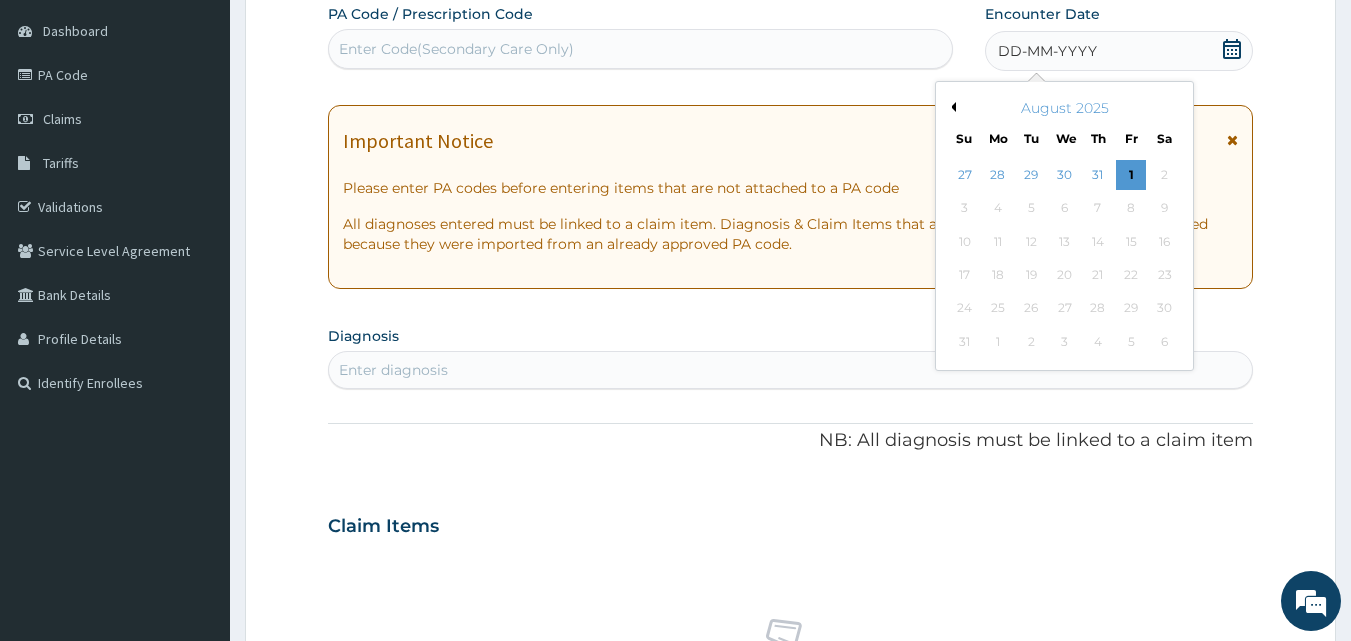 click on "August 2025" at bounding box center (1064, 108) 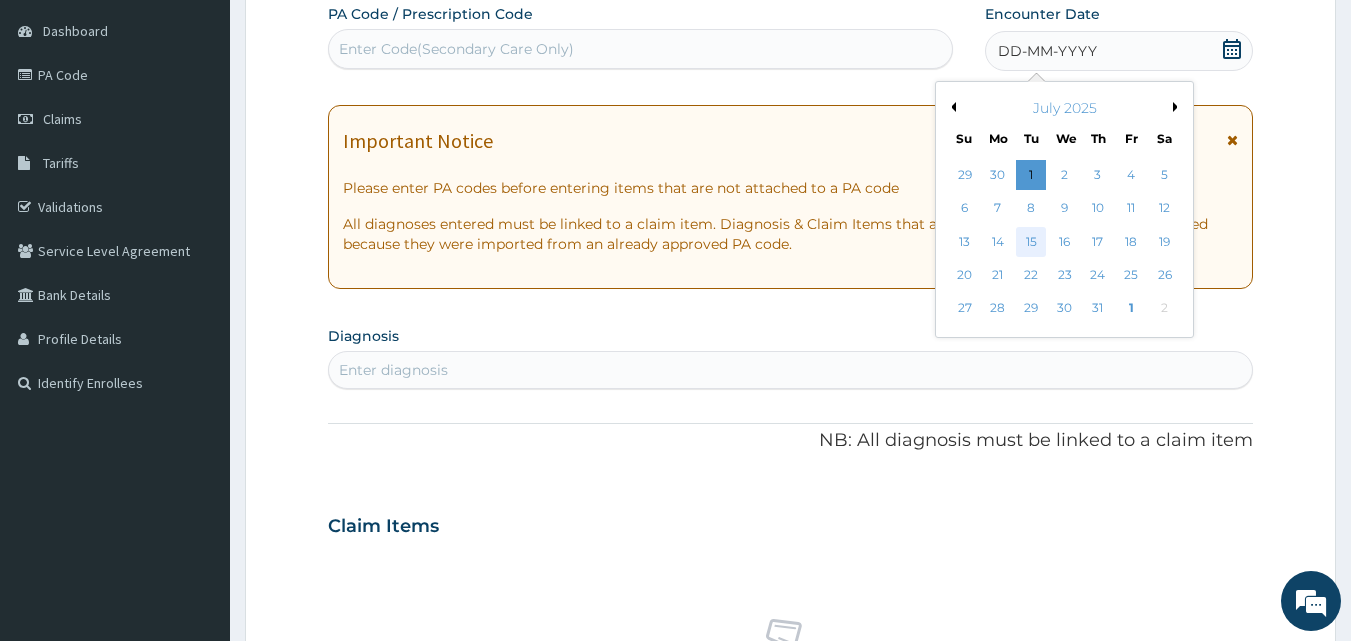 click on "15" at bounding box center [1032, 242] 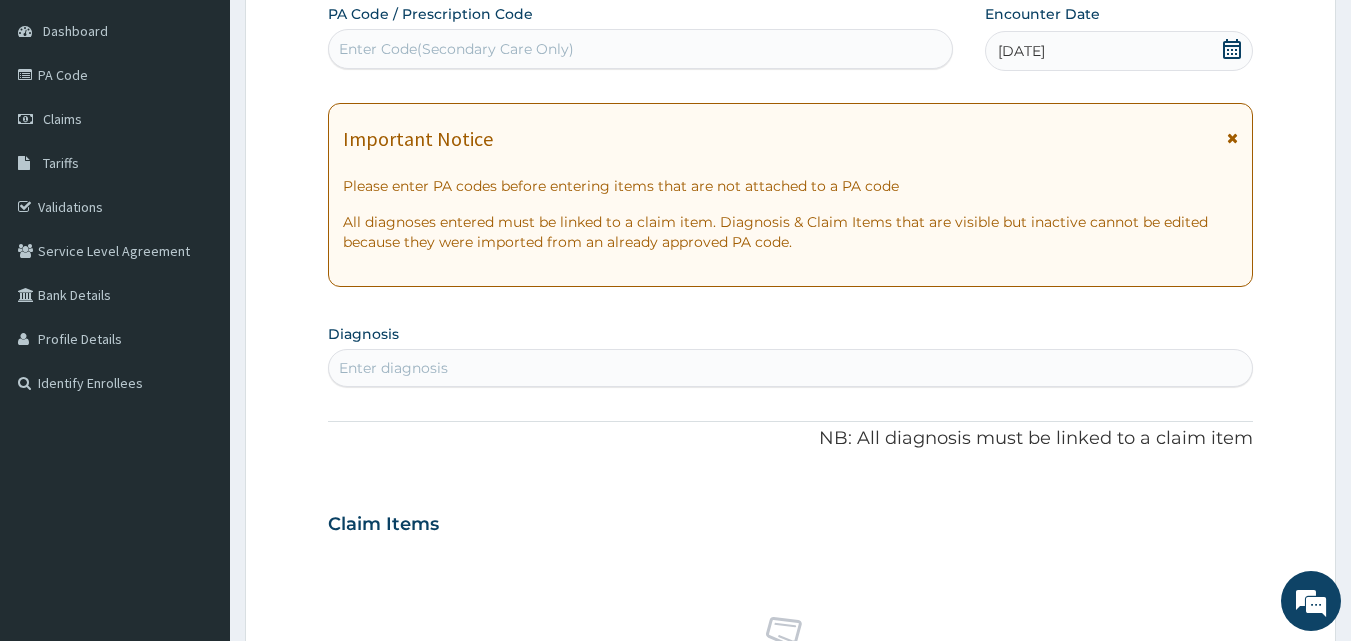 drag, startPoint x: 767, startPoint y: 405, endPoint x: 764, endPoint y: 374, distance: 31.144823 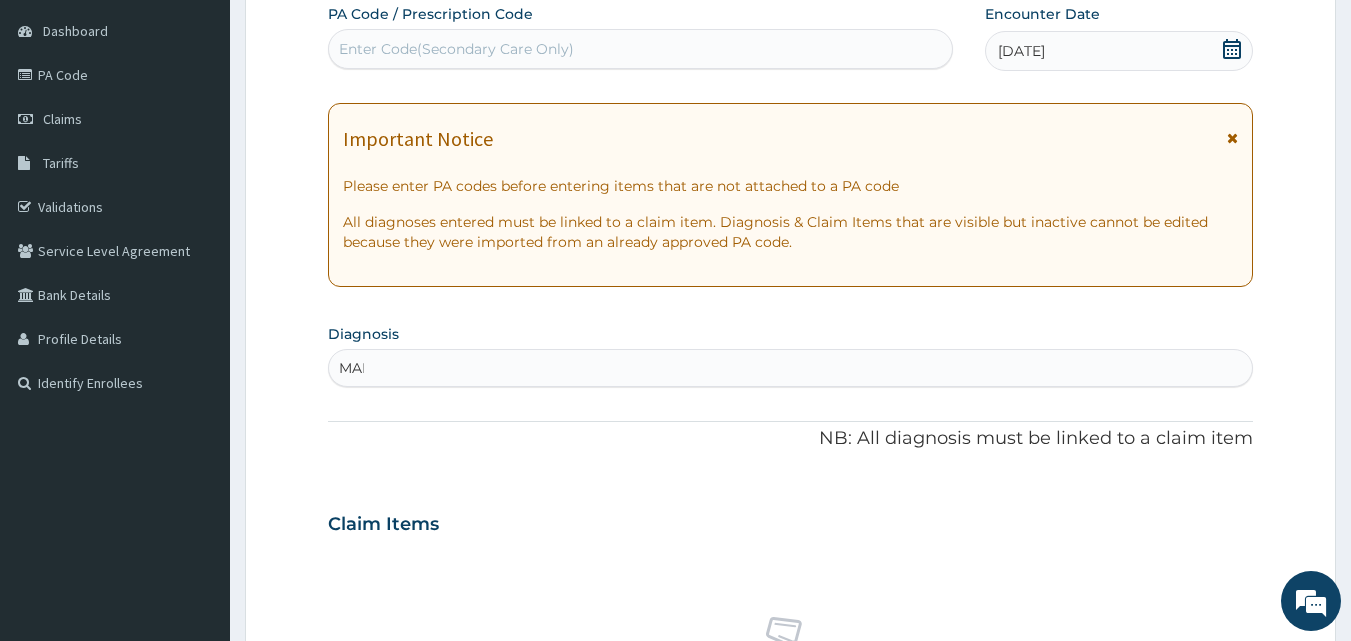 type on "MALA" 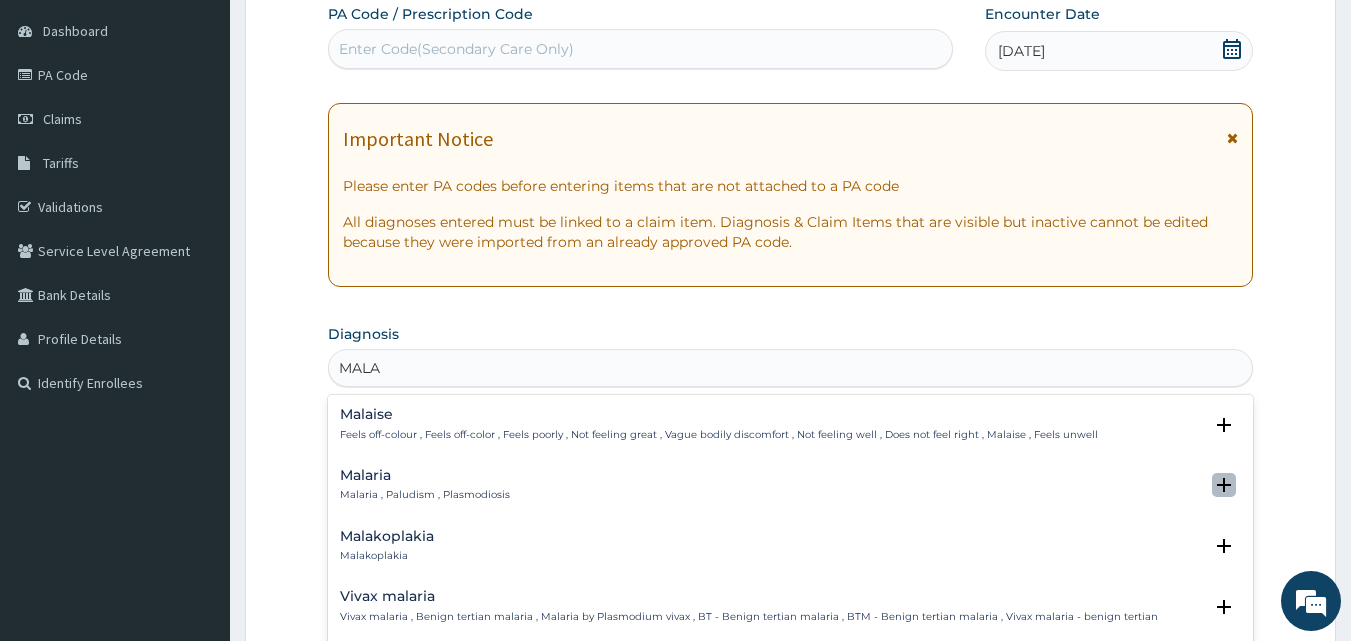 click 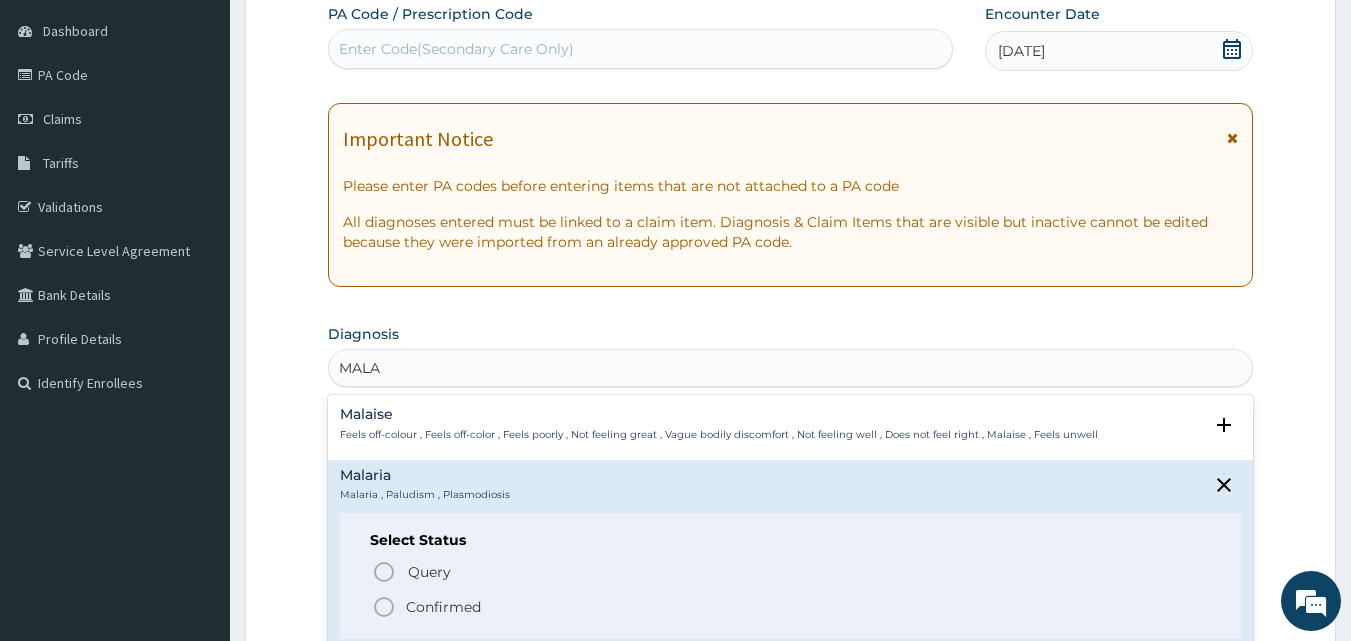 click 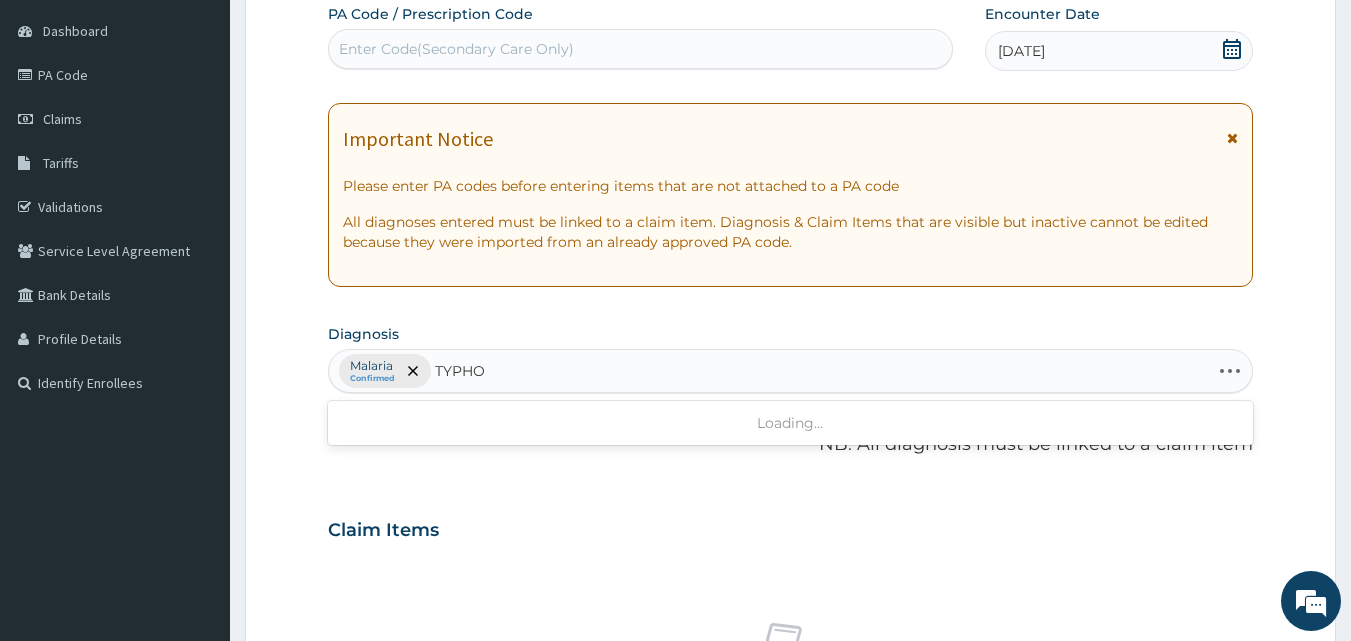 type on "TYPHOI" 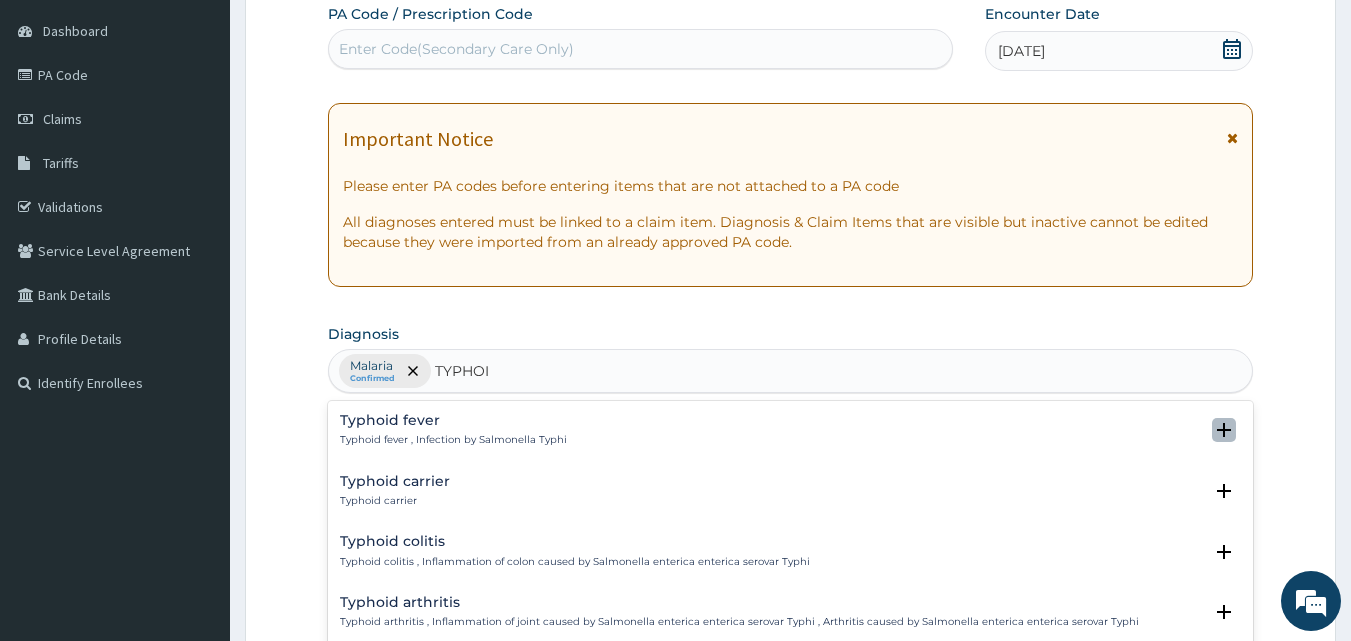 click 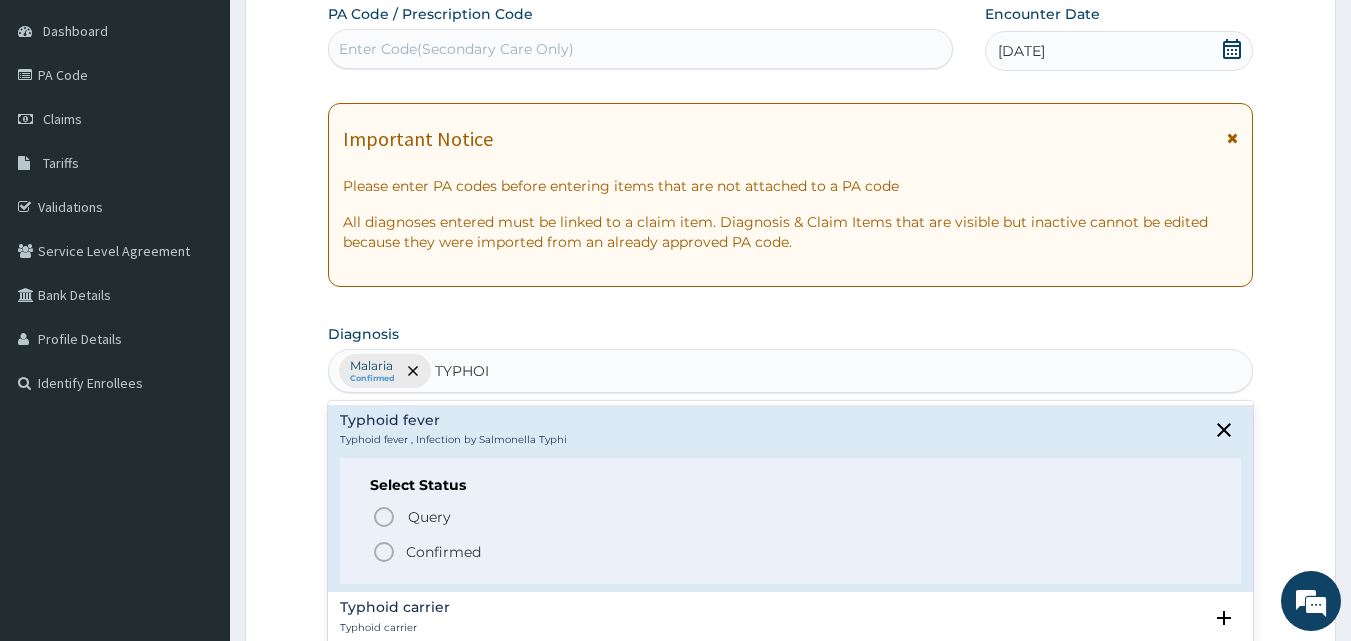 click 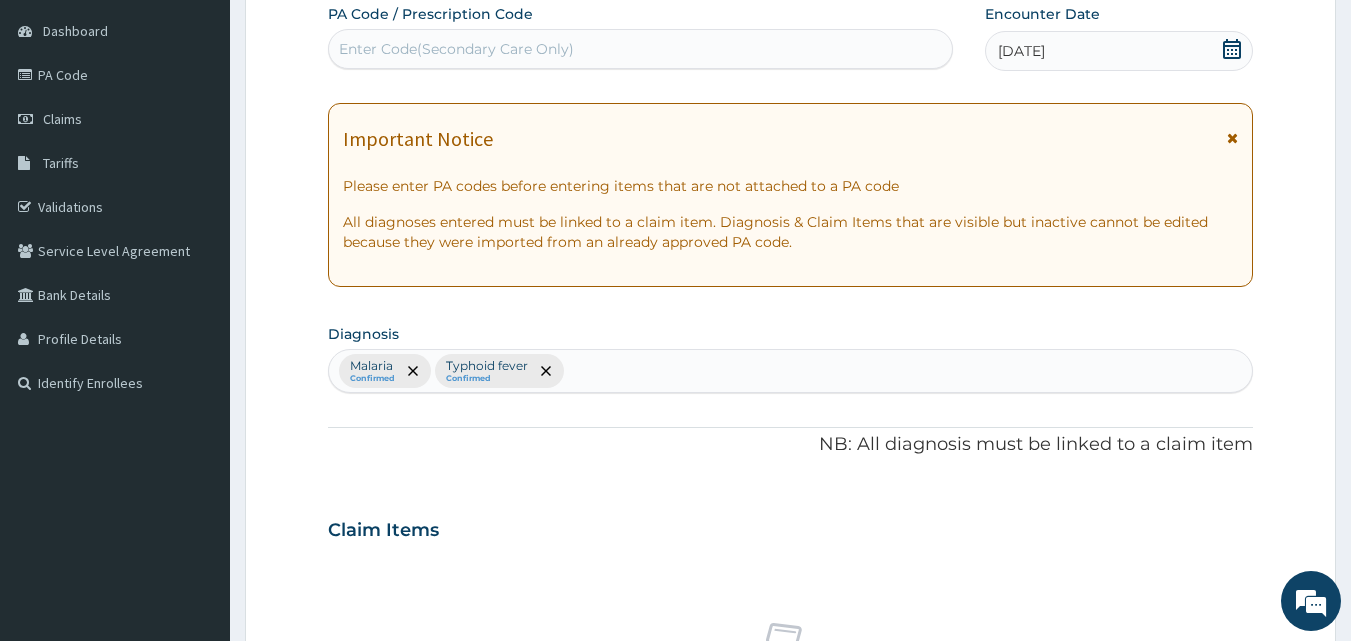scroll, scrollTop: 747, scrollLeft: 0, axis: vertical 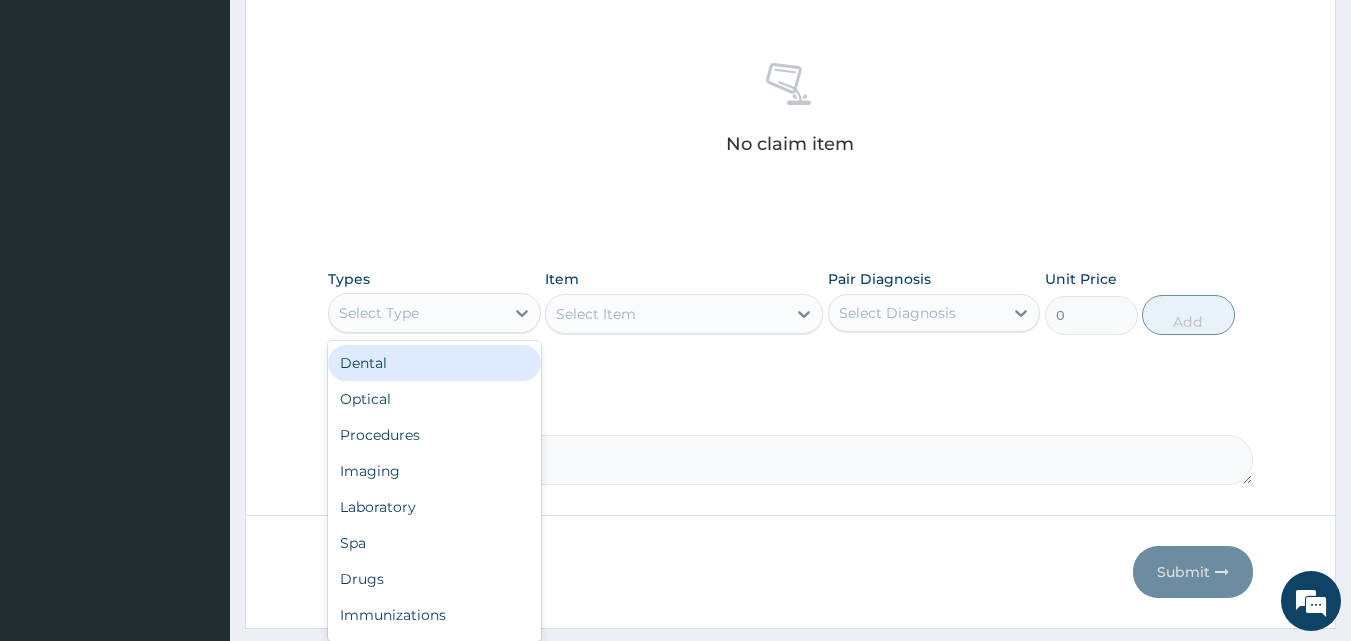 click on "Select Type" at bounding box center (416, 313) 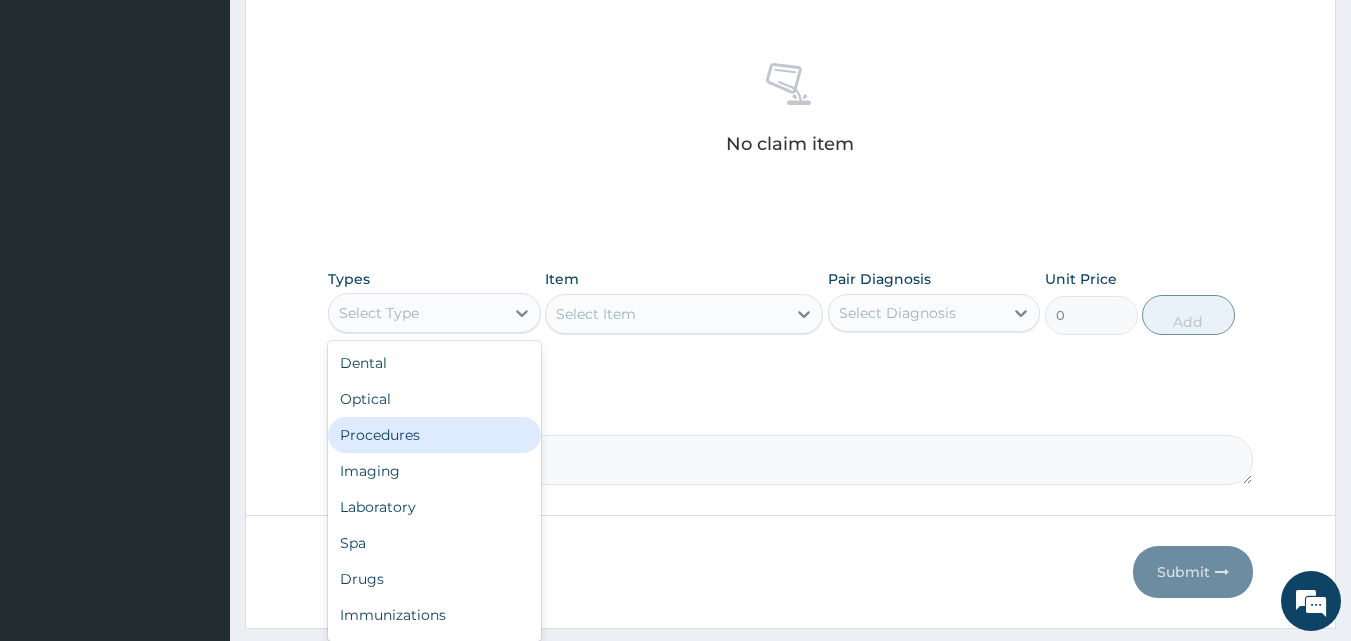 click on "Procedures" at bounding box center [434, 435] 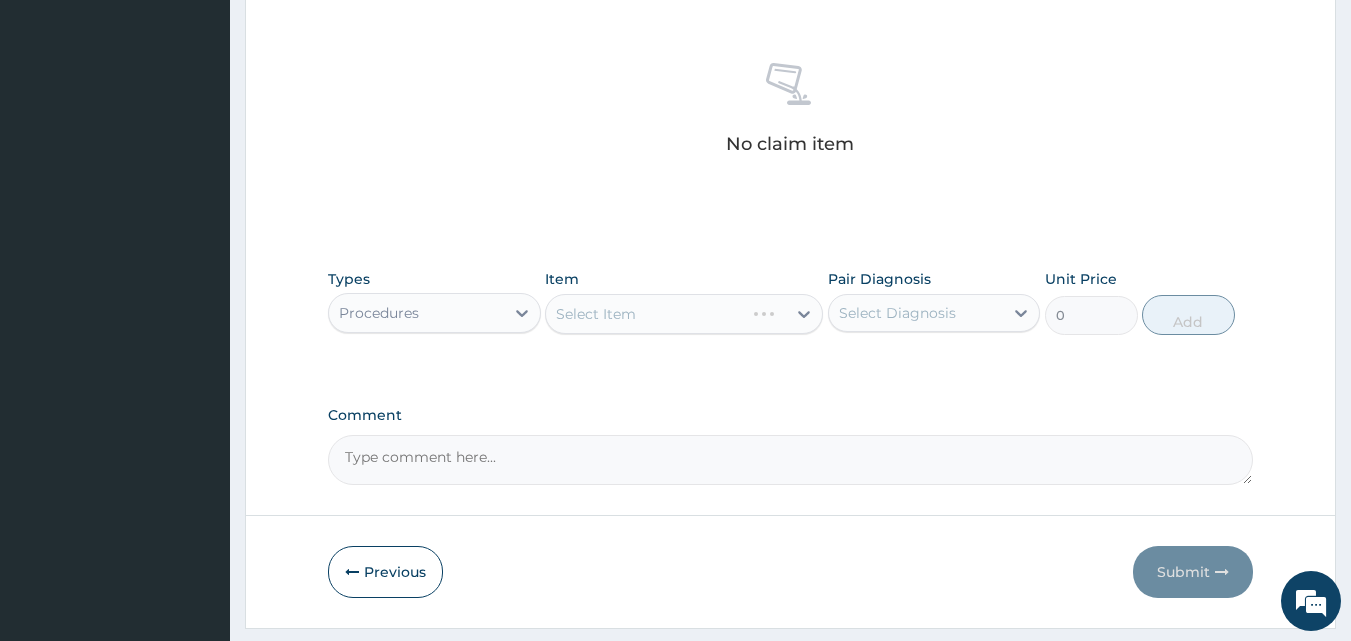 click on "Select Item" at bounding box center [684, 314] 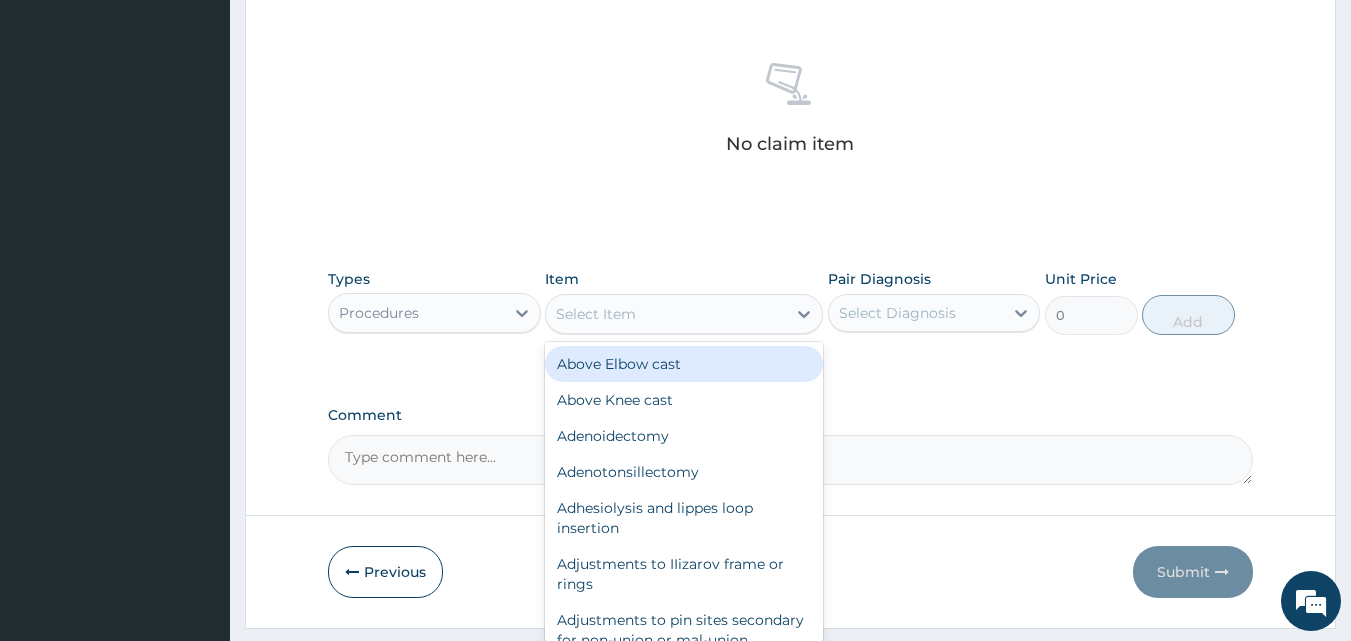 click on "Select Item" at bounding box center [596, 314] 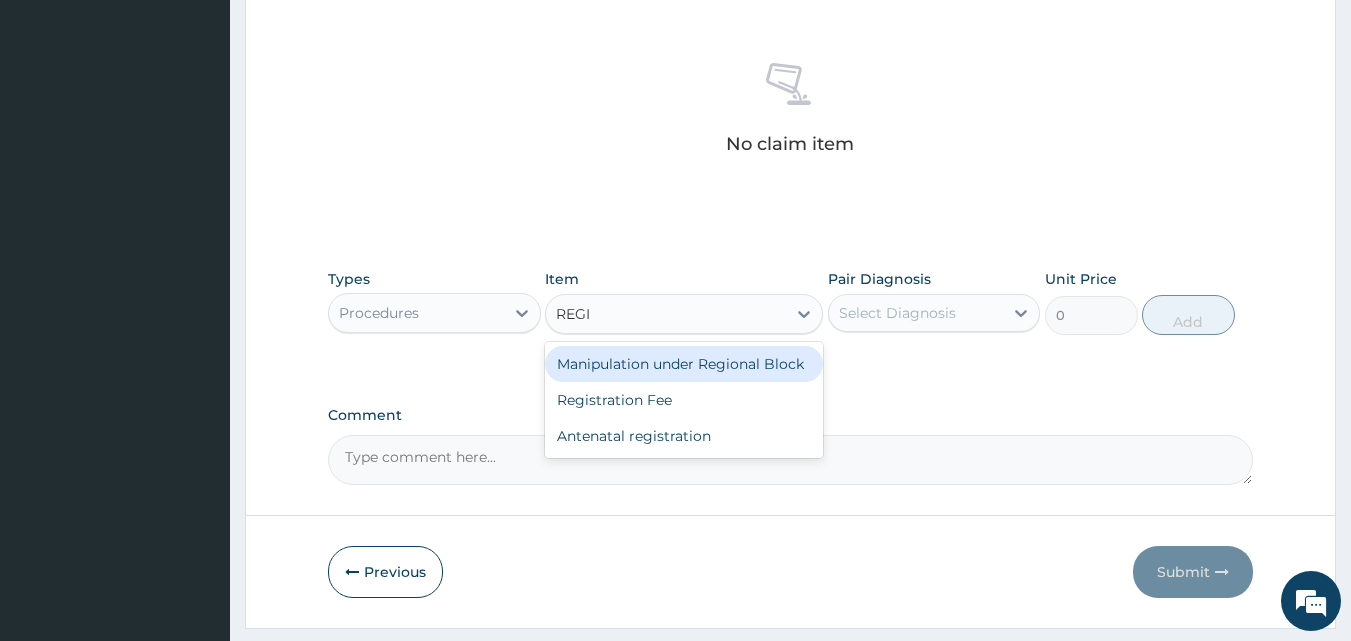 type on "REGIS" 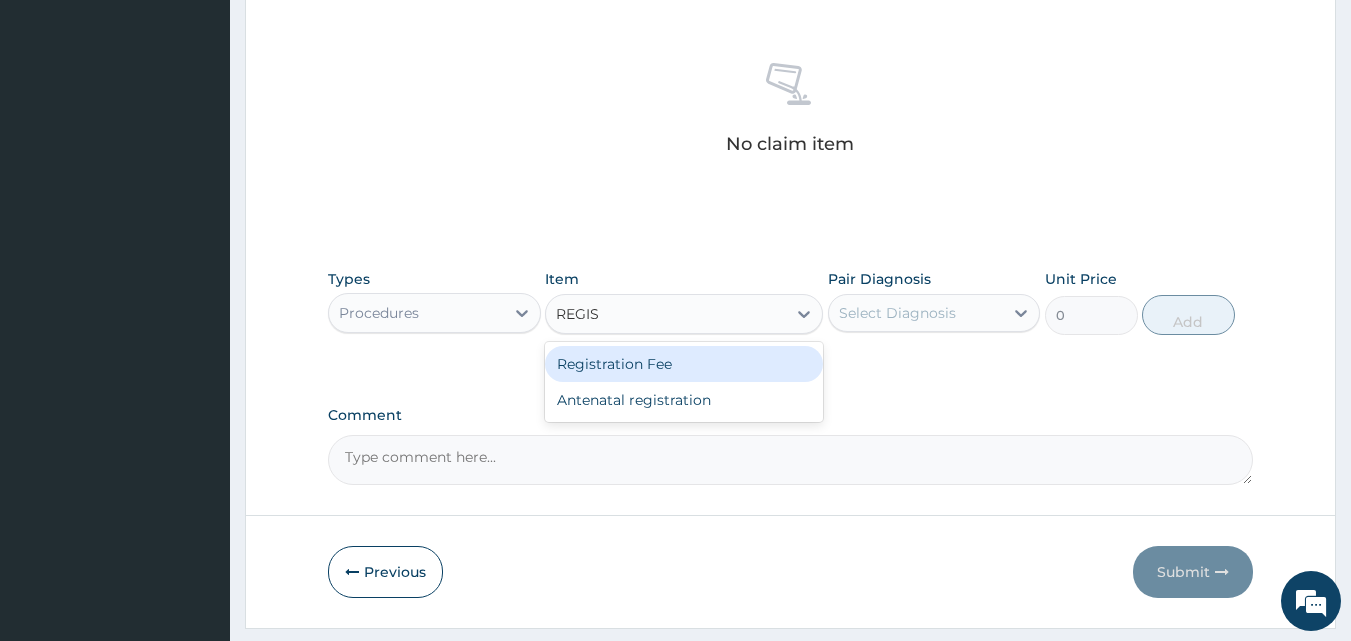 click on "Registration Fee" at bounding box center [684, 364] 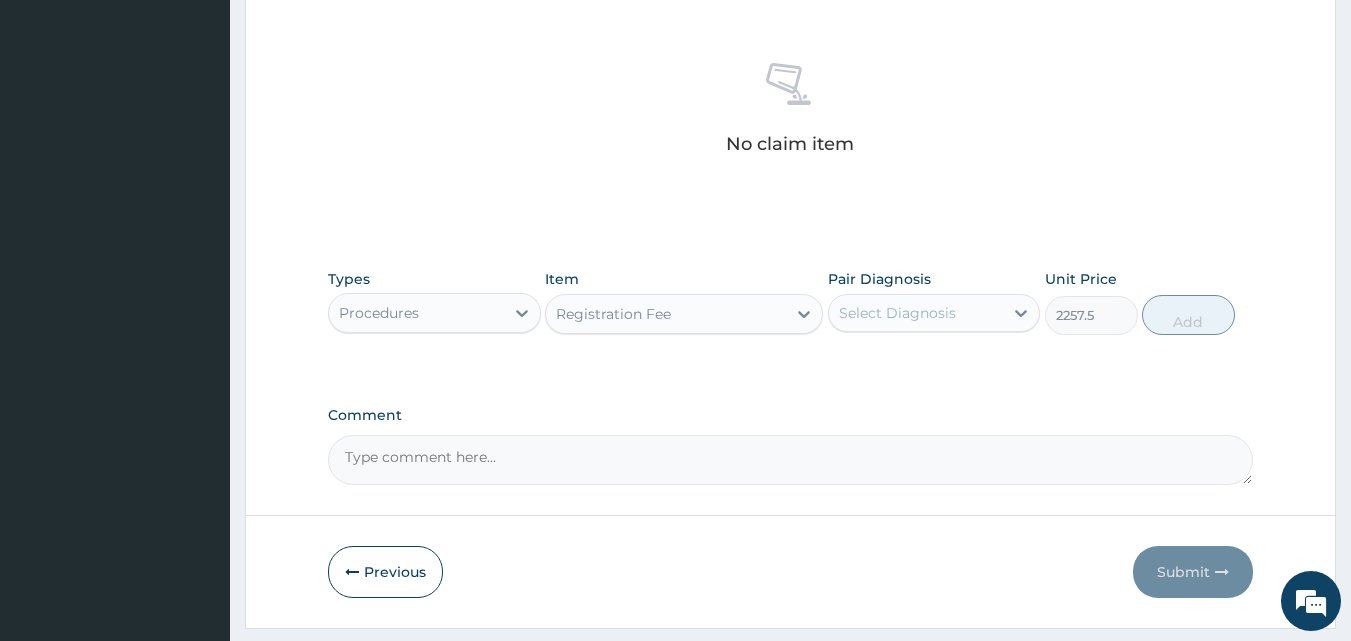 click on "Select Diagnosis" at bounding box center (897, 313) 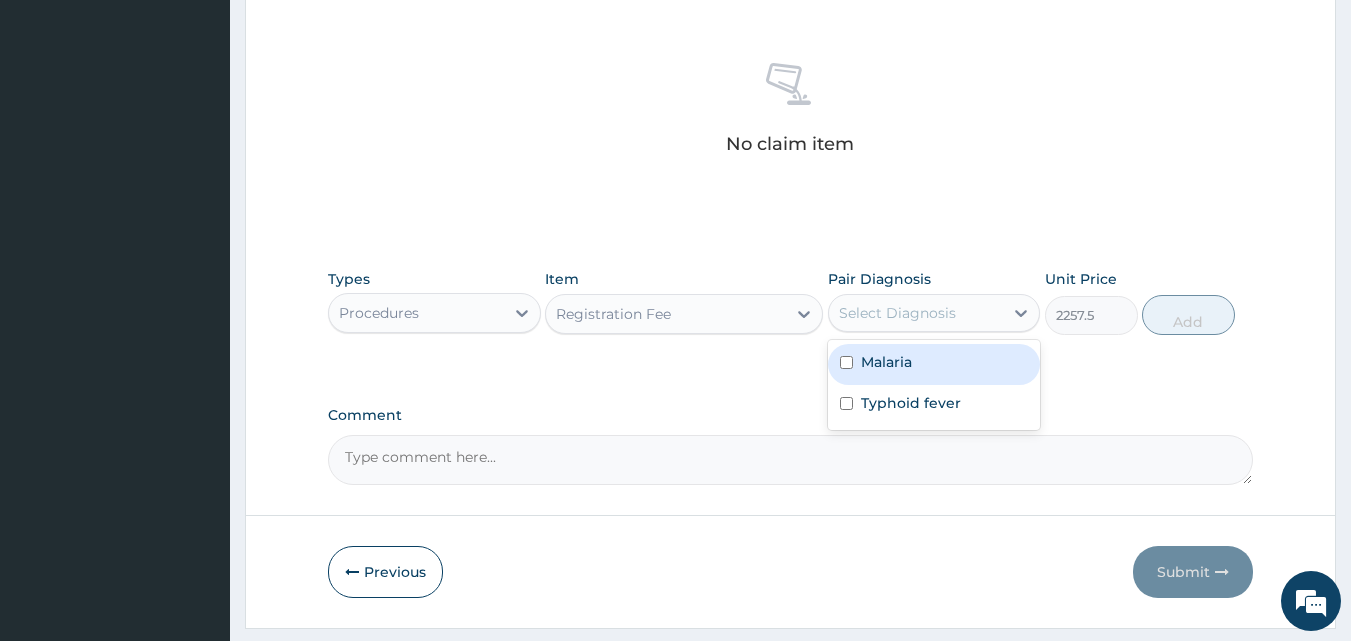 click at bounding box center (846, 362) 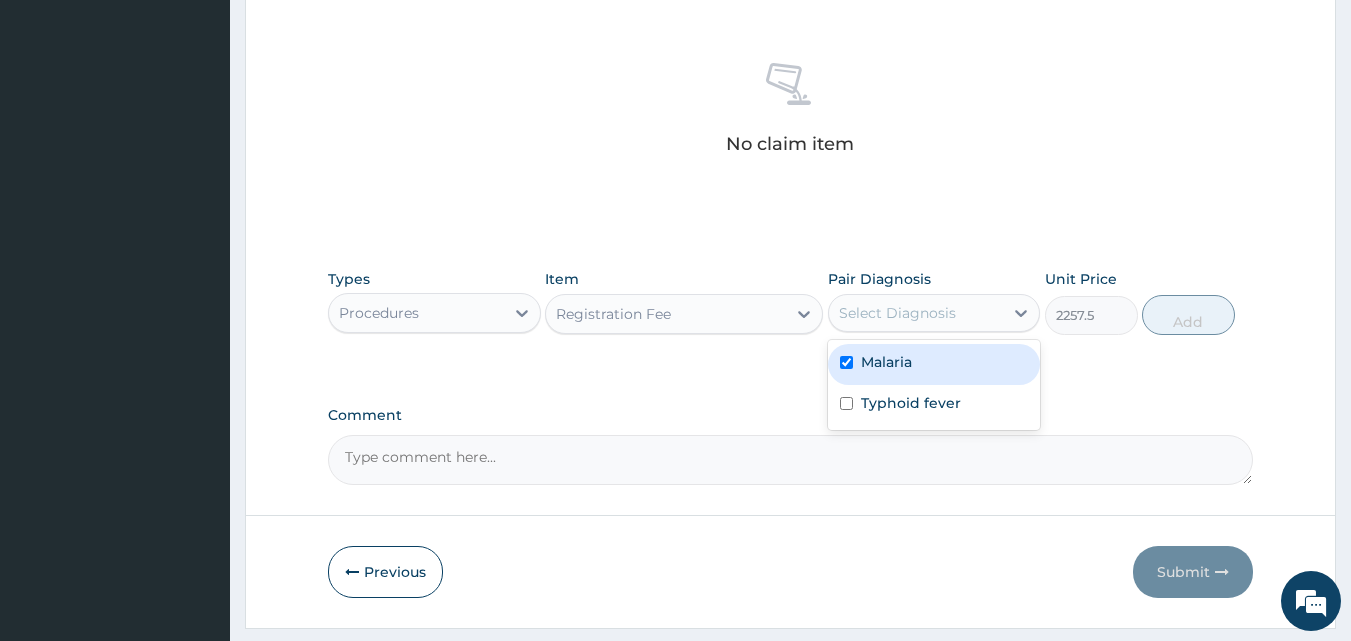 checkbox on "true" 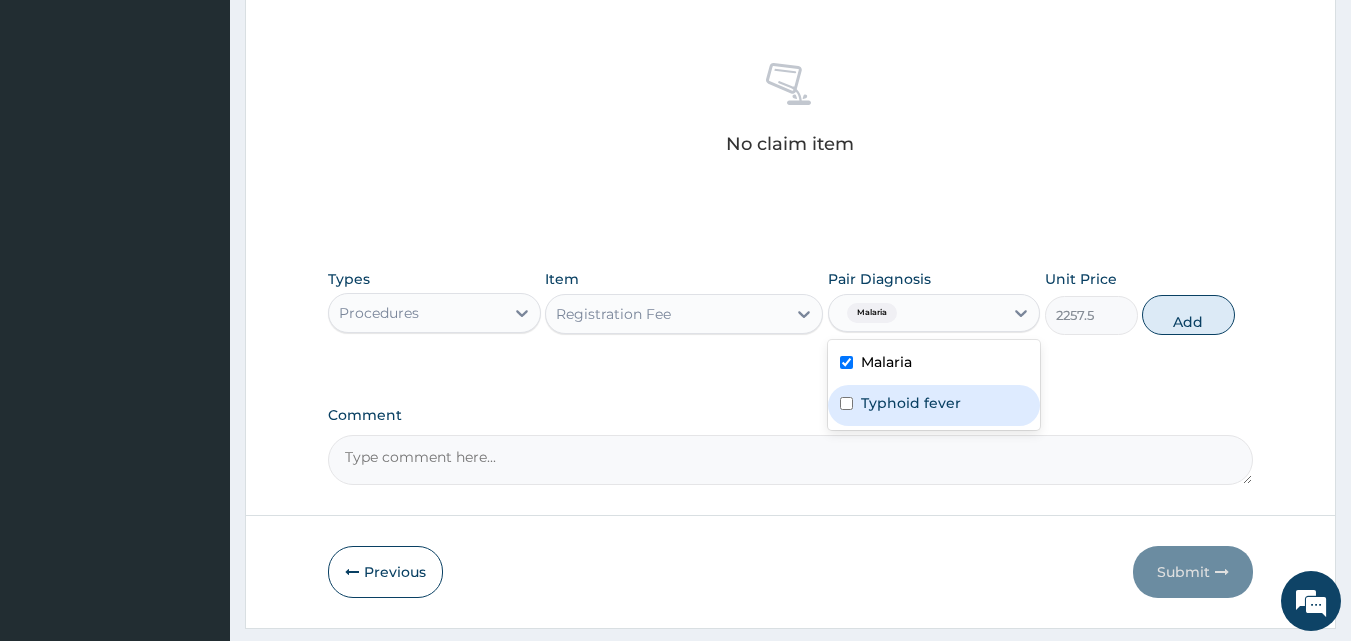 click at bounding box center [846, 403] 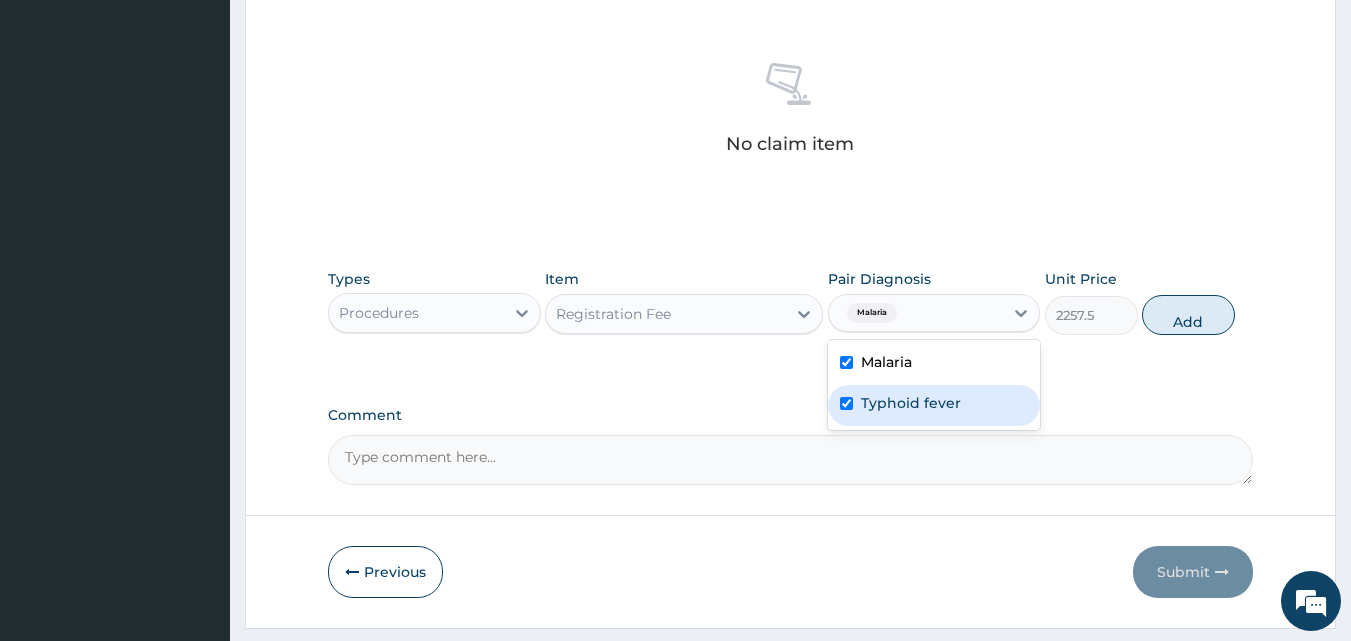 checkbox on "true" 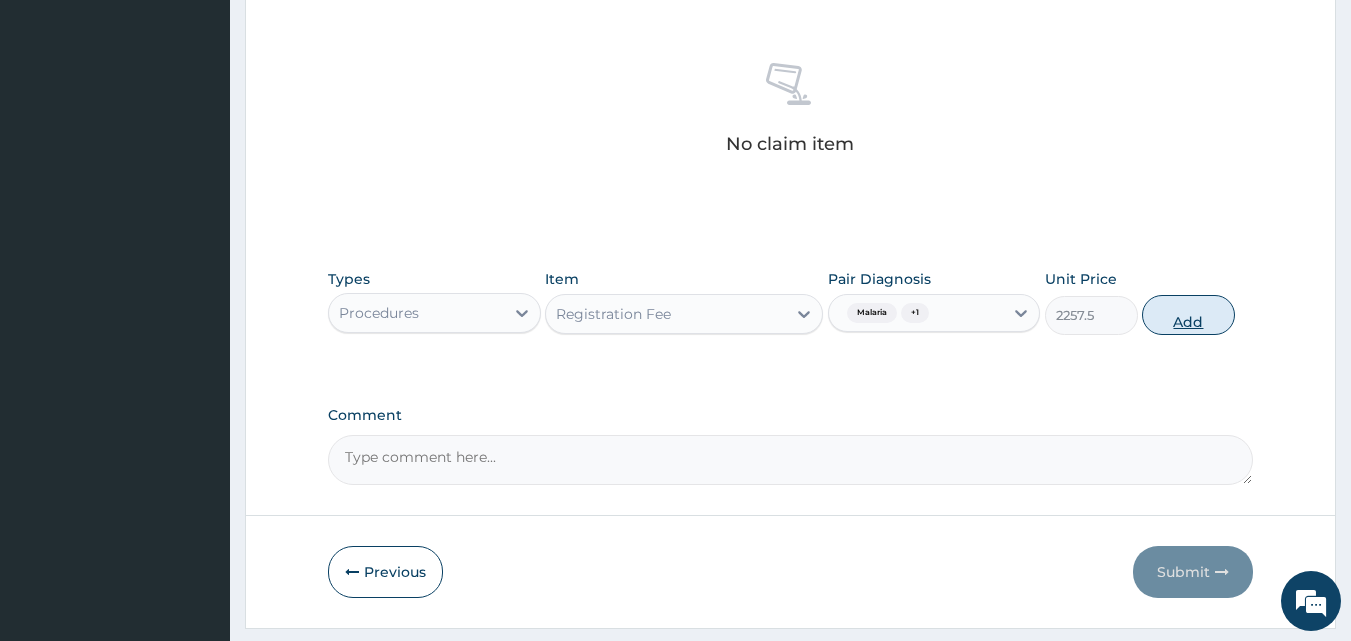 click on "Add" at bounding box center [1188, 315] 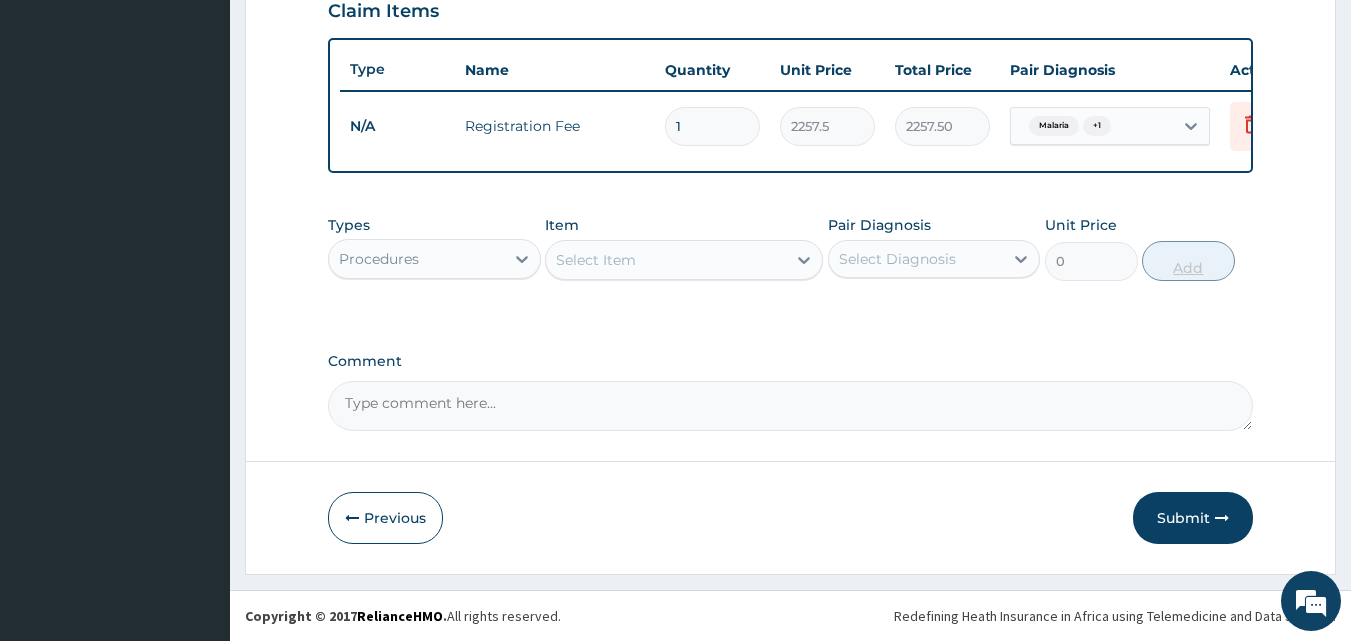 scroll, scrollTop: 721, scrollLeft: 0, axis: vertical 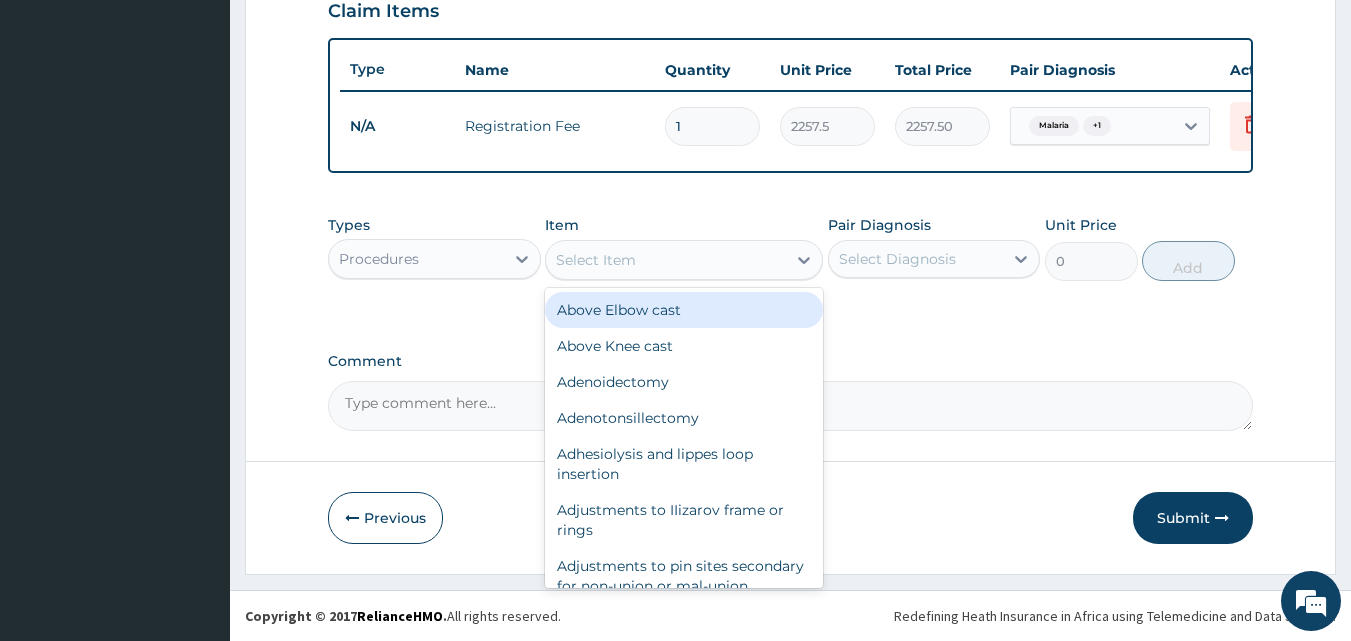 click on "Select Item" at bounding box center (596, 260) 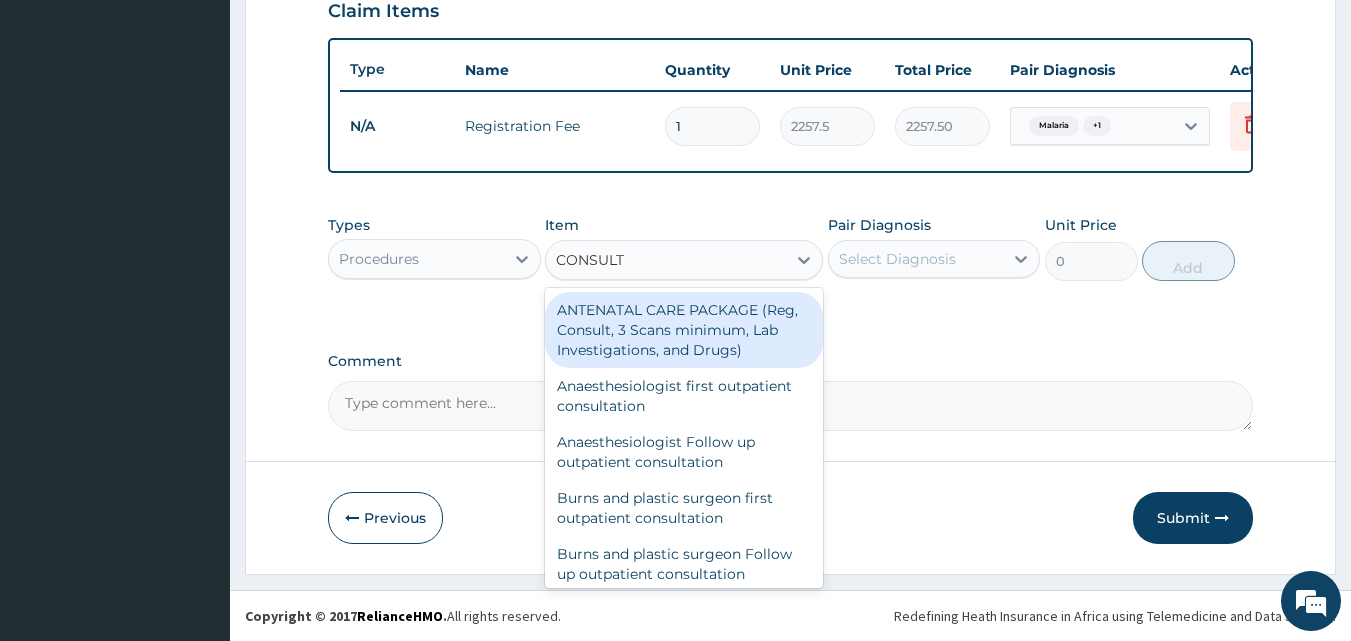 type on "CONSULTA" 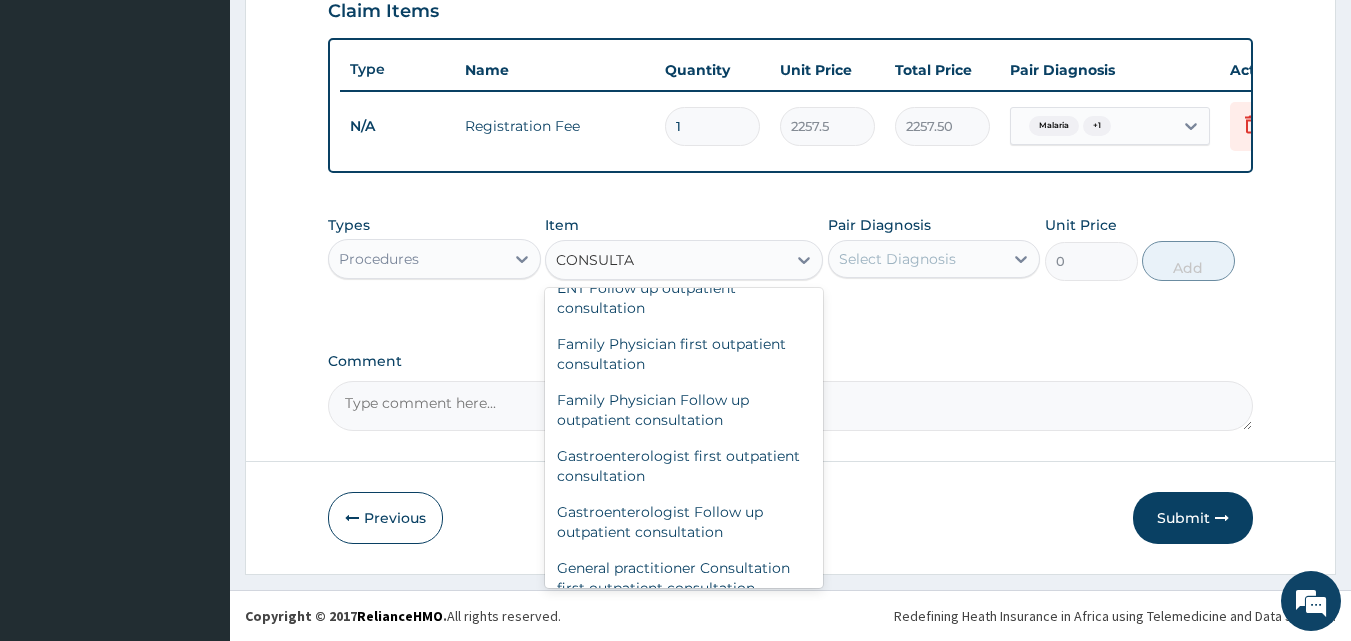 scroll, scrollTop: 1048, scrollLeft: 0, axis: vertical 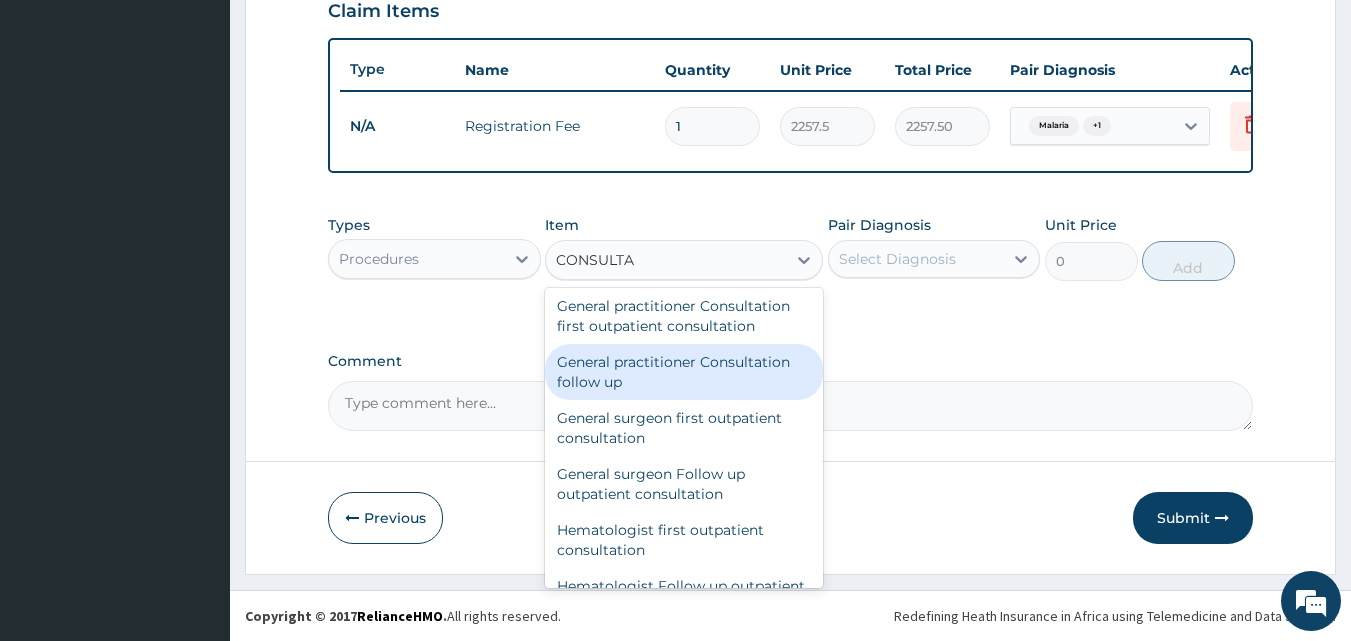 click on "General practitioner Consultation follow up" at bounding box center [684, 372] 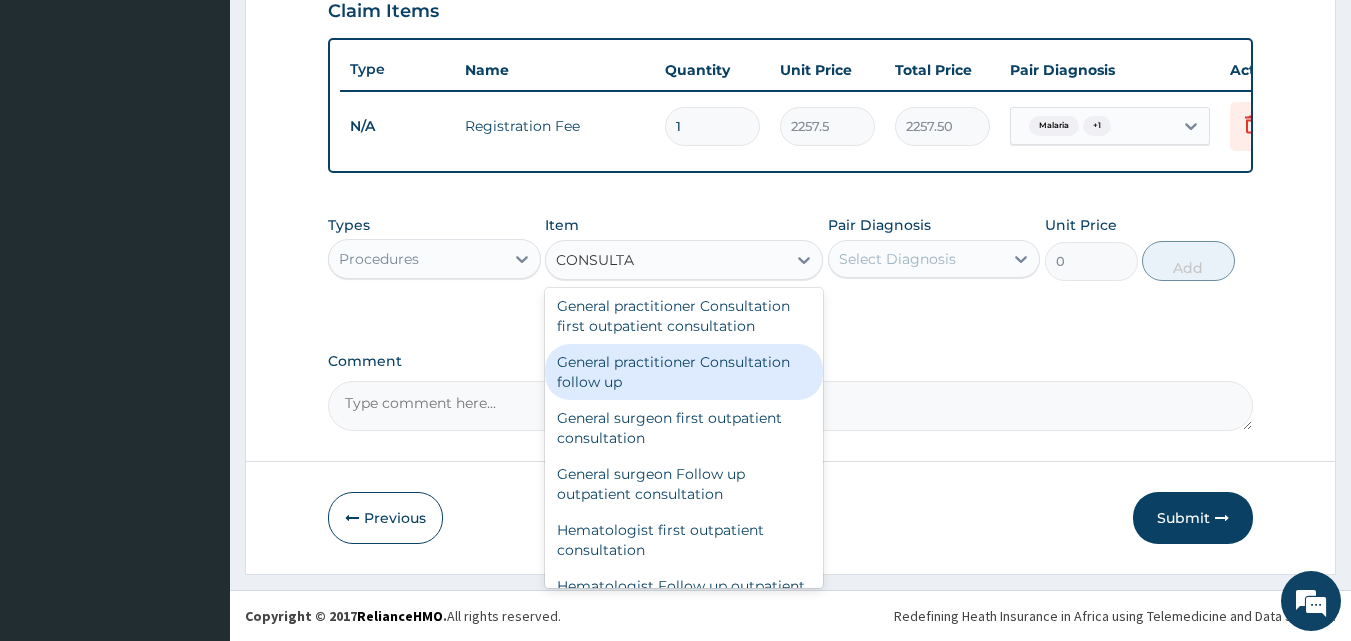 type 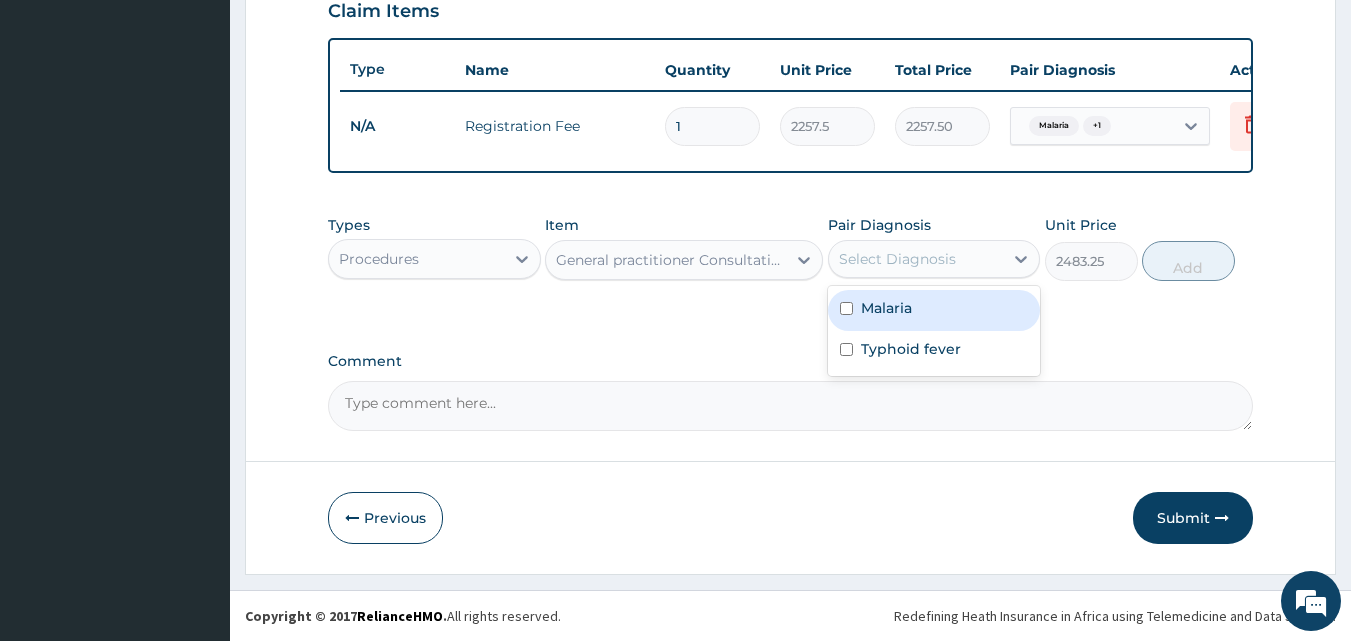 drag, startPoint x: 895, startPoint y: 256, endPoint x: 848, endPoint y: 309, distance: 70.837845 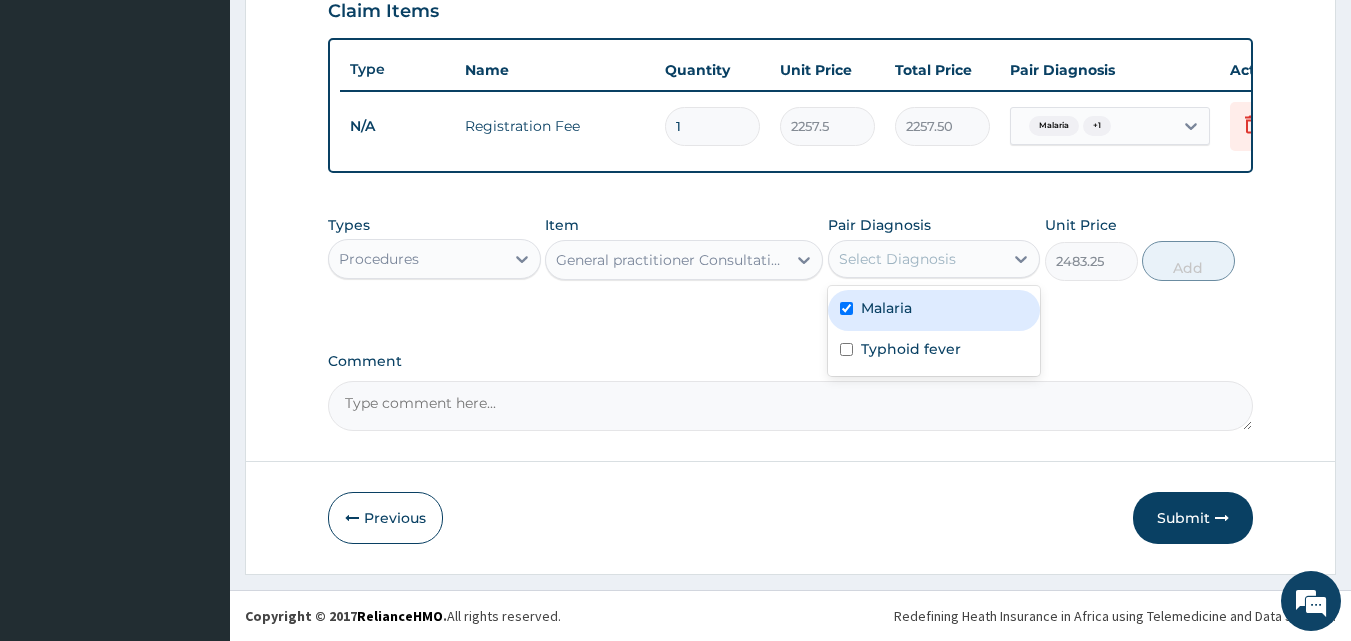 checkbox on "true" 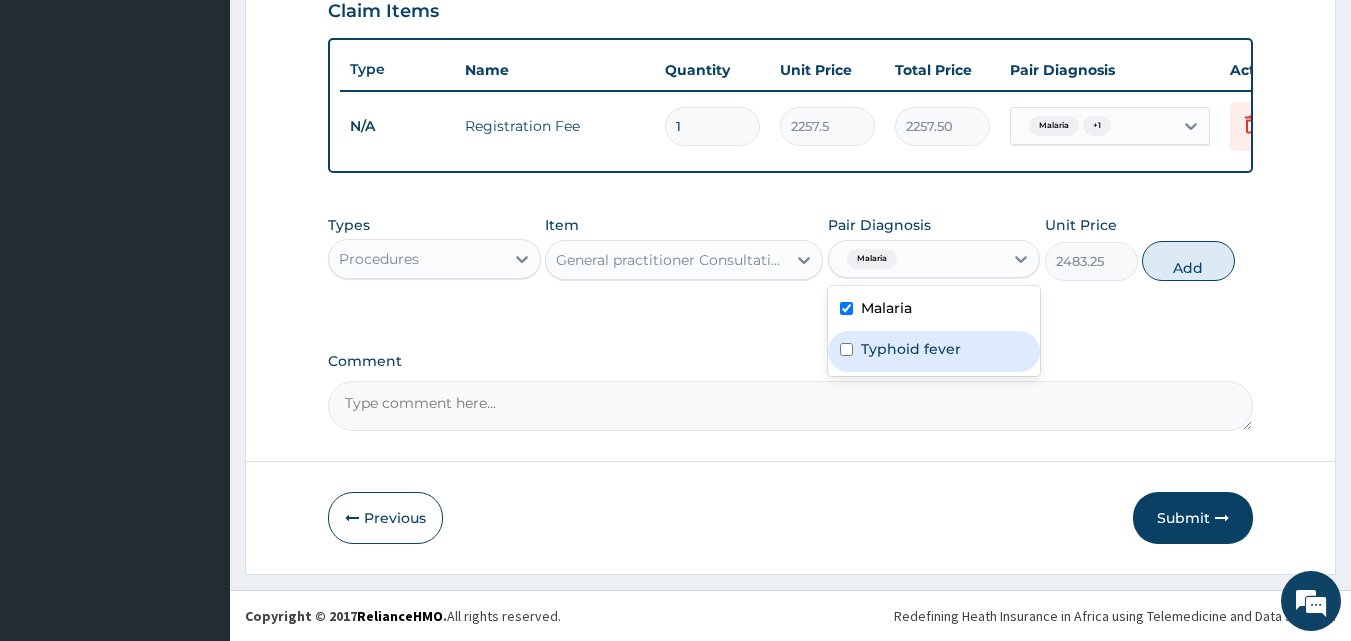click on "Typhoid fever" at bounding box center [934, 351] 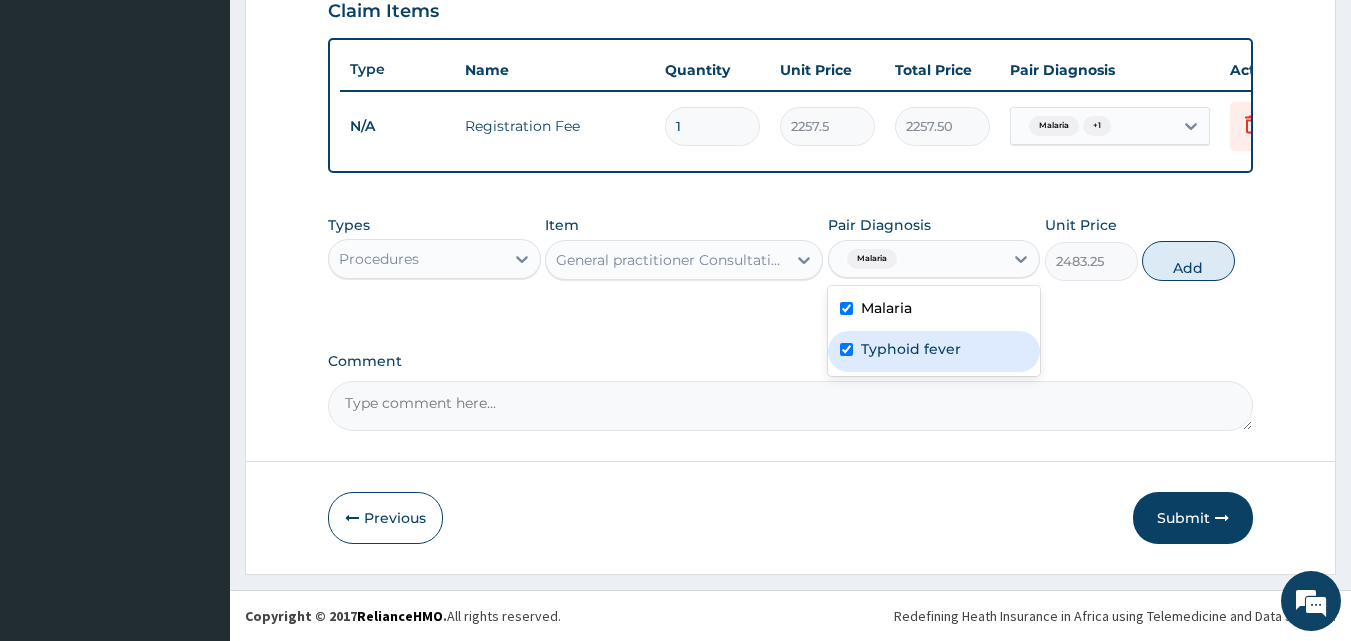 checkbox on "true" 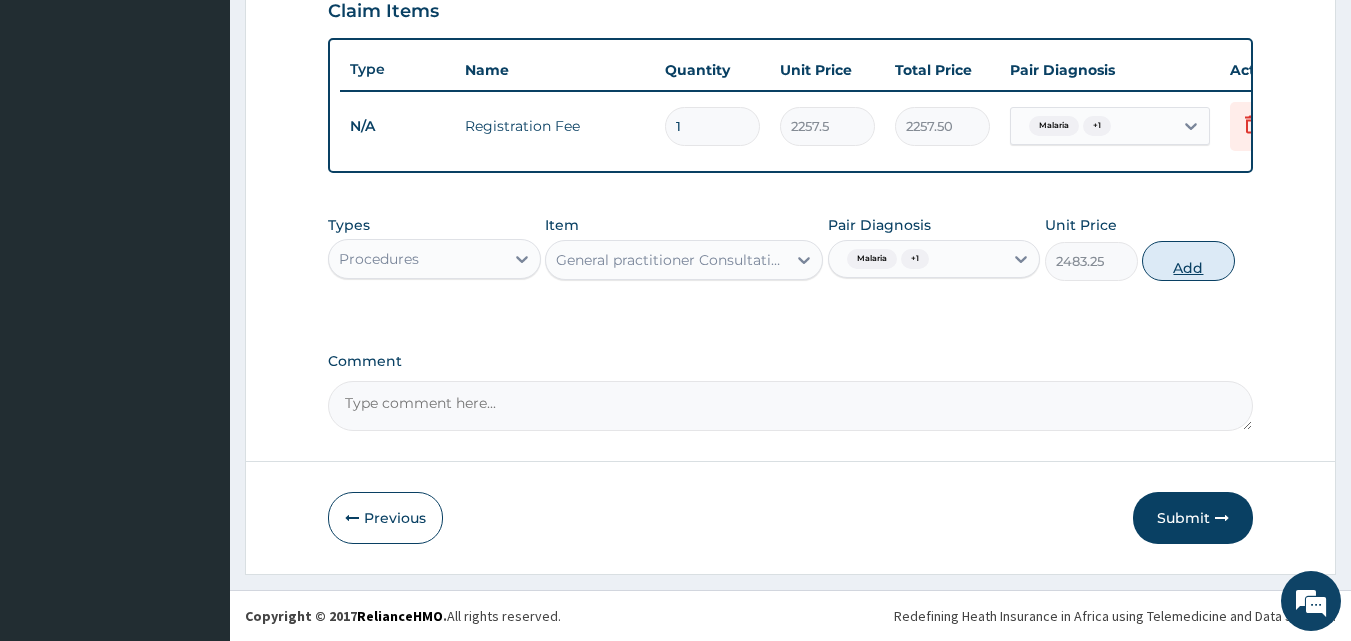 click on "Add" at bounding box center (1188, 261) 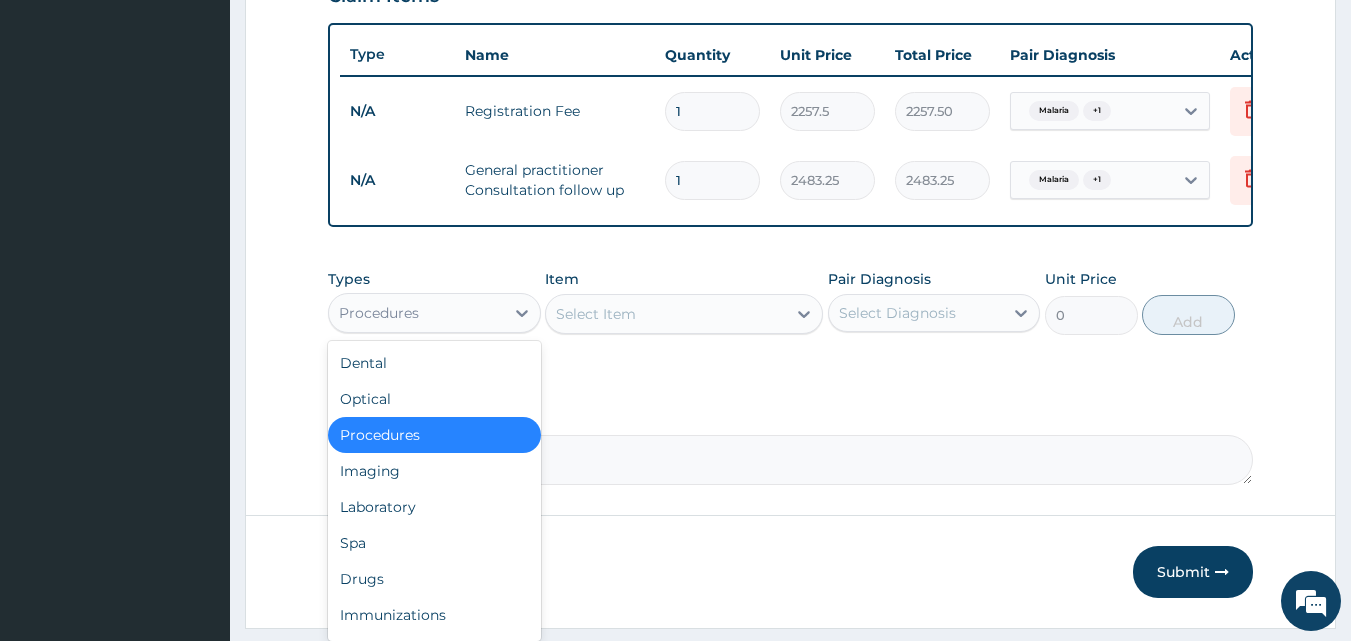 click on "Procedures" at bounding box center (416, 313) 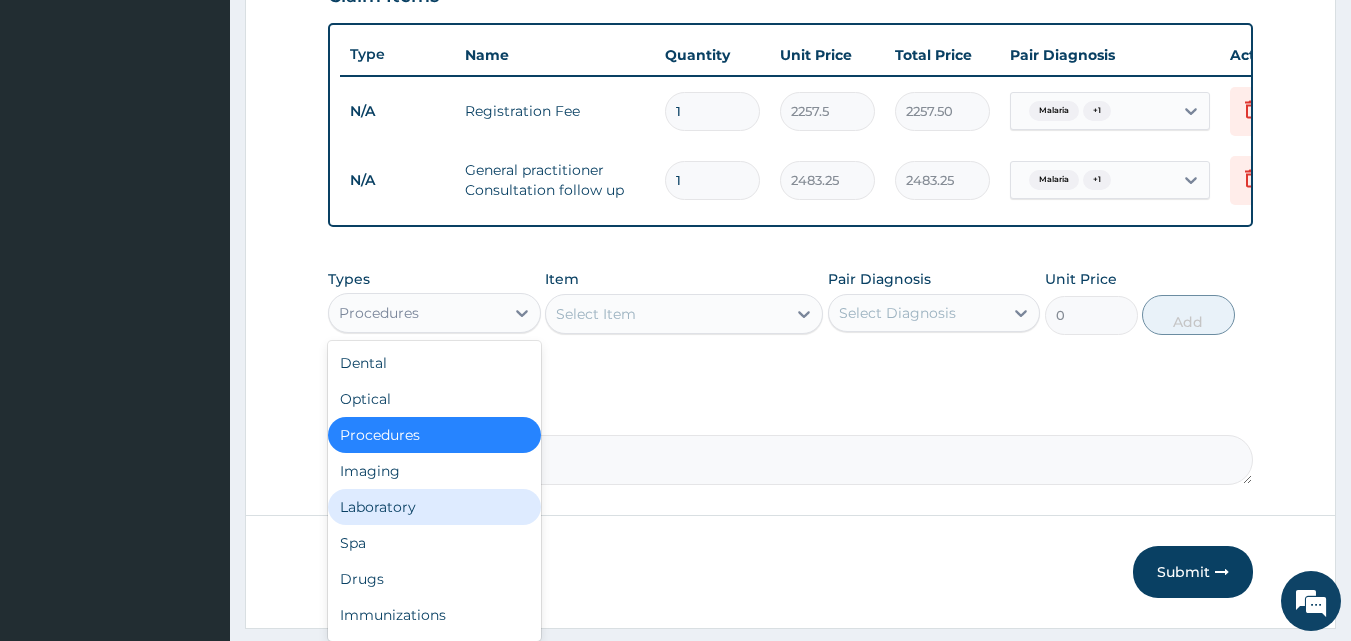 click on "Laboratory" at bounding box center [434, 507] 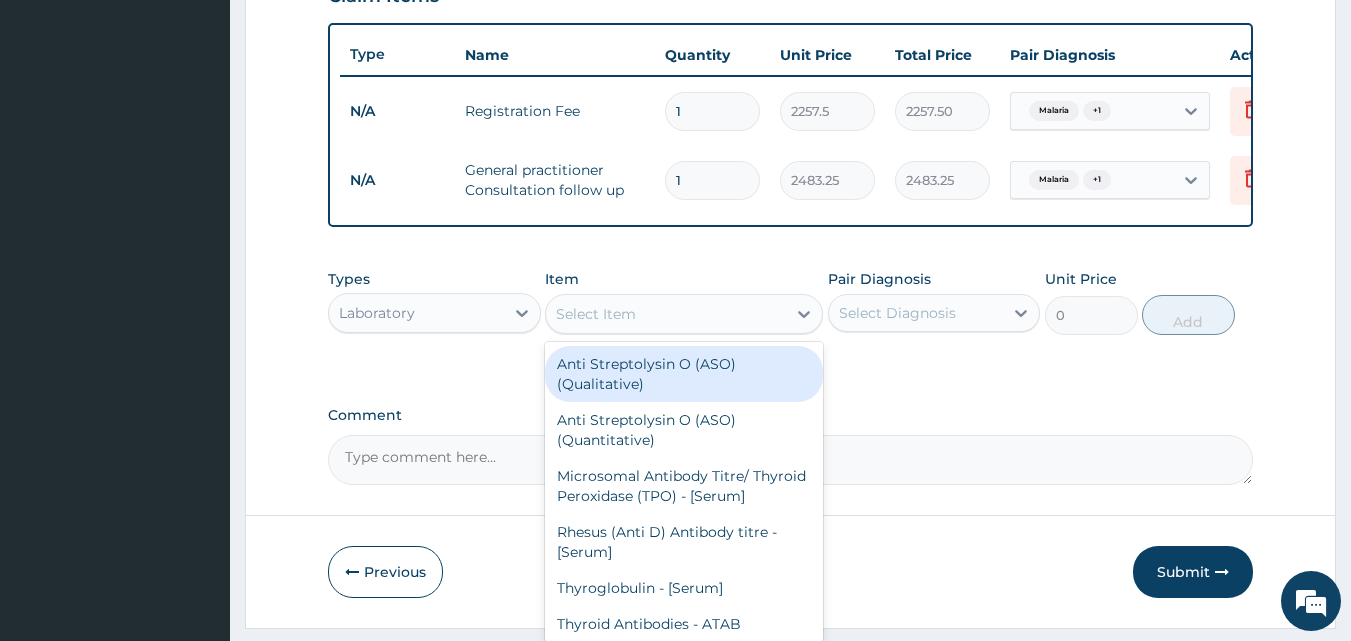 click on "Select Item" at bounding box center (596, 314) 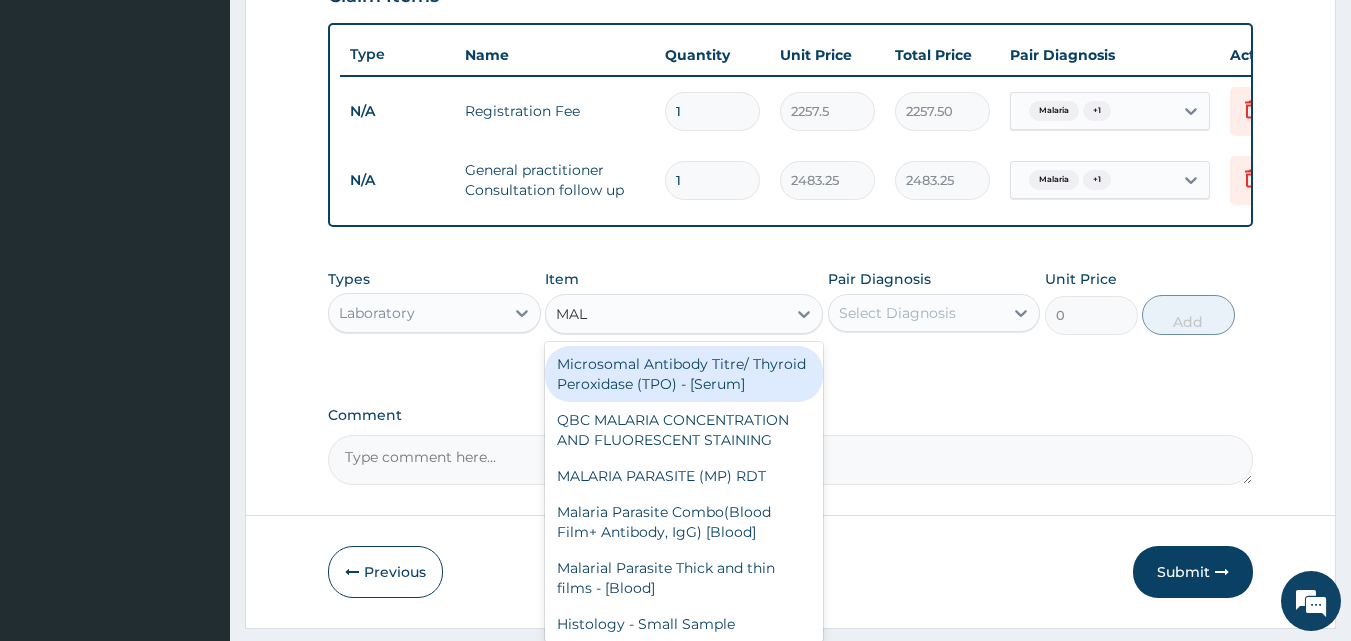 type on "MALA" 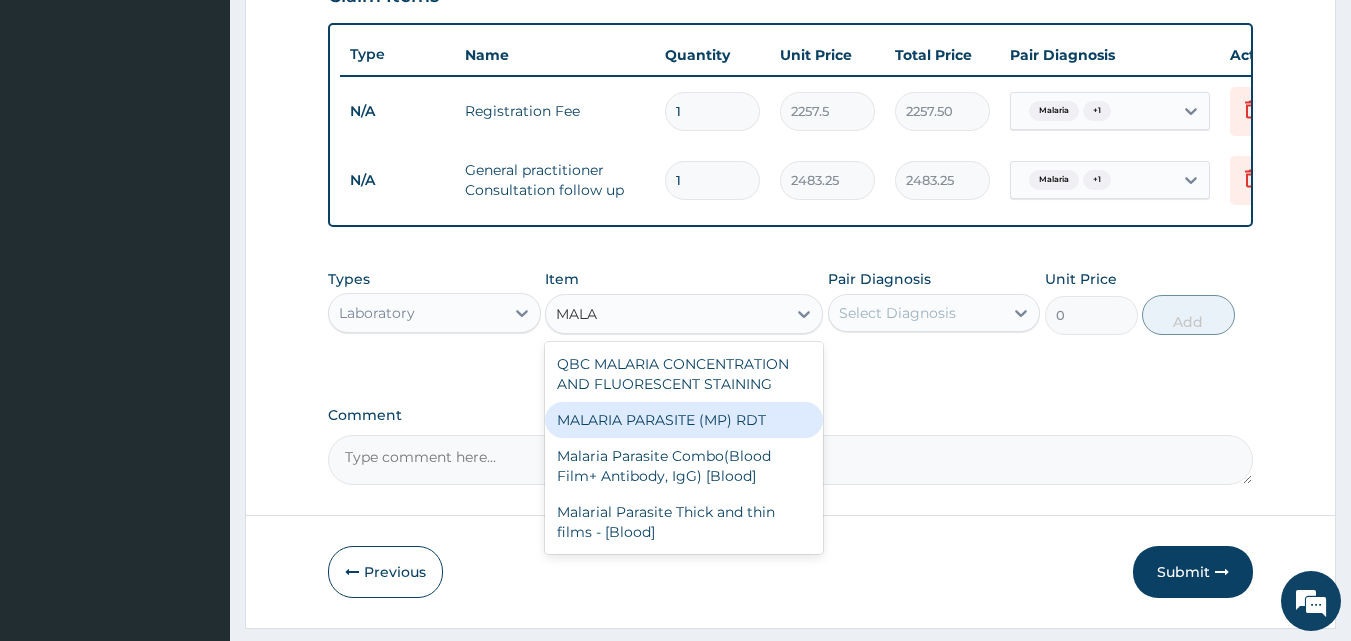 click on "MALARIA PARASITE (MP) RDT" at bounding box center (684, 420) 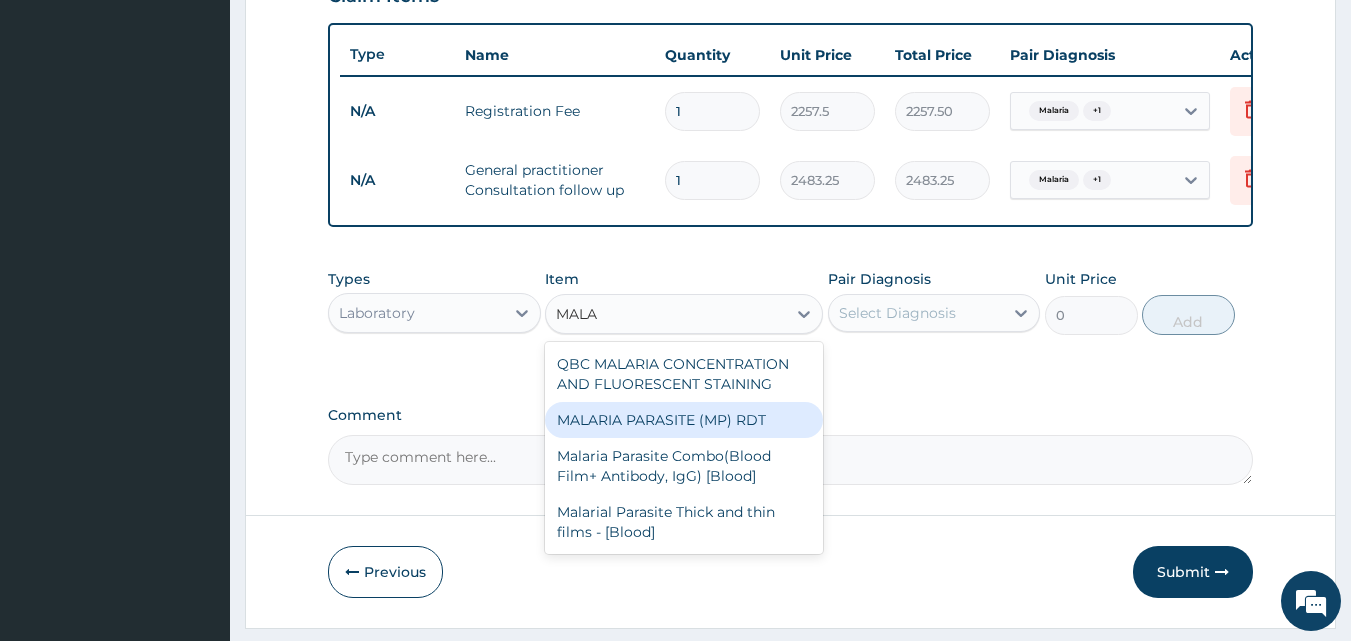 type 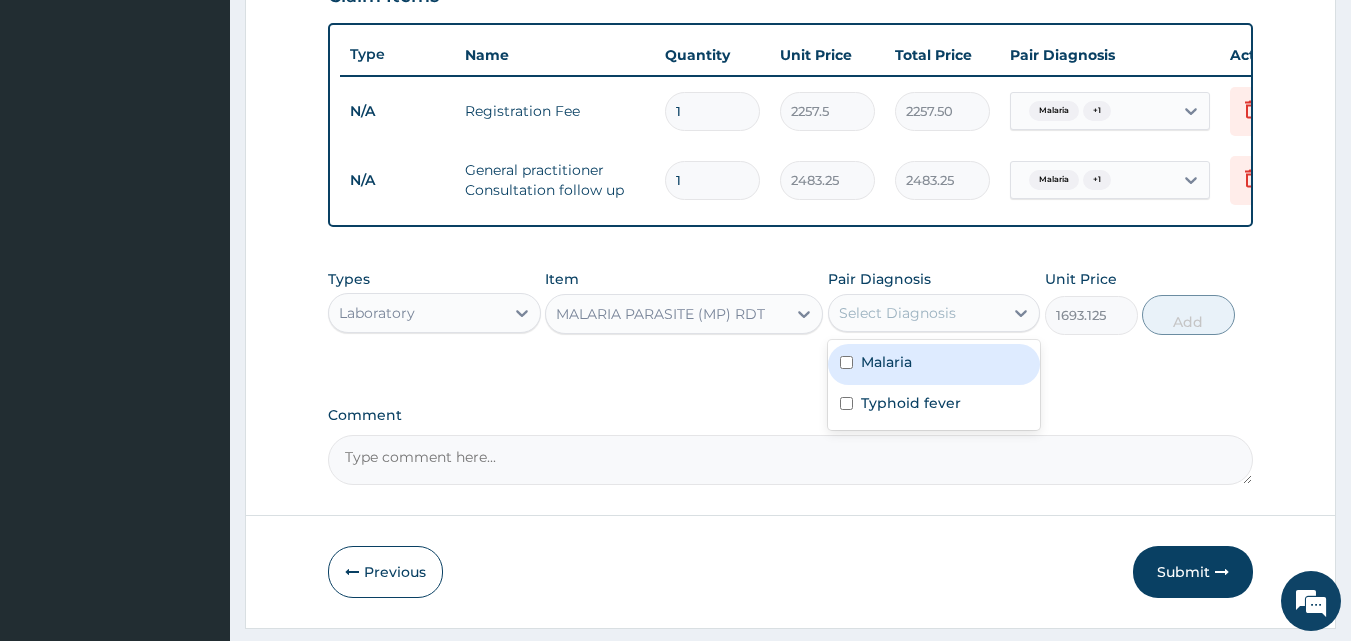 click on "Select Diagnosis" at bounding box center (934, 313) 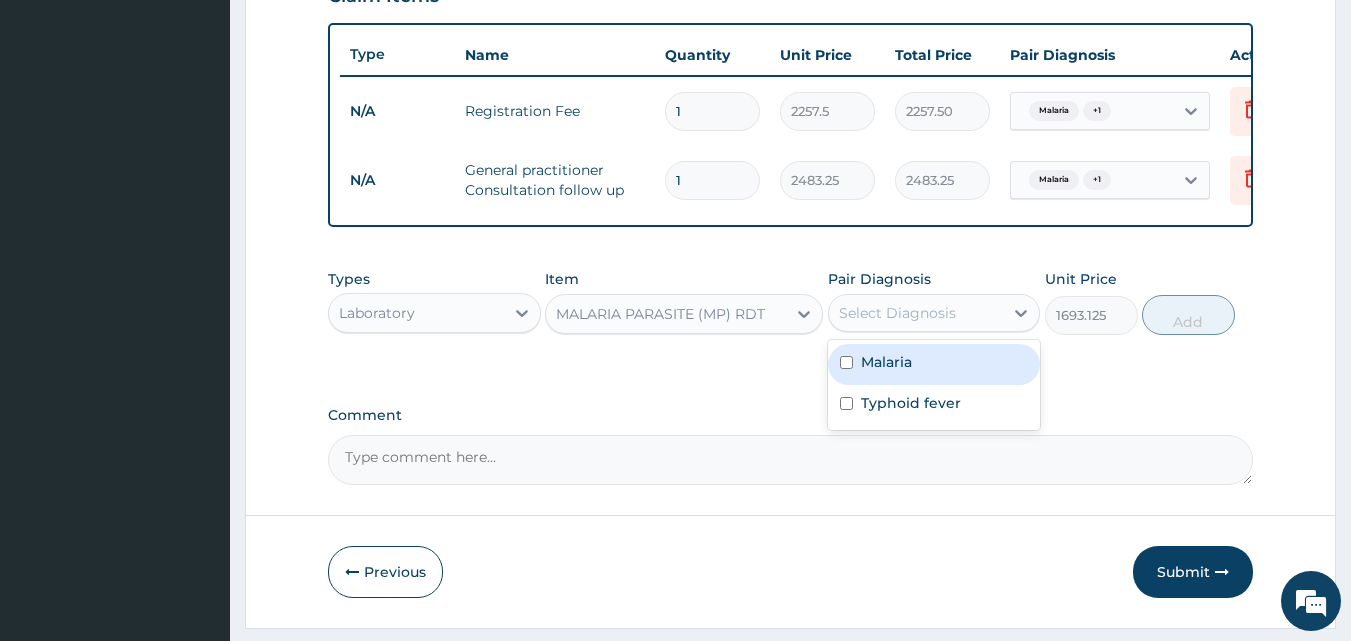 click at bounding box center (846, 362) 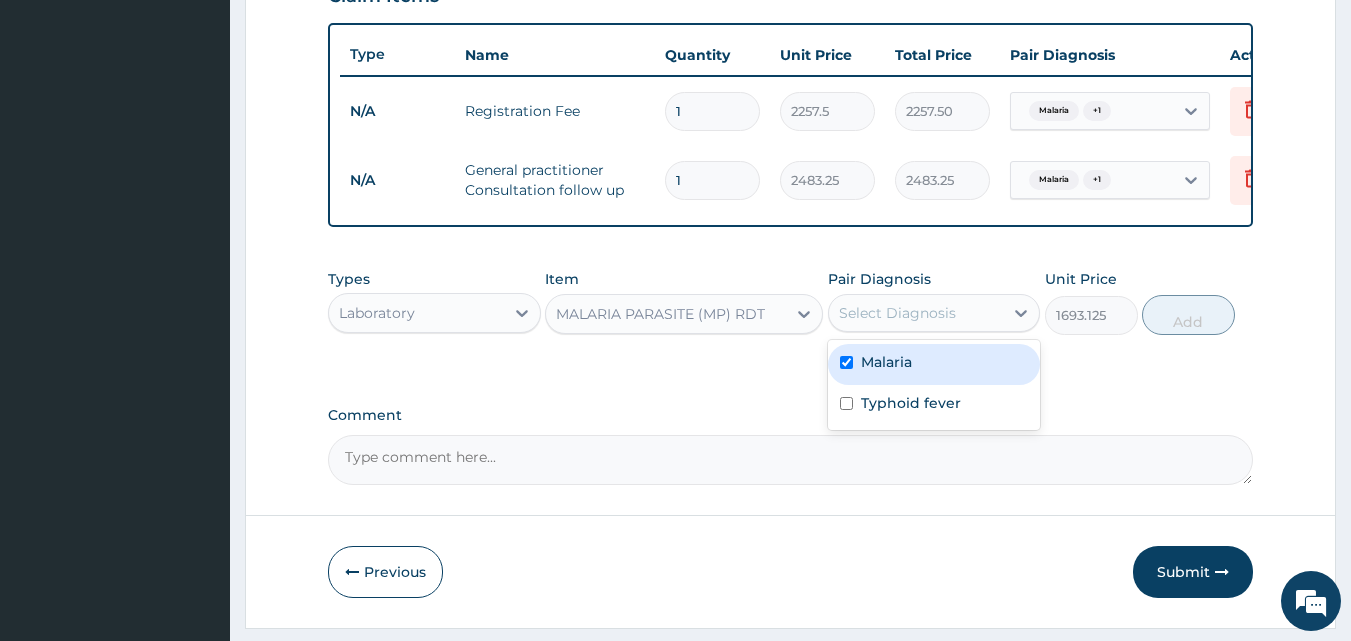 checkbox on "true" 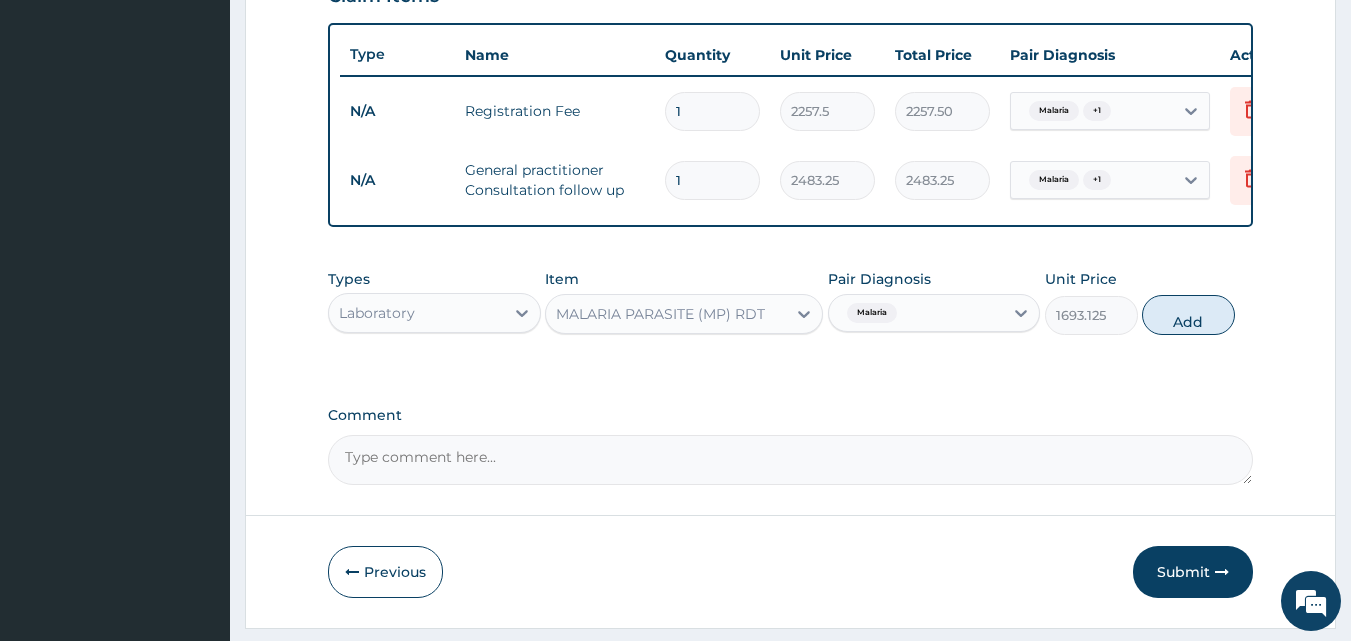 click on "Types Laboratory Item MALARIA PARASITE (MP) RDT Pair Diagnosis Malaria Unit Price 1693.125 Add" at bounding box center [791, 302] 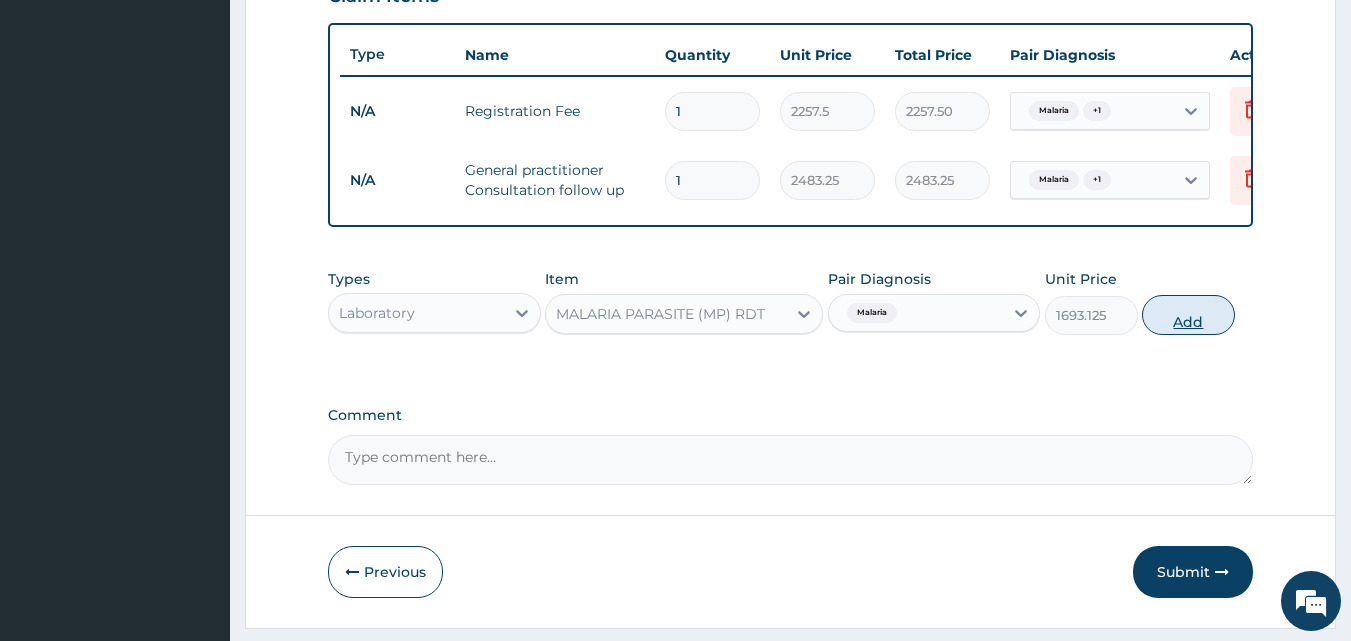 click on "Add" at bounding box center (1188, 315) 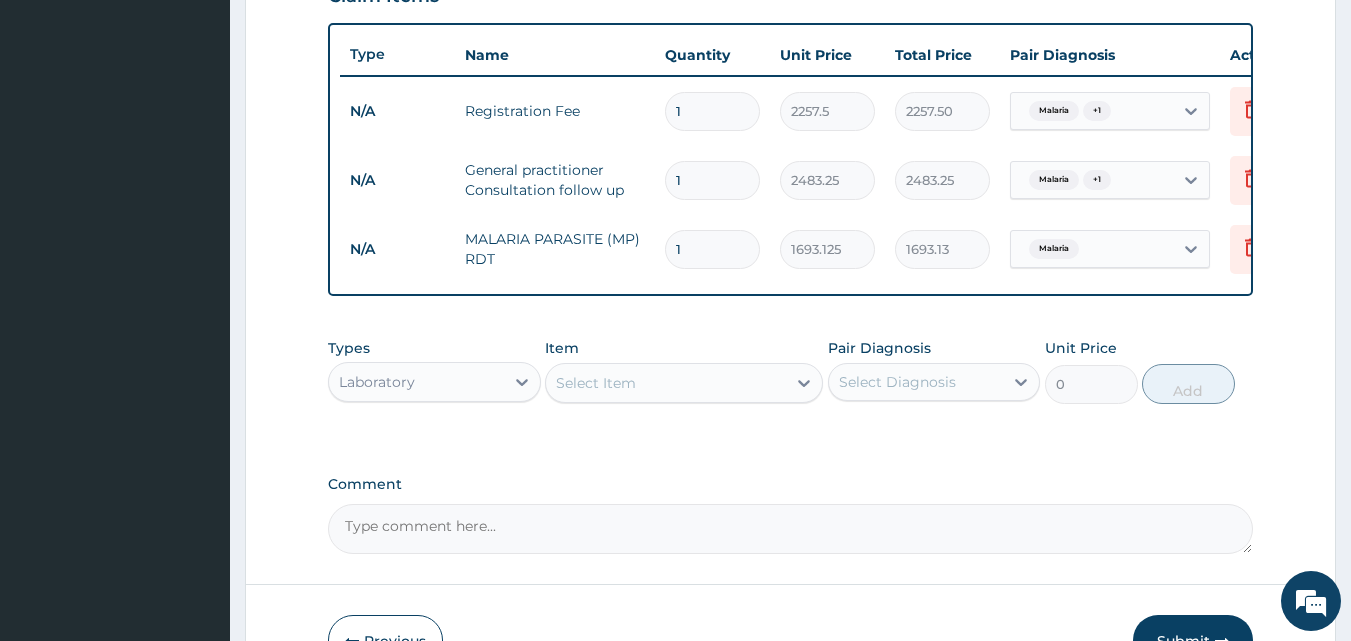 scroll, scrollTop: 161, scrollLeft: 0, axis: vertical 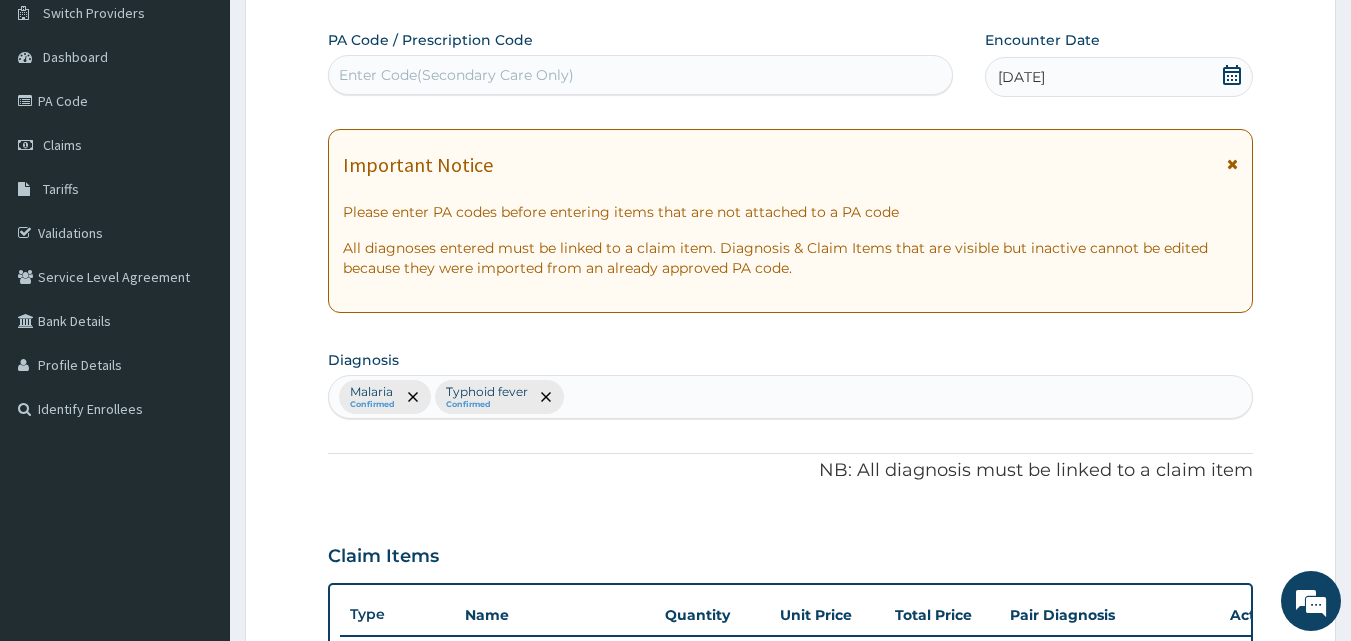 click on "Malaria Confirmed Typhoid fever Confirmed" at bounding box center [791, 397] 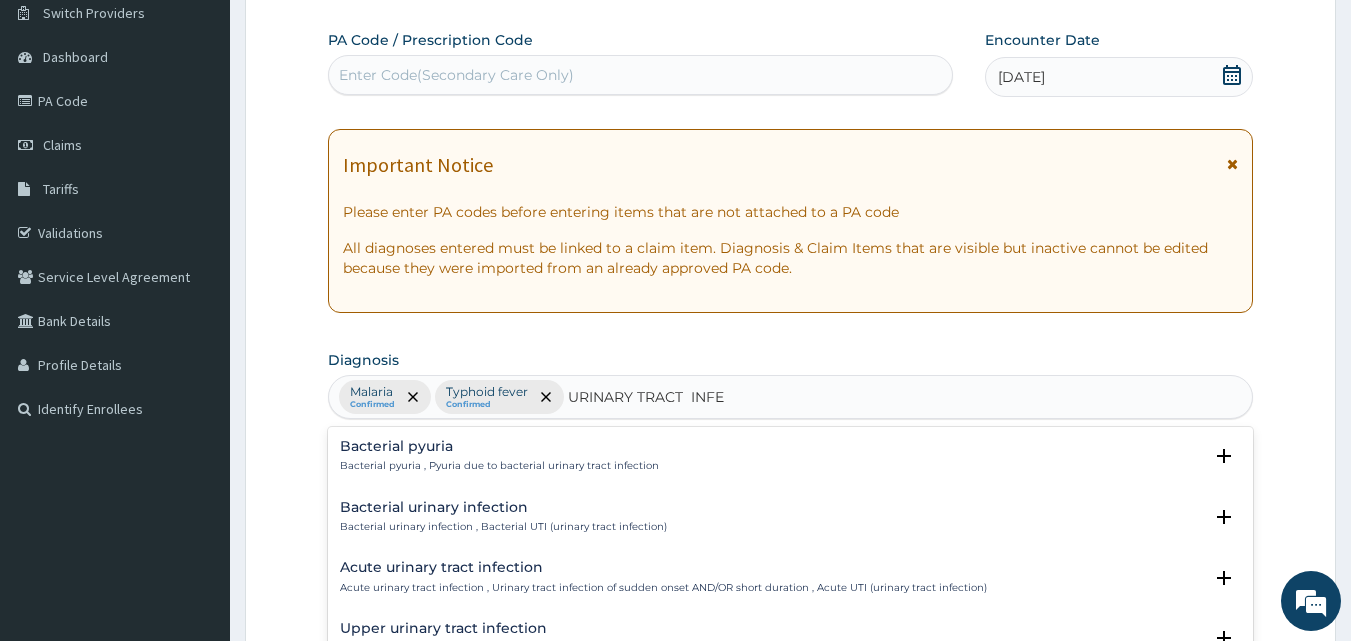 type on "URINARY TRACT  INFEC" 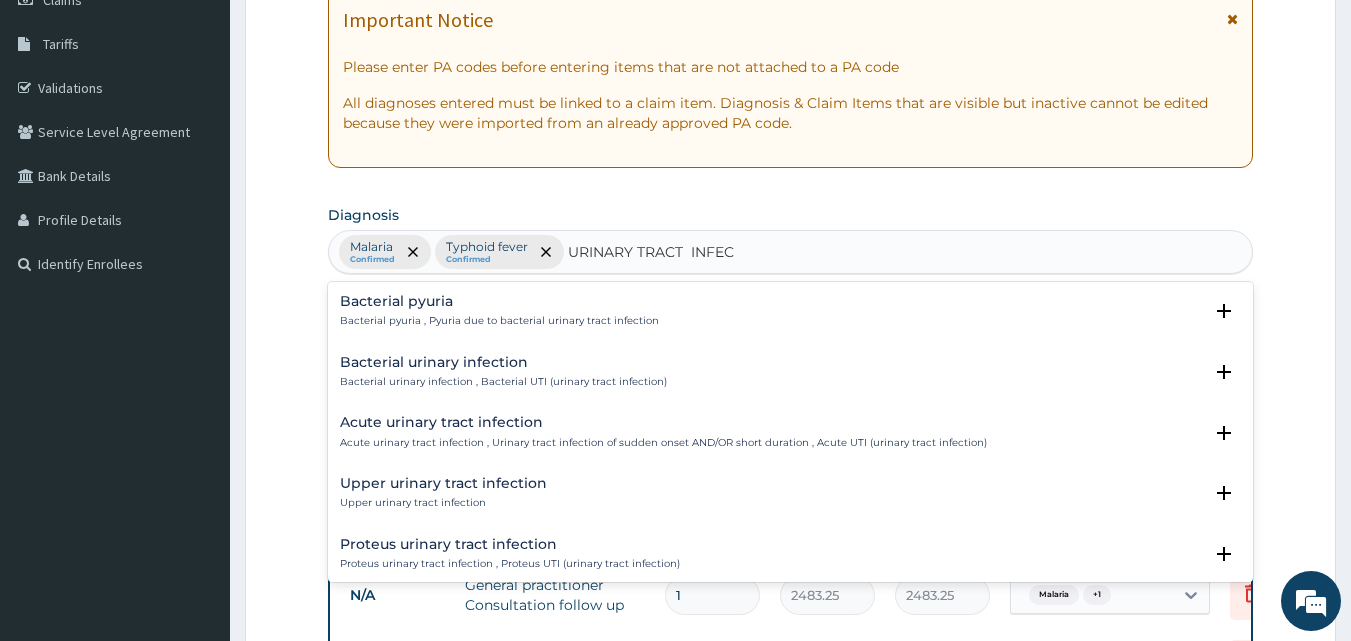 scroll, scrollTop: 321, scrollLeft: 0, axis: vertical 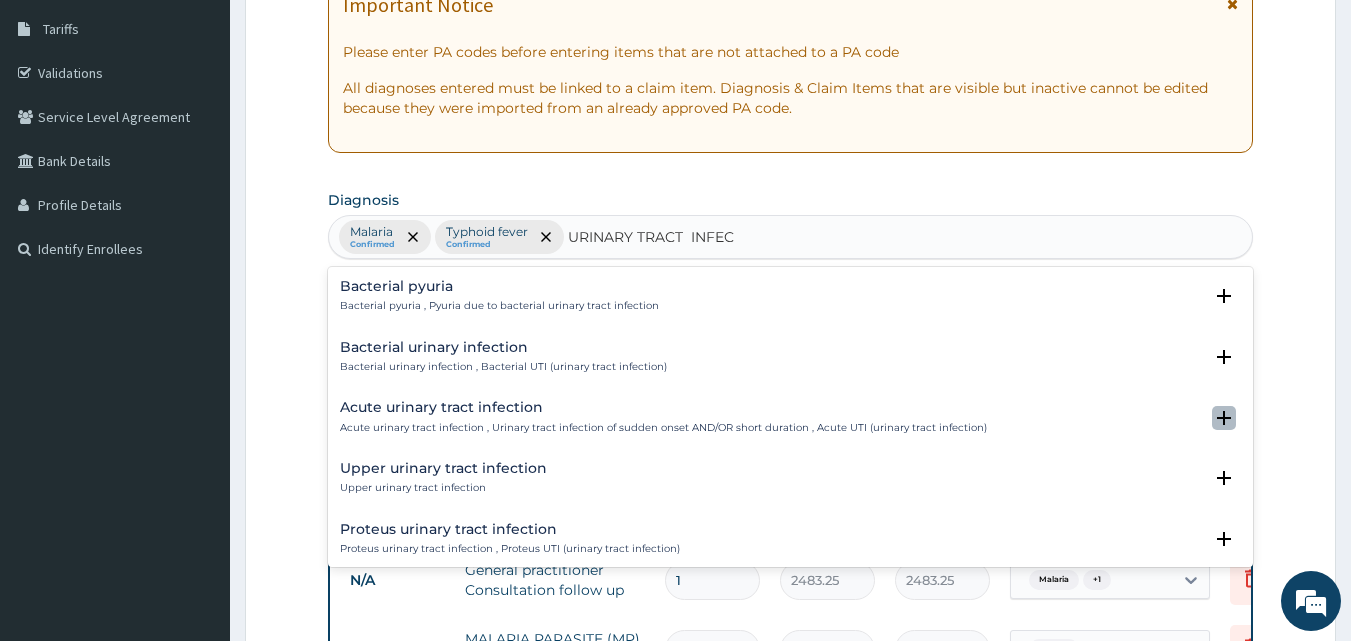 click at bounding box center (1224, 418) 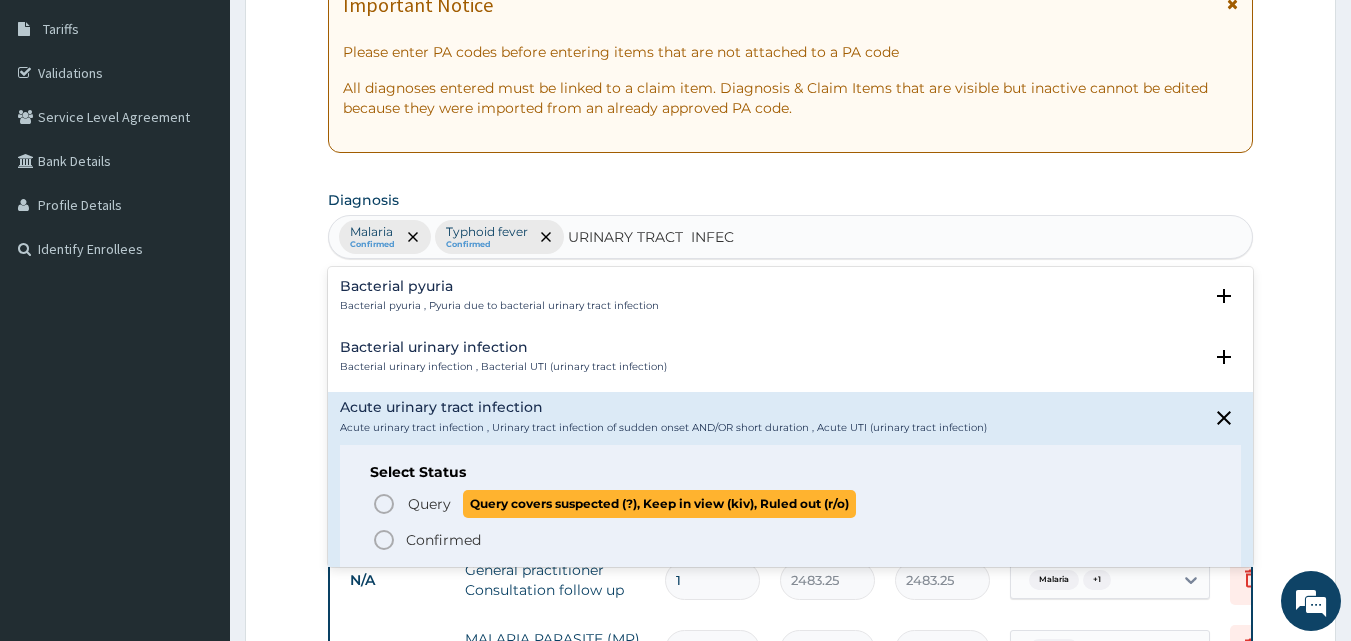 click 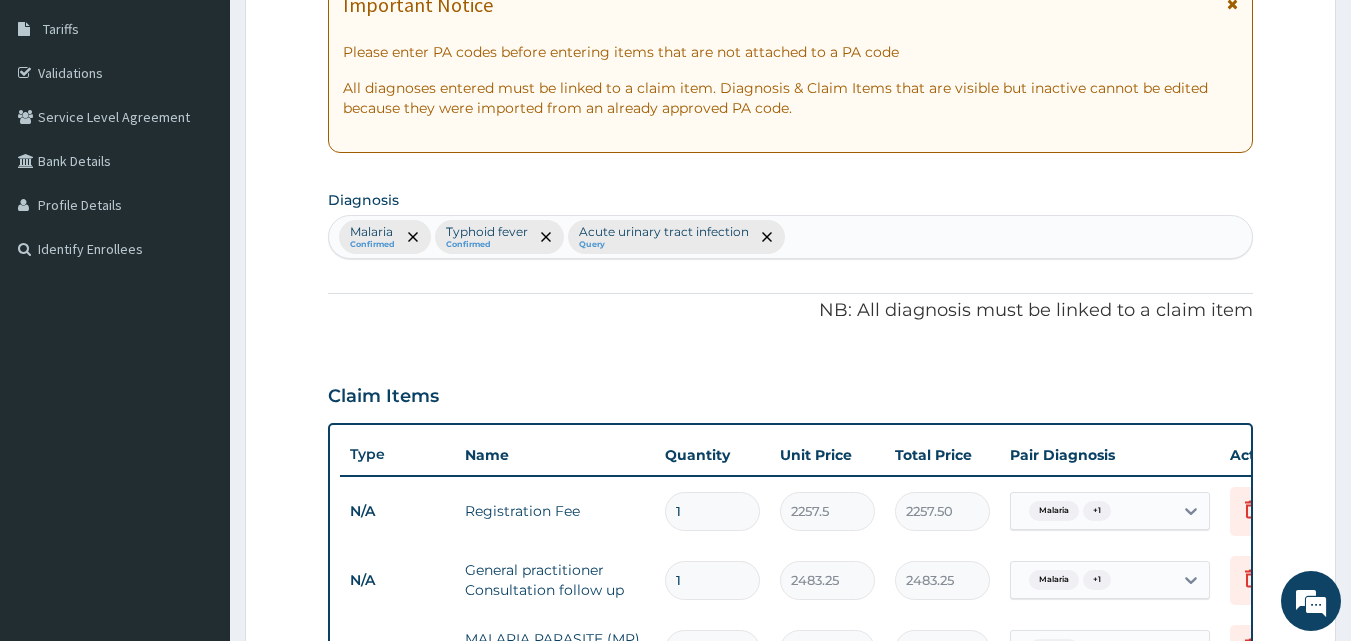 scroll, scrollTop: 859, scrollLeft: 0, axis: vertical 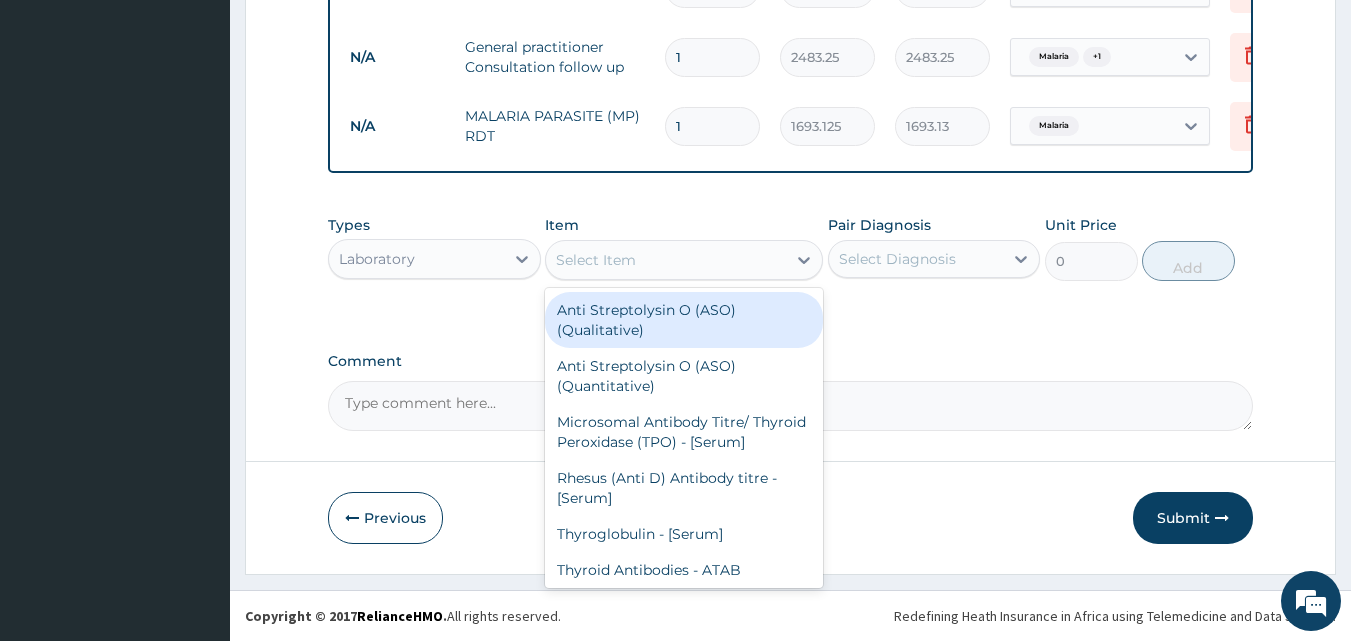 click on "Select Item" at bounding box center (596, 260) 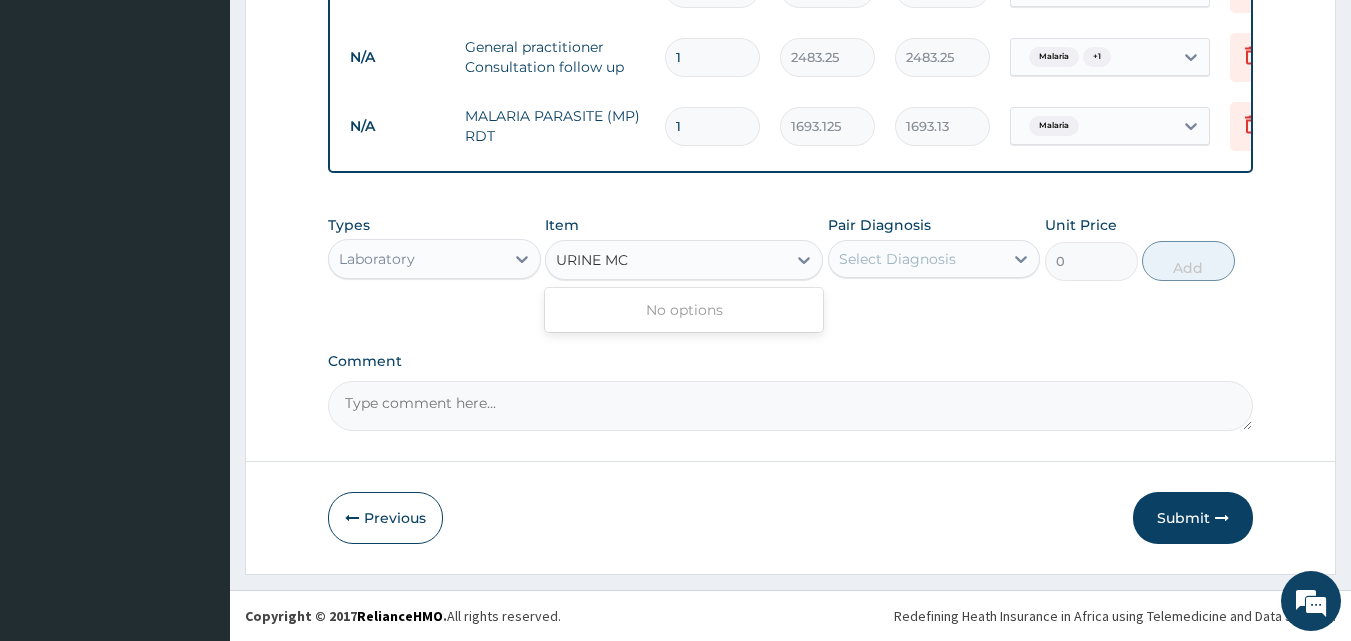 type on "URINE M" 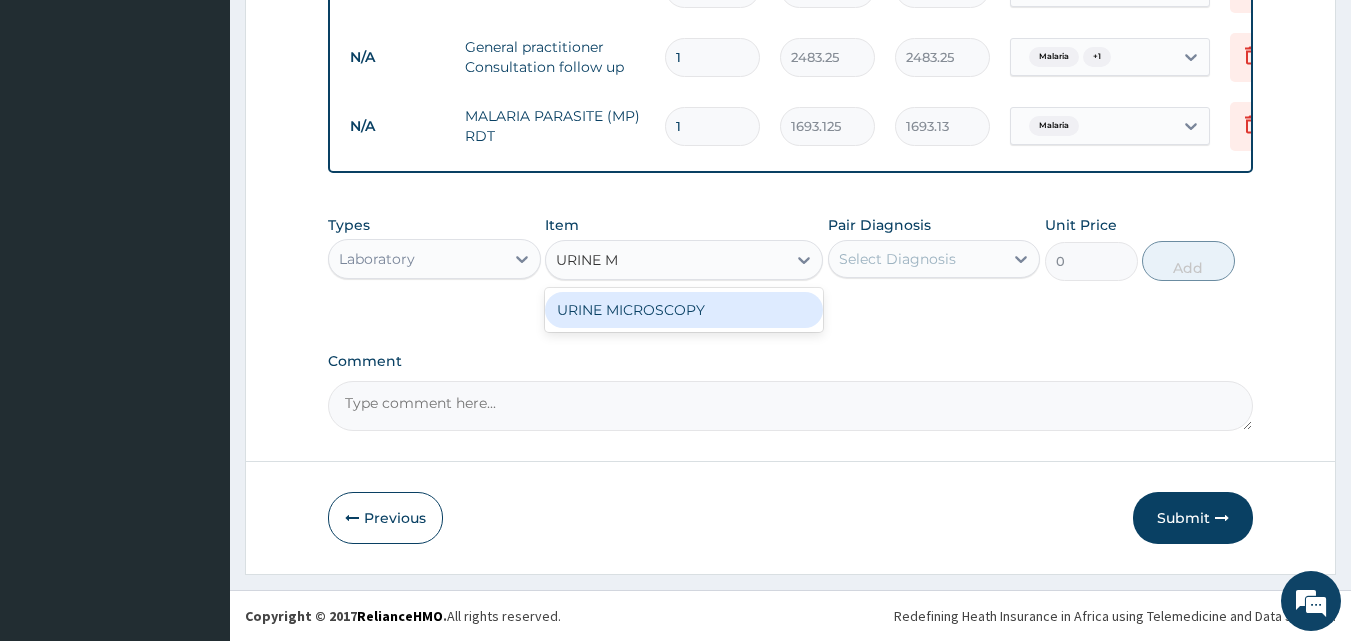 click on "URINE MICROSCOPY" at bounding box center (684, 310) 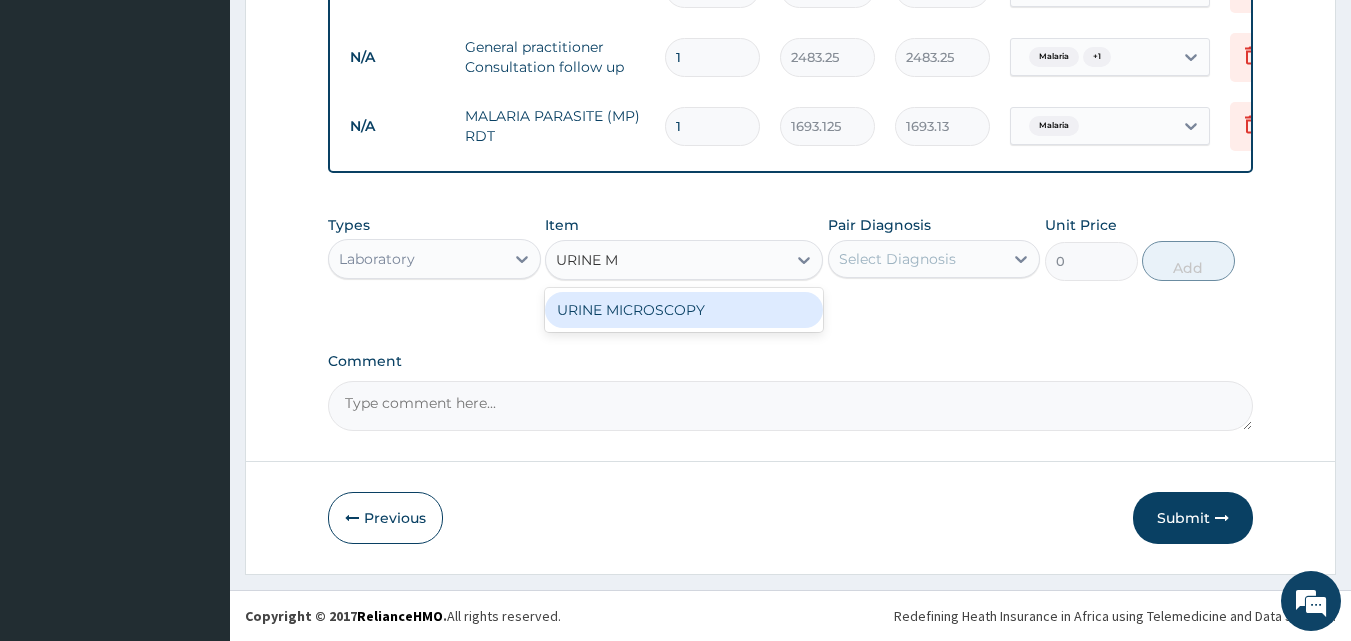 type 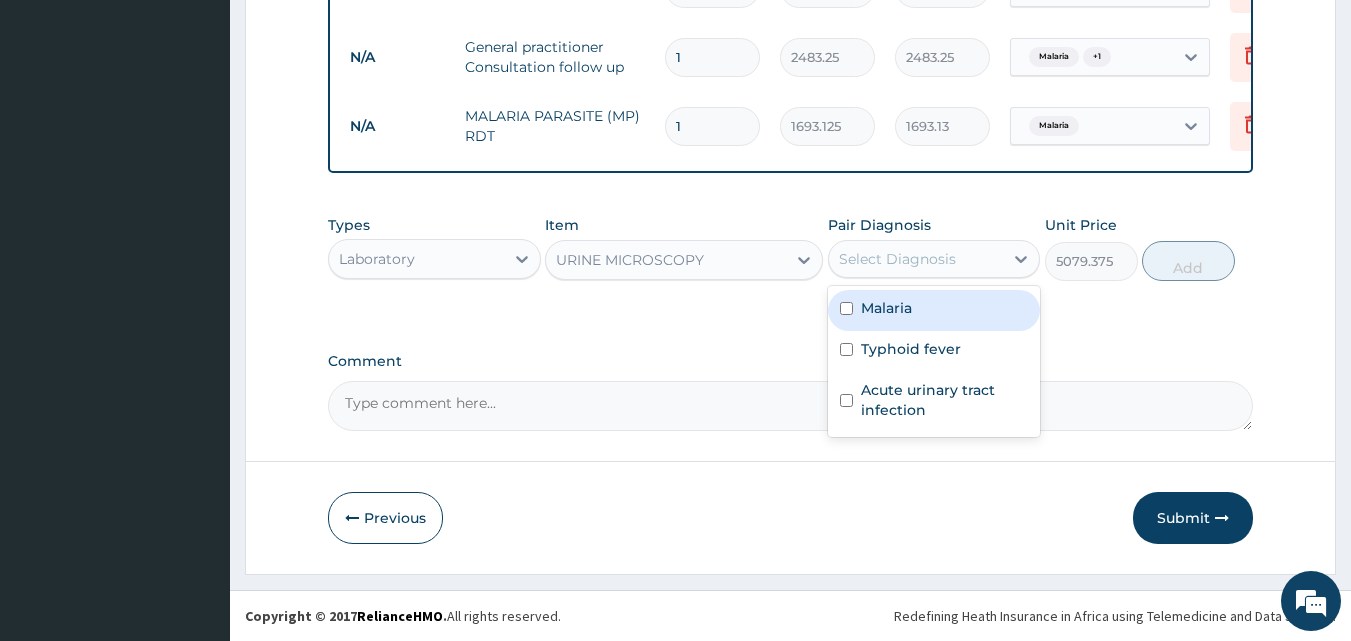 click on "Select Diagnosis" at bounding box center [916, 259] 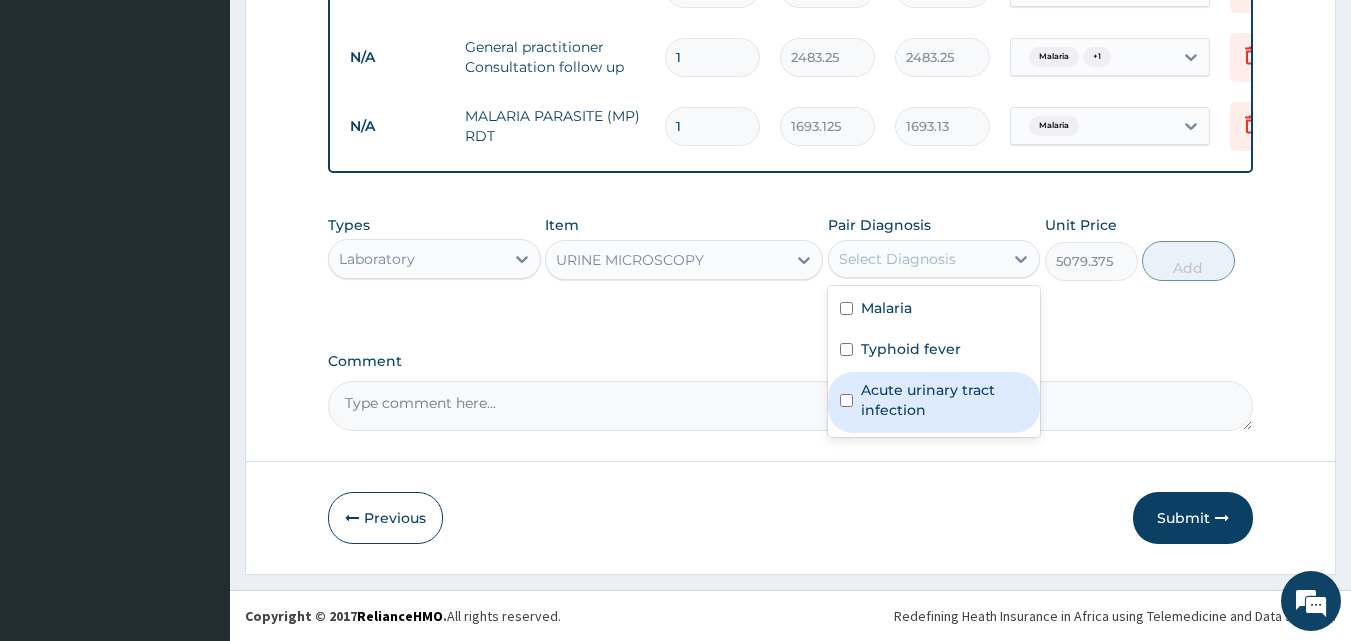 click at bounding box center (846, 400) 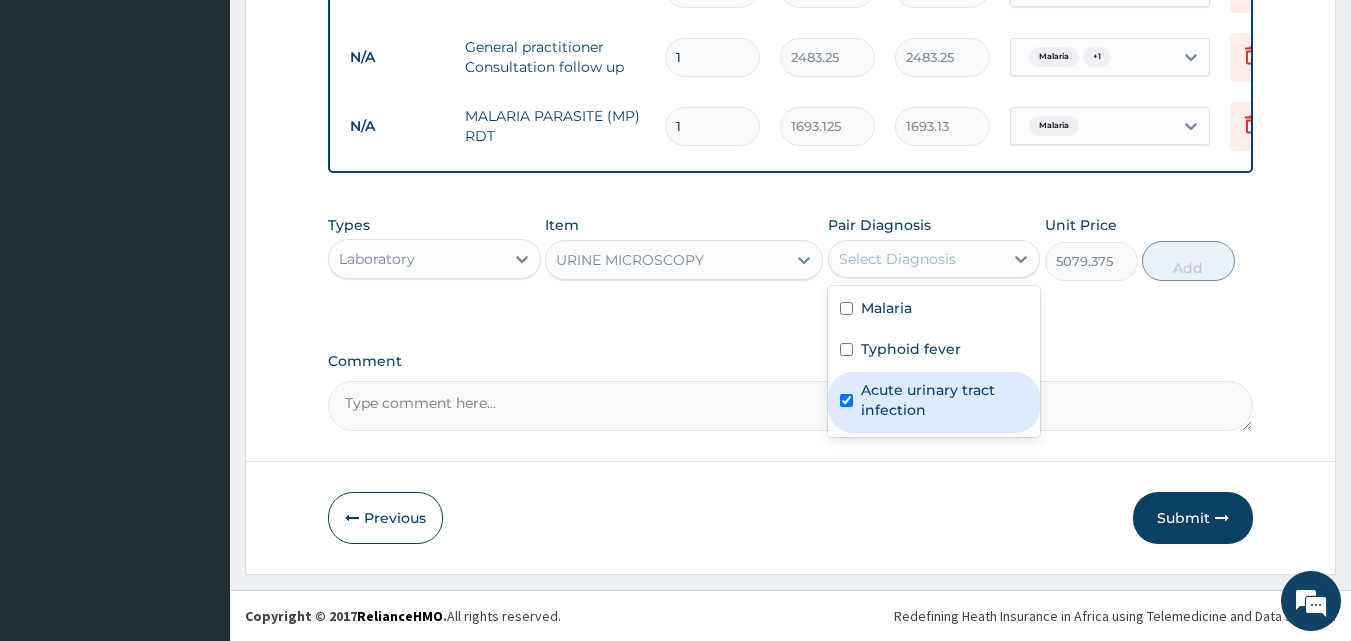checkbox on "true" 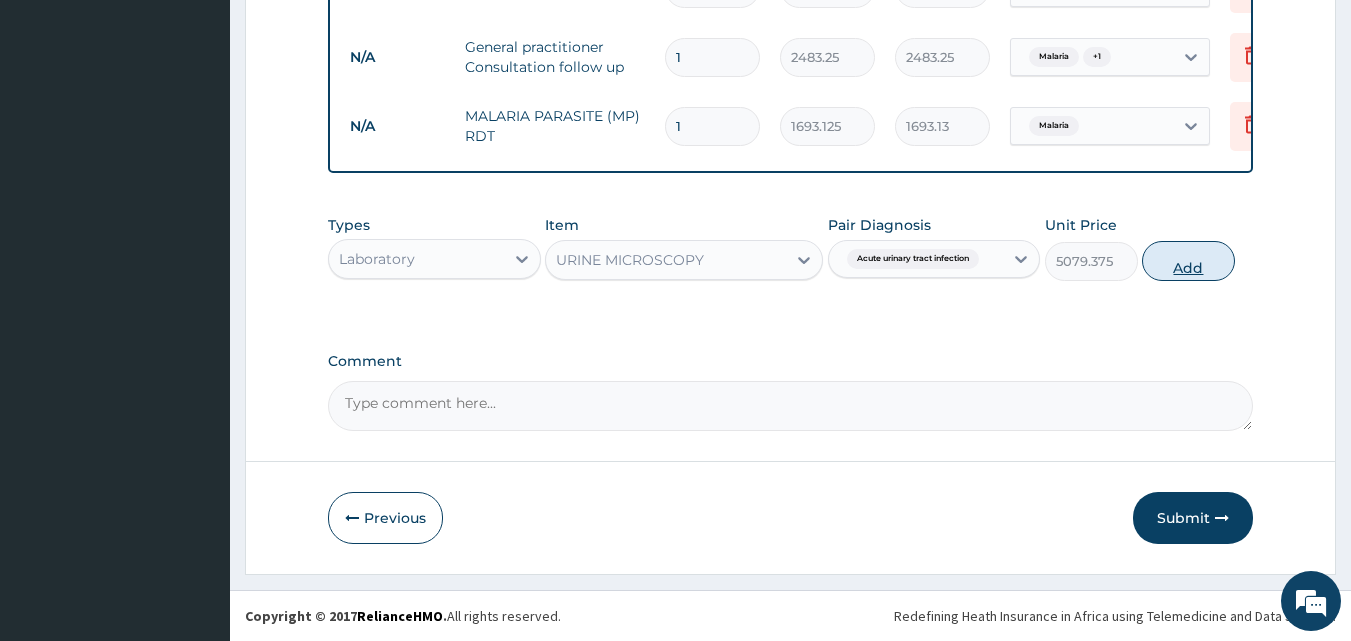 click on "Add" at bounding box center (1188, 261) 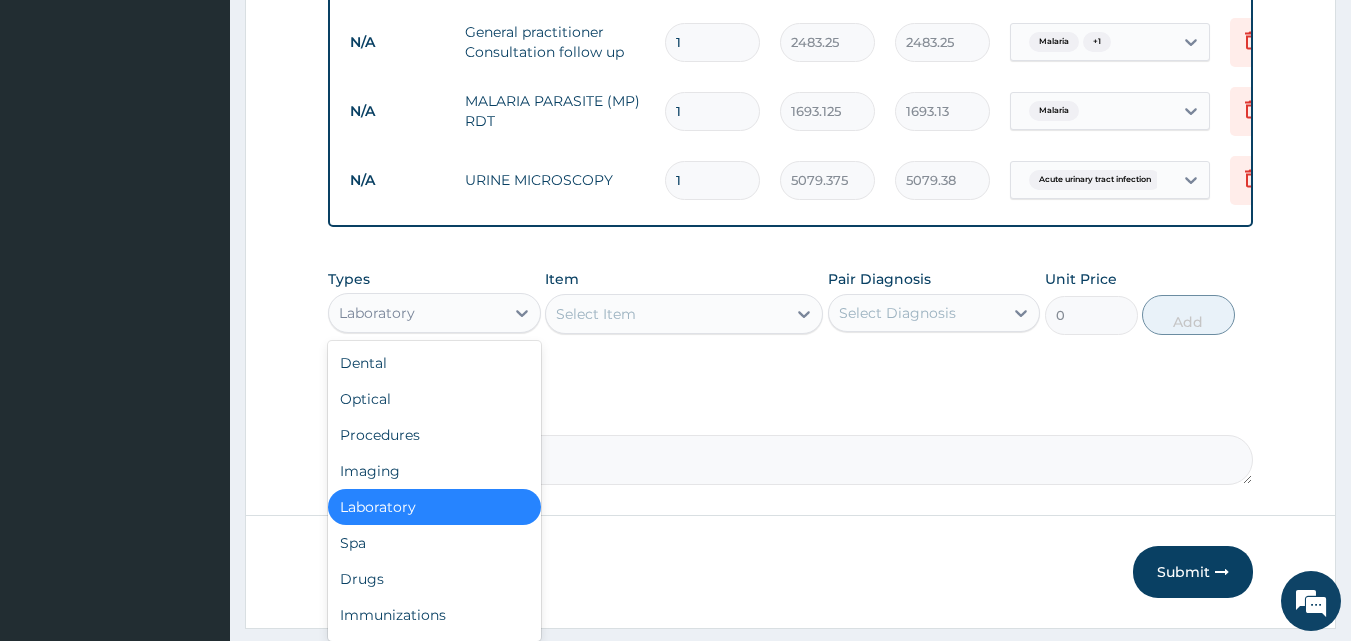 click on "Laboratory" at bounding box center [416, 313] 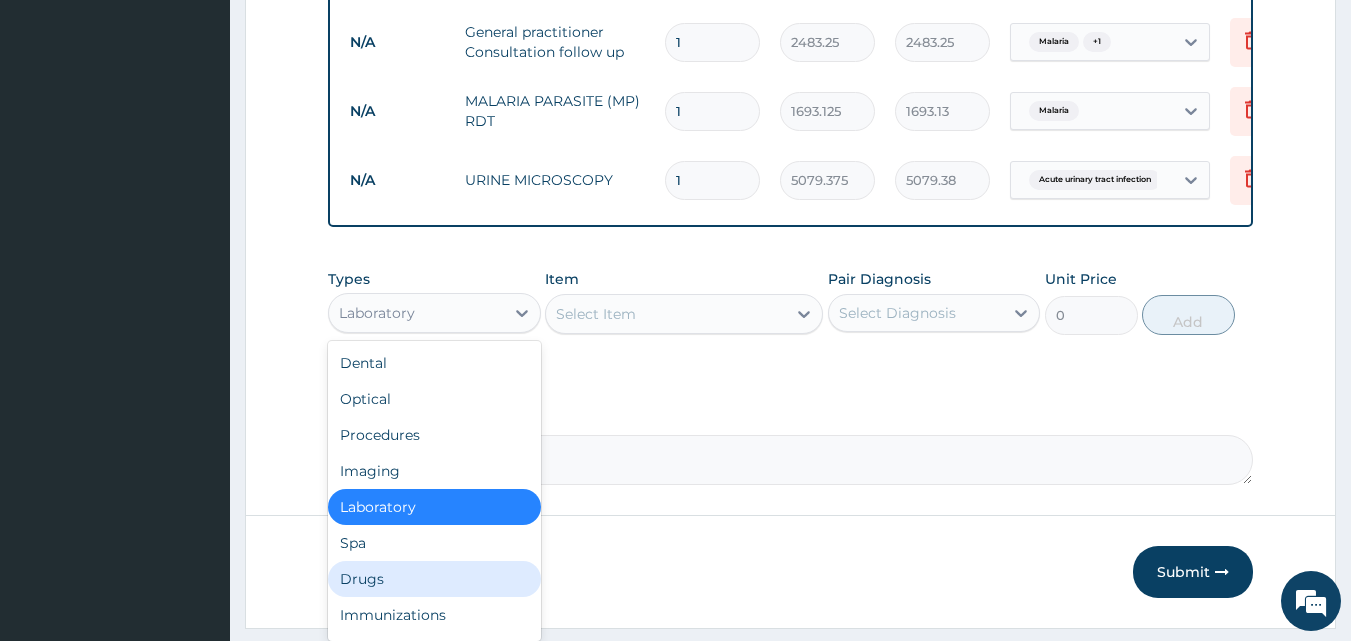 click on "Drugs" at bounding box center (434, 579) 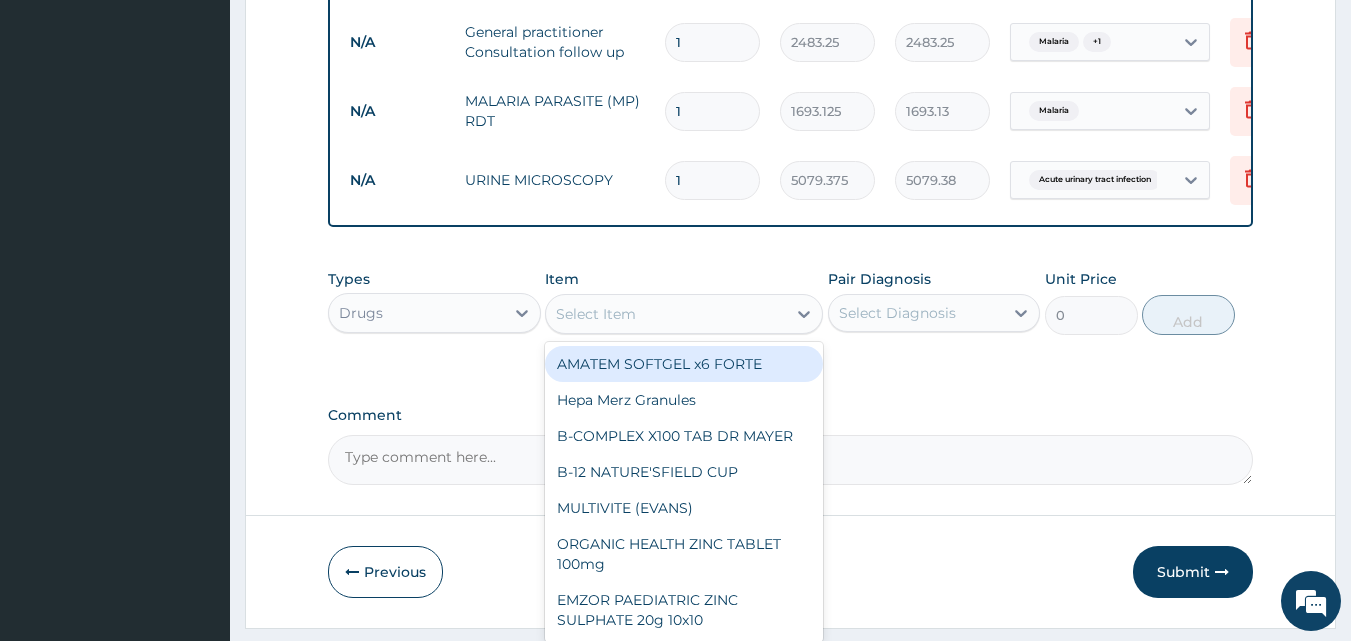 click on "Select Item" at bounding box center [596, 314] 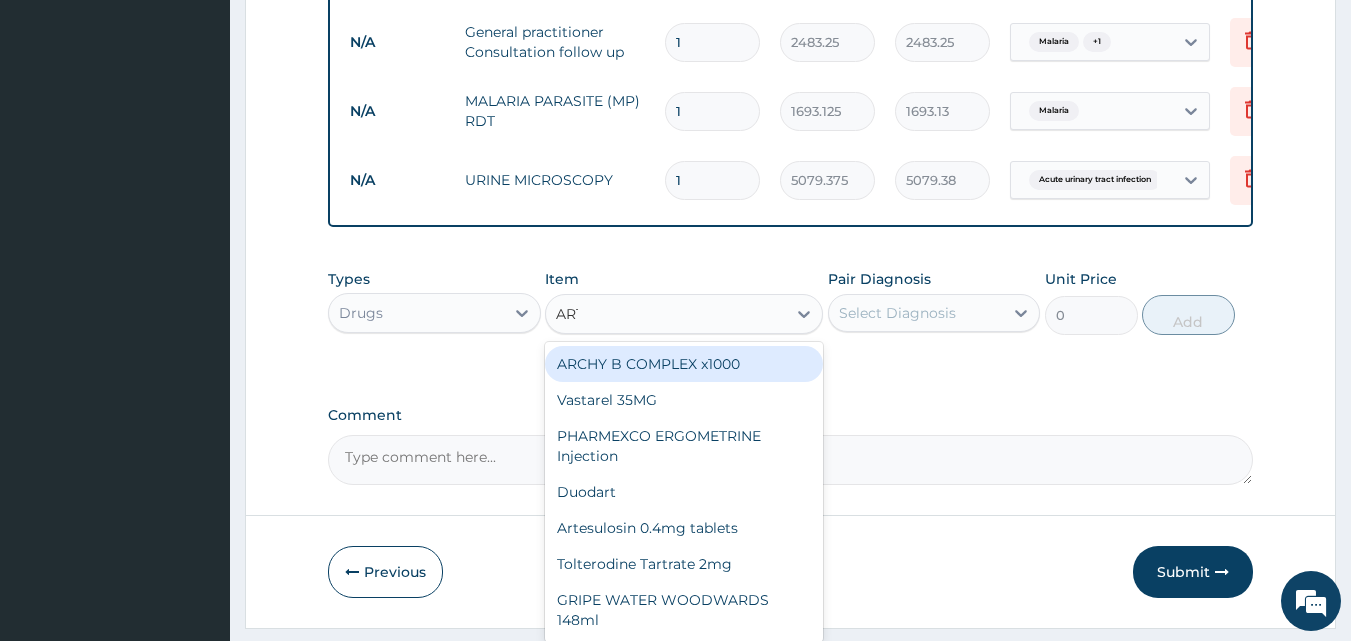 type on "ARTE" 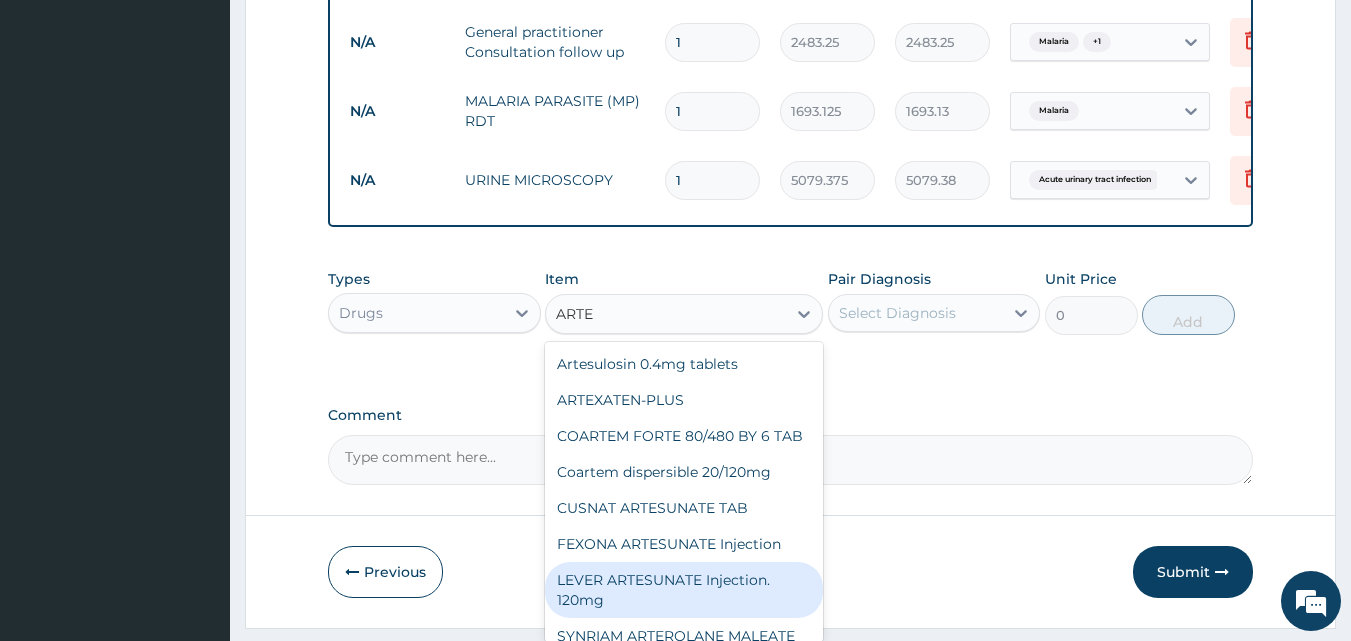 click on "LEVER ARTESUNATE Injection. 120mg" at bounding box center (684, 590) 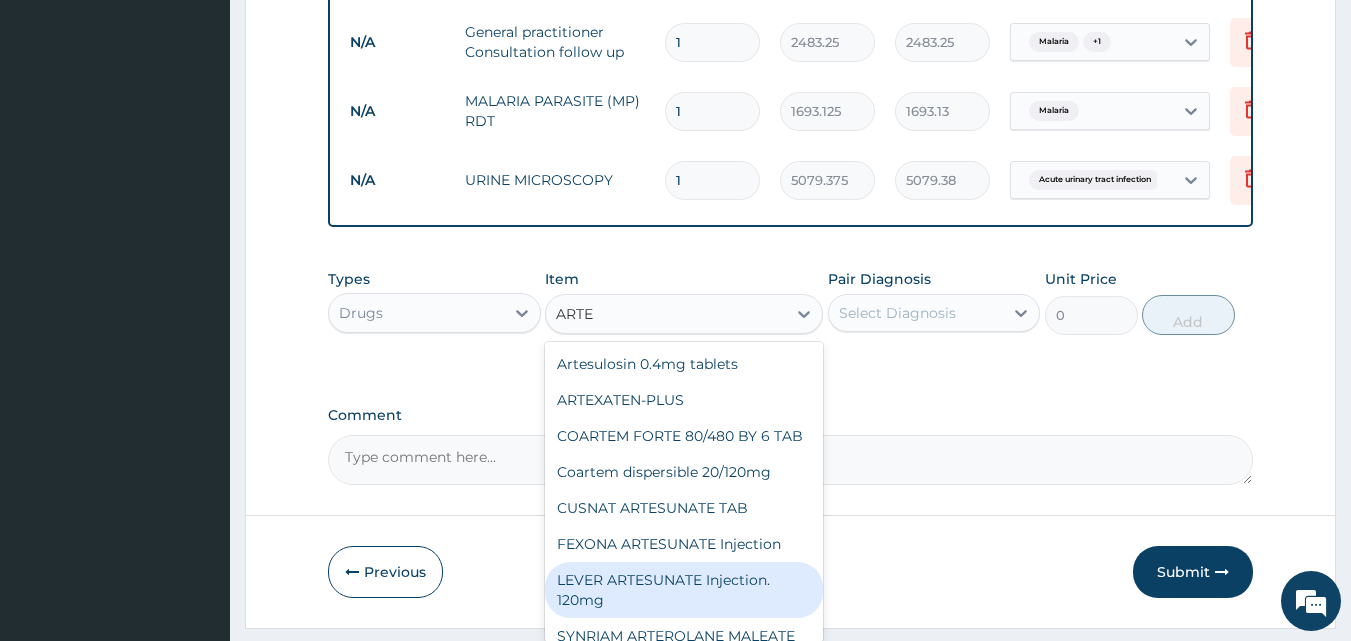 type 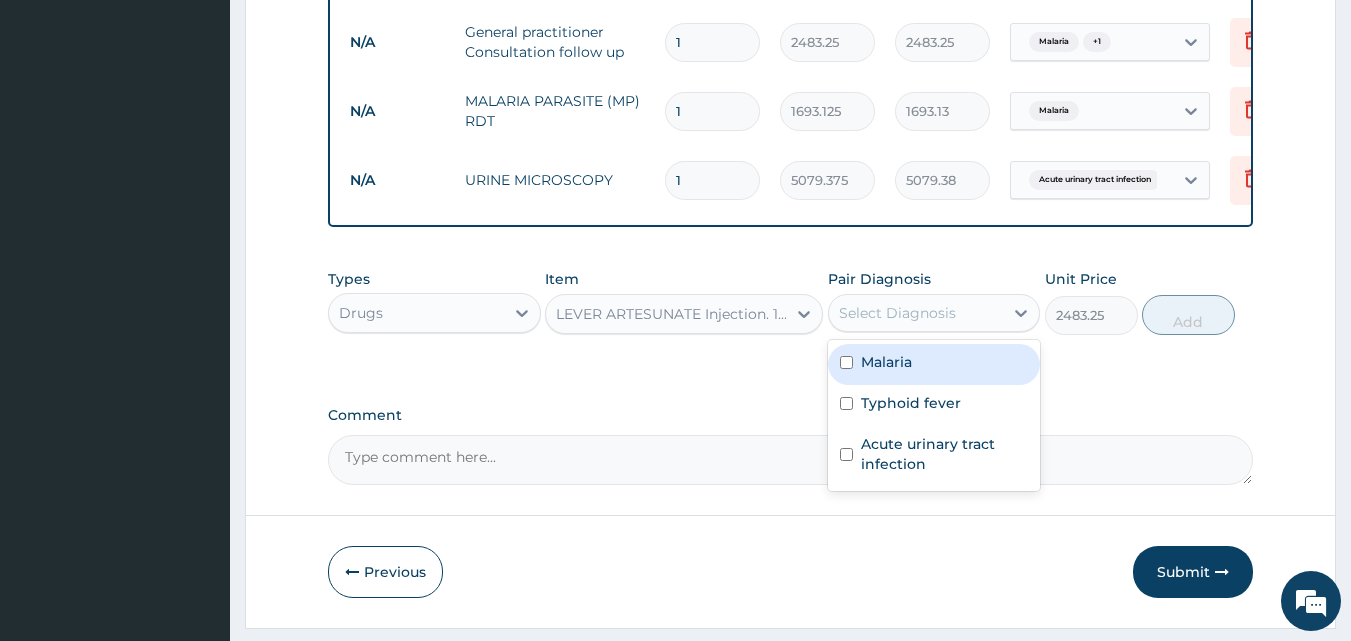 click on "Select Diagnosis" at bounding box center [897, 313] 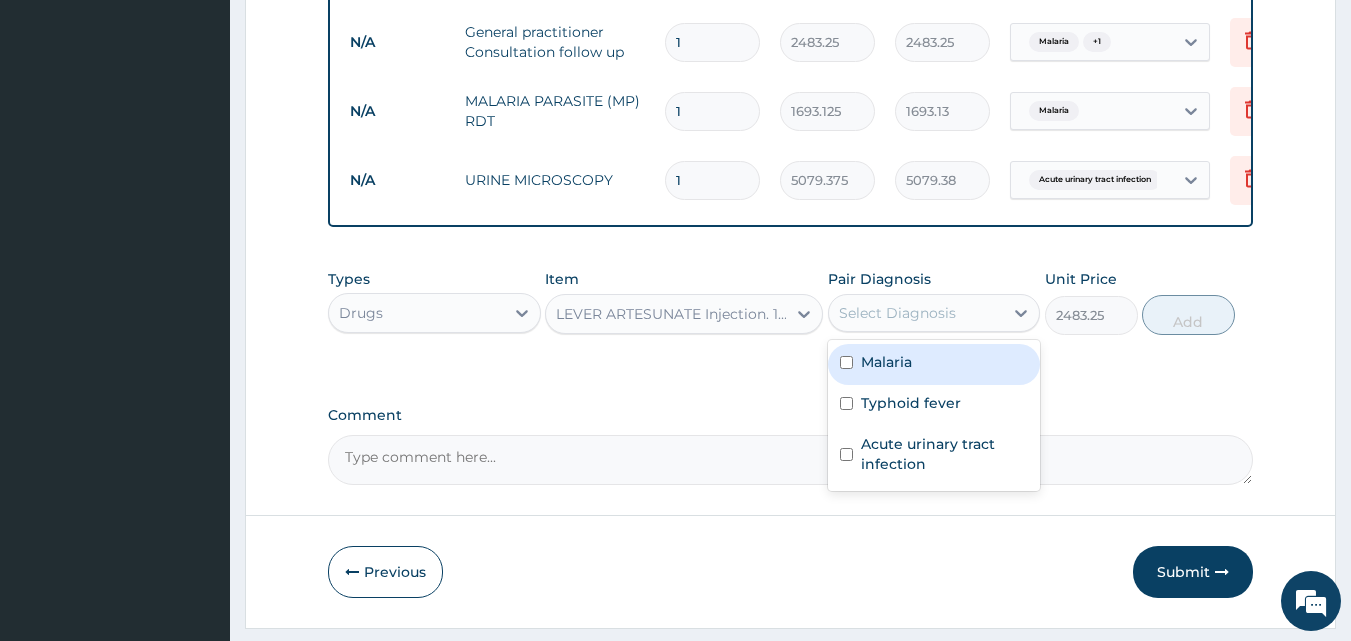 click at bounding box center (846, 362) 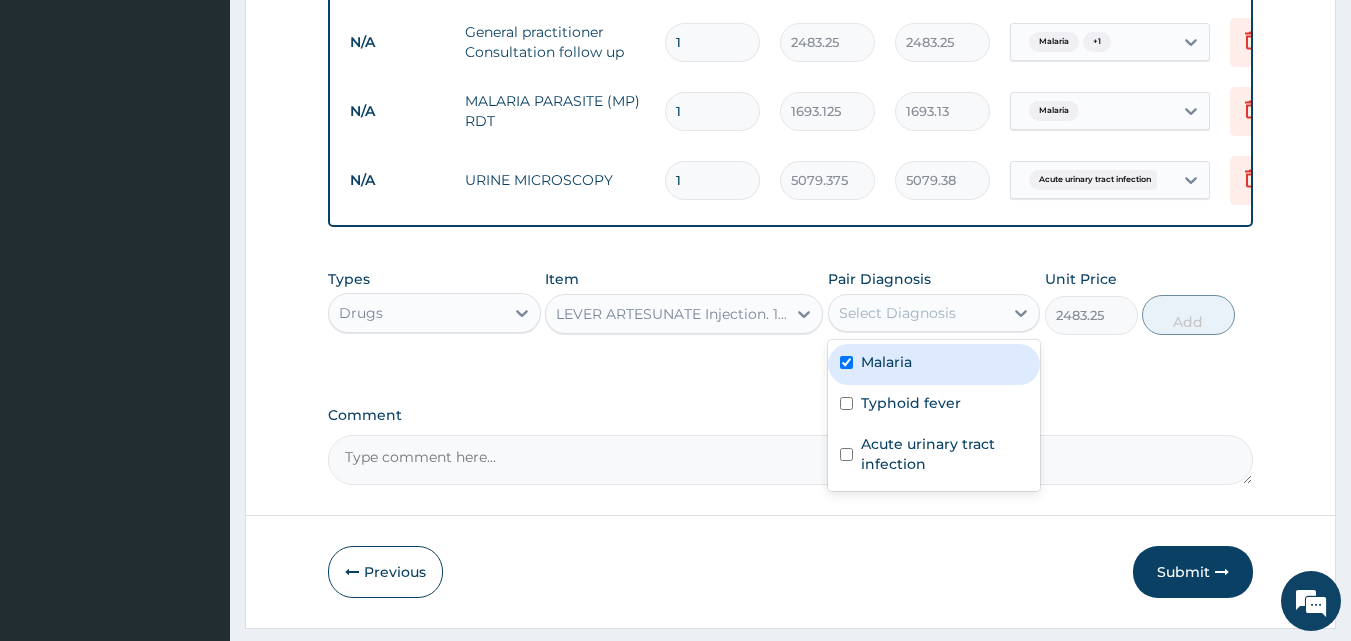 checkbox on "true" 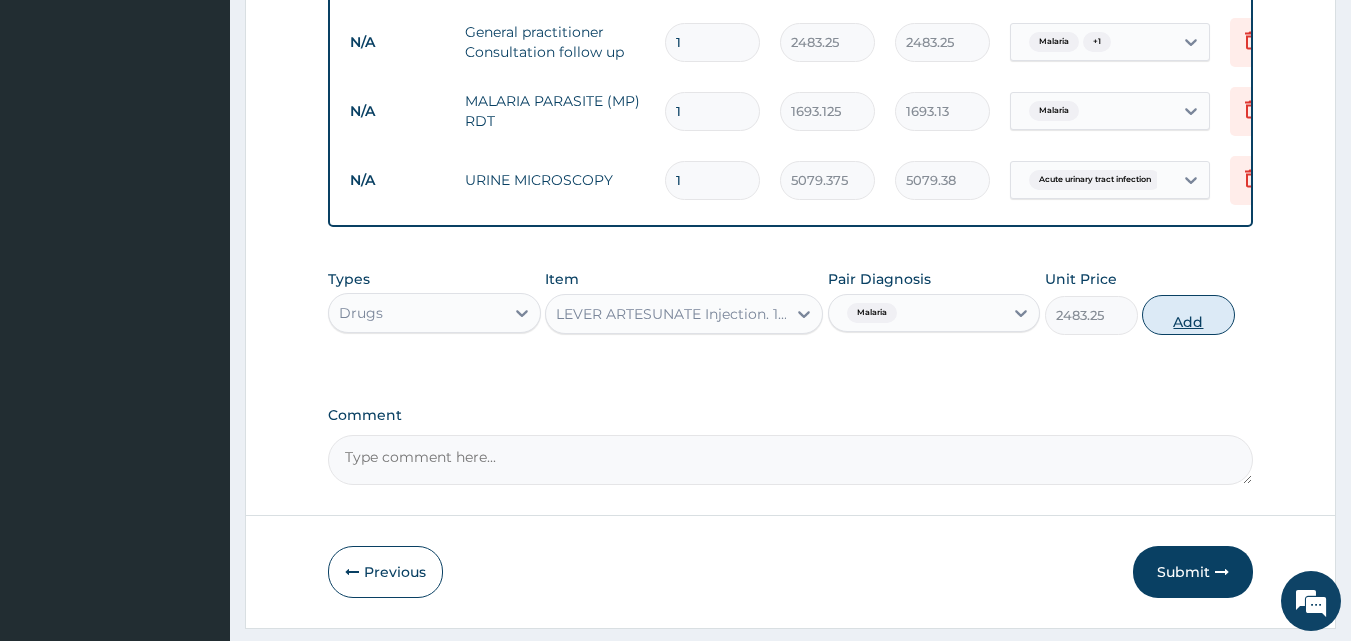 click on "Add" at bounding box center [1188, 315] 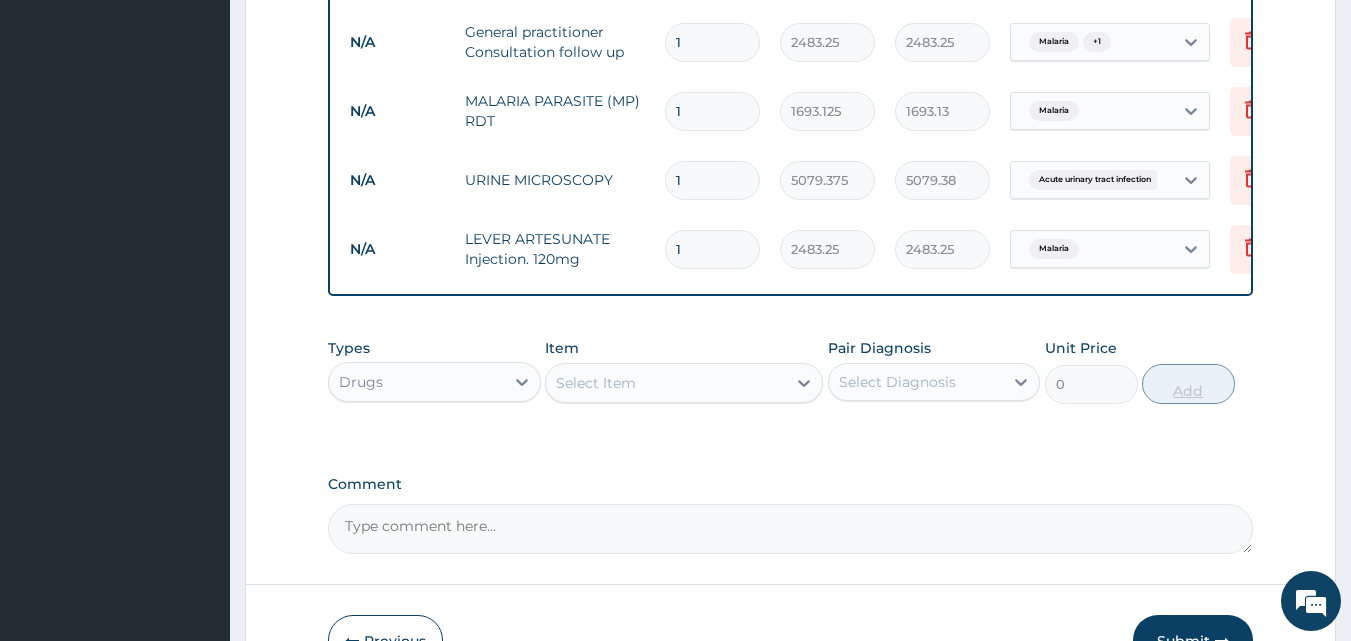 type 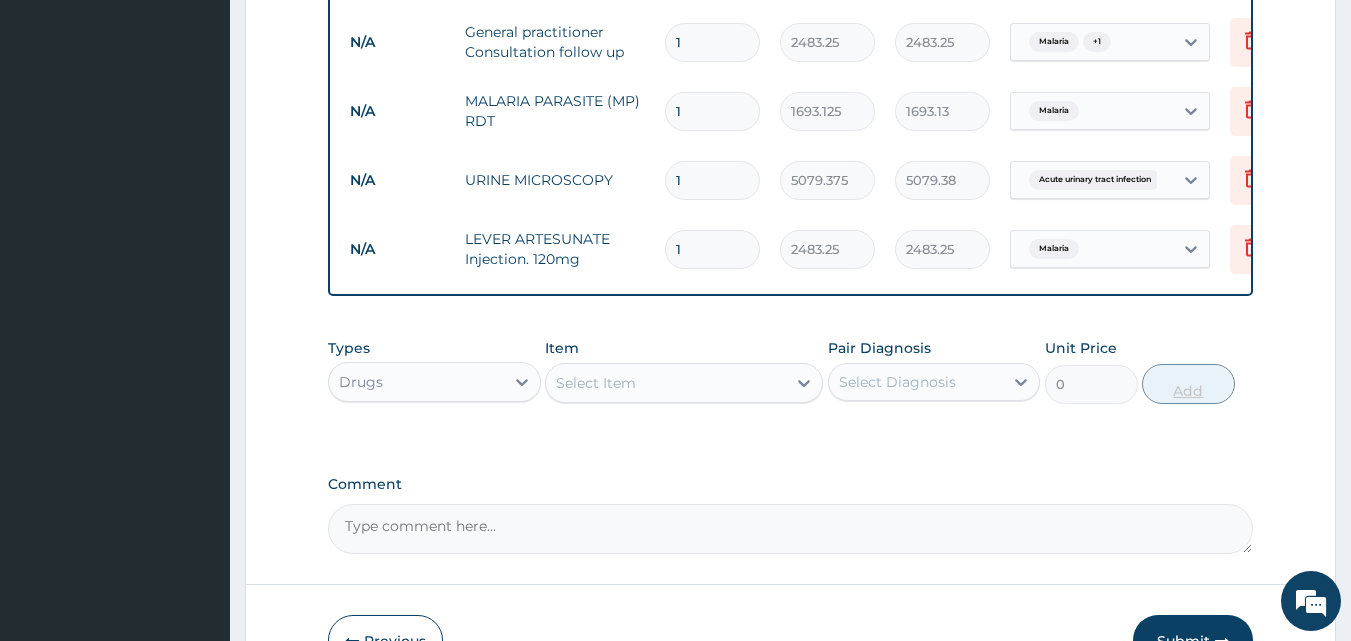 type on "0.00" 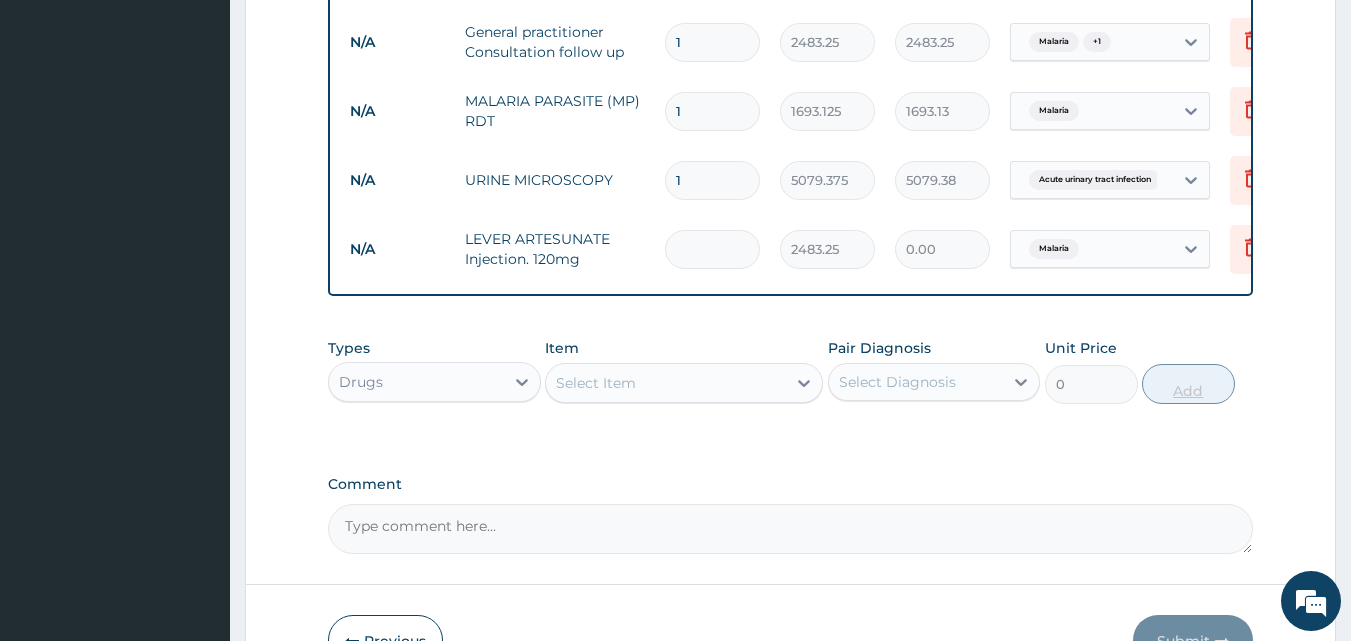 type on "2" 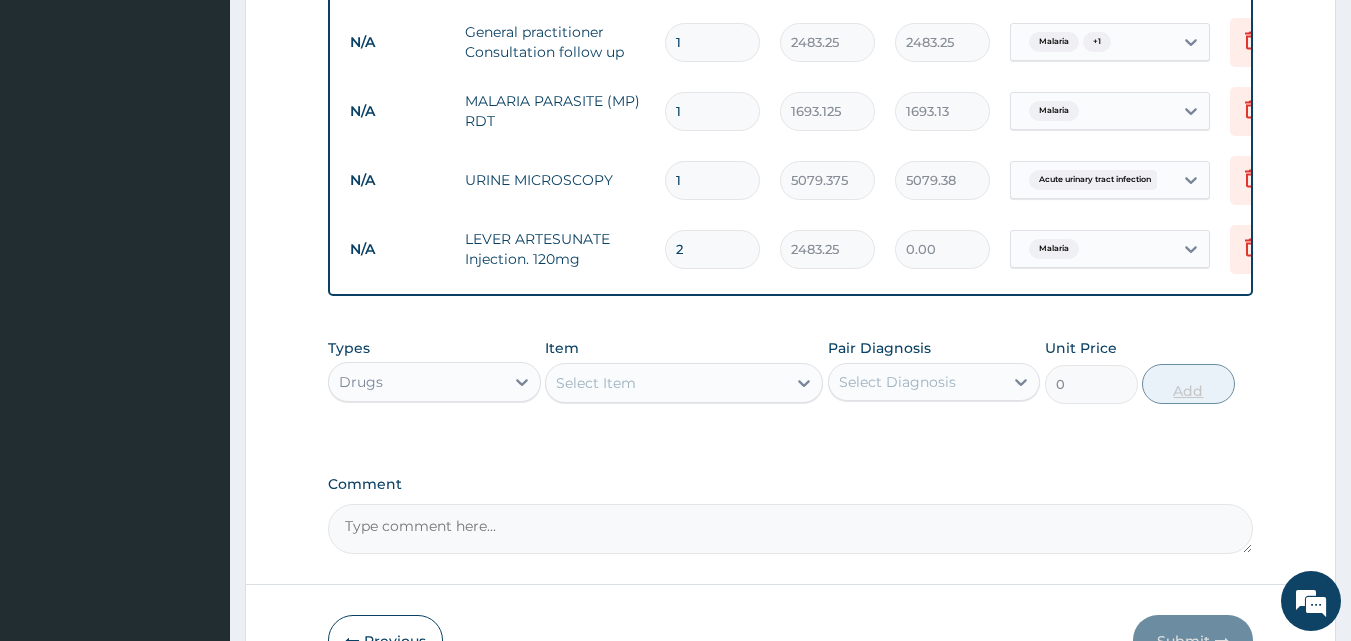 type on "4966.50" 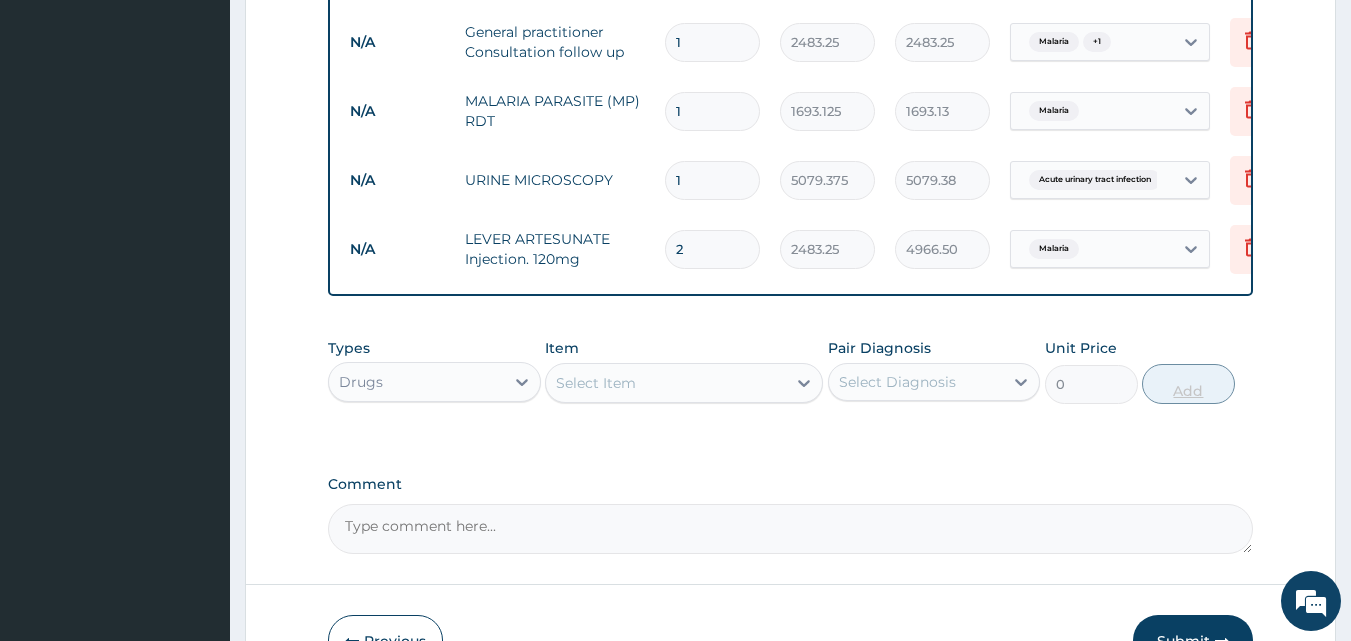 type 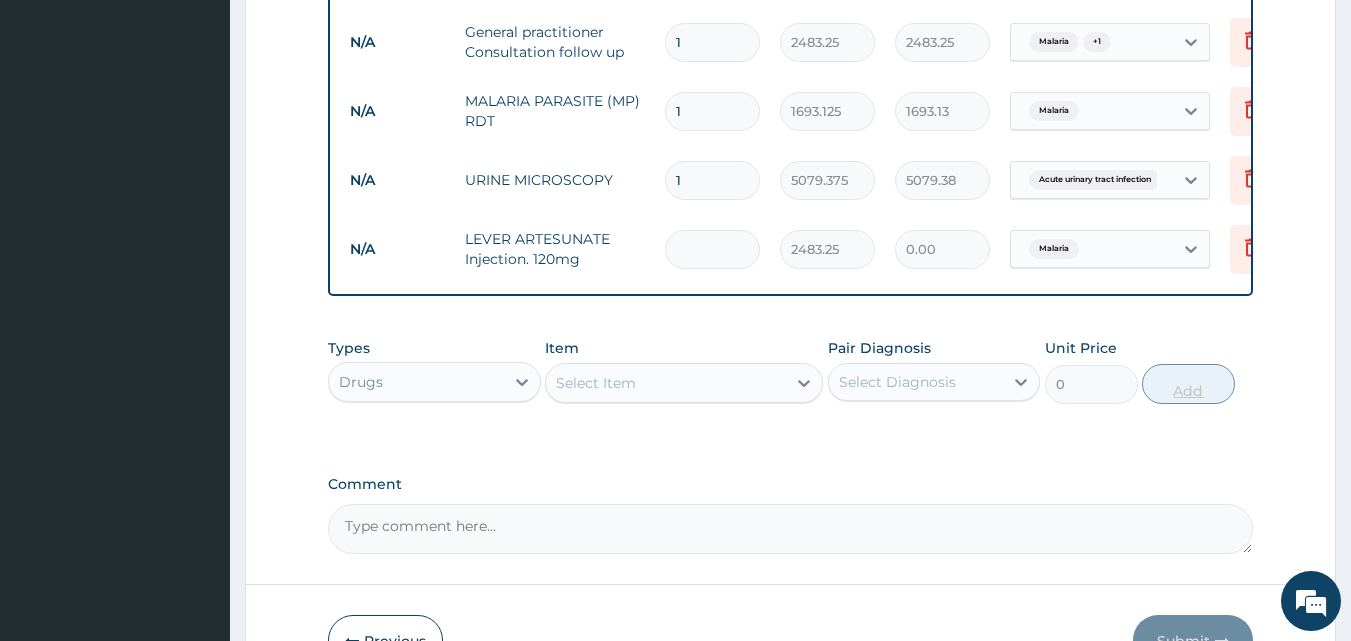 type on "3" 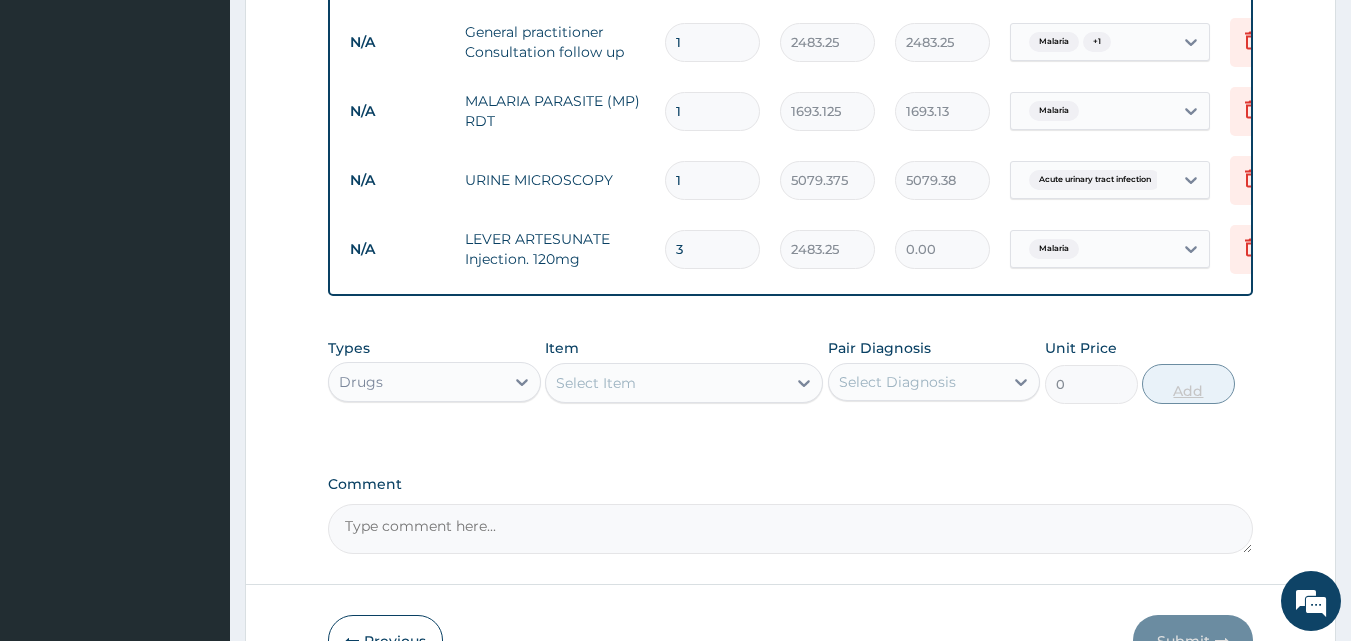 type on "7449.75" 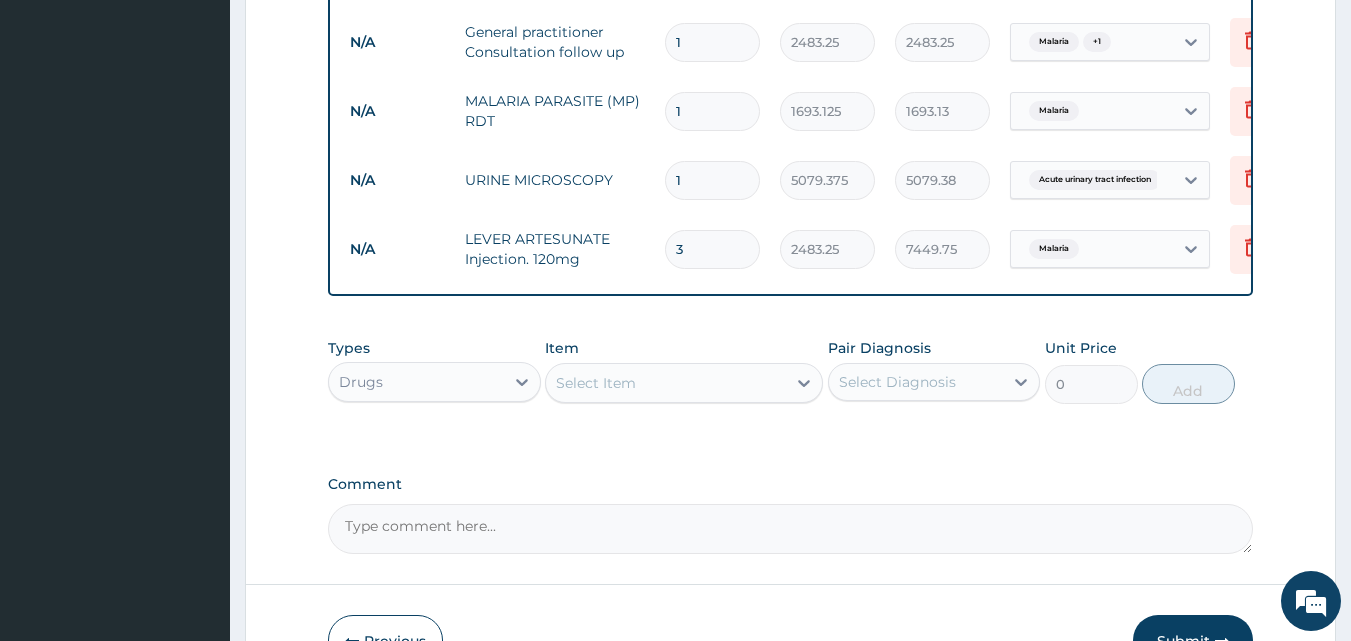 type on "3" 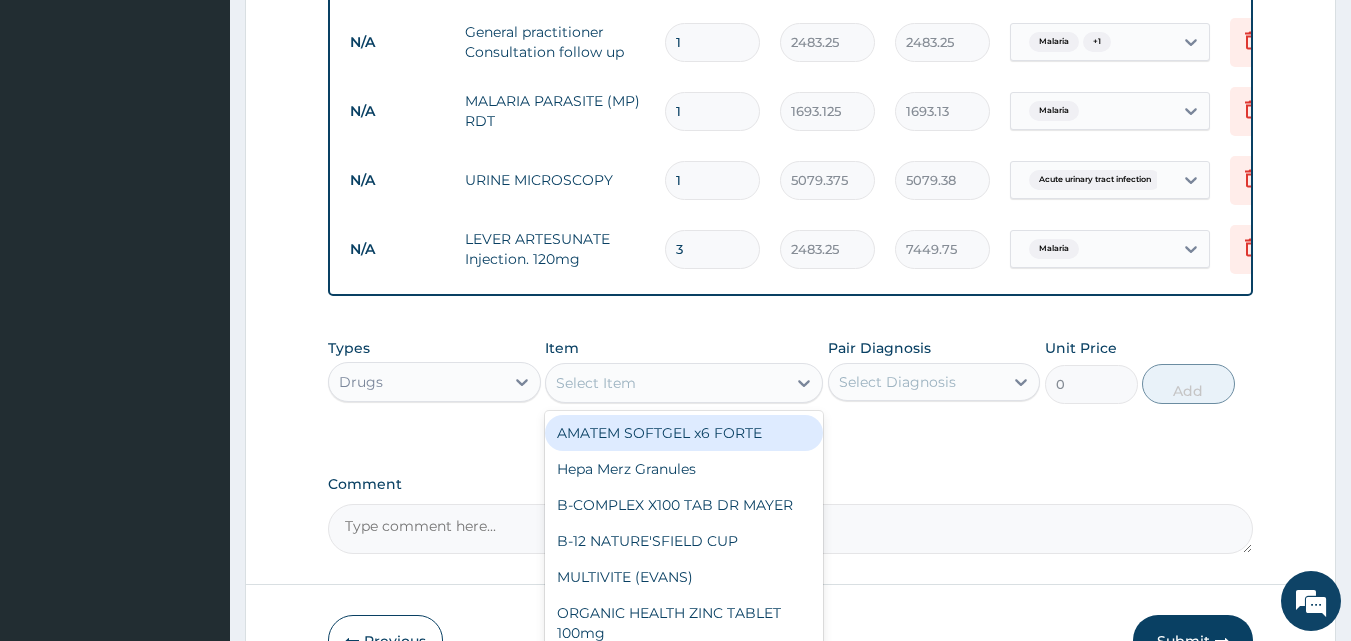 click on "Select Item" at bounding box center [666, 383] 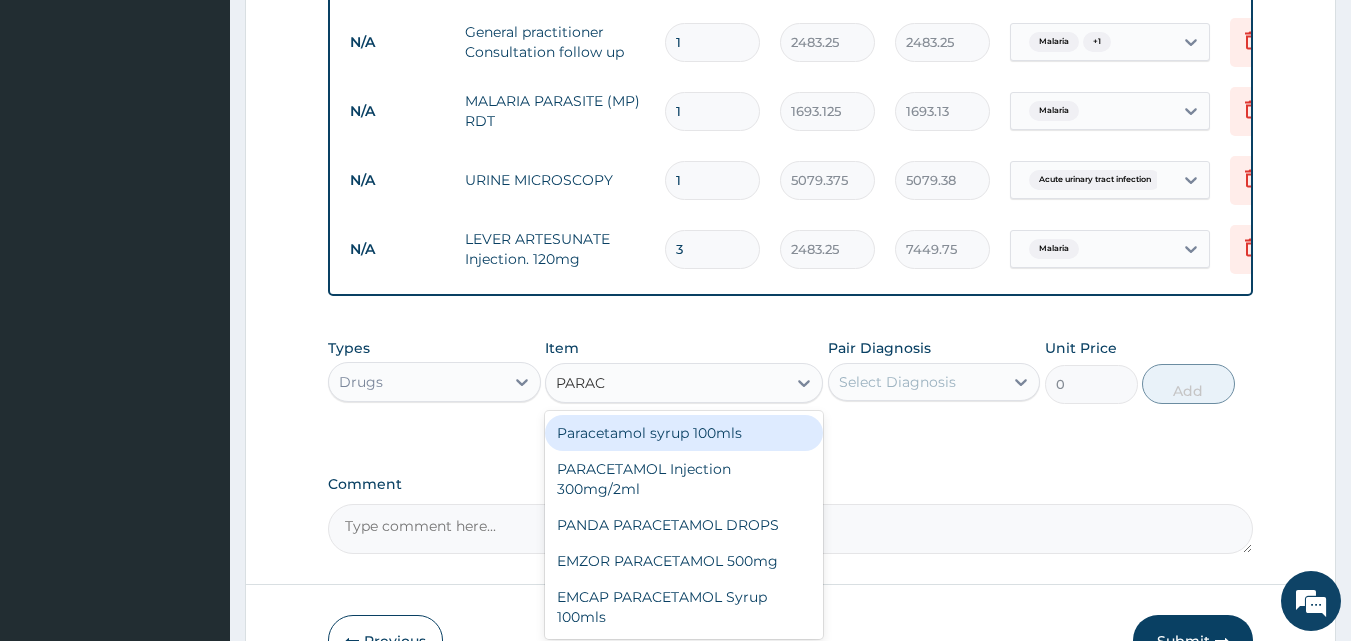 type on "PARACE" 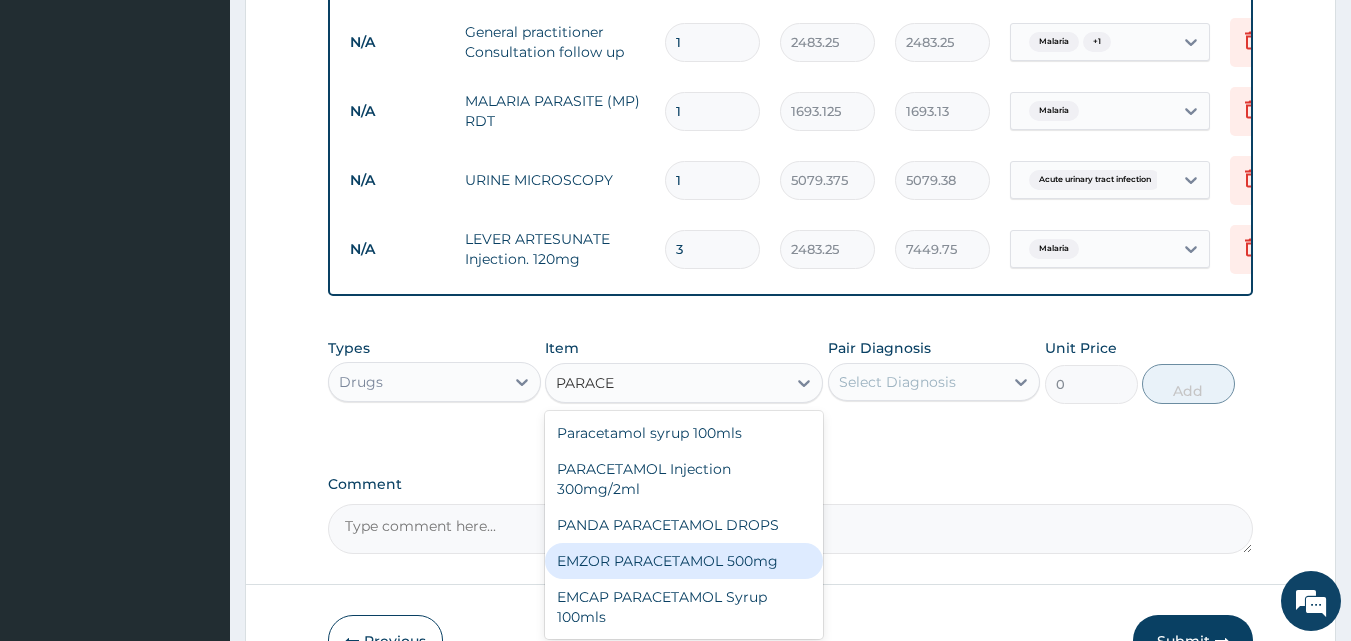 click on "EMZOR PARACETAMOL 500mg" at bounding box center [684, 561] 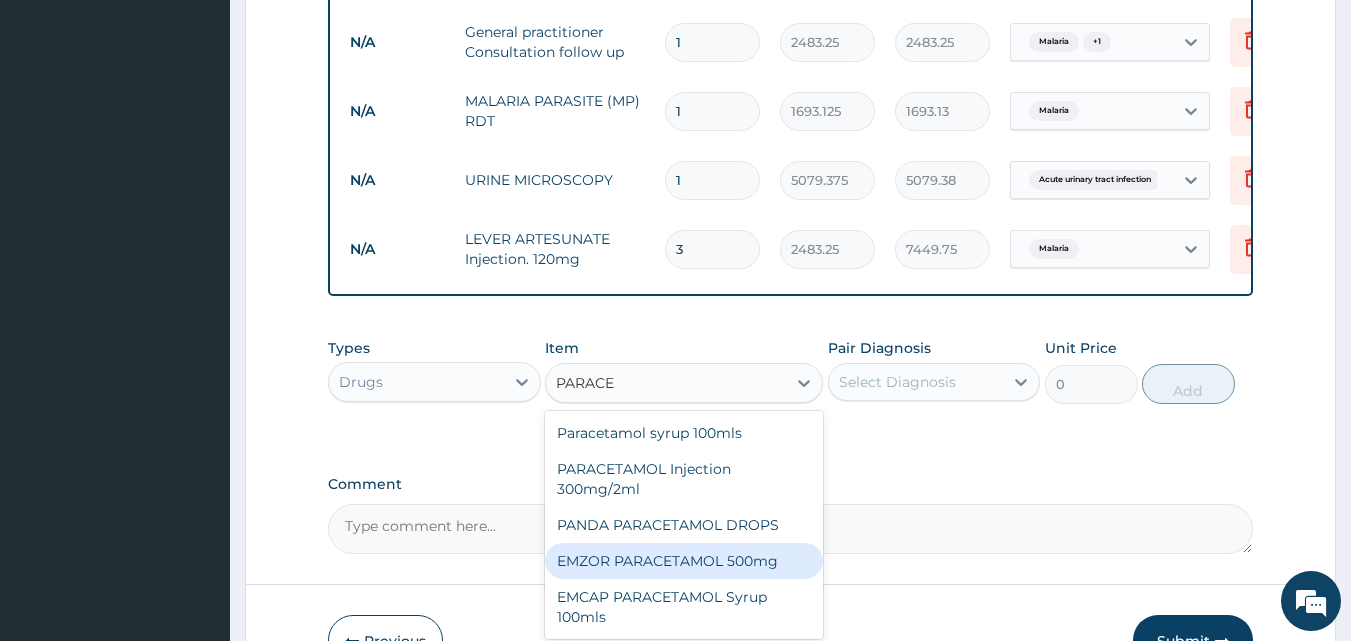 type 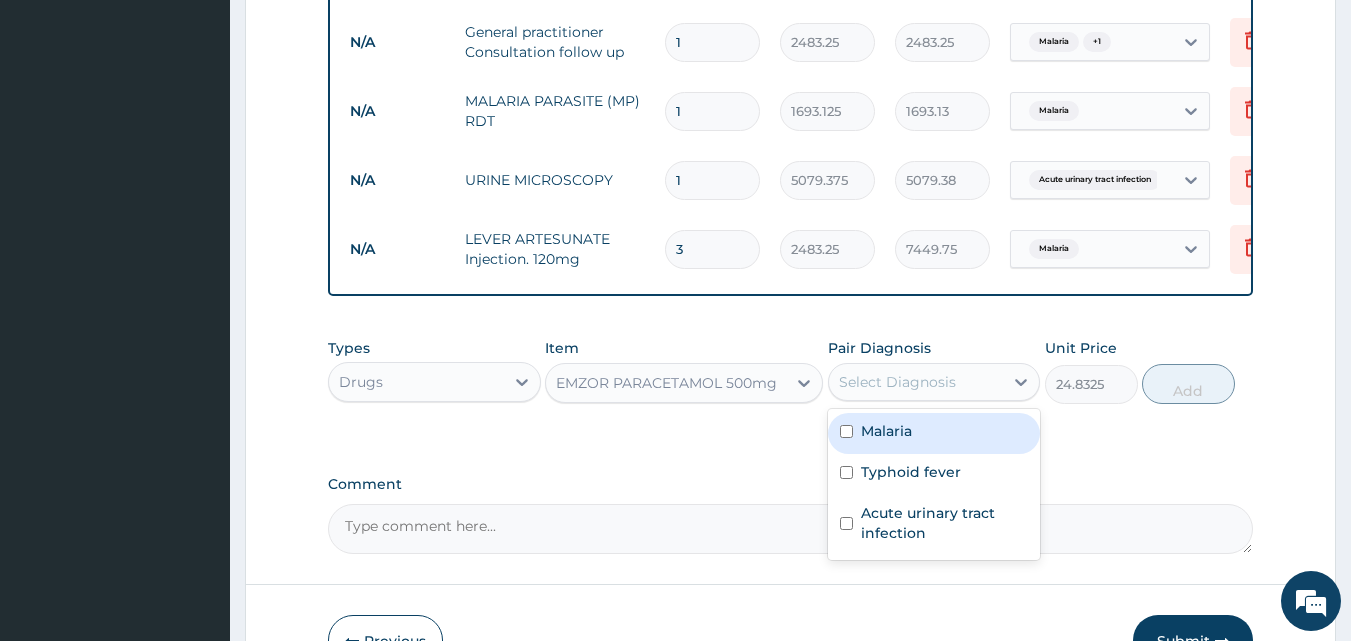 click on "Select Diagnosis" at bounding box center [897, 382] 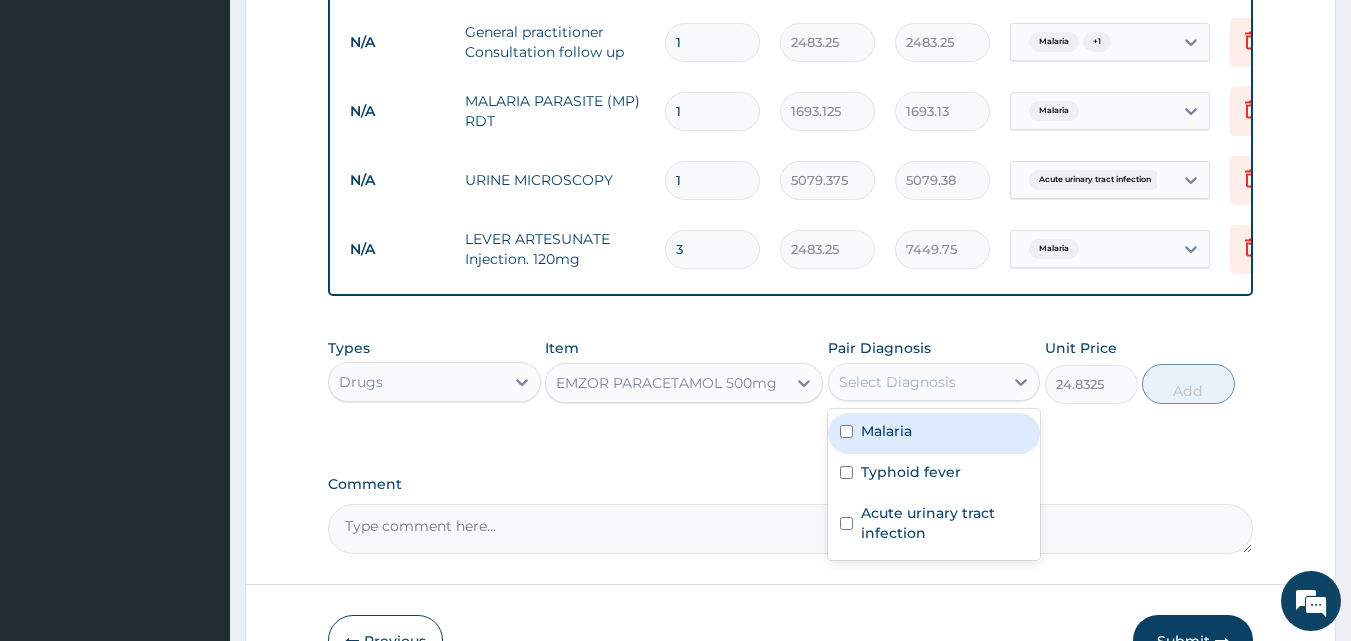 click at bounding box center [846, 431] 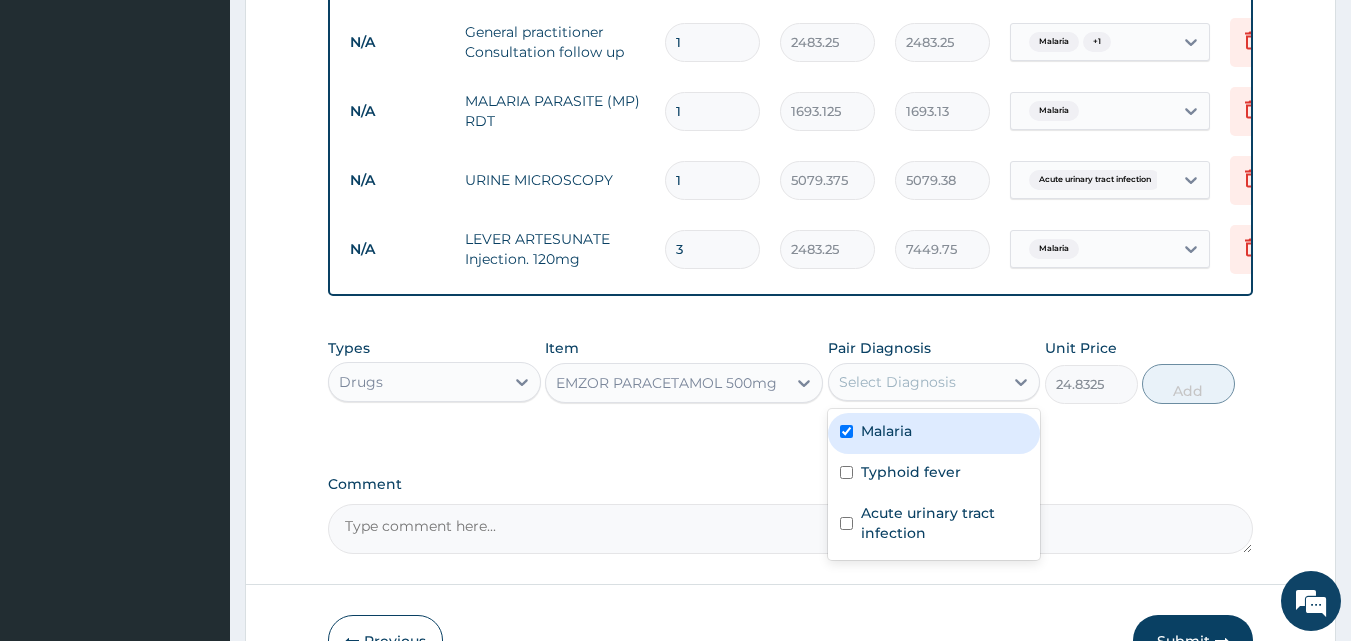 checkbox on "true" 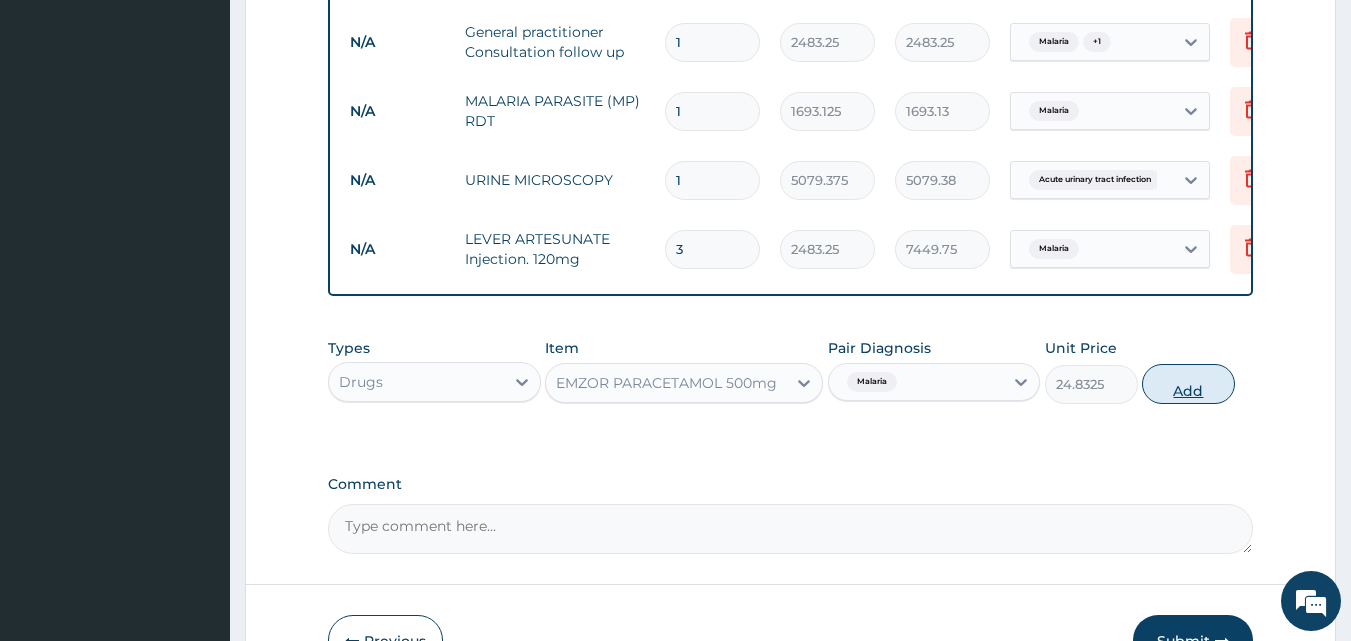 click on "Add" at bounding box center [1188, 384] 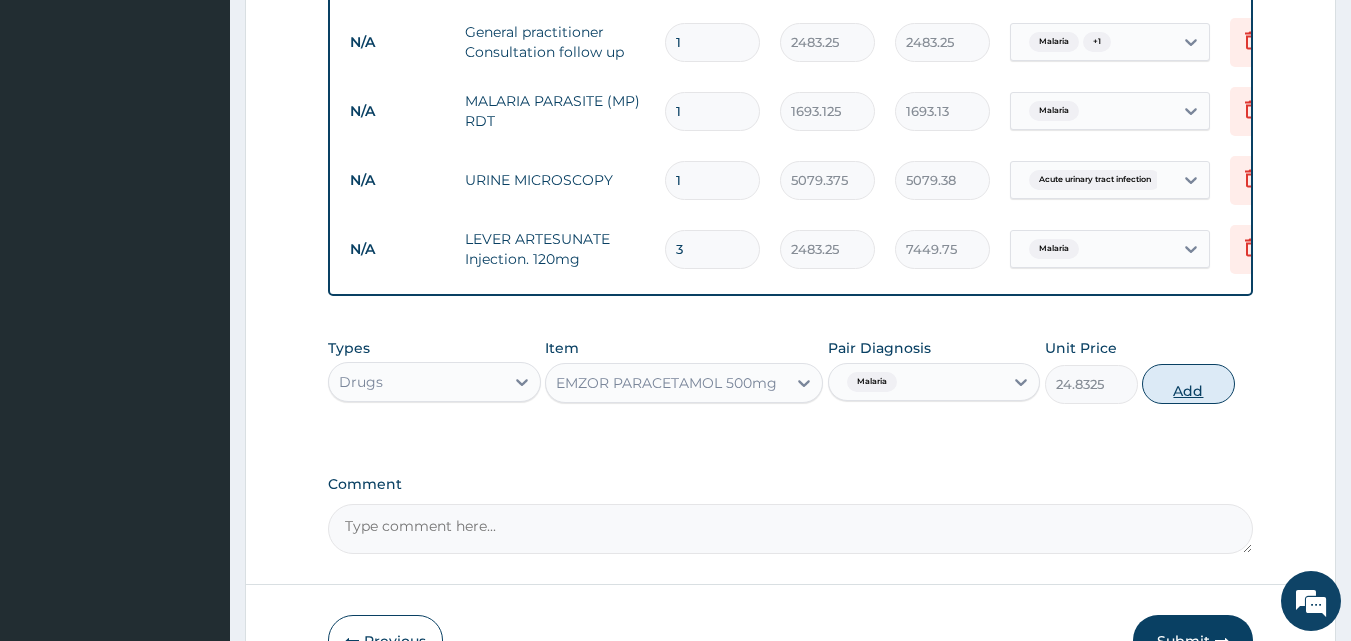 type on "0" 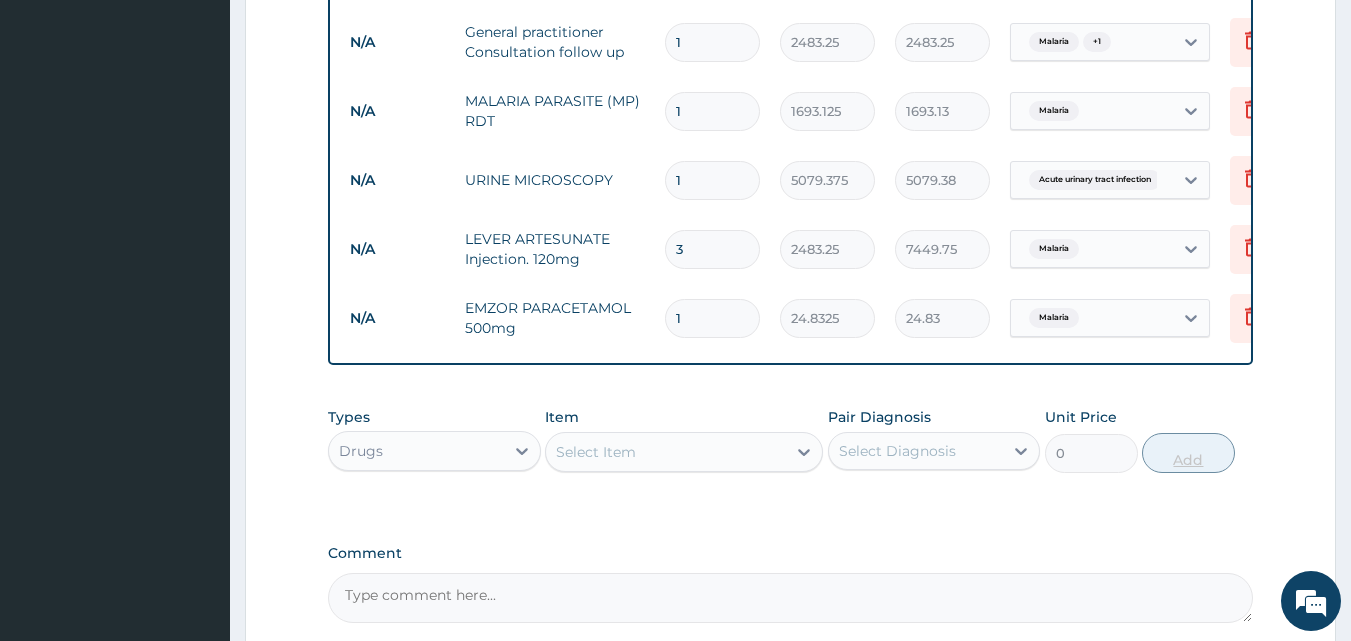 type on "18" 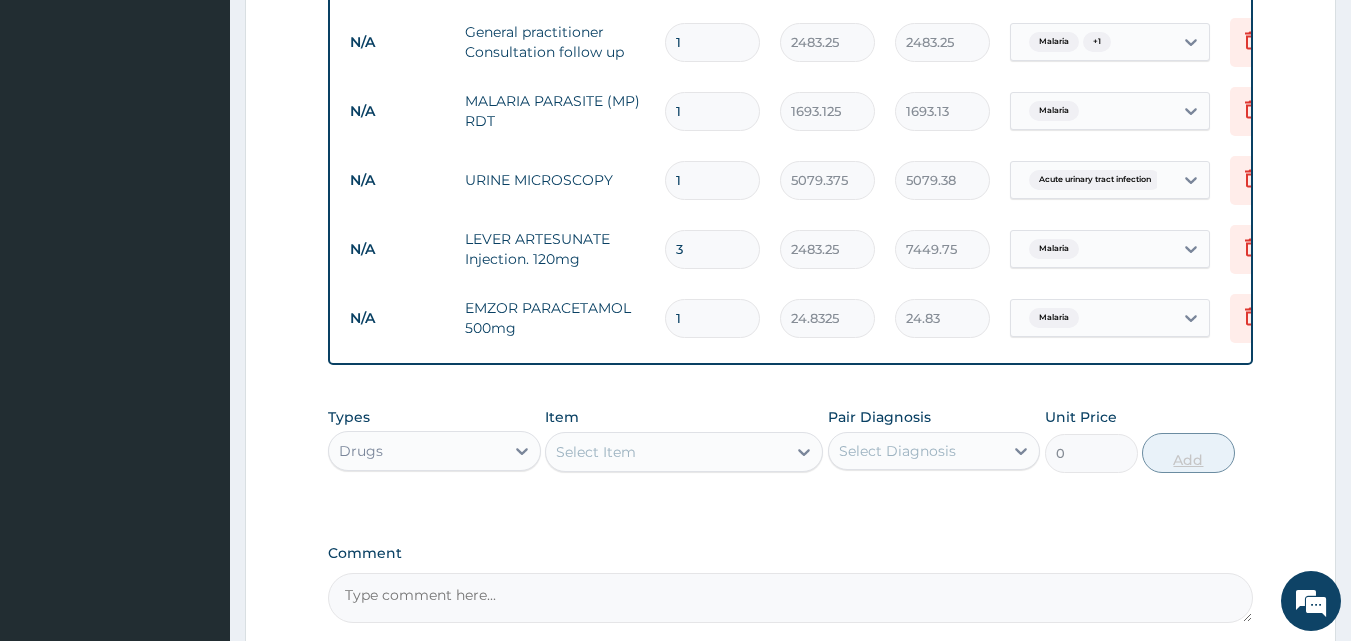 type on "446.99" 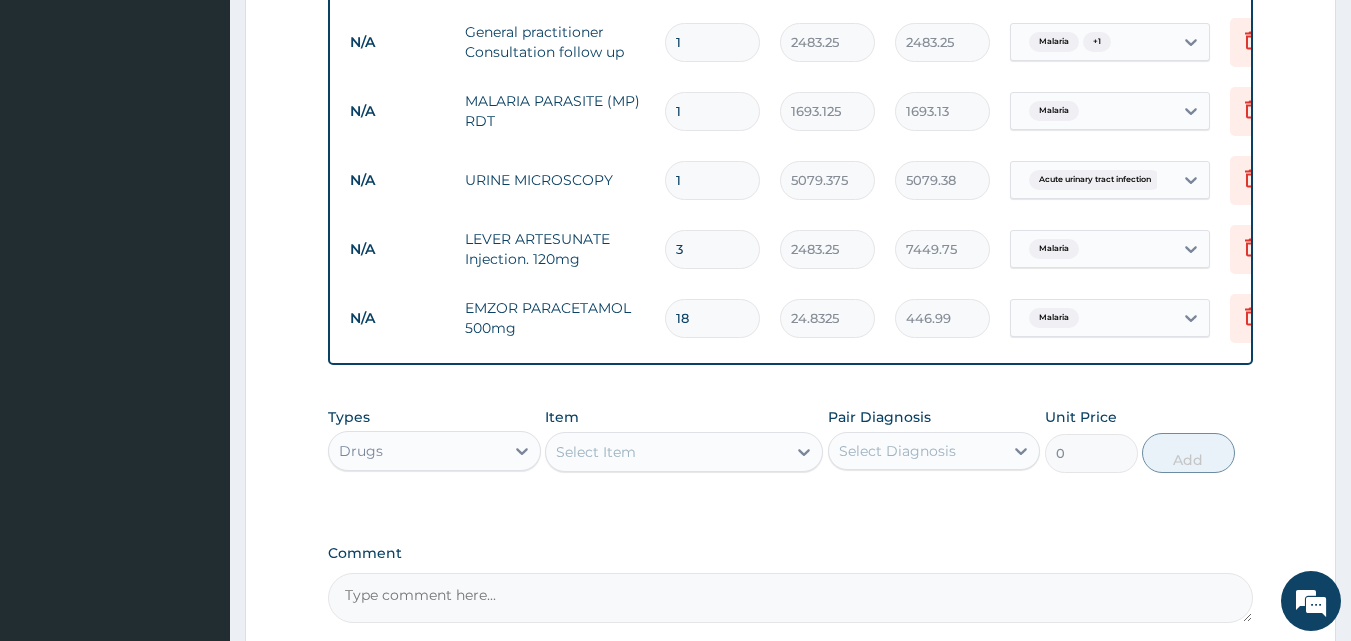 type on "18" 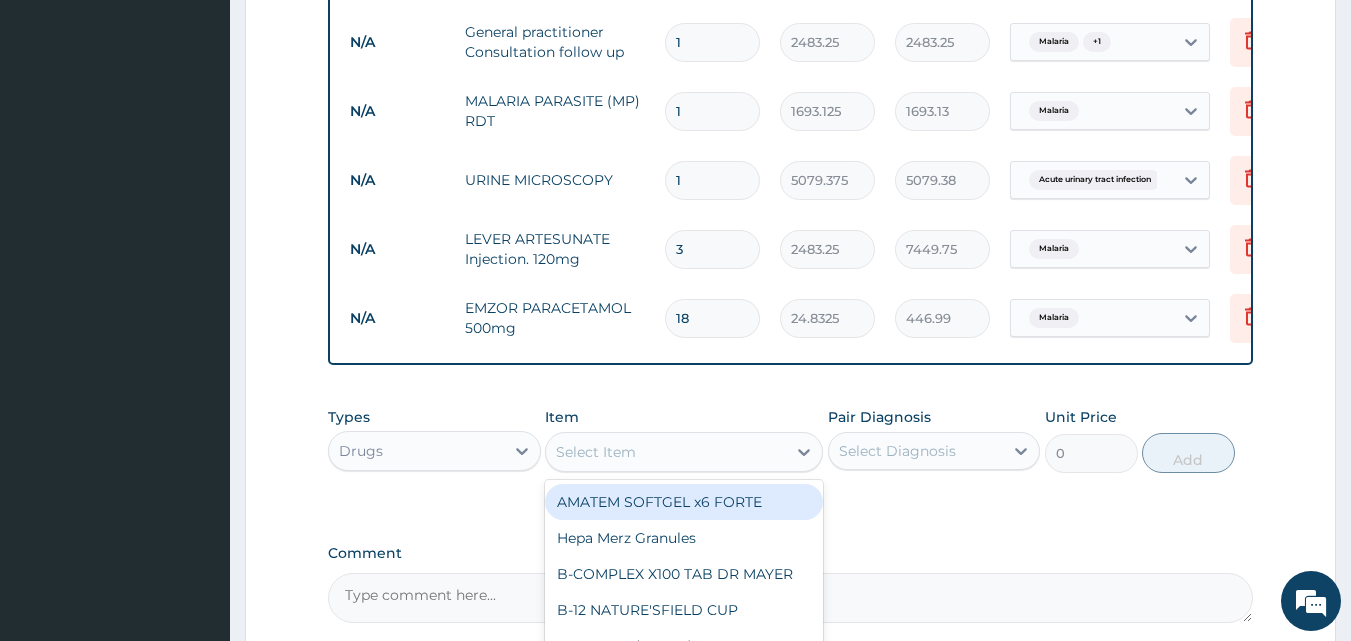 click on "Select Item" at bounding box center [666, 452] 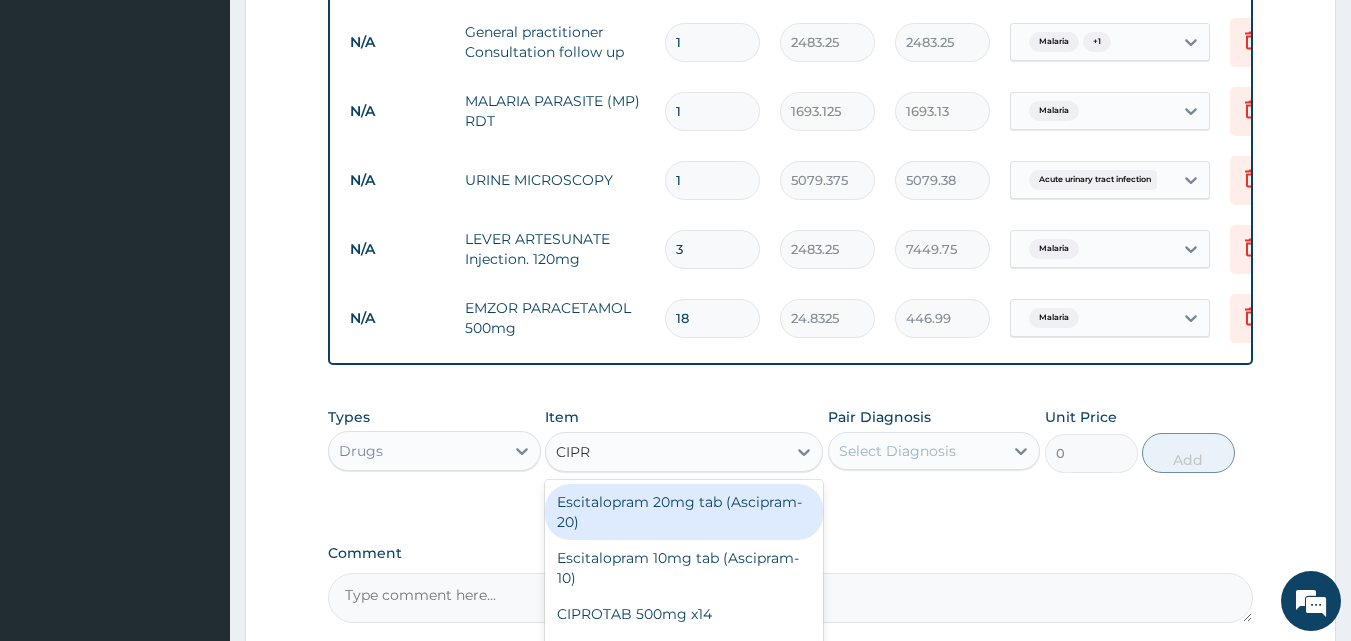 type on "CIPRO" 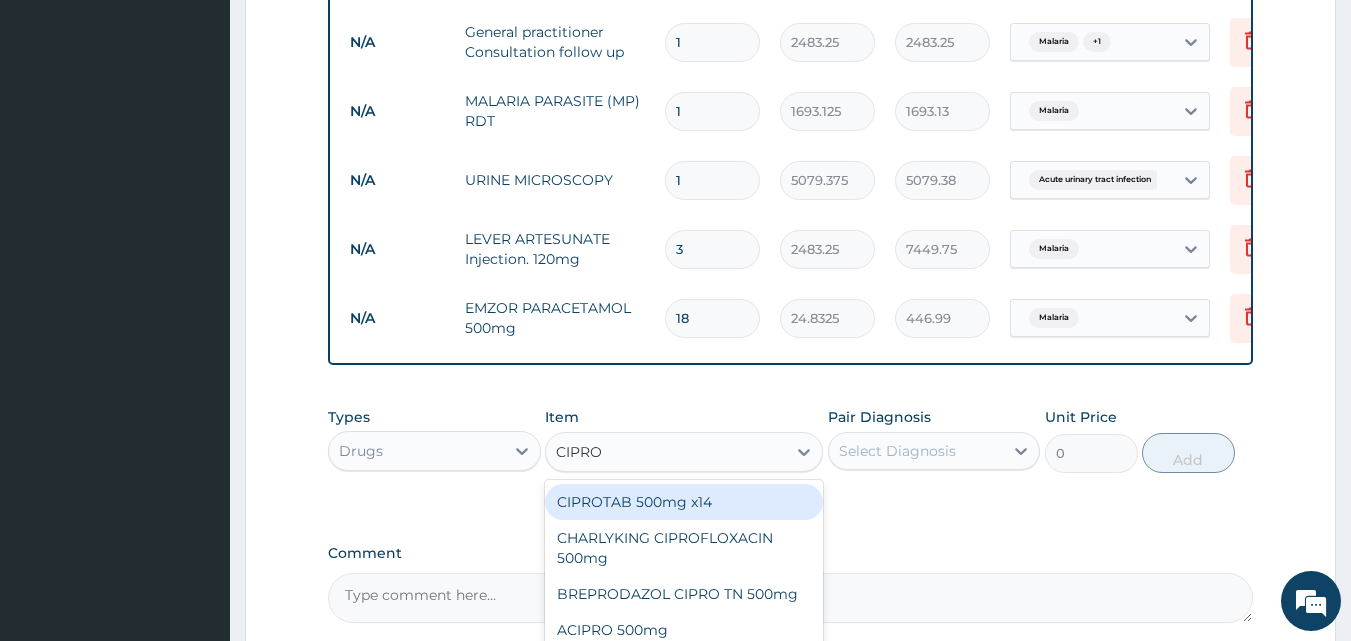 click on "CIPROTAB 500mg x14" at bounding box center [684, 502] 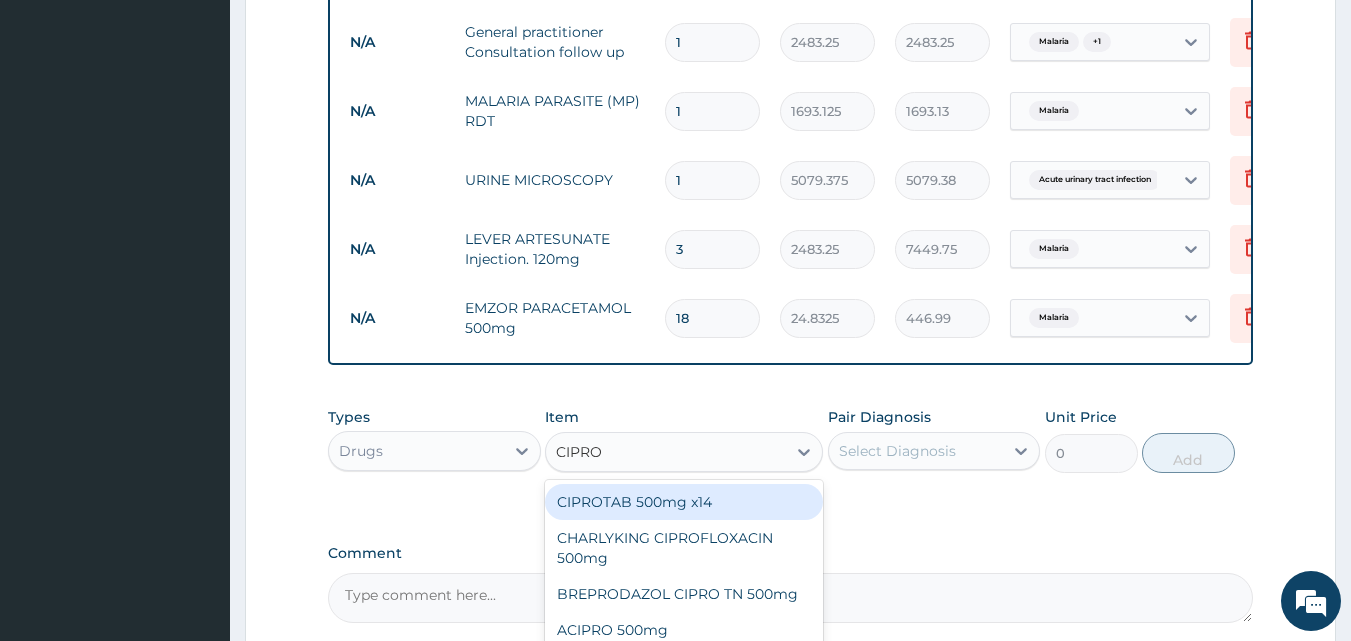 type 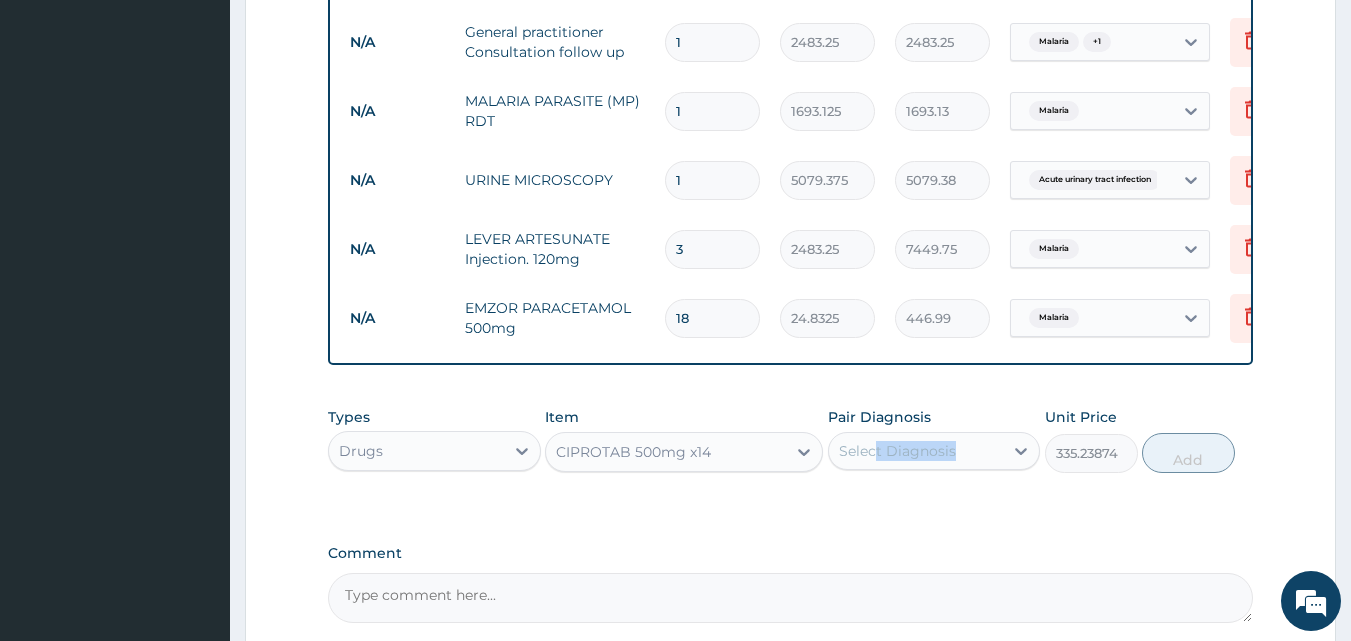 drag, startPoint x: 854, startPoint y: 495, endPoint x: 876, endPoint y: 465, distance: 37.202152 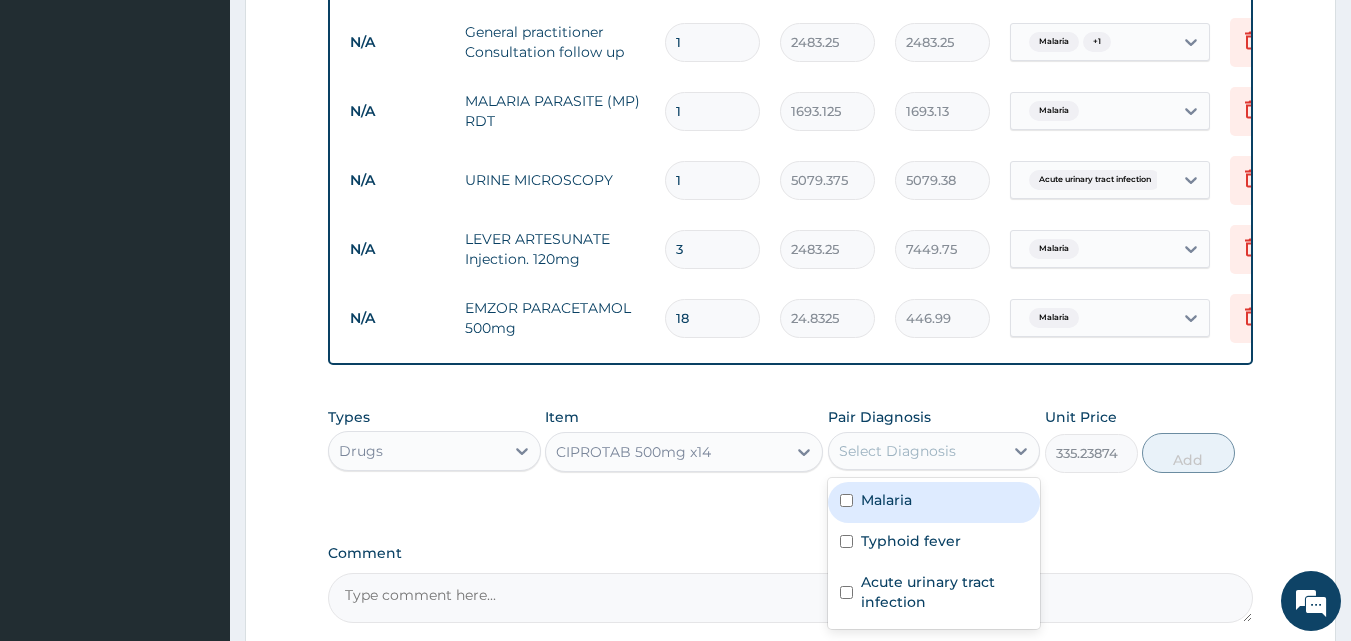 click on "Select Diagnosis" at bounding box center [897, 451] 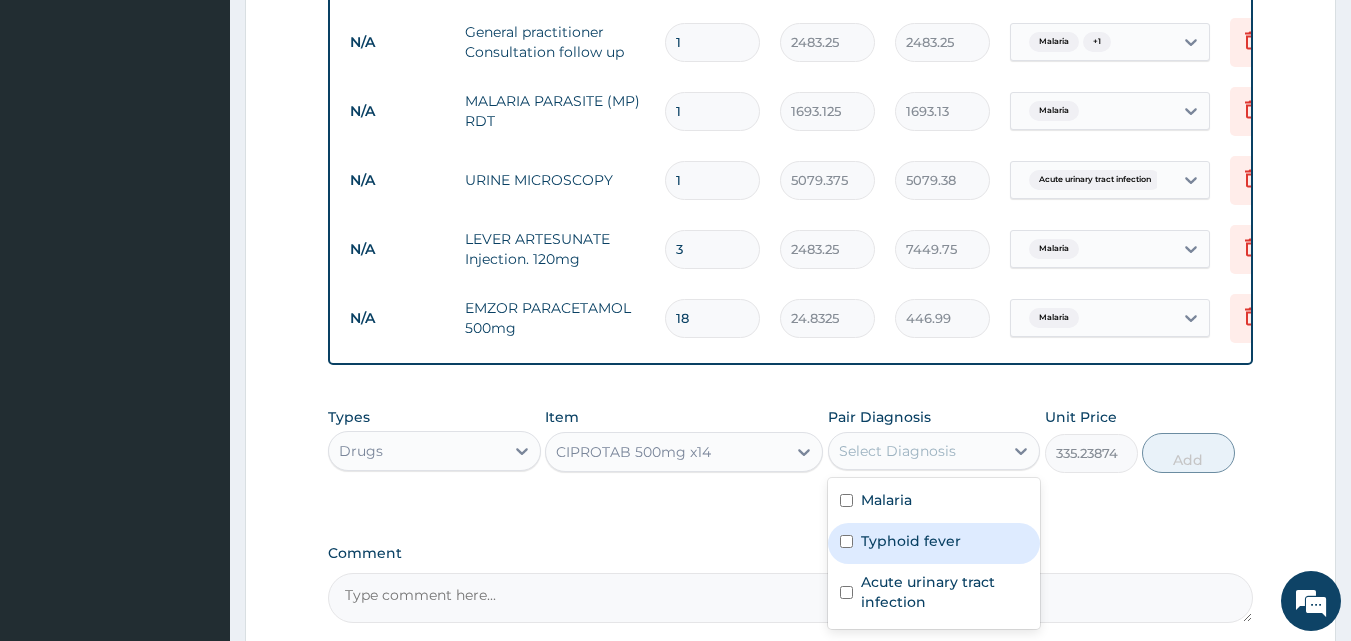 click at bounding box center [846, 541] 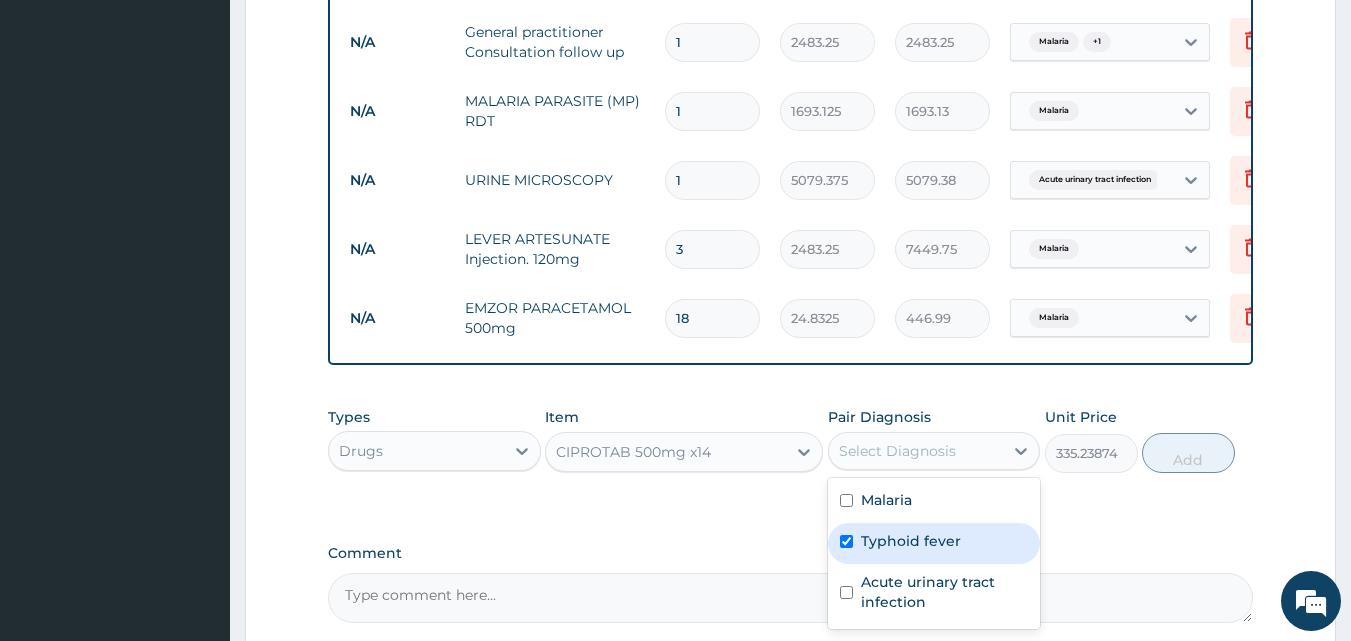 checkbox on "true" 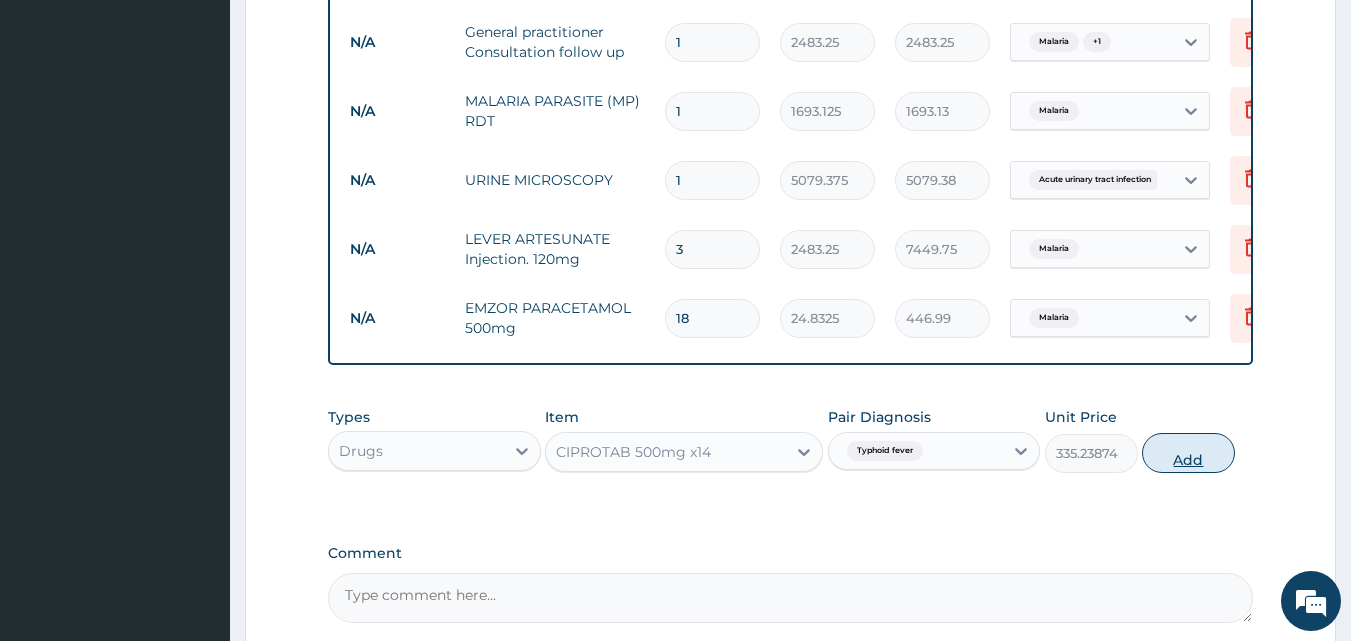 click on "Add" at bounding box center (1188, 453) 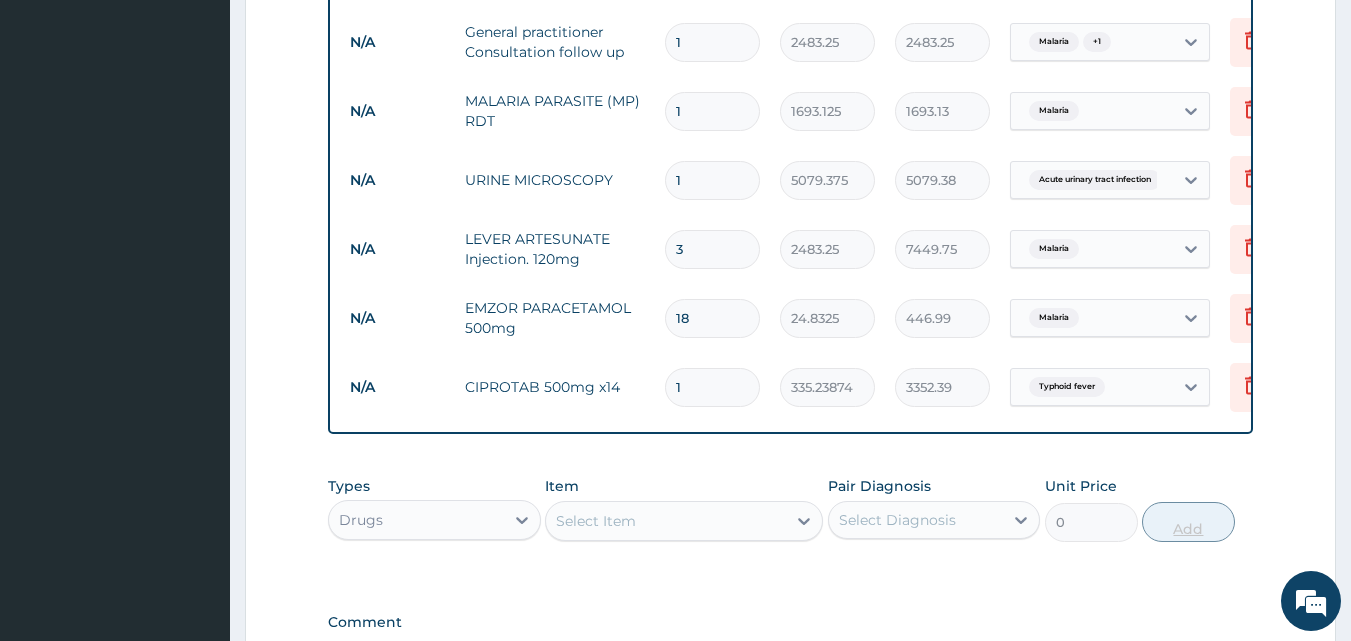 type on "10" 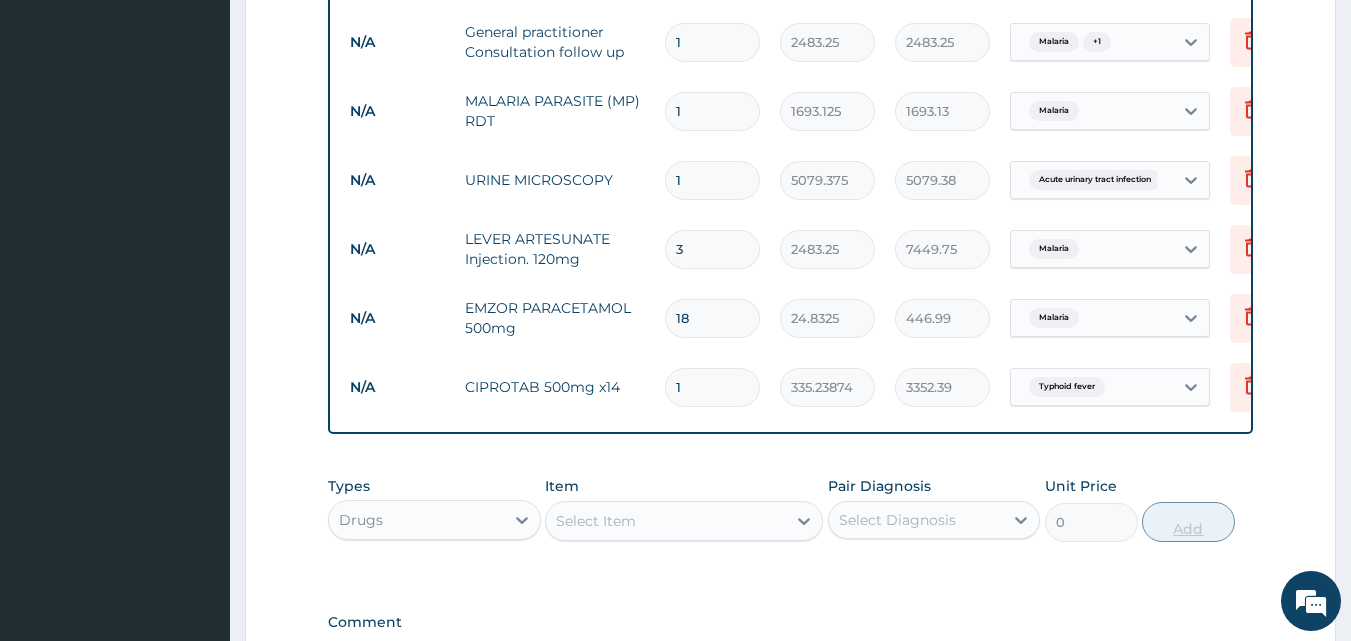 type on "3352.39" 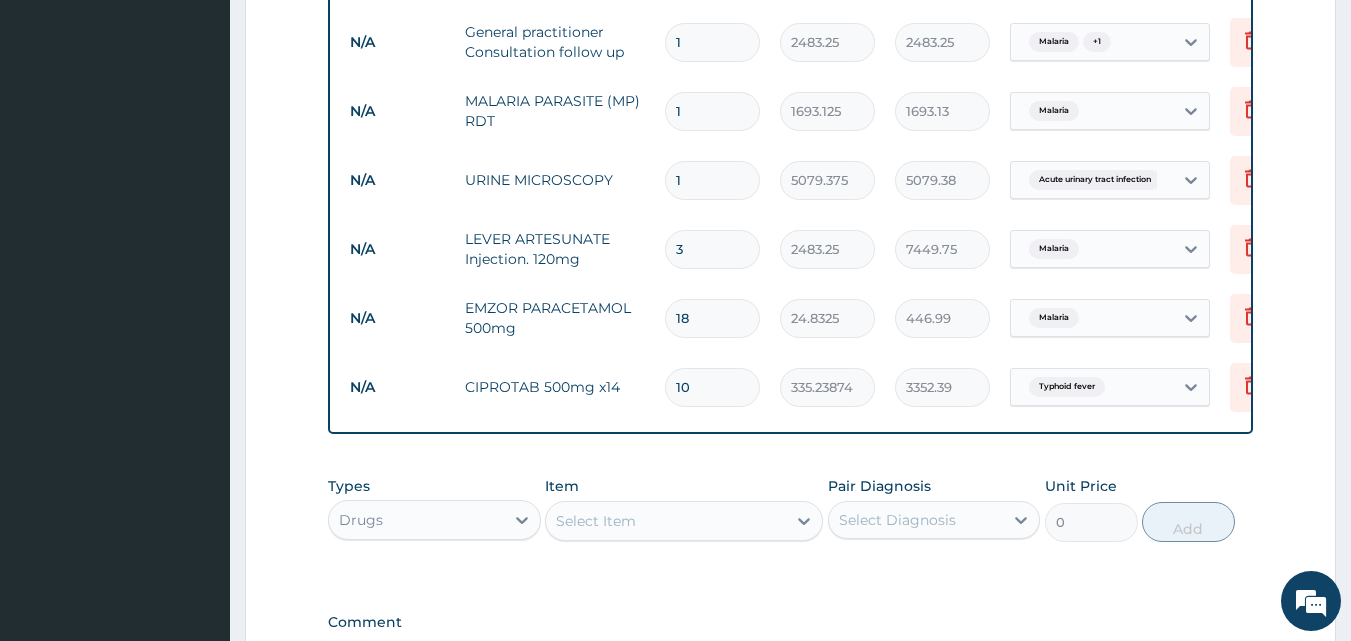 type on "10" 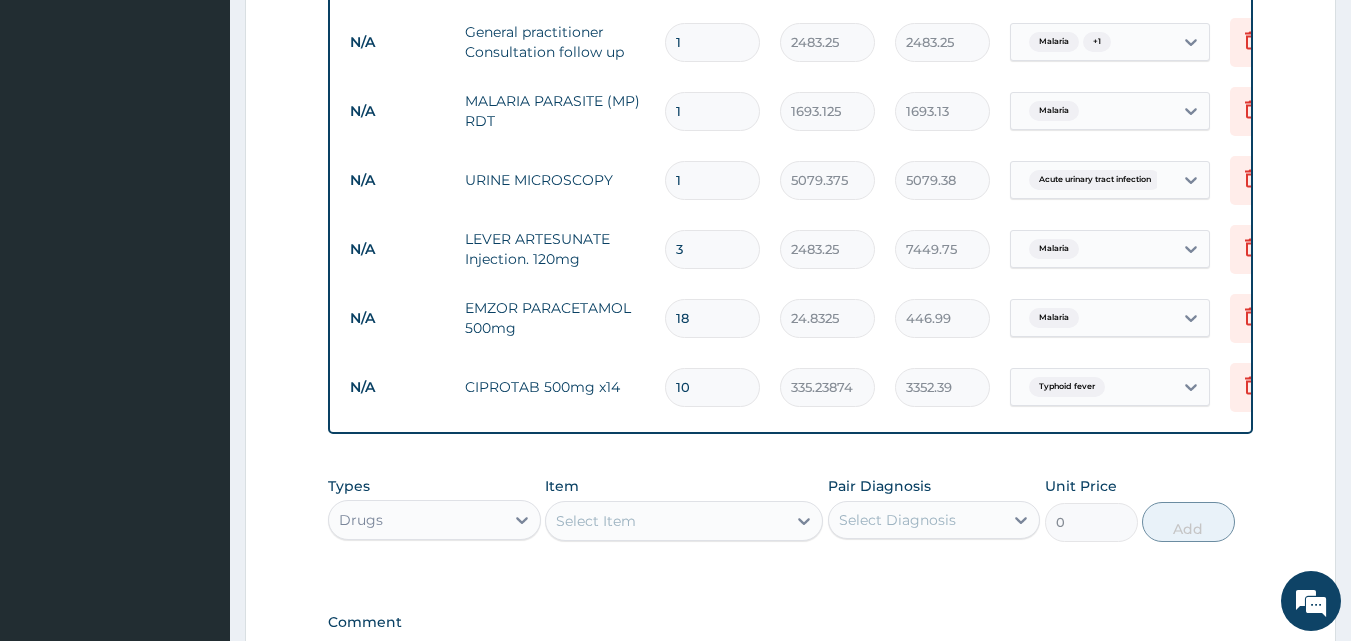 scroll, scrollTop: 1135, scrollLeft: 0, axis: vertical 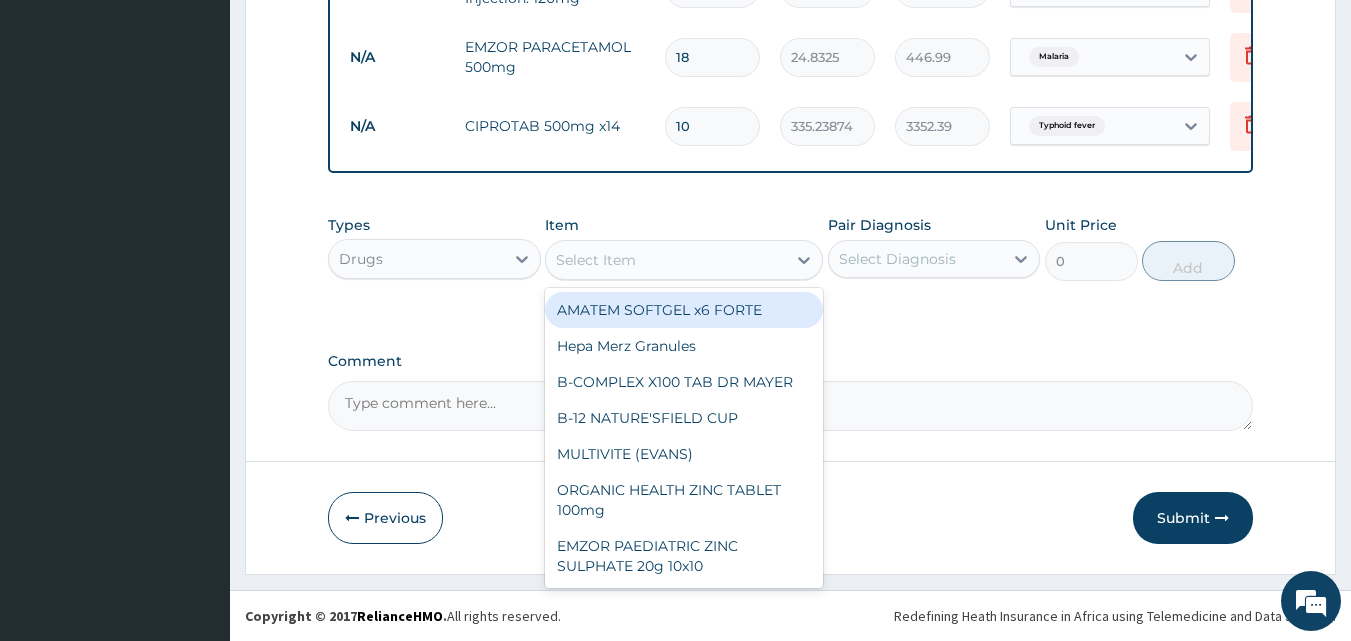 click on "Select Item" at bounding box center (596, 260) 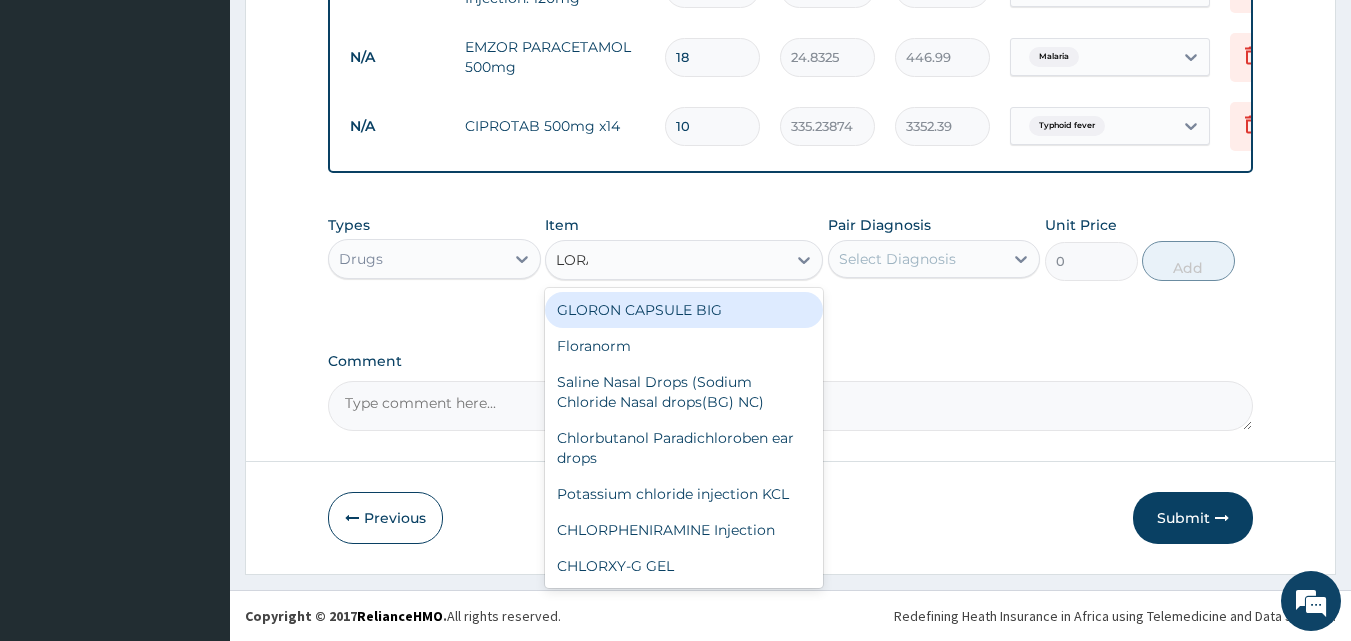 type on "LORAT" 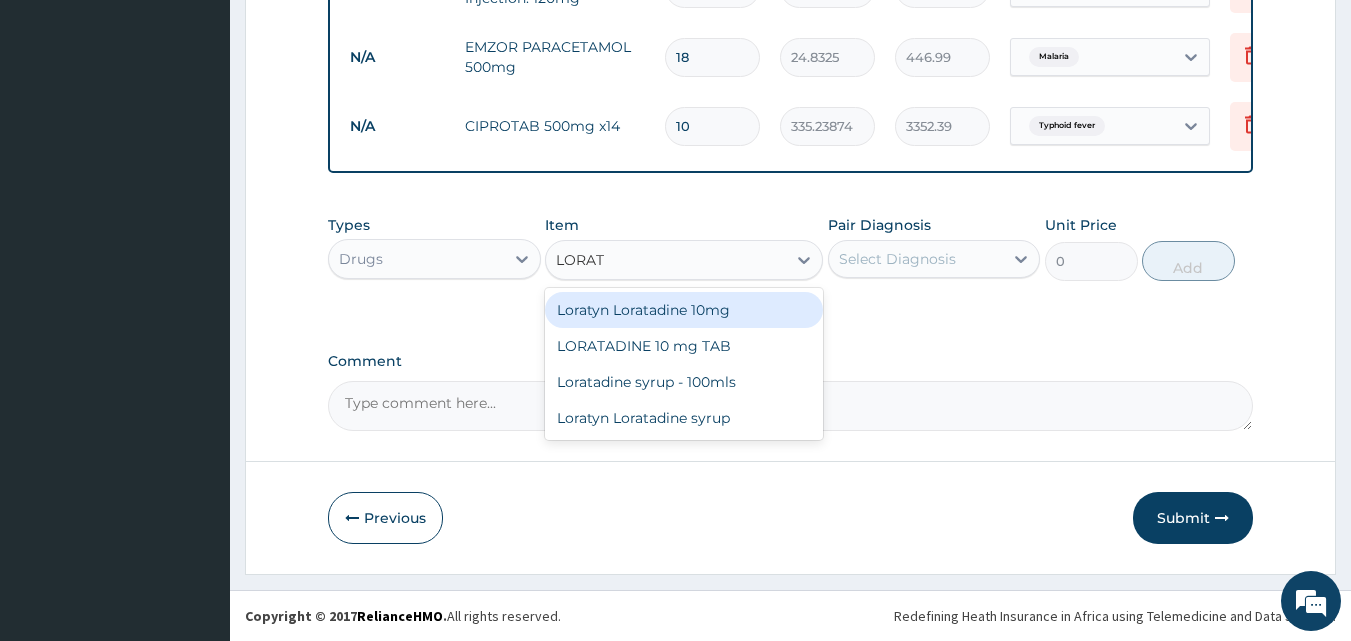 click on "Loratyn Loratadine 10mg" at bounding box center (684, 310) 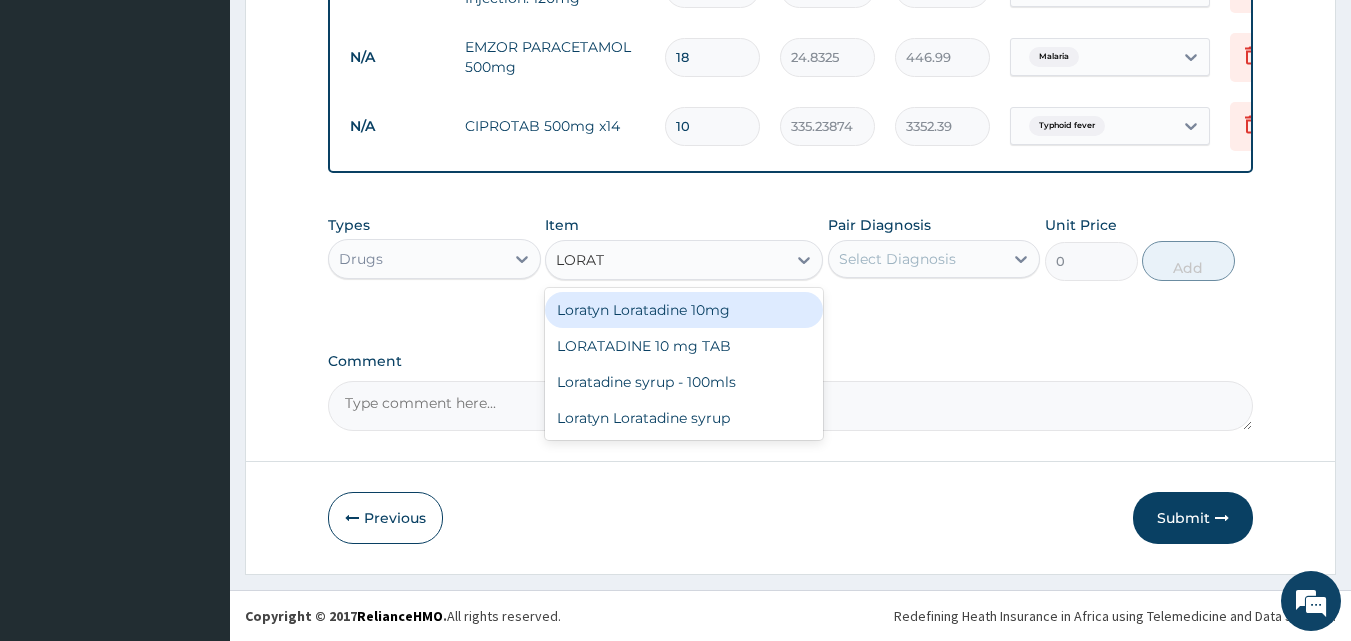 type 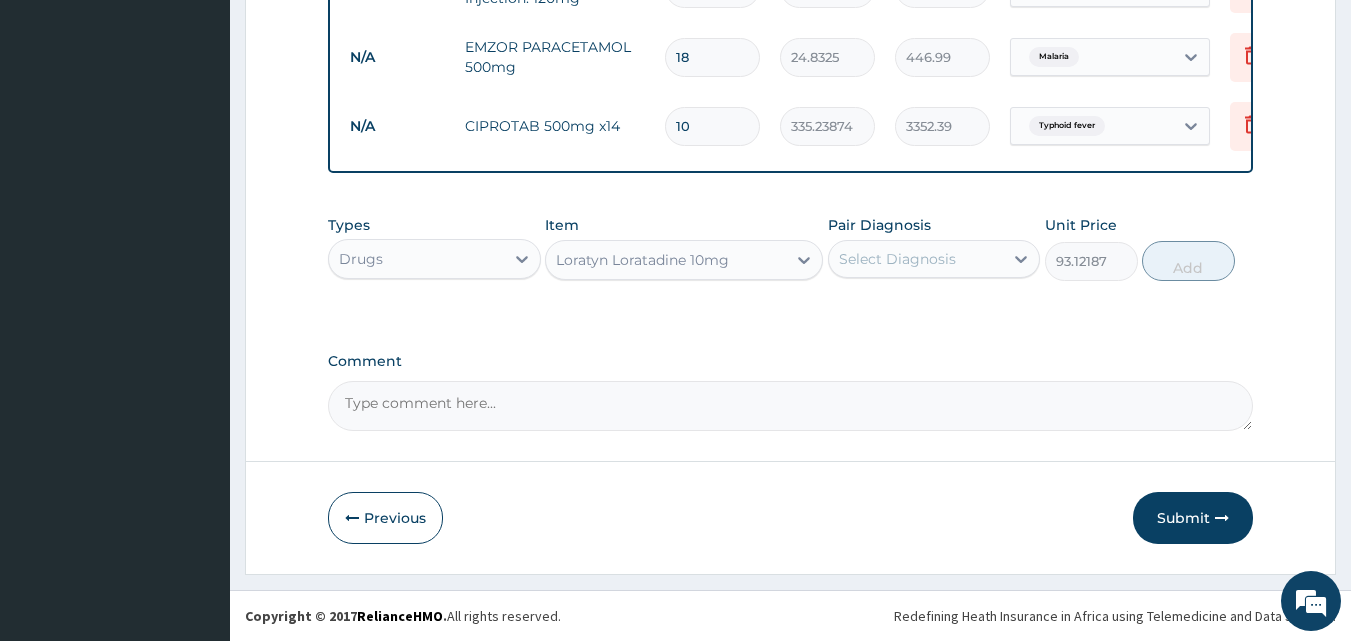 click on "Select Diagnosis" at bounding box center [897, 259] 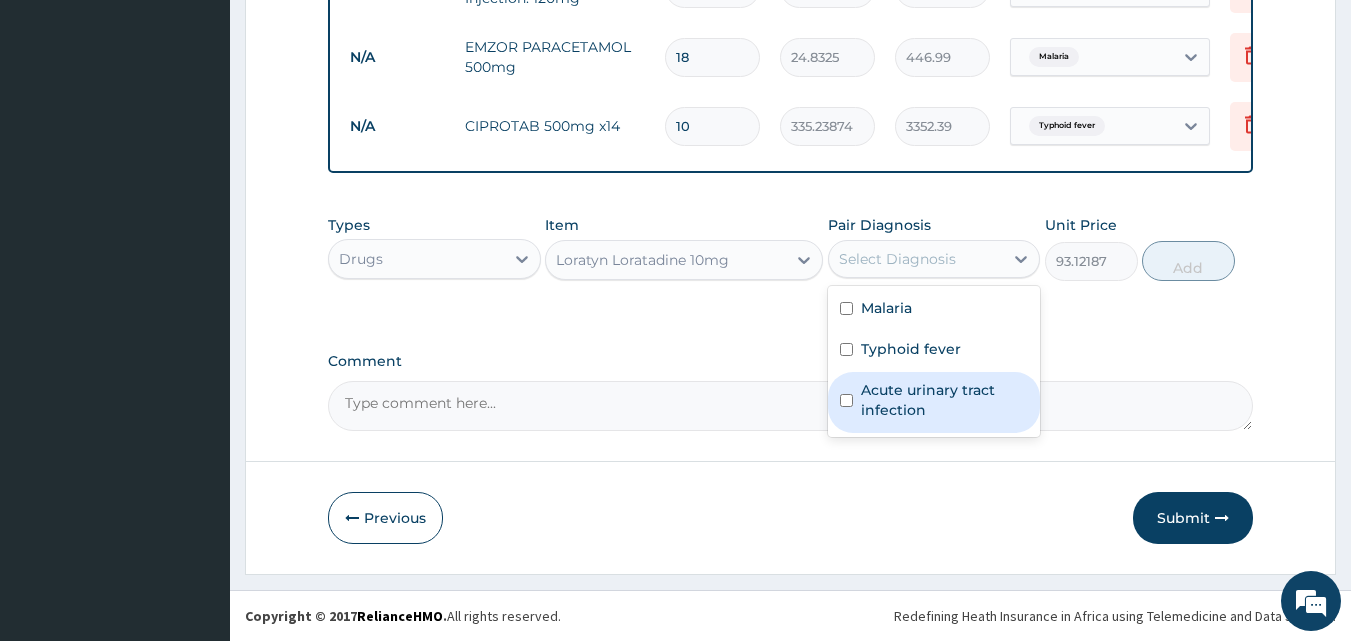 click at bounding box center (846, 400) 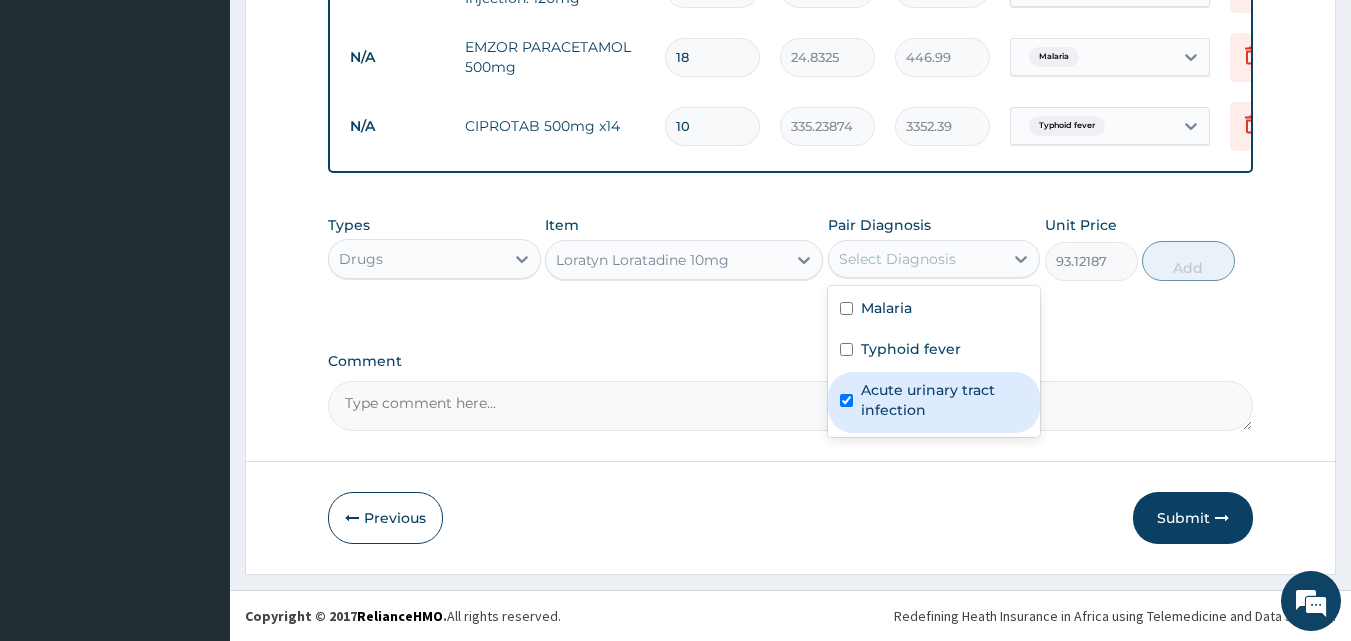 checkbox on "true" 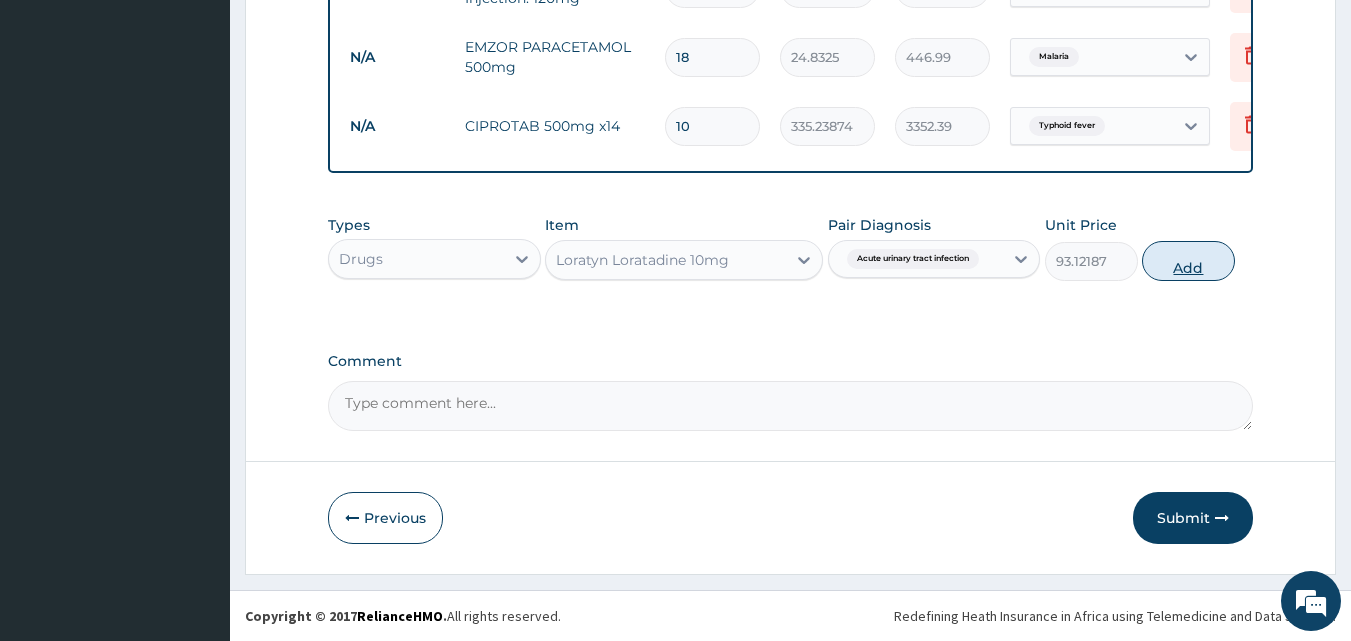click on "Add" at bounding box center (1188, 261) 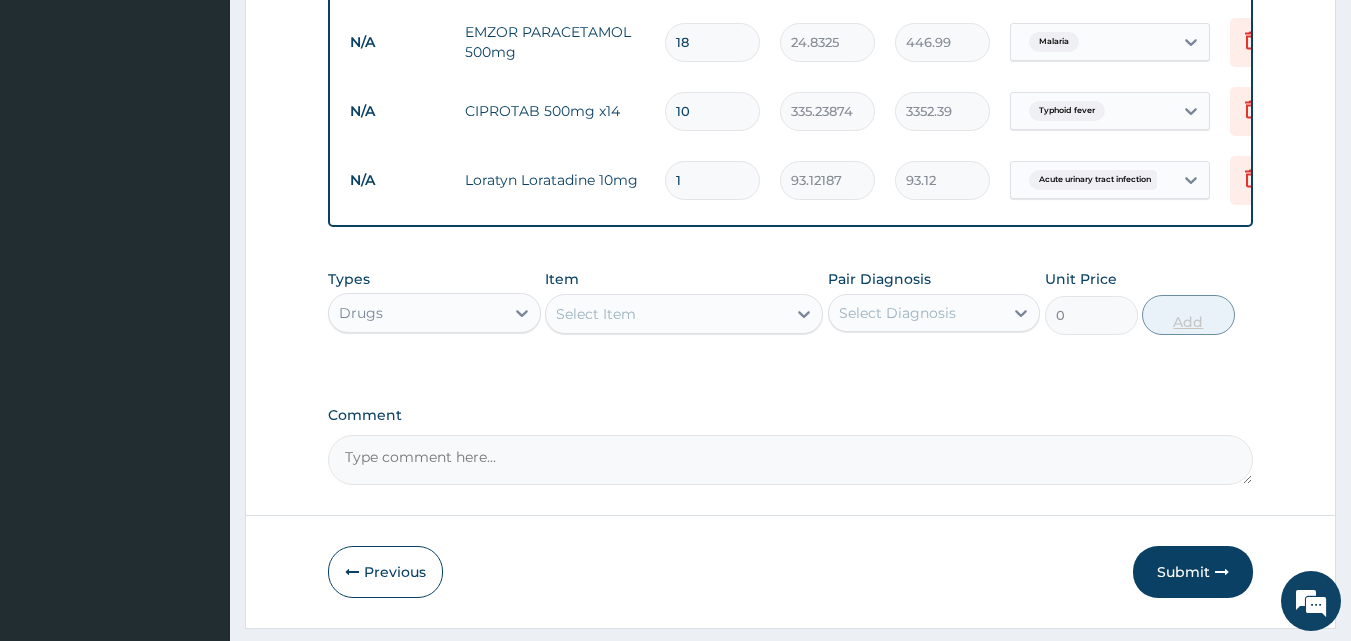 type 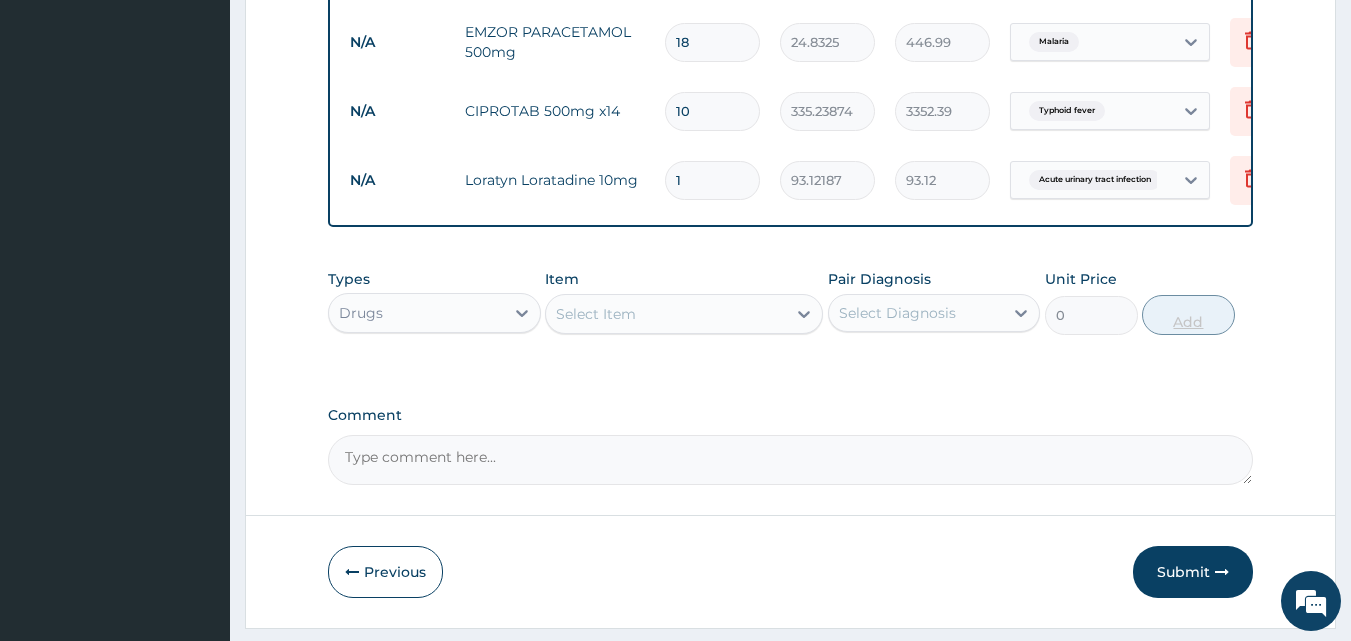 type on "0.00" 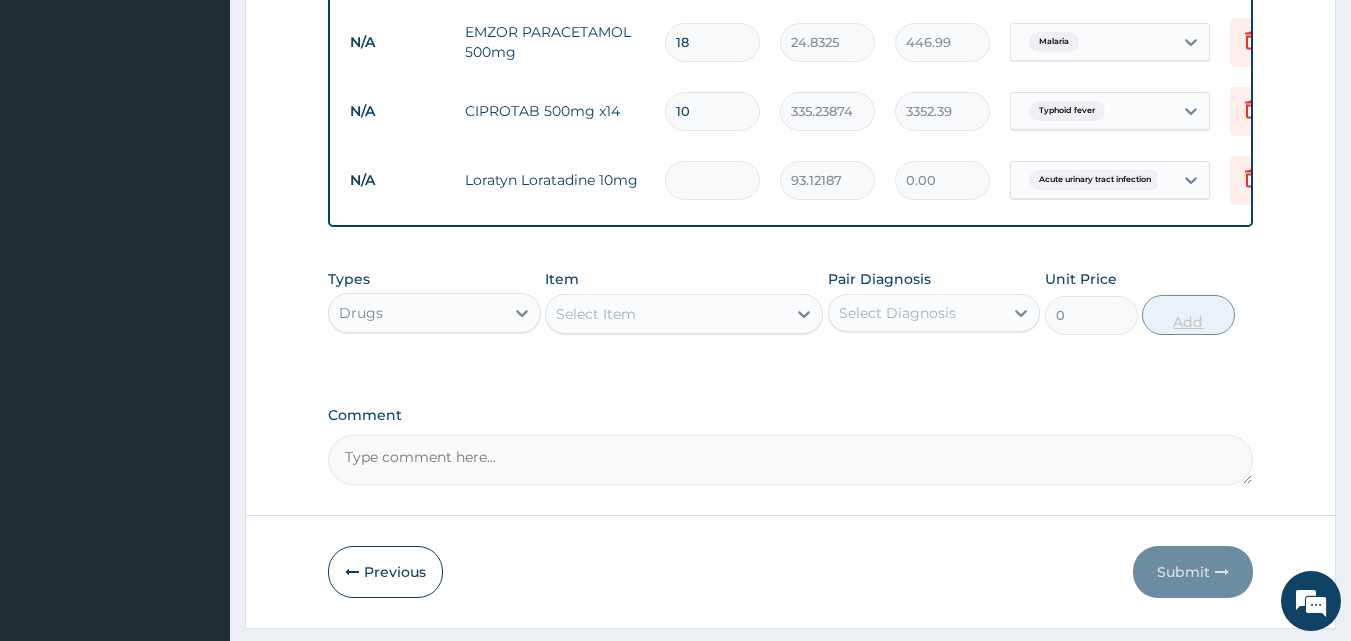 type on "5" 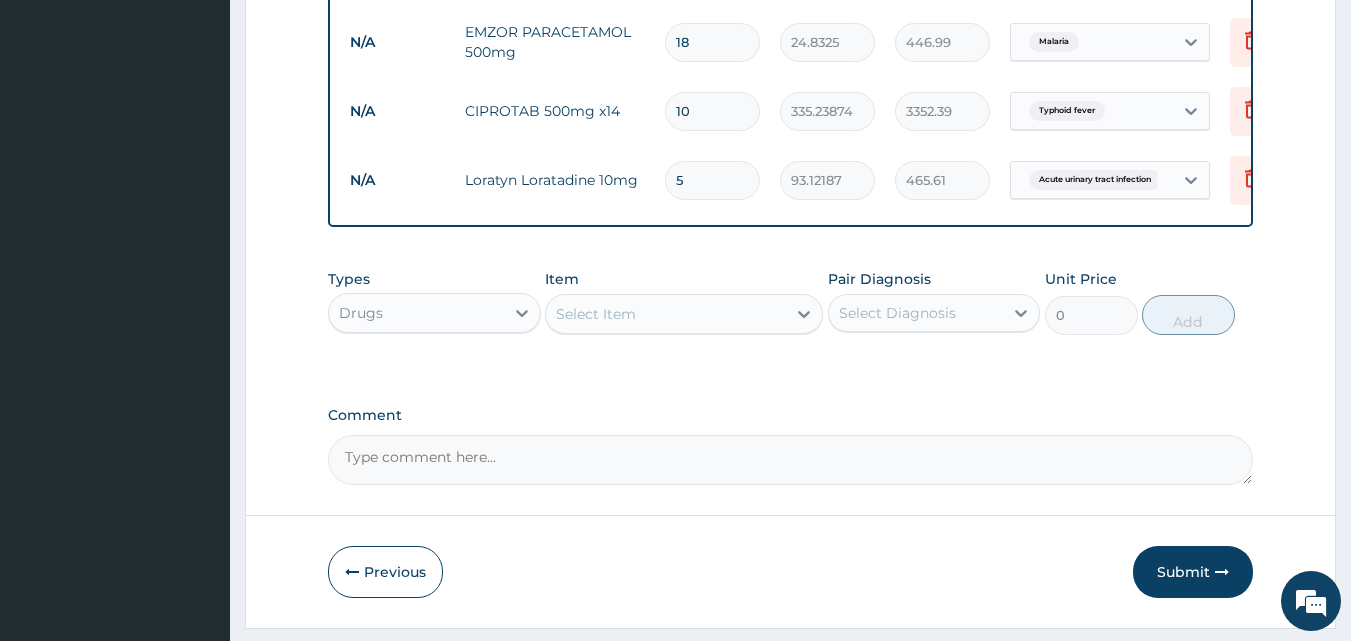 type on "5" 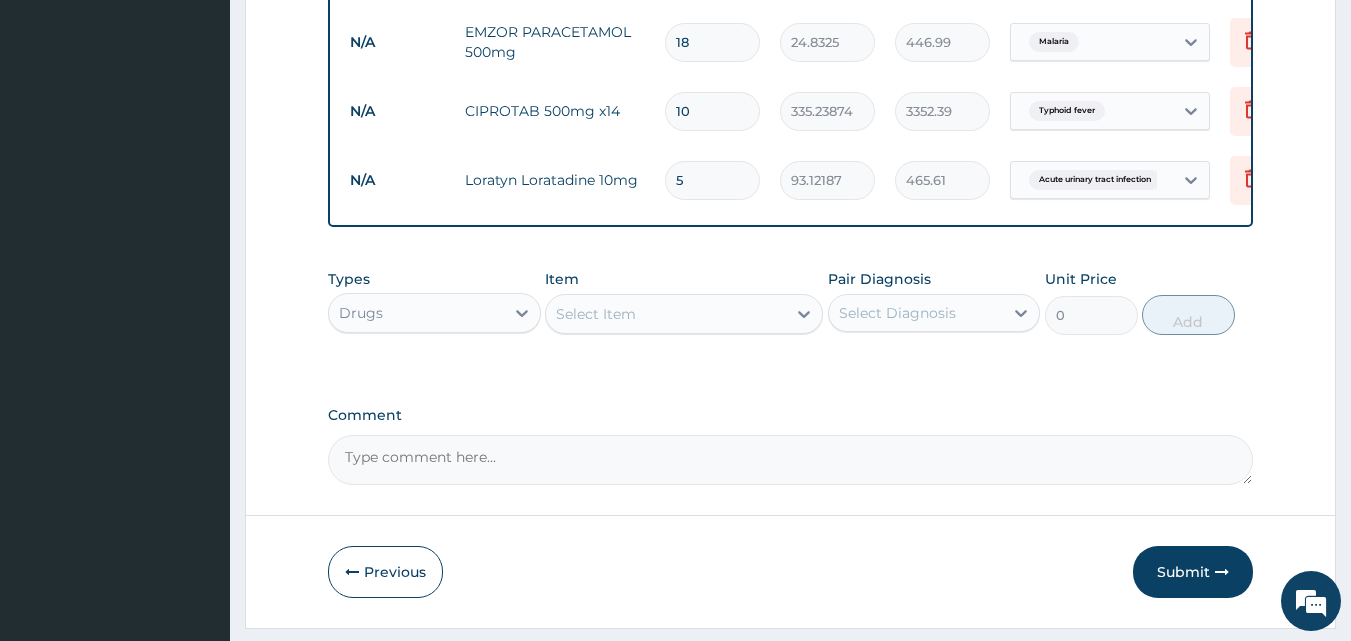 click on "Select Item" at bounding box center (666, 314) 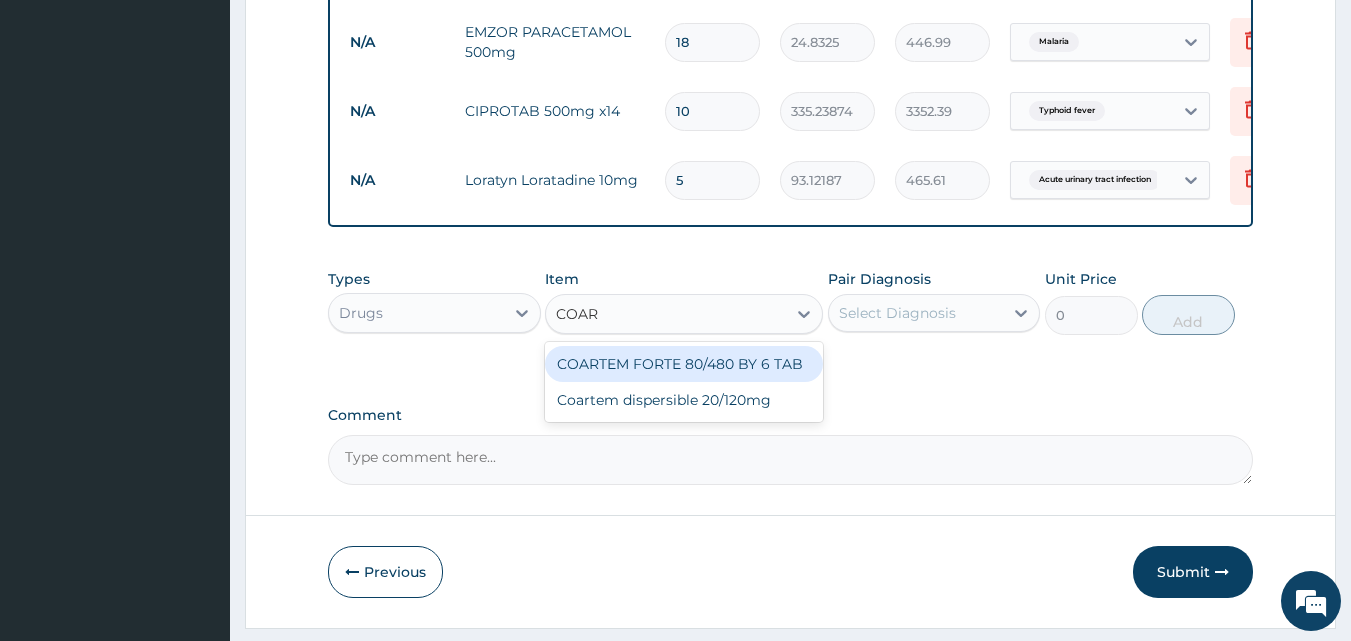 type on "COART" 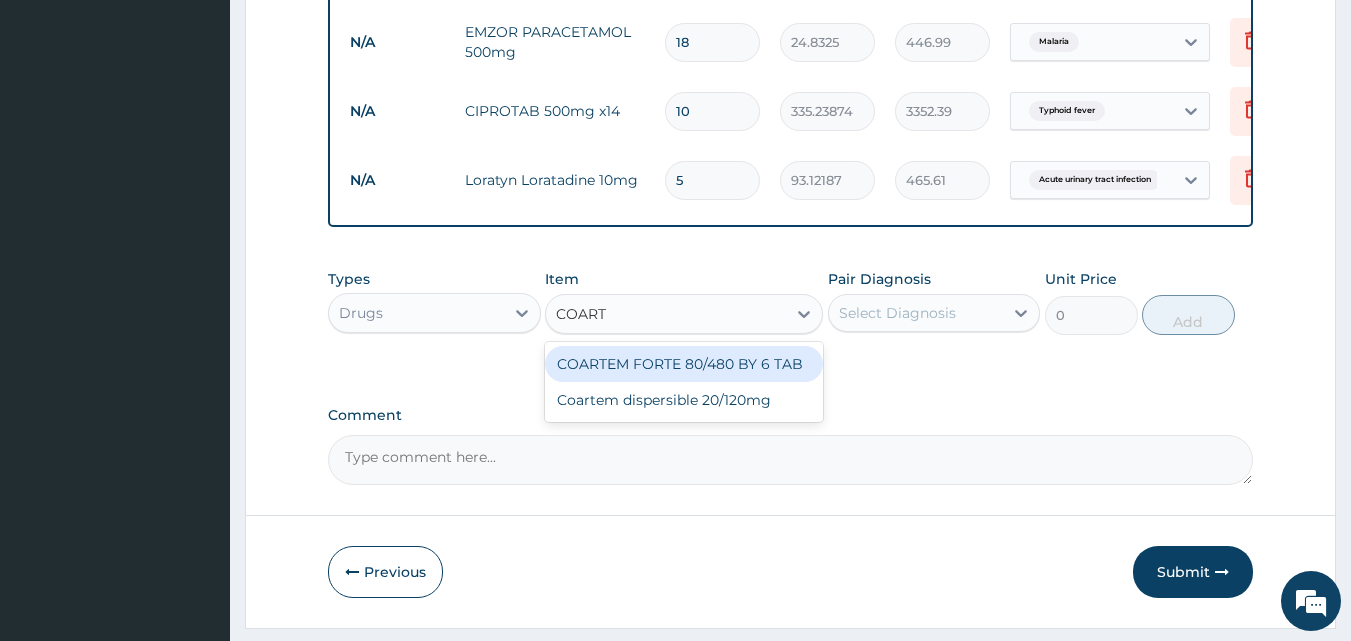 click on "COARTEM FORTE 80/480 BY 6 TAB" at bounding box center (684, 364) 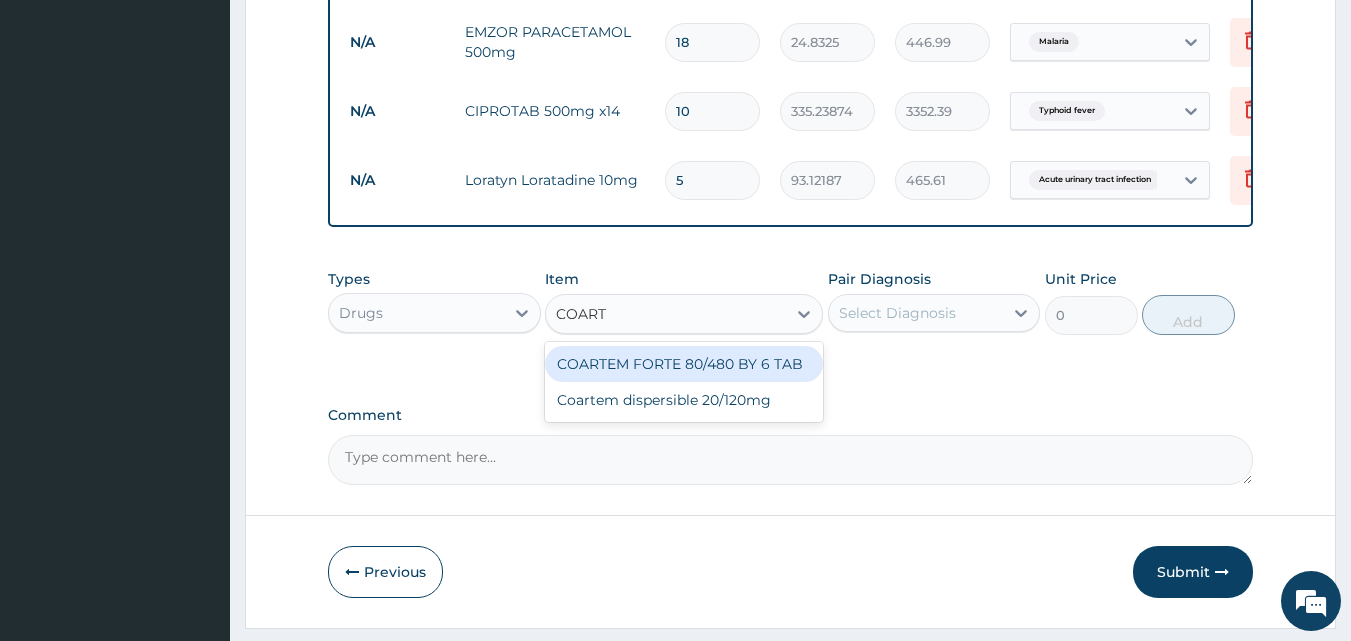 type 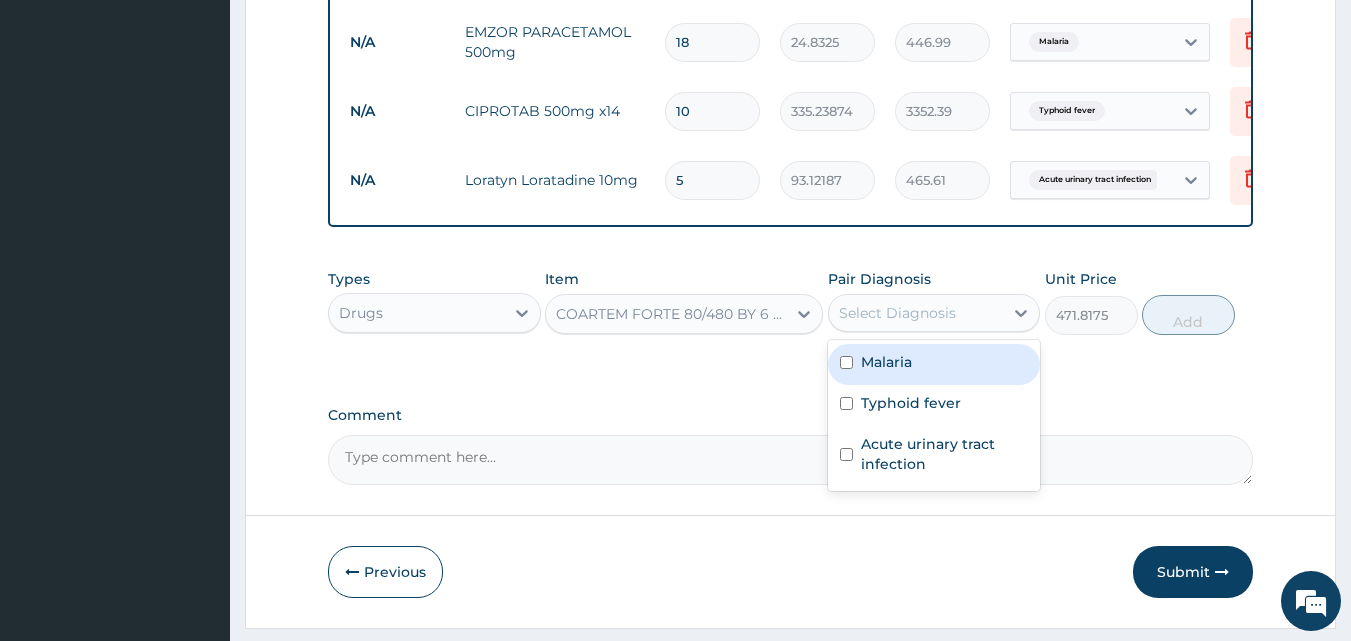 click on "Select Diagnosis" at bounding box center [916, 313] 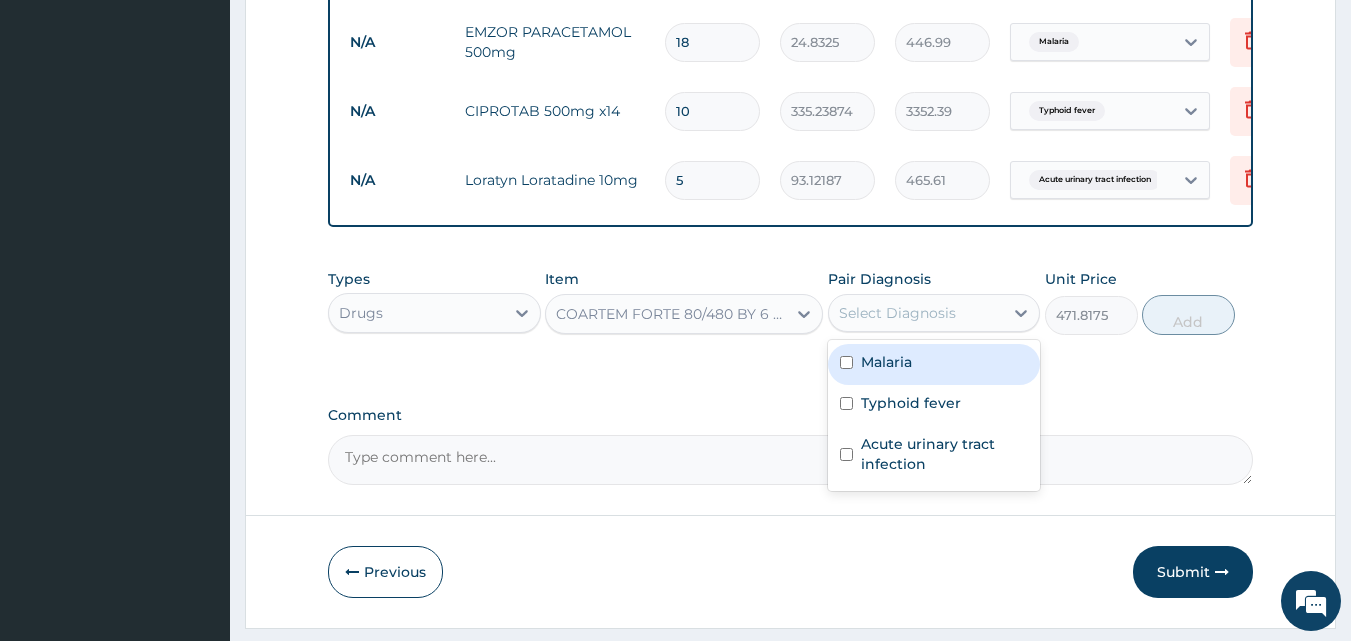 click at bounding box center (846, 362) 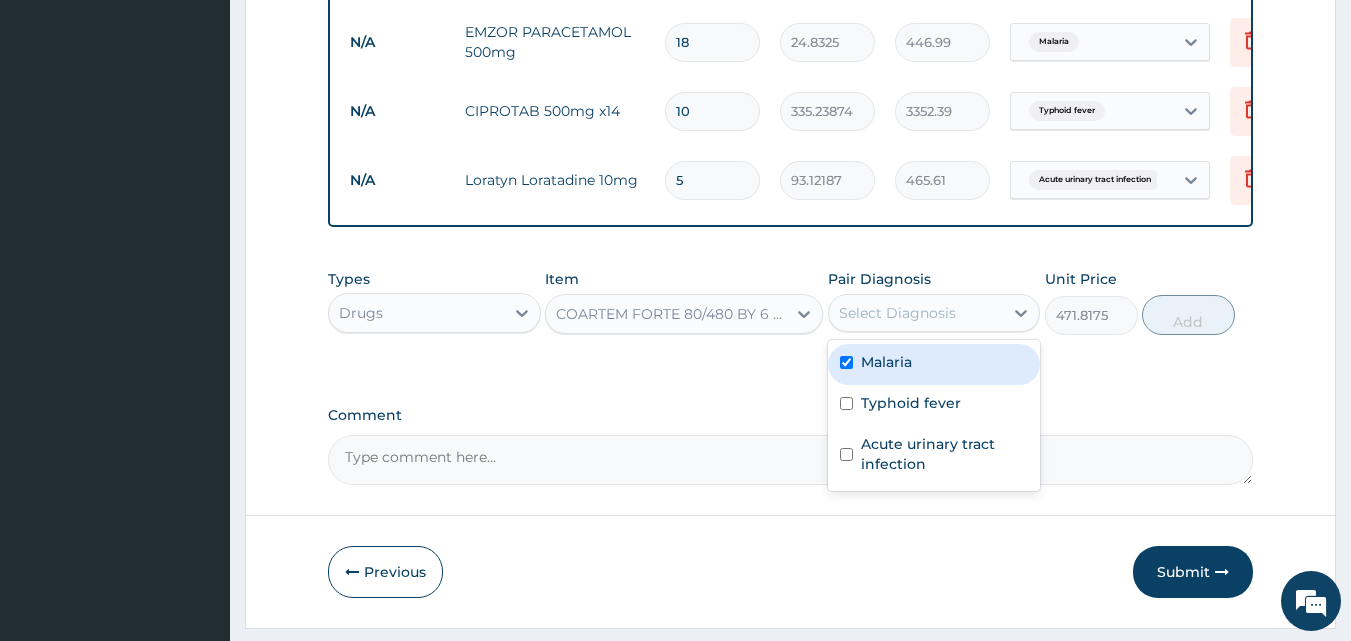 checkbox on "true" 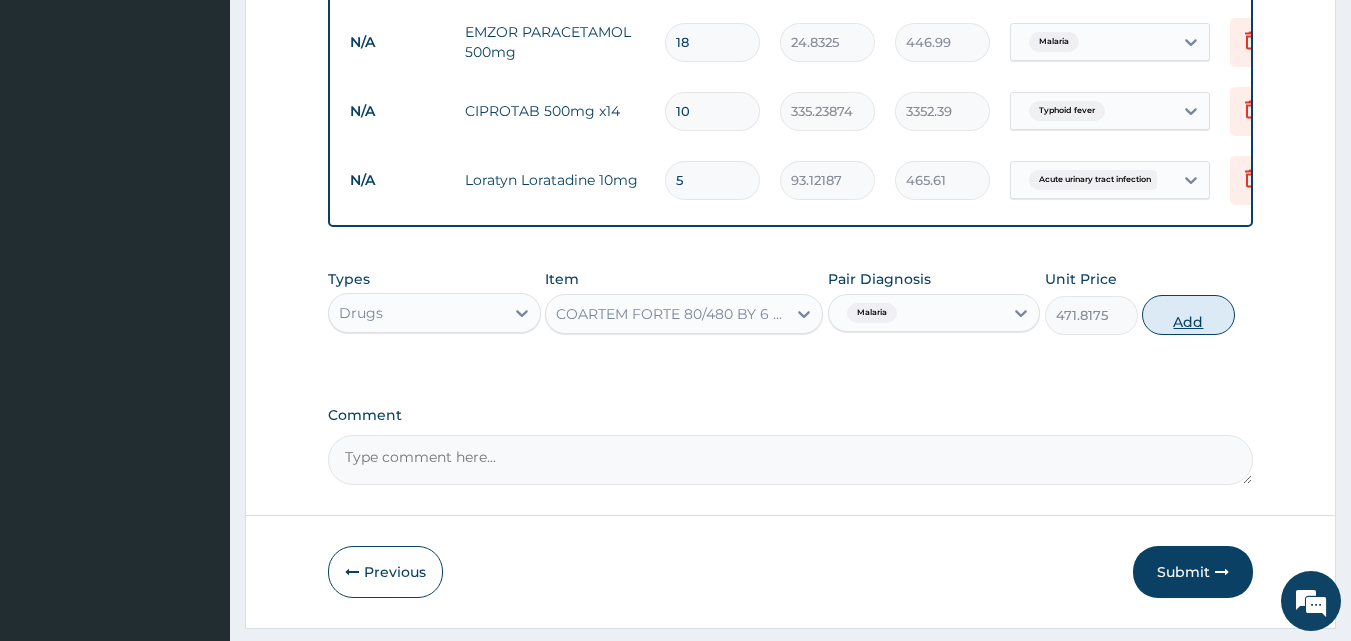 click on "Add" at bounding box center [1188, 315] 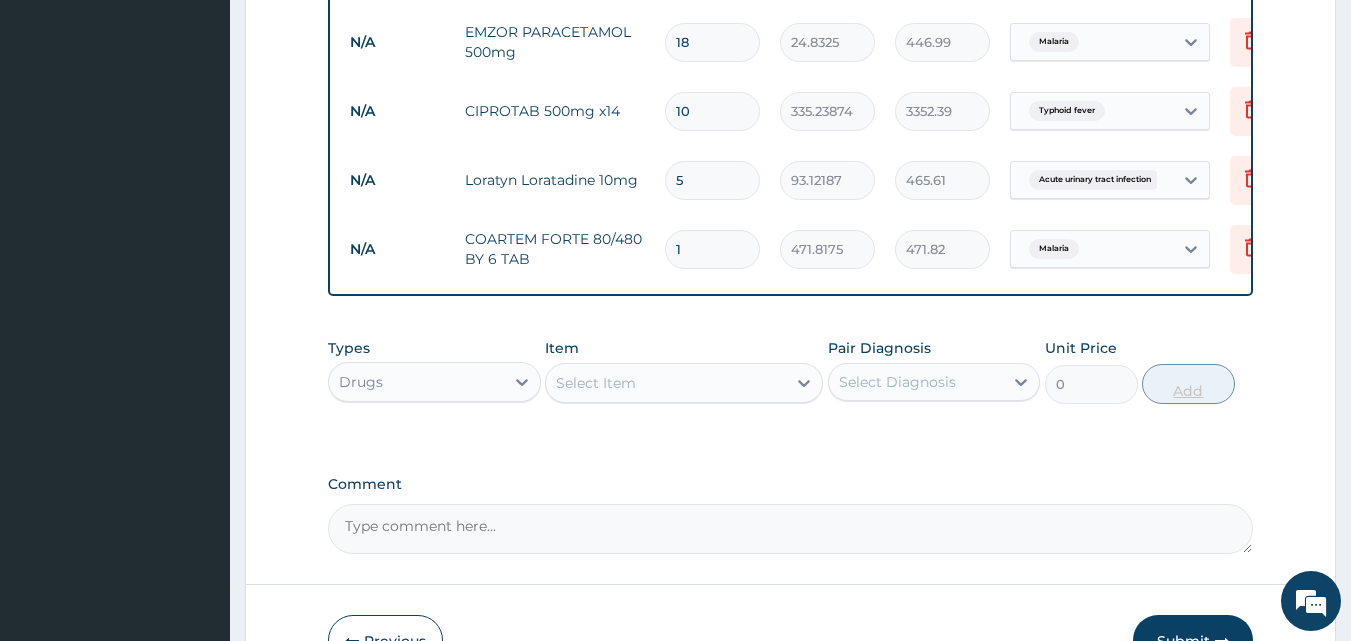type 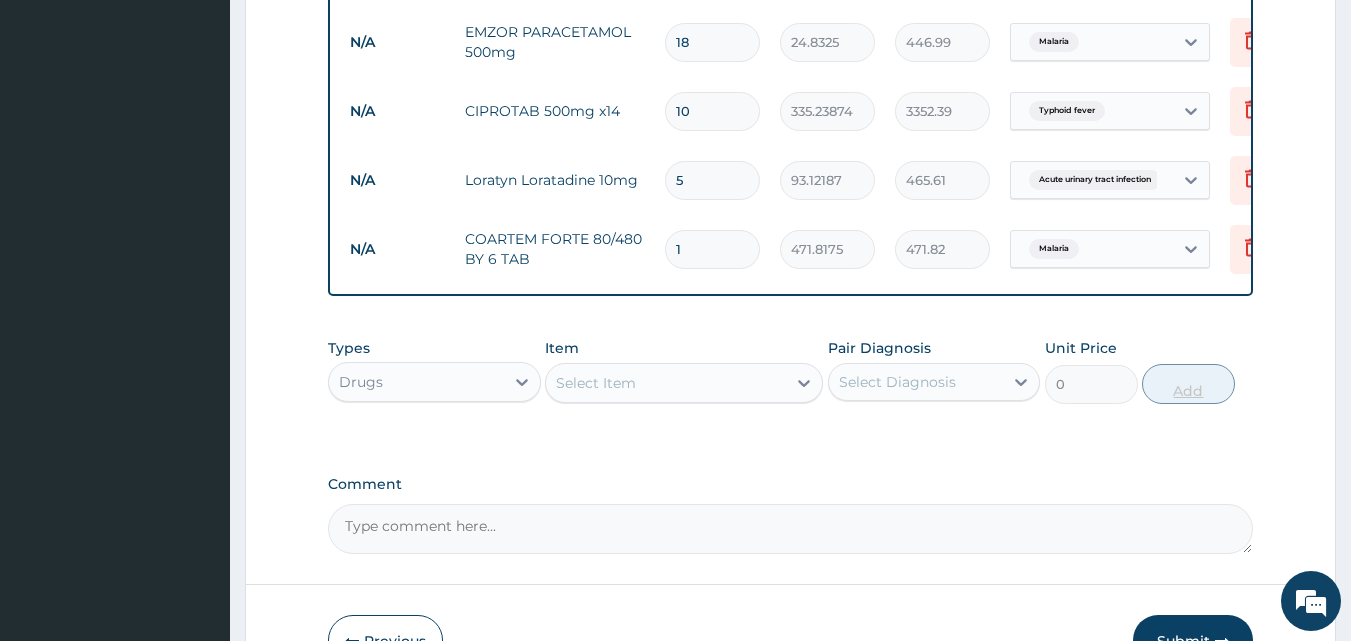 type on "0.00" 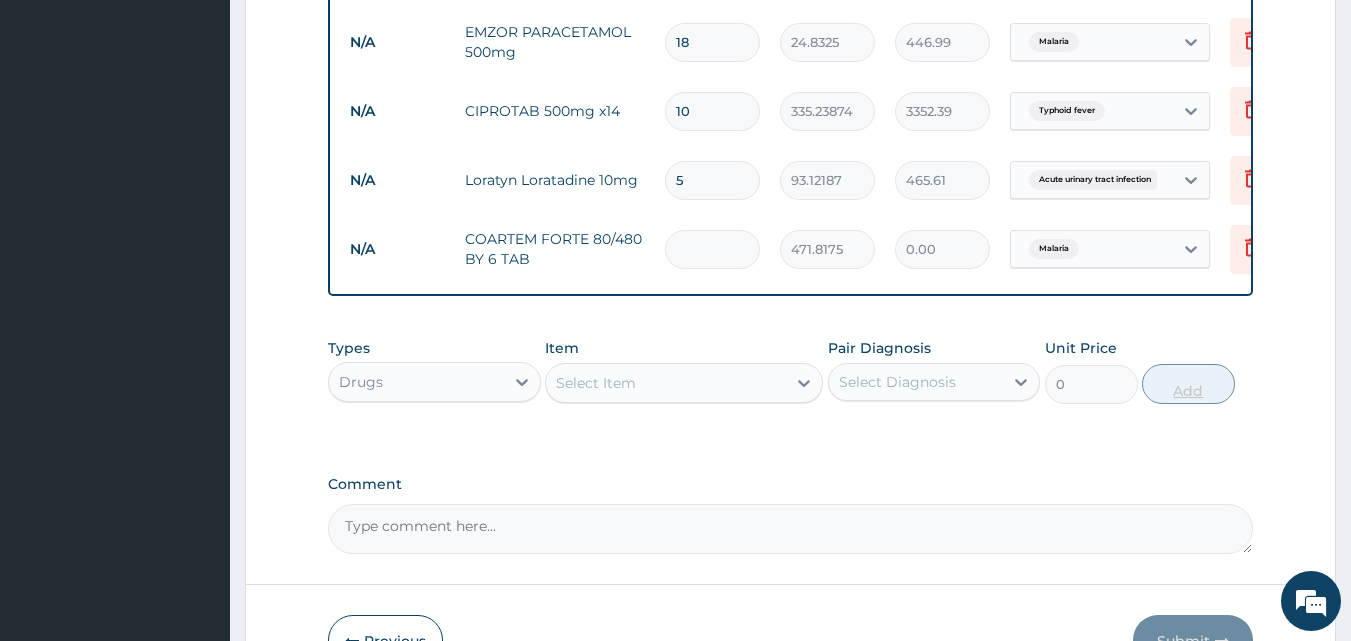 type on "6" 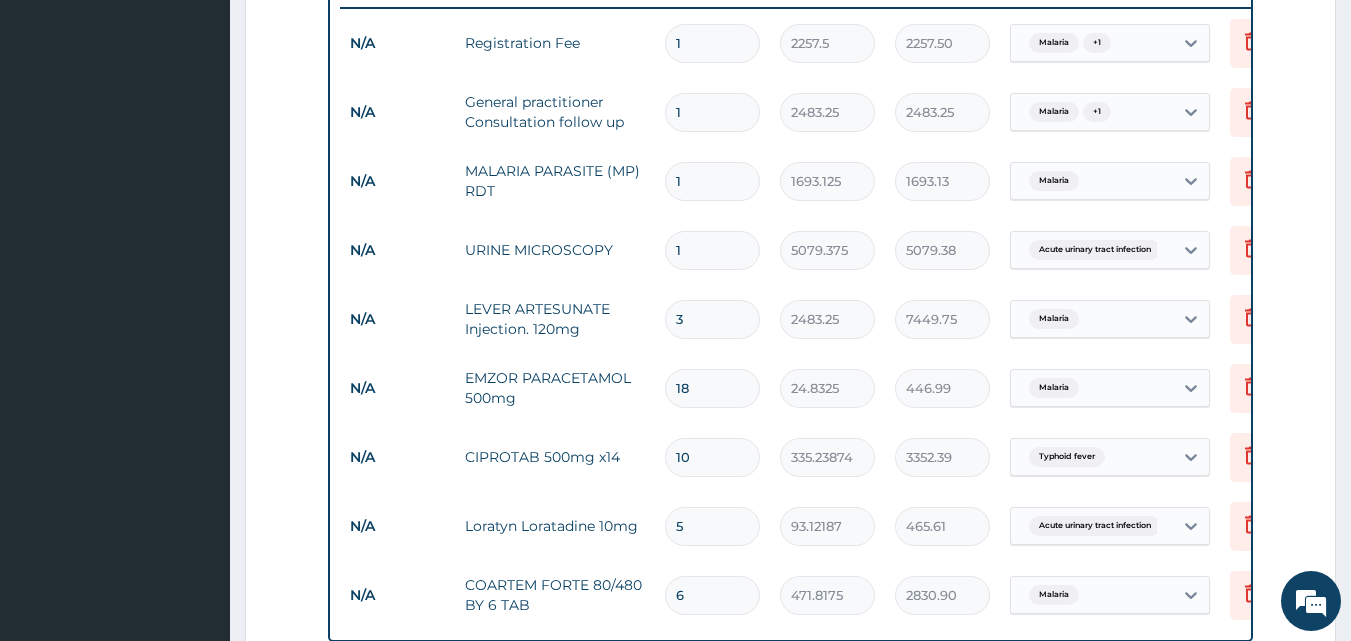 scroll, scrollTop: 775, scrollLeft: 0, axis: vertical 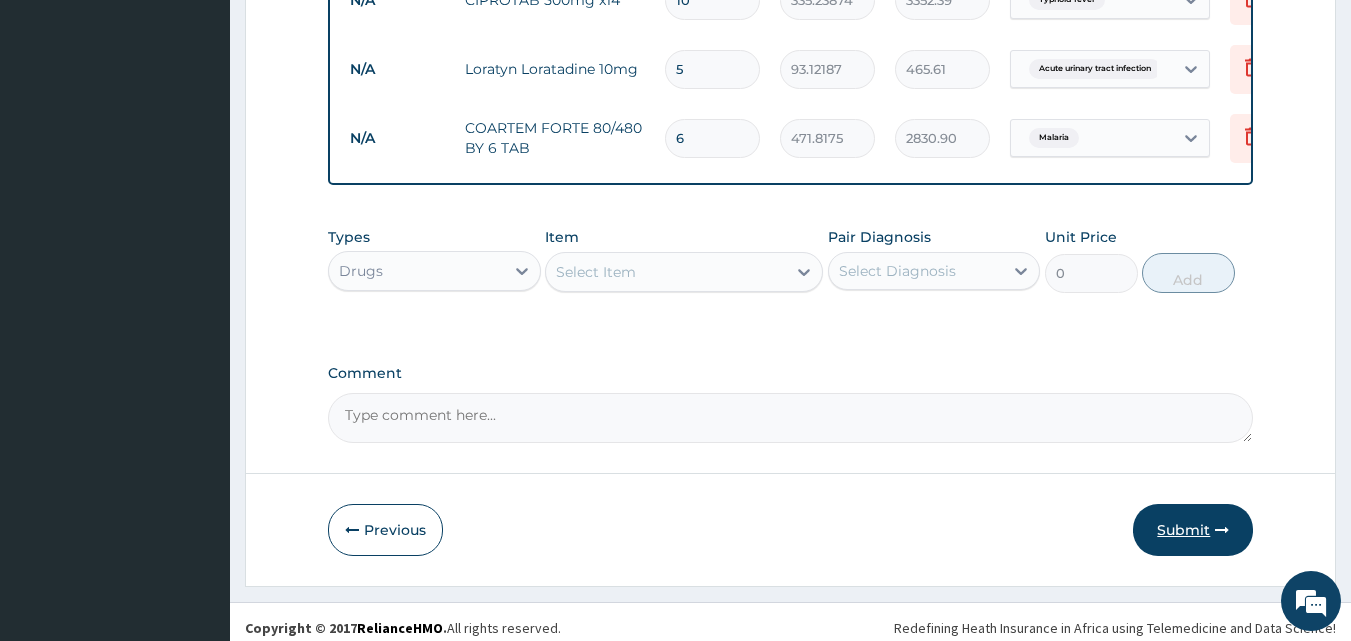 type on "6" 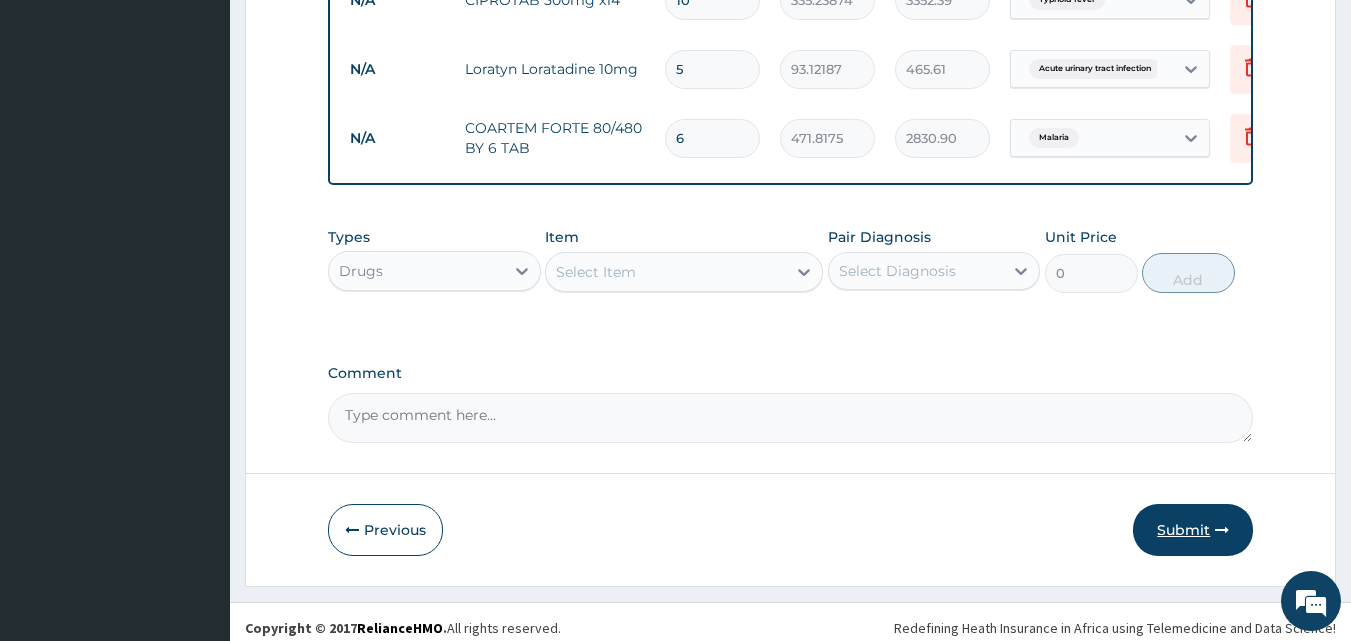 click on "Submit" at bounding box center [1193, 530] 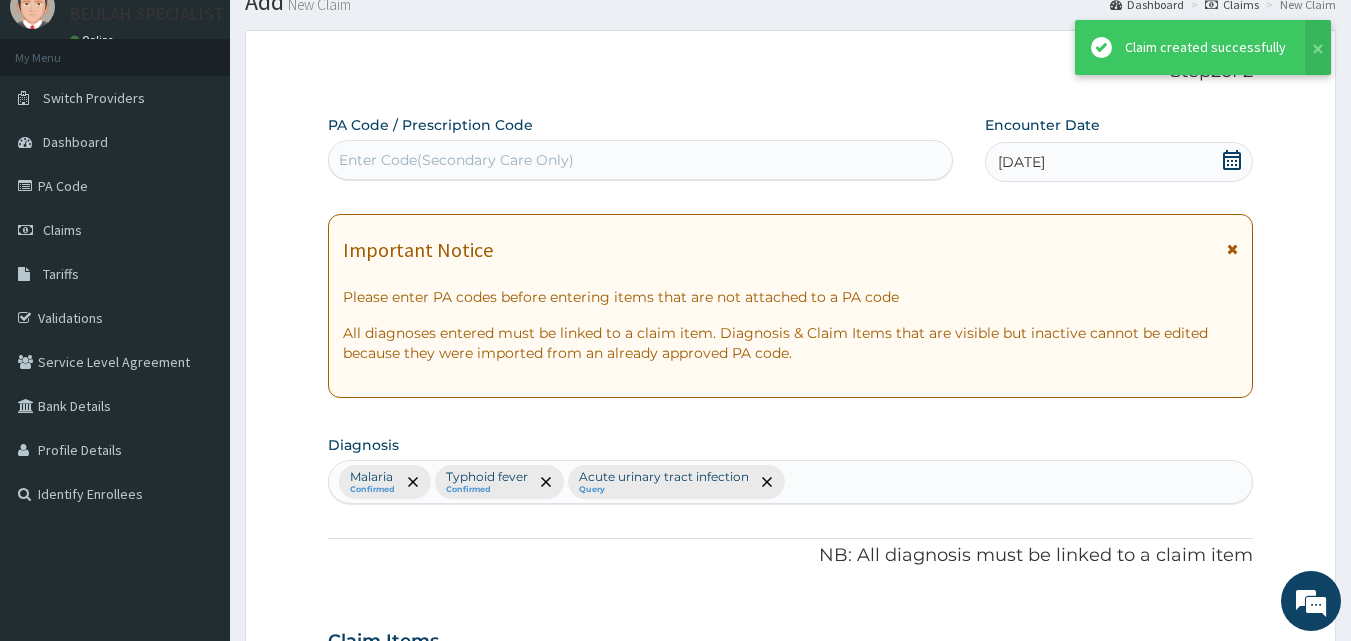 scroll, scrollTop: 1246, scrollLeft: 0, axis: vertical 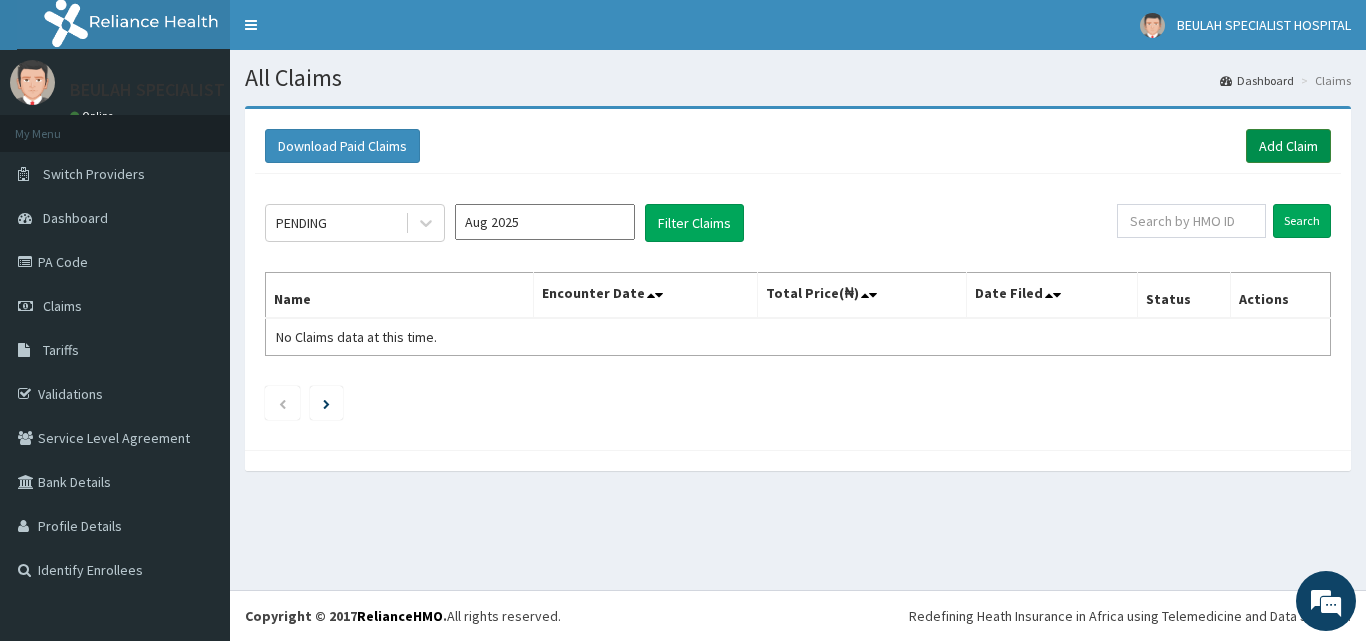 click on "Add Claim" at bounding box center (1288, 146) 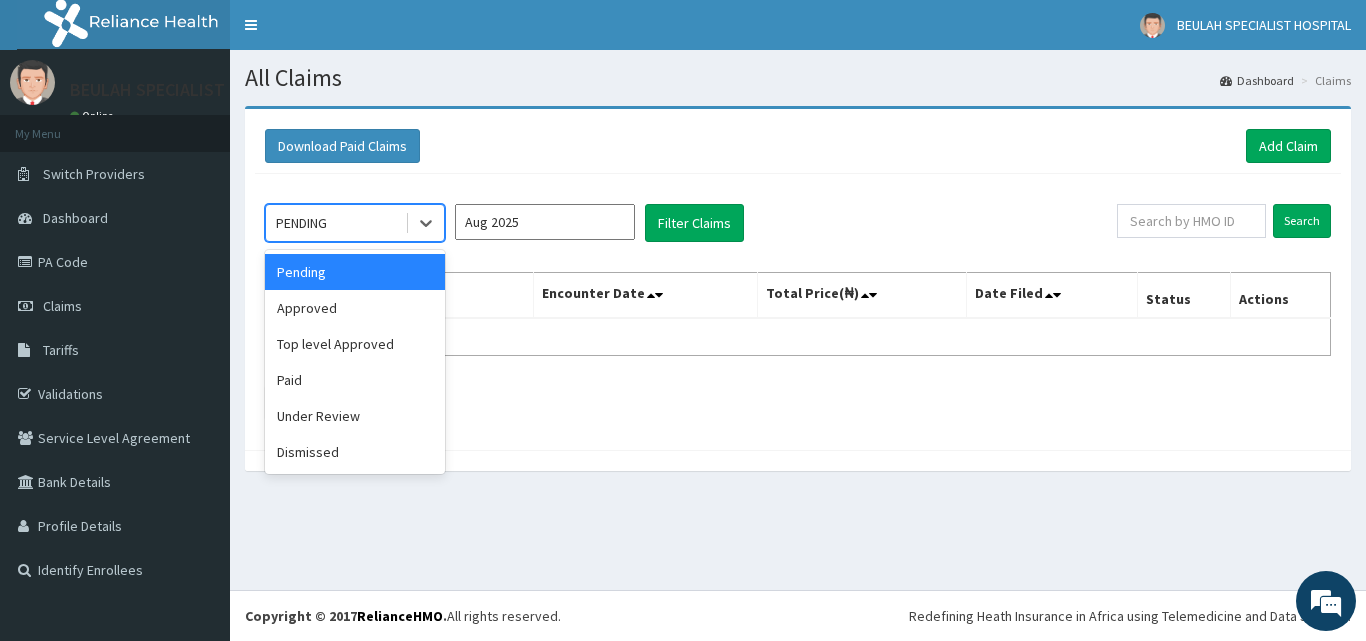 click on "PENDING" at bounding box center (335, 223) 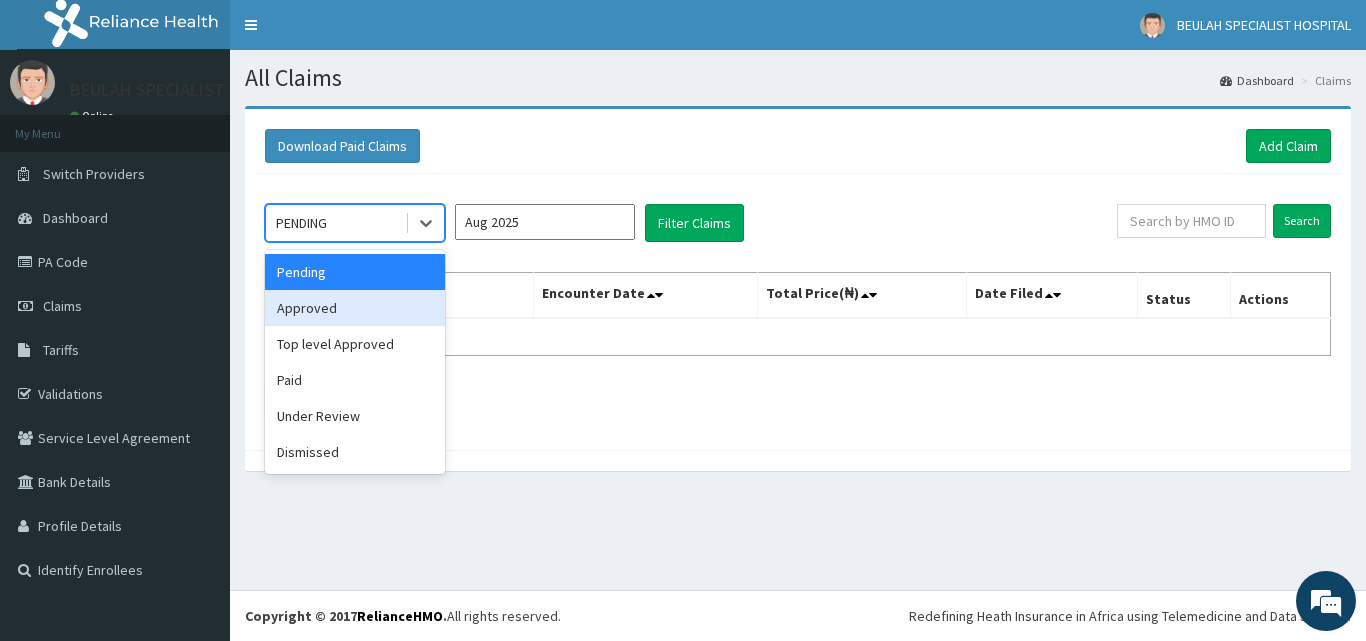 click on "Approved" at bounding box center [355, 308] 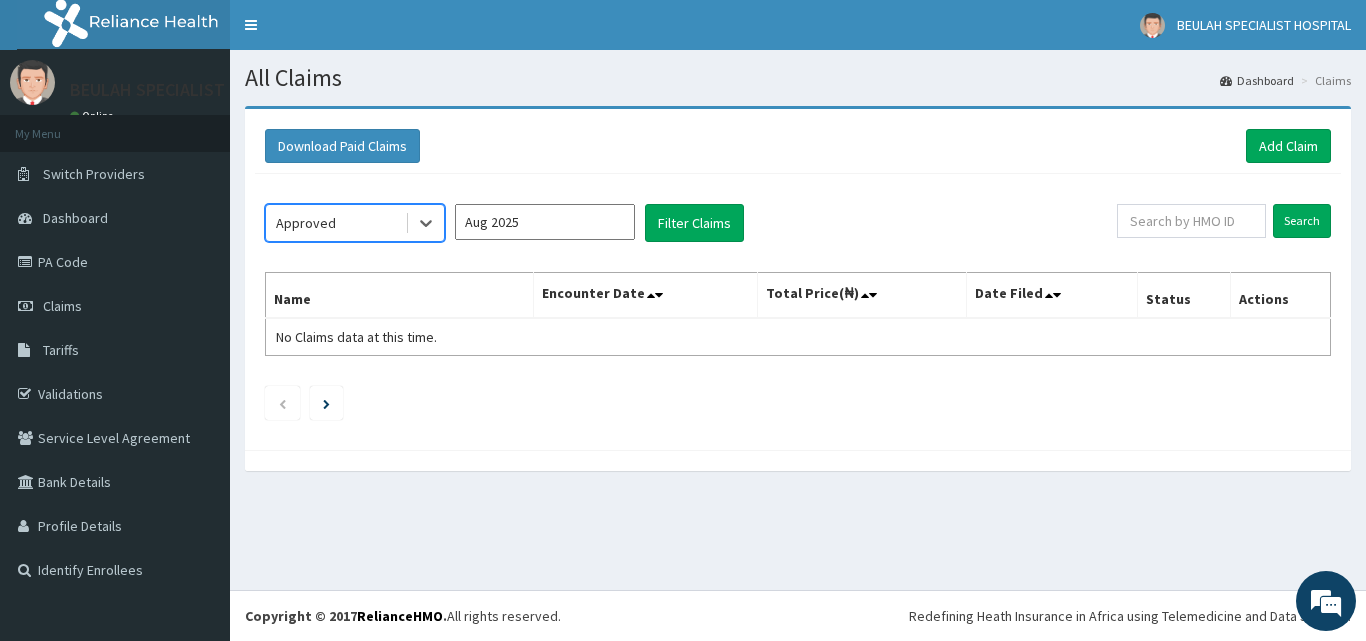 click on "Aug 2025" at bounding box center [545, 222] 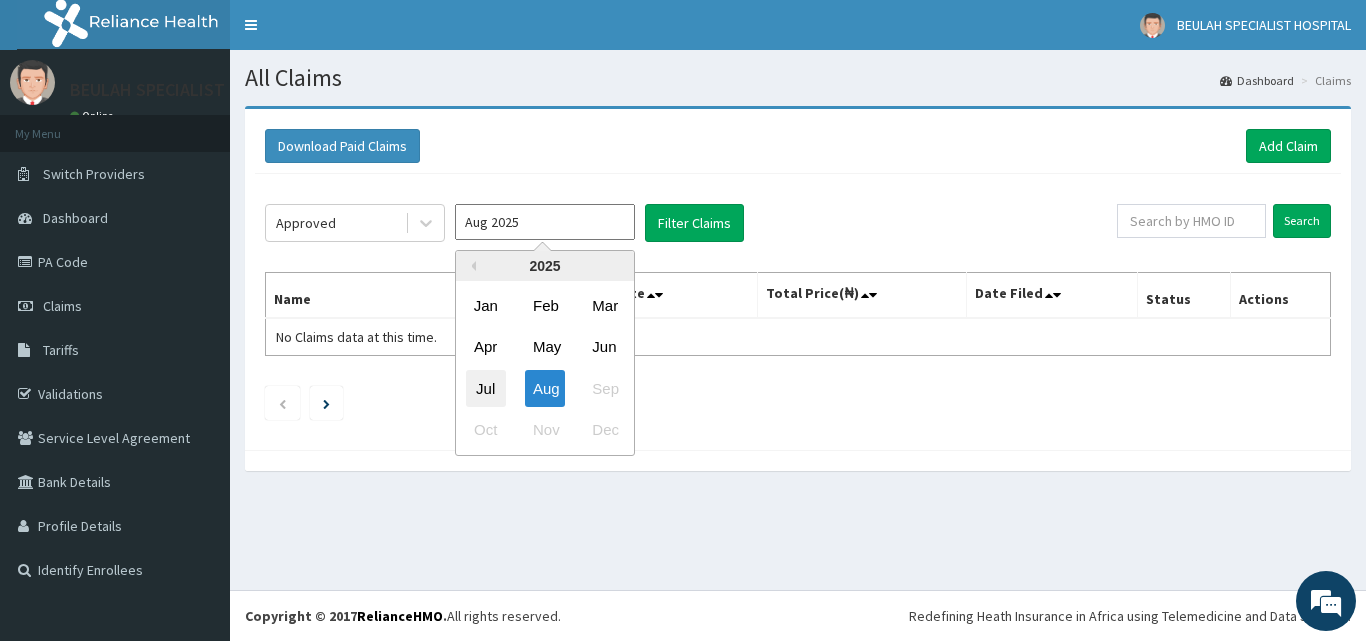 click on "Jul" at bounding box center [486, 388] 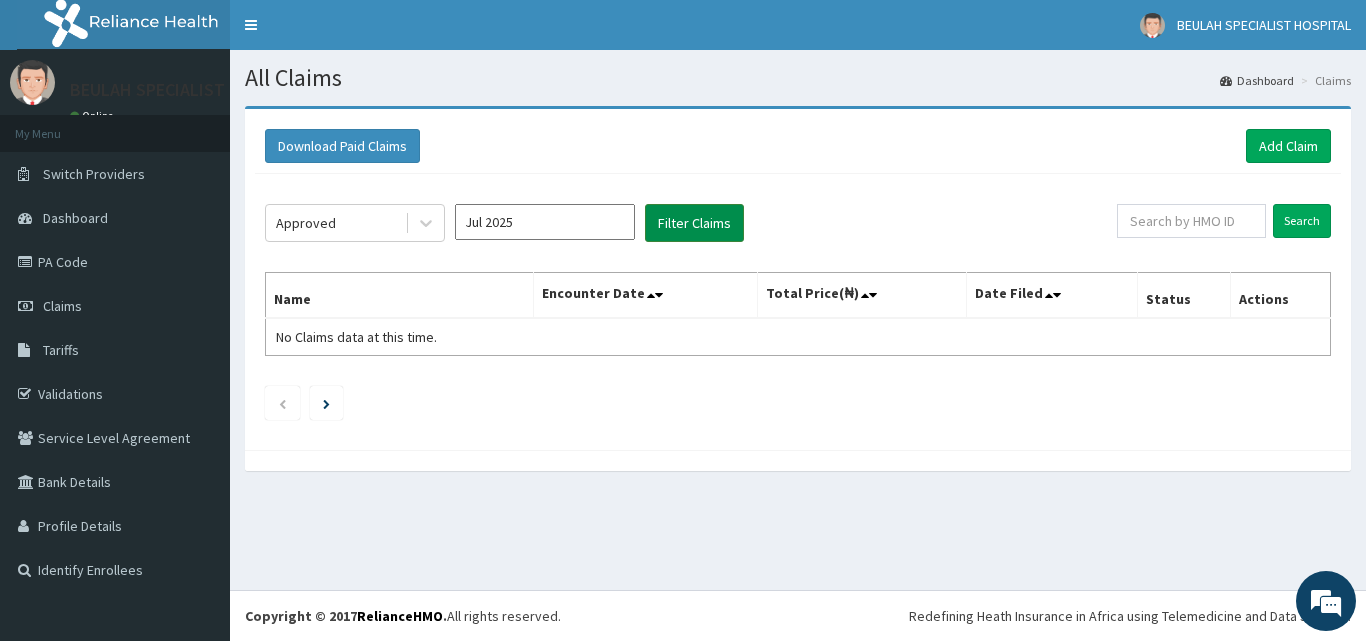 click on "Filter Claims" at bounding box center [694, 223] 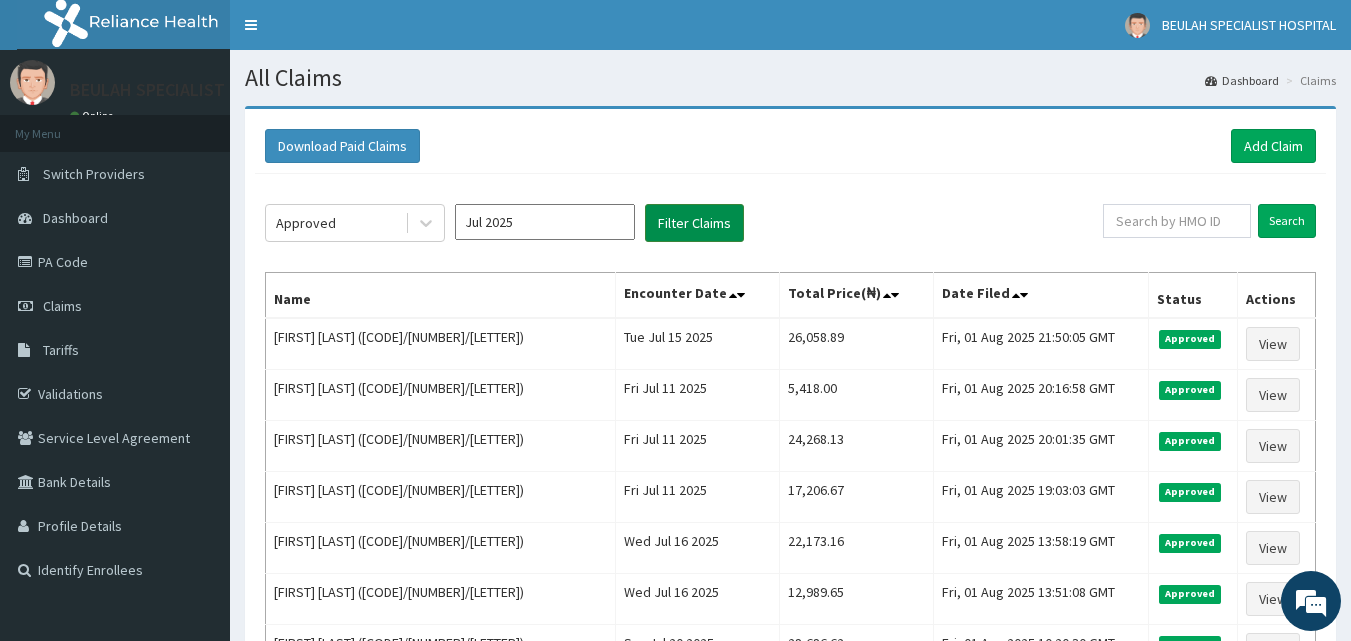 scroll, scrollTop: 0, scrollLeft: 0, axis: both 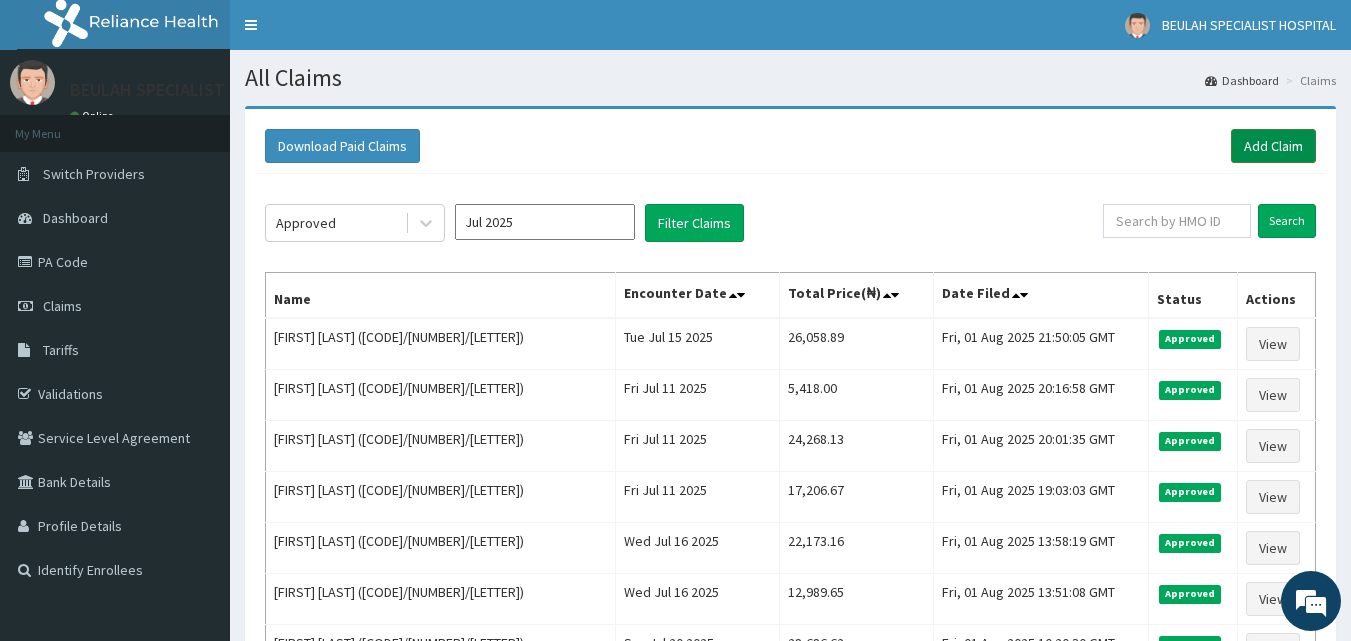 click on "Add Claim" at bounding box center [1273, 146] 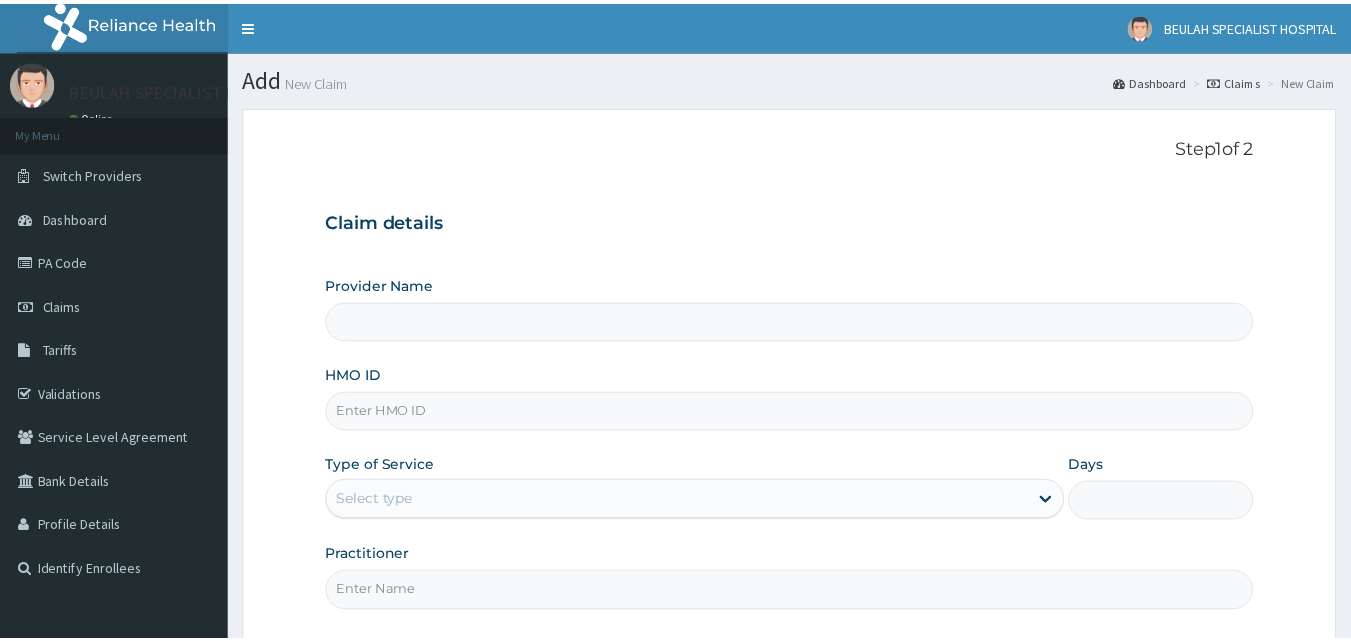 scroll, scrollTop: 0, scrollLeft: 0, axis: both 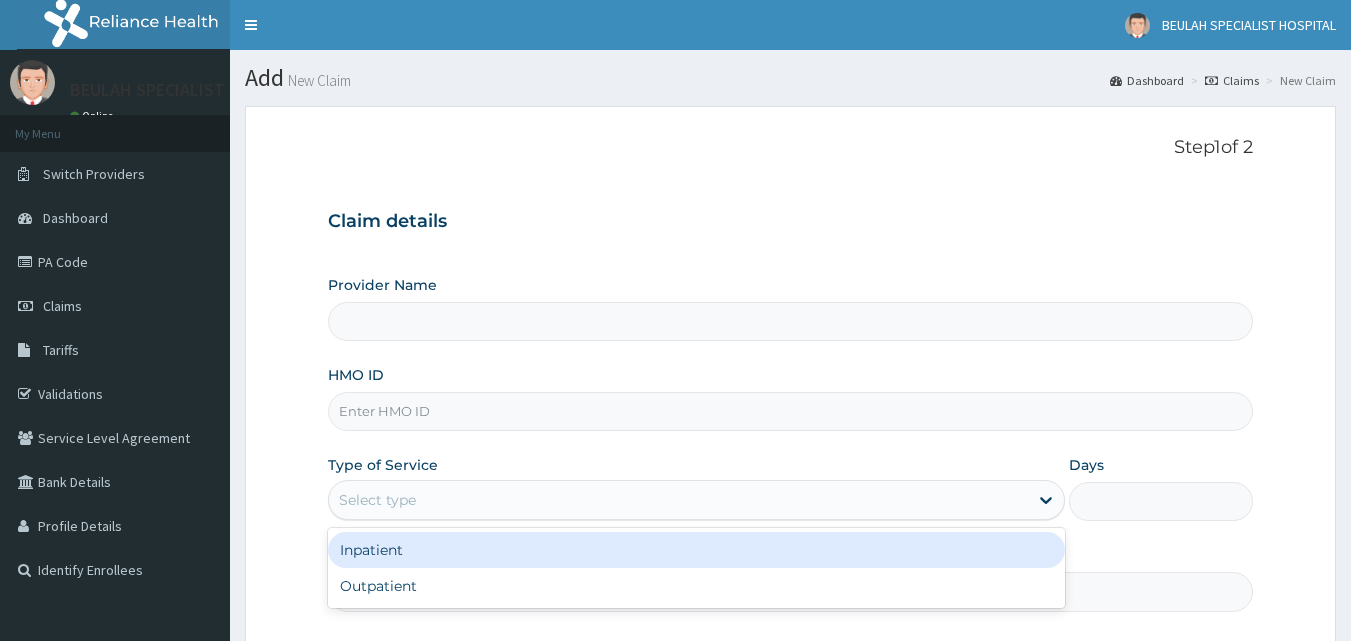 click on "Select type" at bounding box center [678, 500] 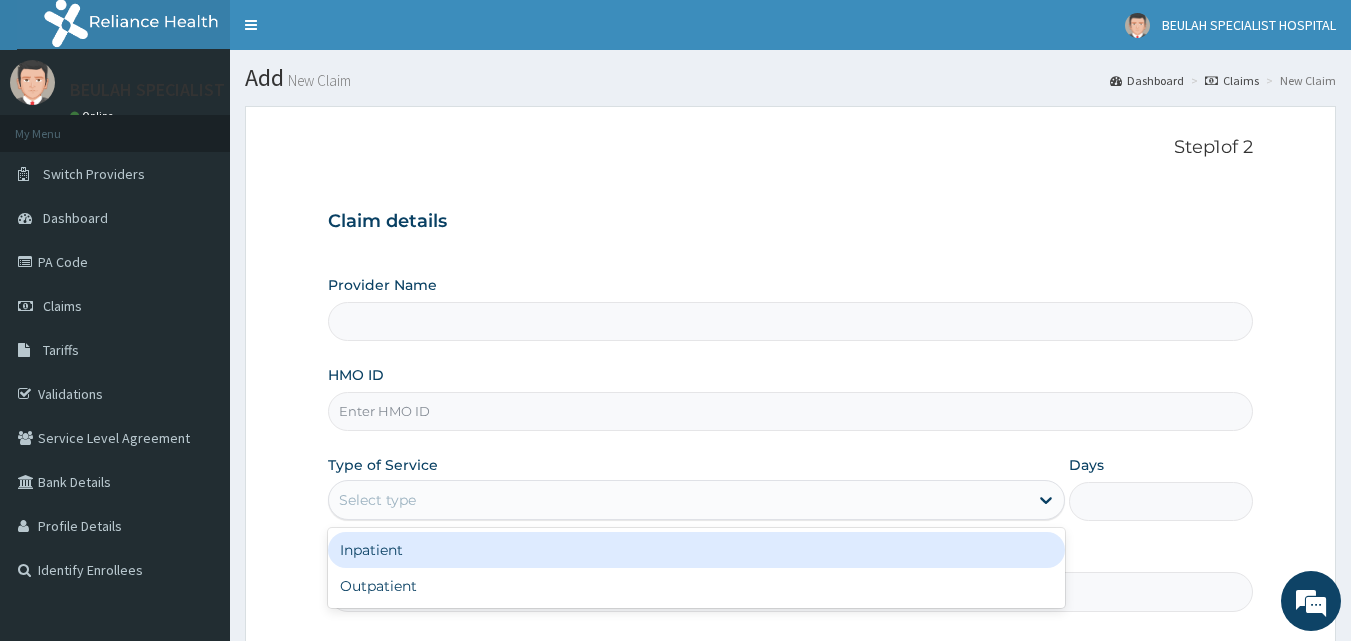 type on "BEULAH SPECIALIST HOSPITAL" 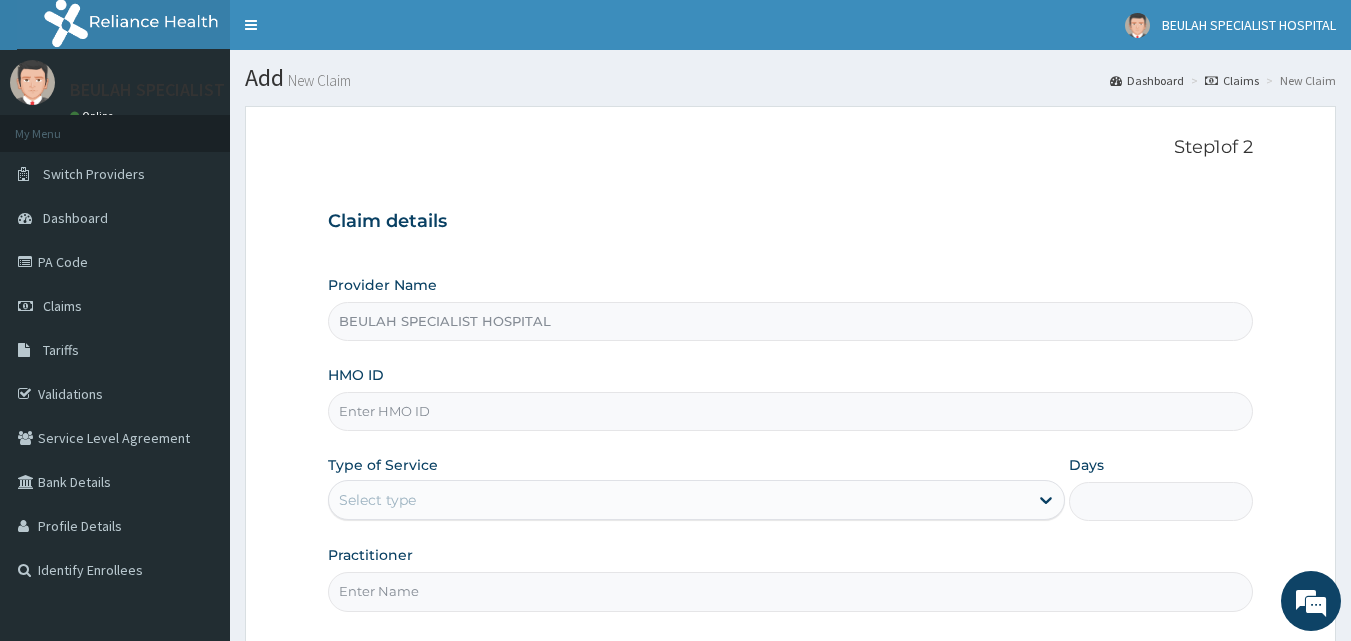 click on "HMO ID" at bounding box center [791, 411] 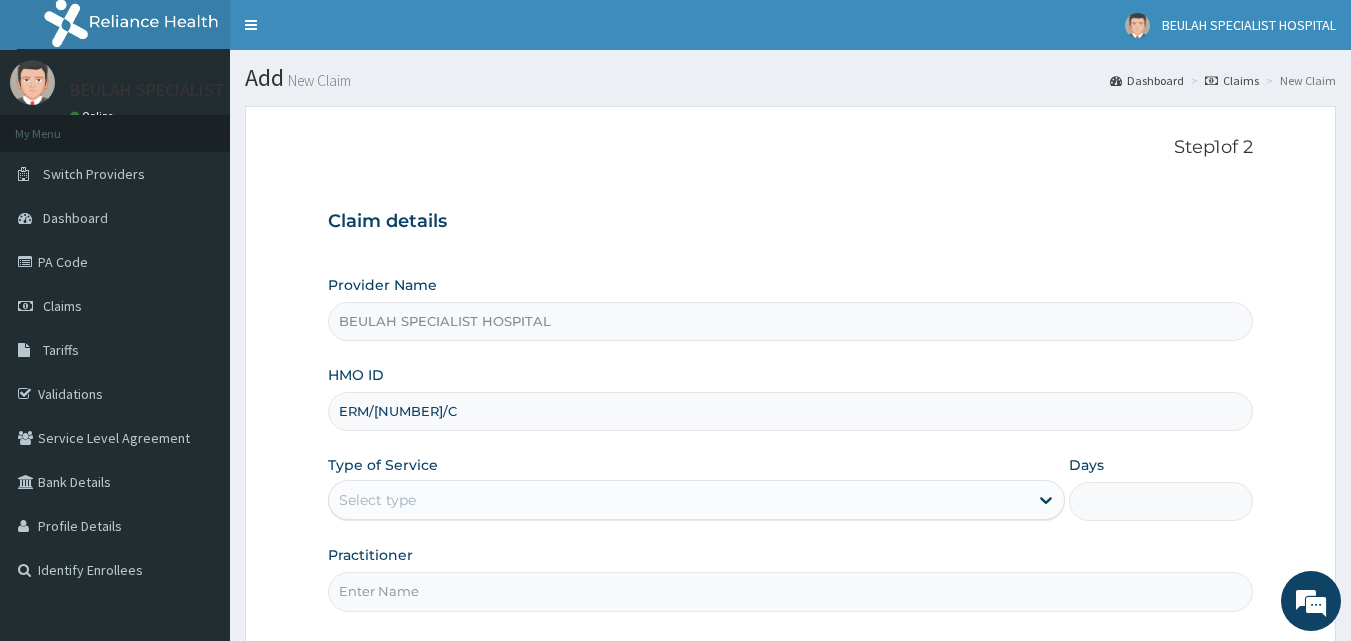 type on "ERM/[NUMBER]/C" 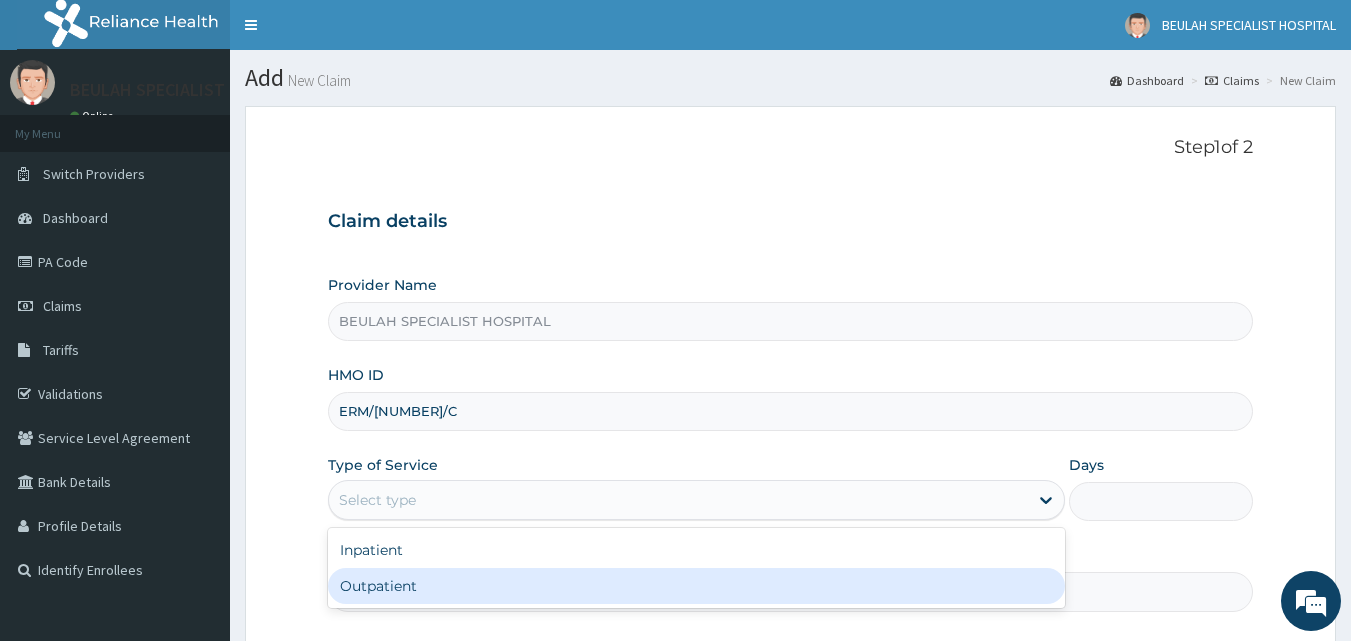 drag, startPoint x: 577, startPoint y: 508, endPoint x: 561, endPoint y: 592, distance: 85.51023 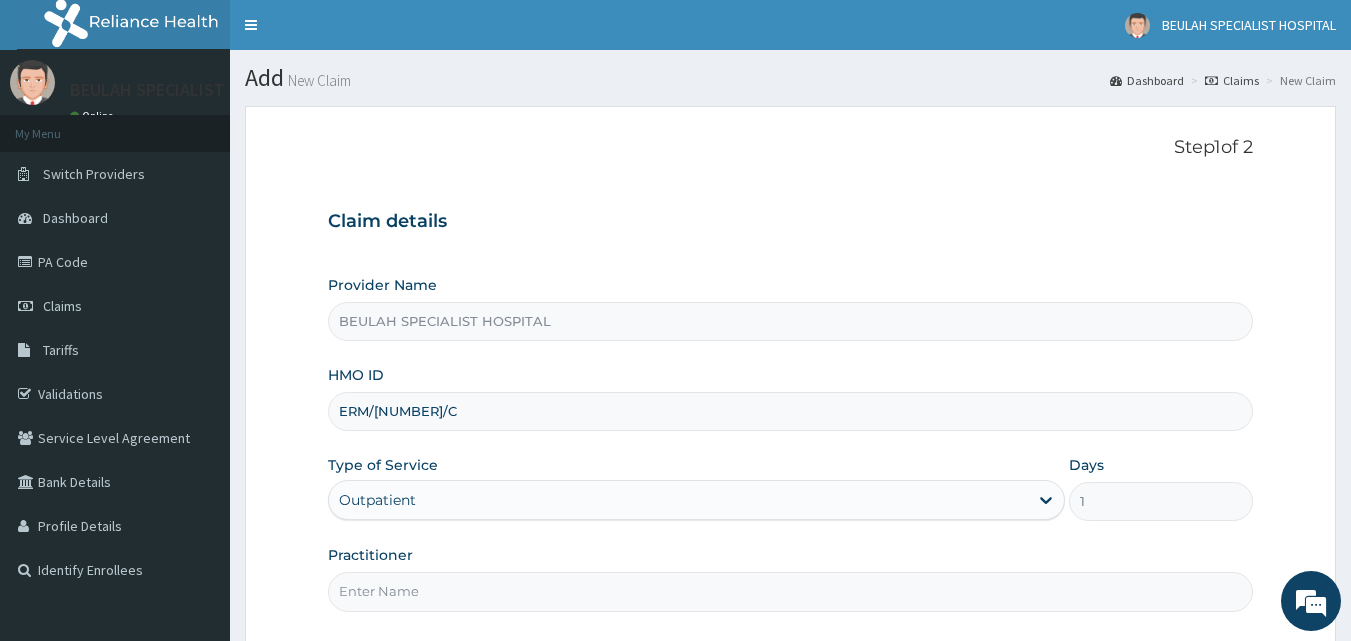 click on "Practitioner" at bounding box center [791, 591] 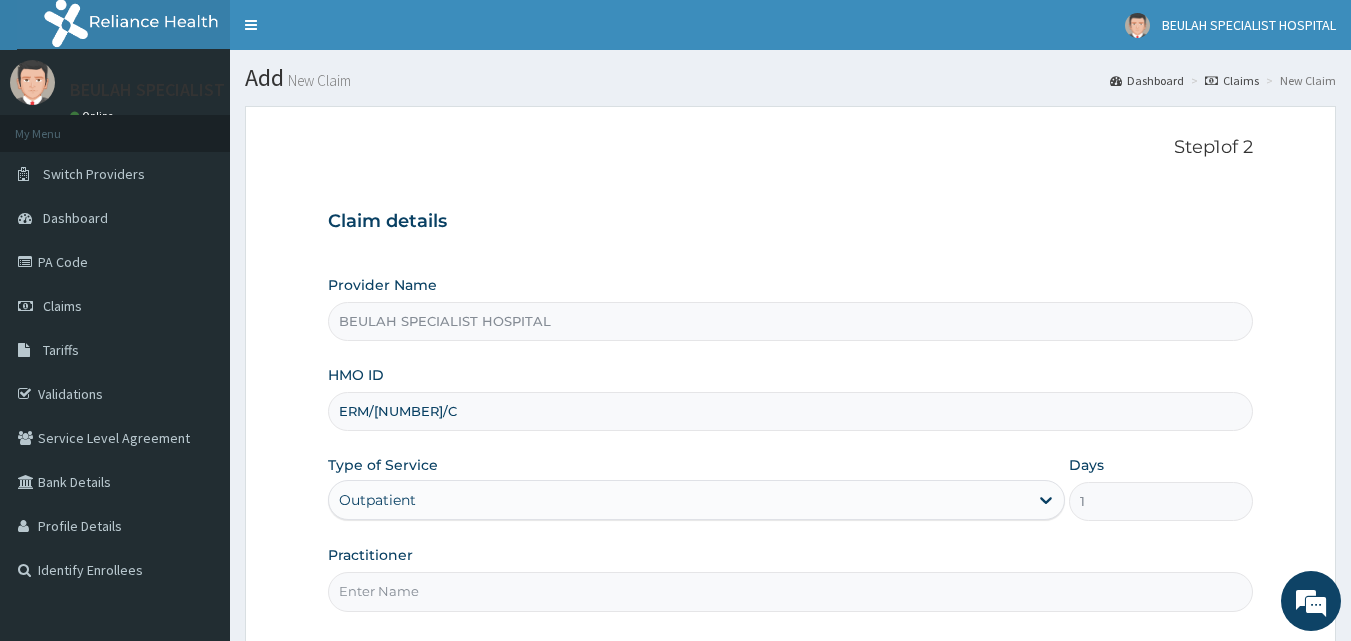 scroll, scrollTop: 0, scrollLeft: 0, axis: both 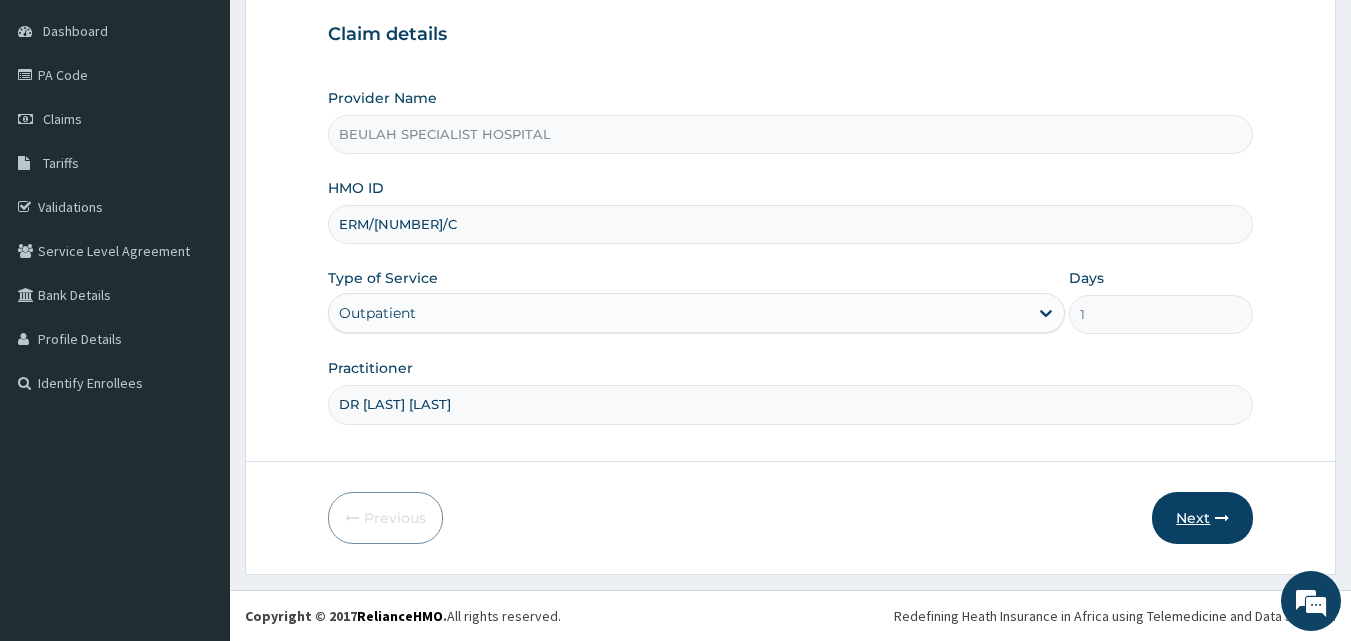 type on "DR [LAST] [LAST]" 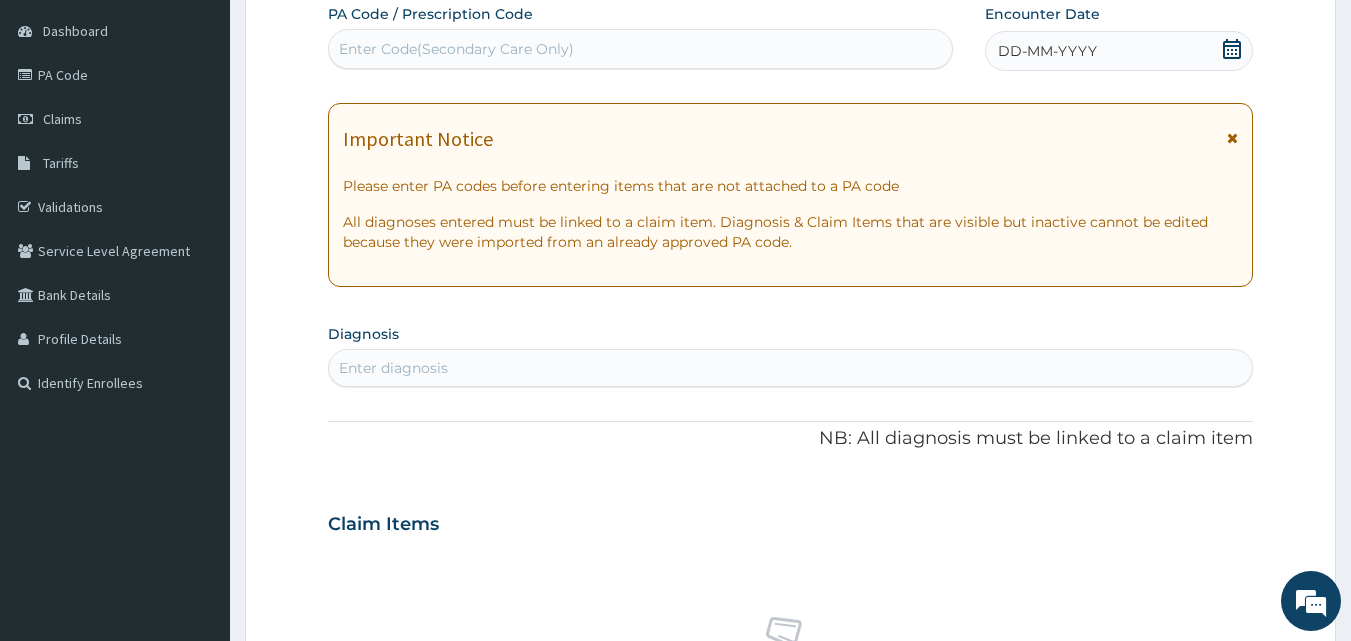 click 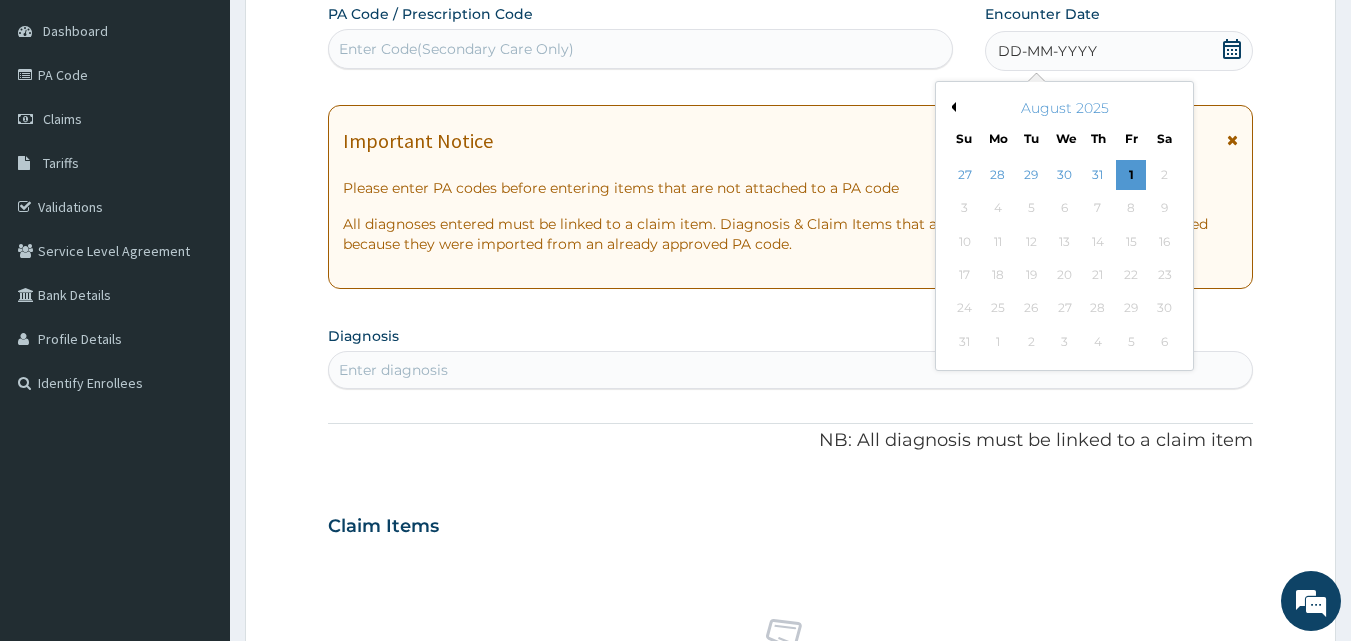 click on "Previous Month" at bounding box center [951, 107] 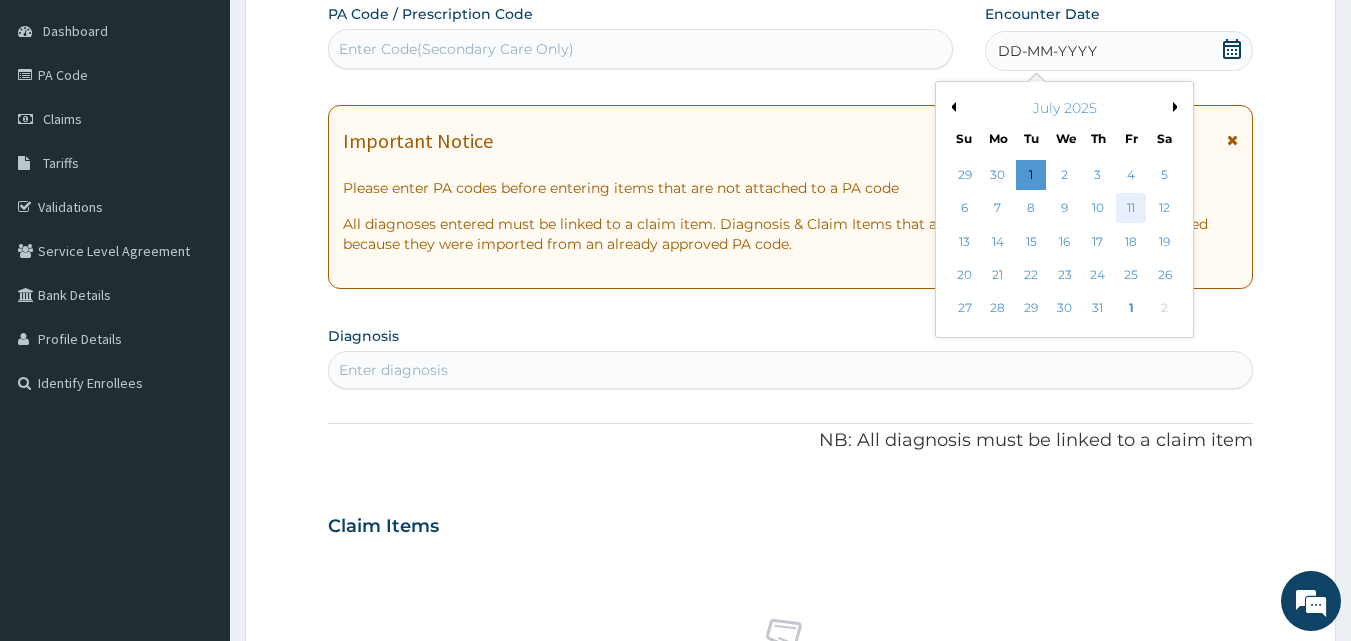 click on "11" at bounding box center (1131, 209) 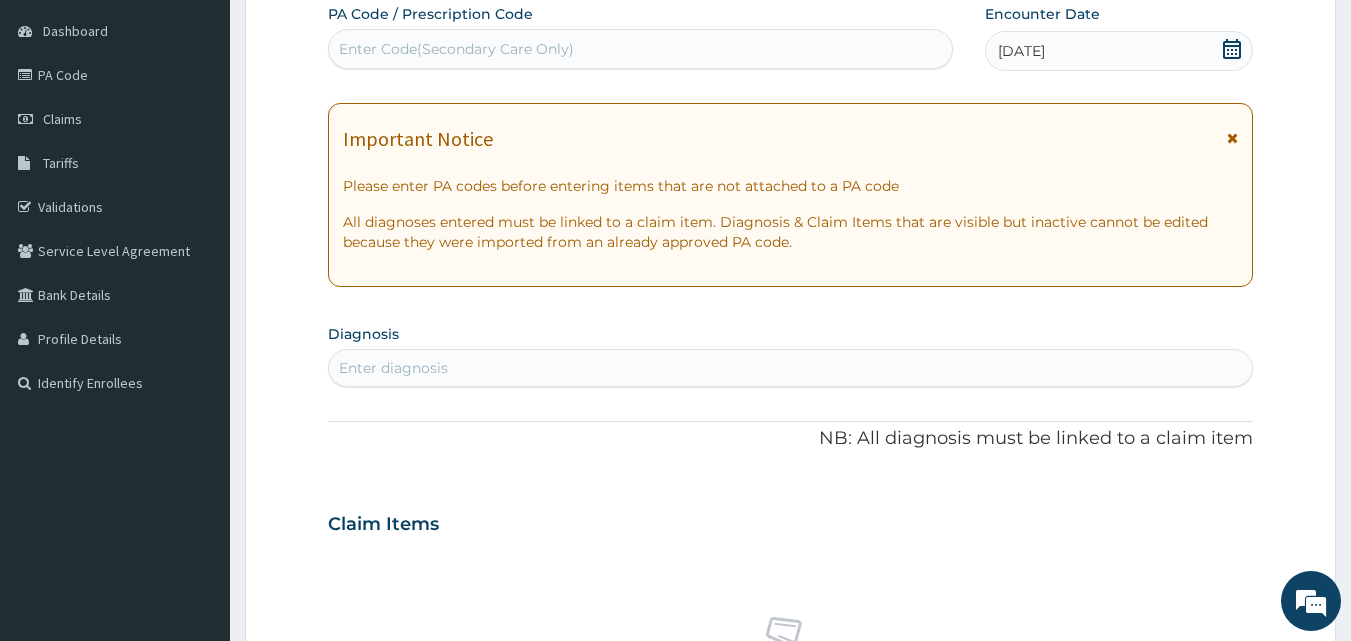 click on "Enter diagnosis" at bounding box center [791, 368] 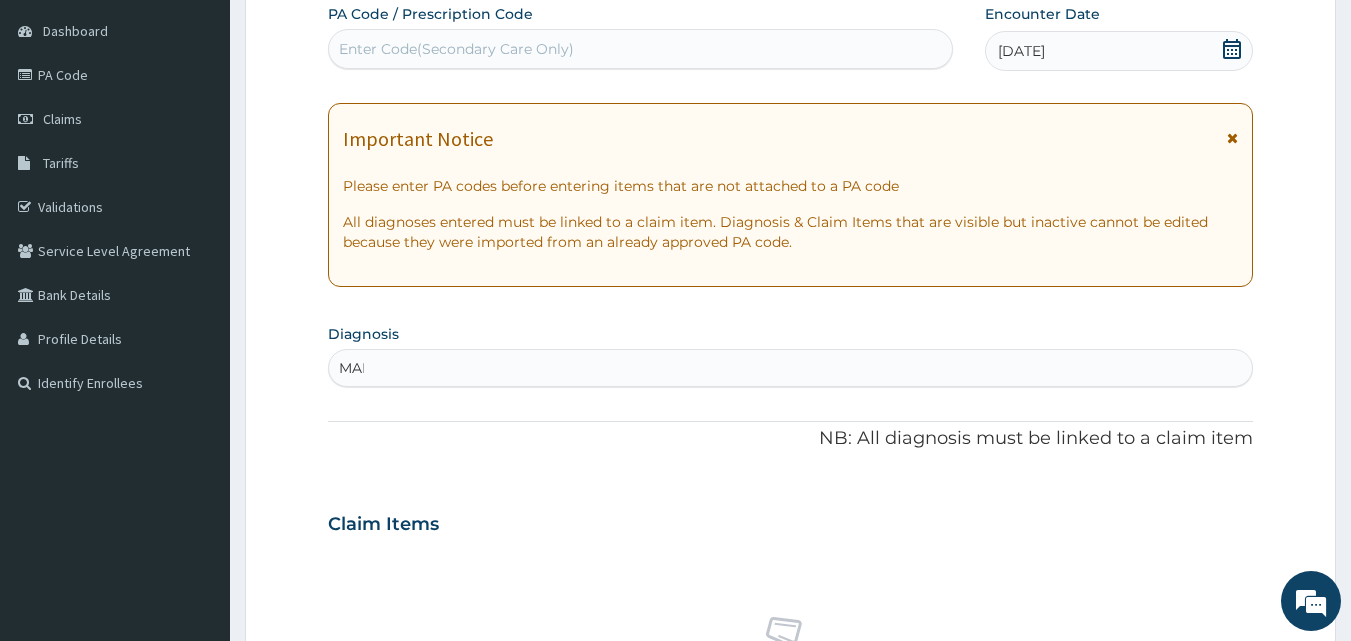 type on "MALA" 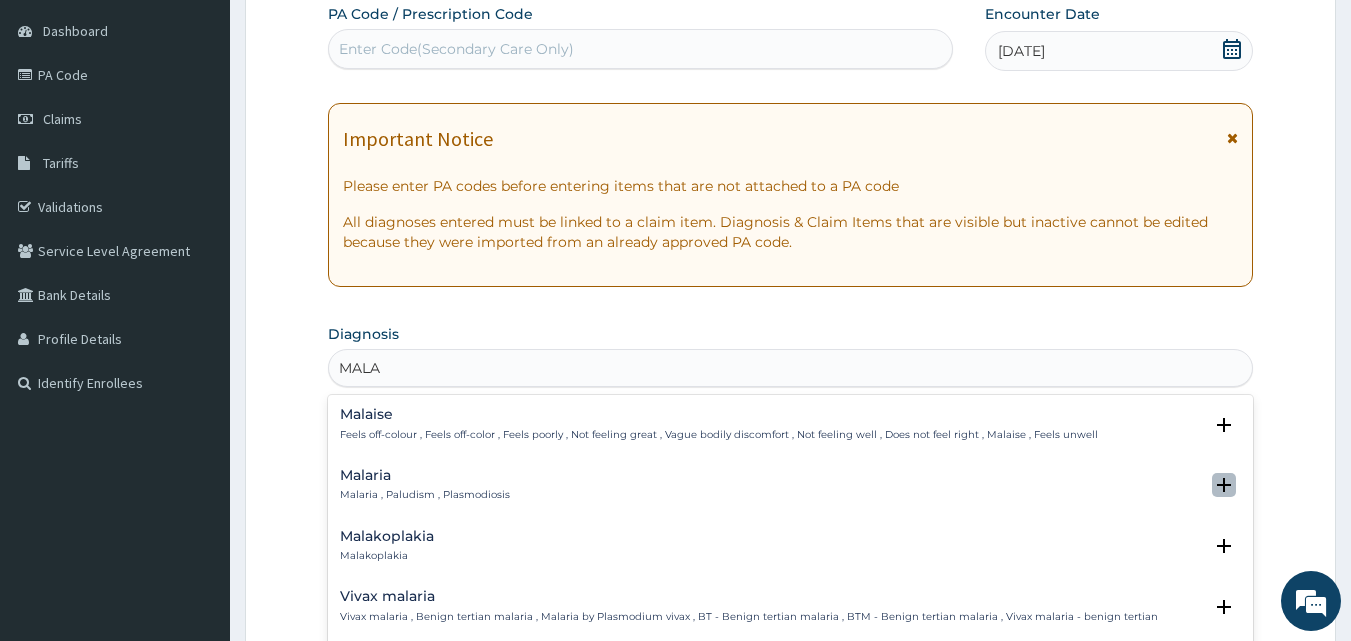 click at bounding box center [1224, 485] 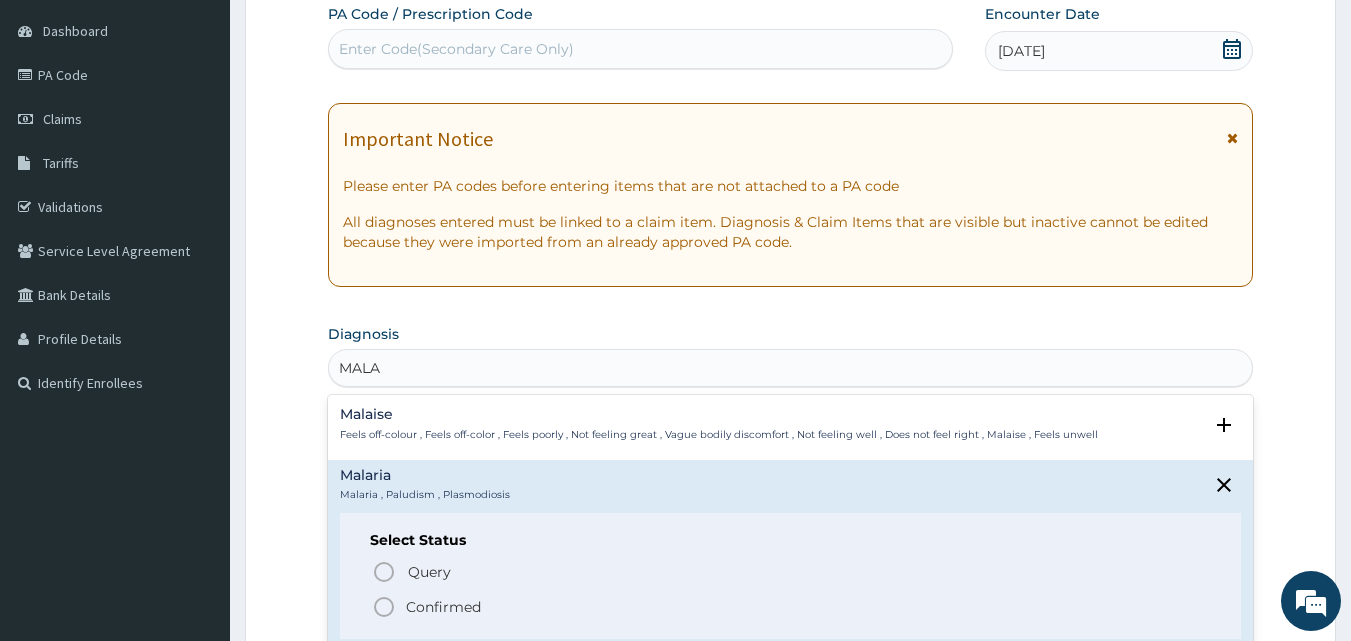 click 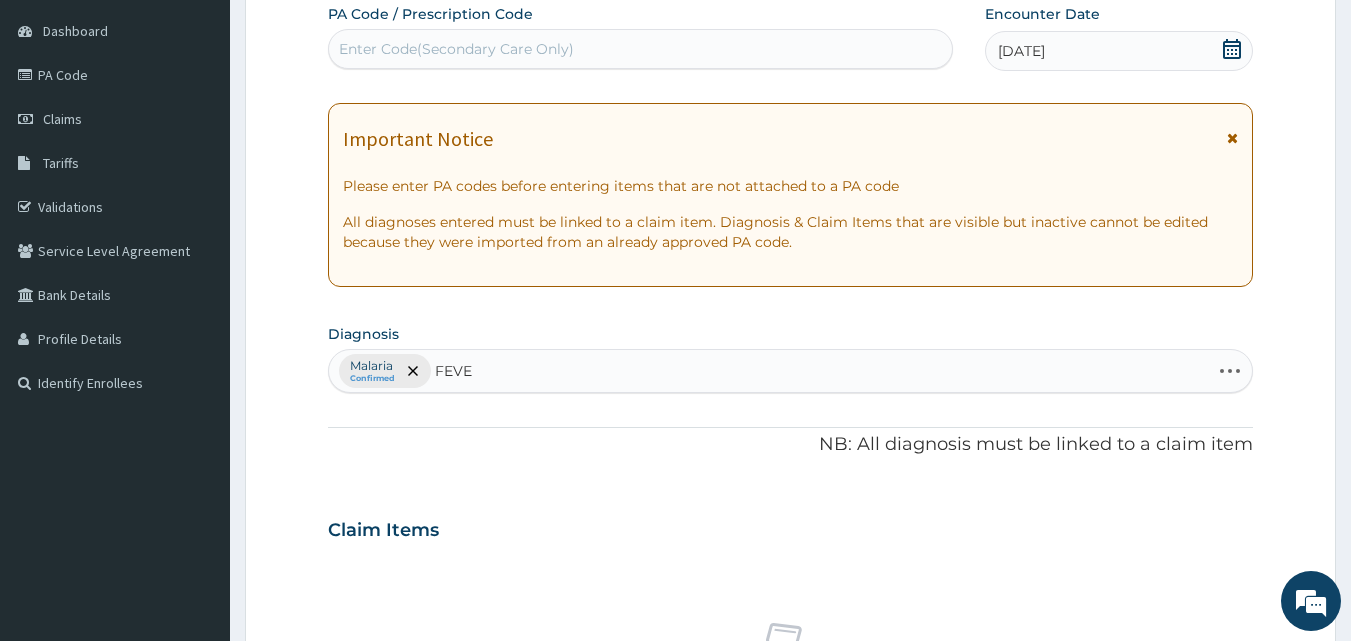 type on "FEVER" 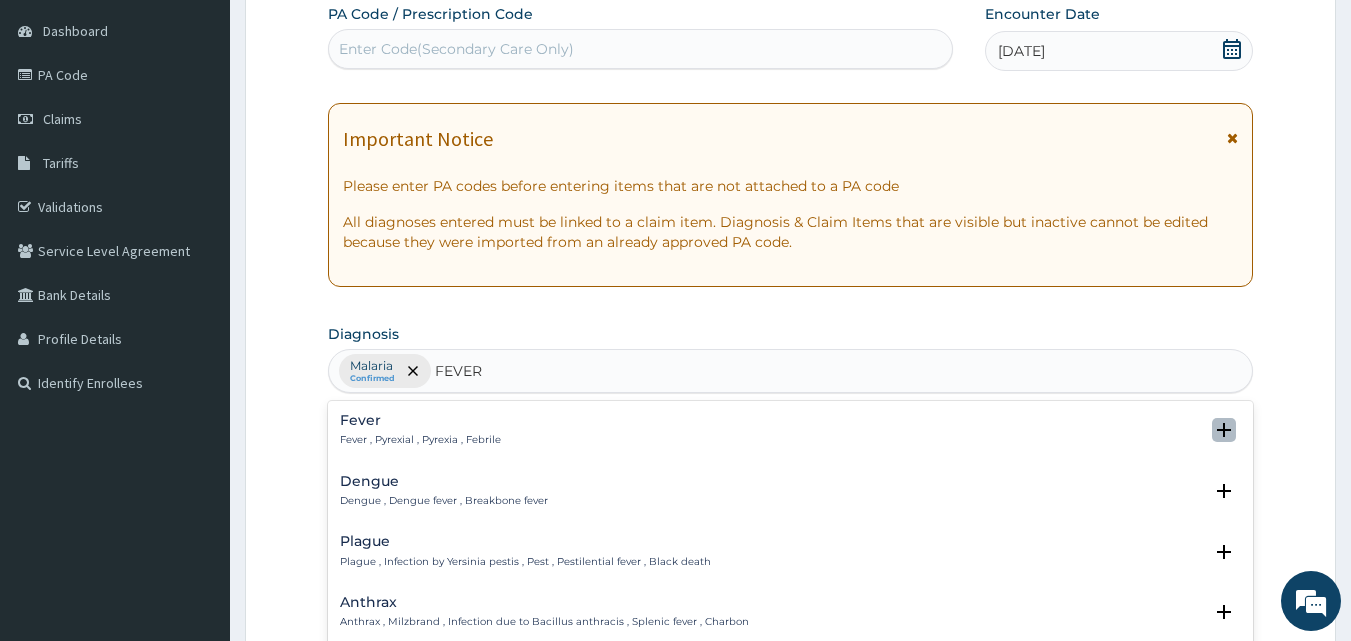 click at bounding box center (1224, 430) 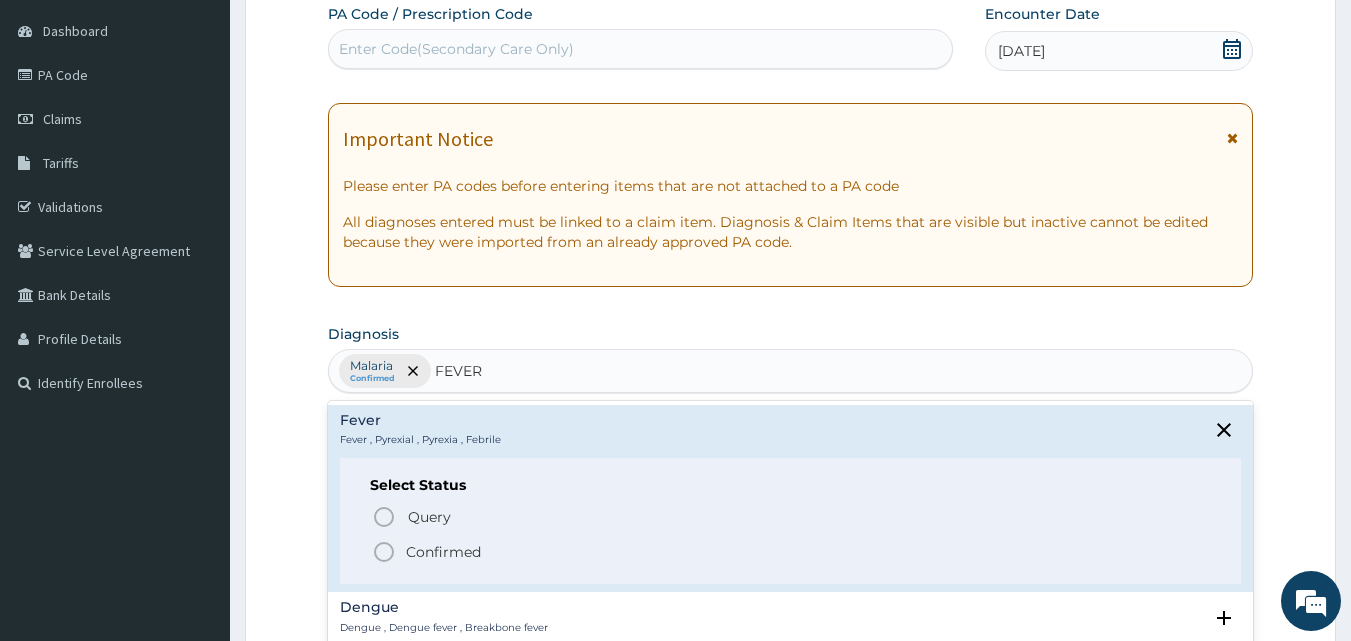 click 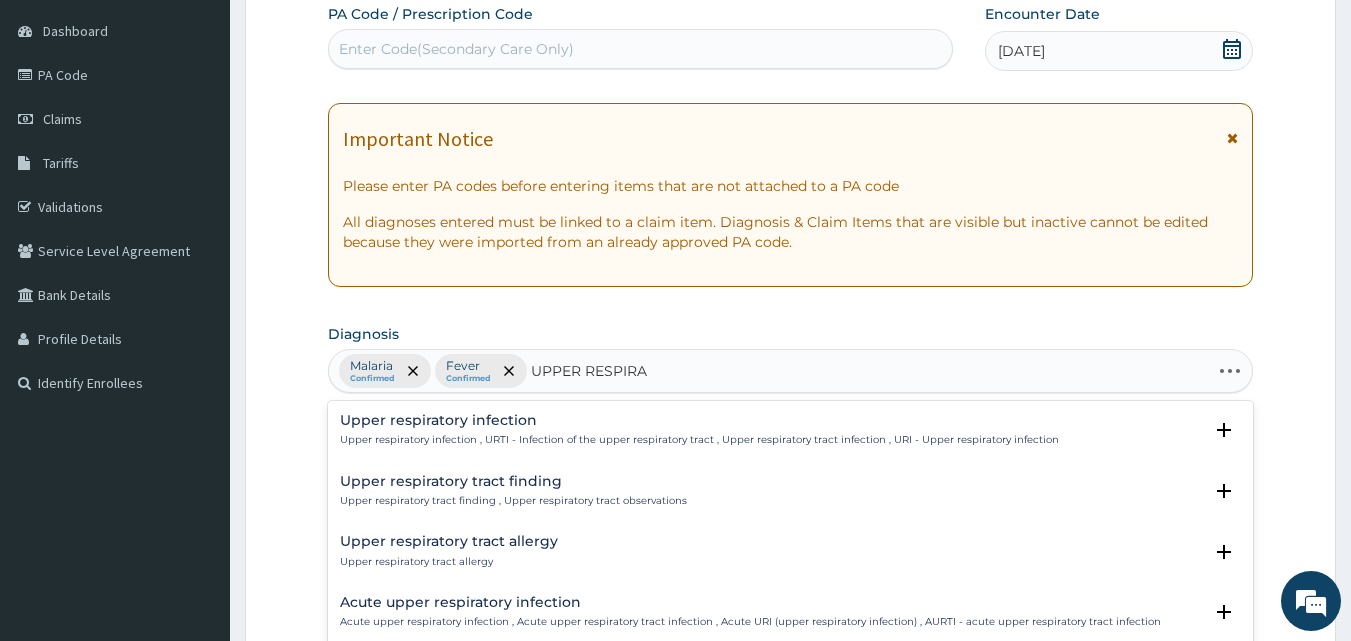 type on "UPPER RESPIRAT" 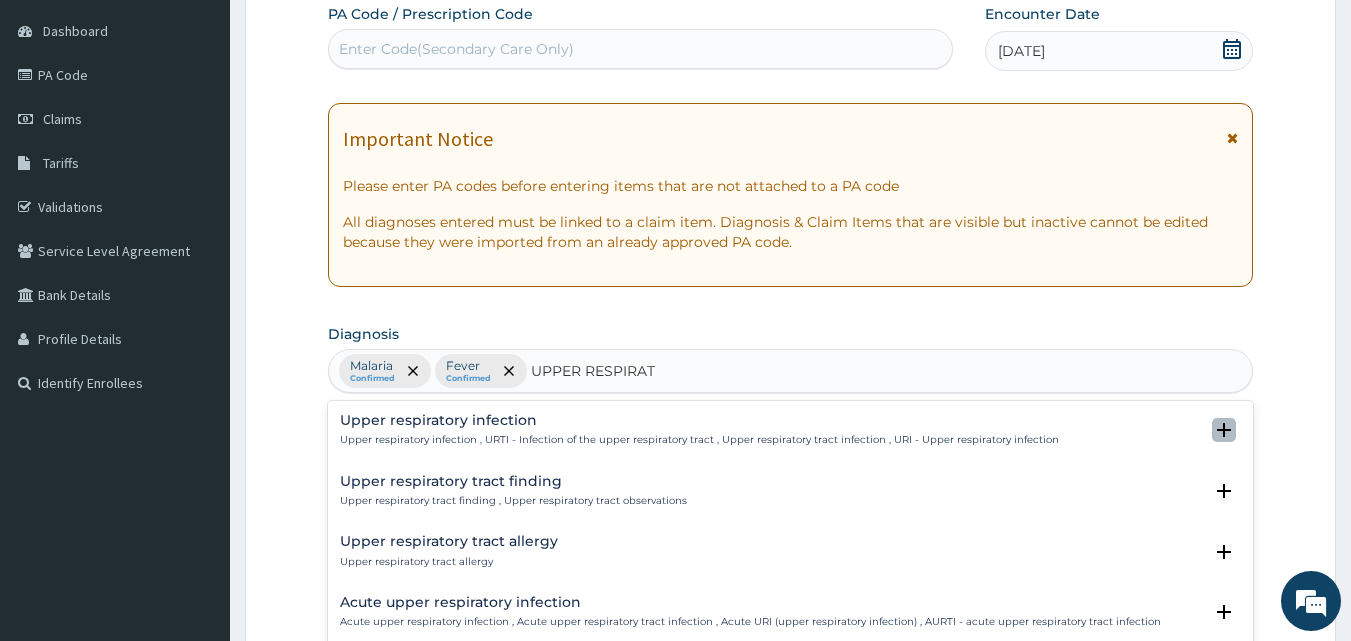 click 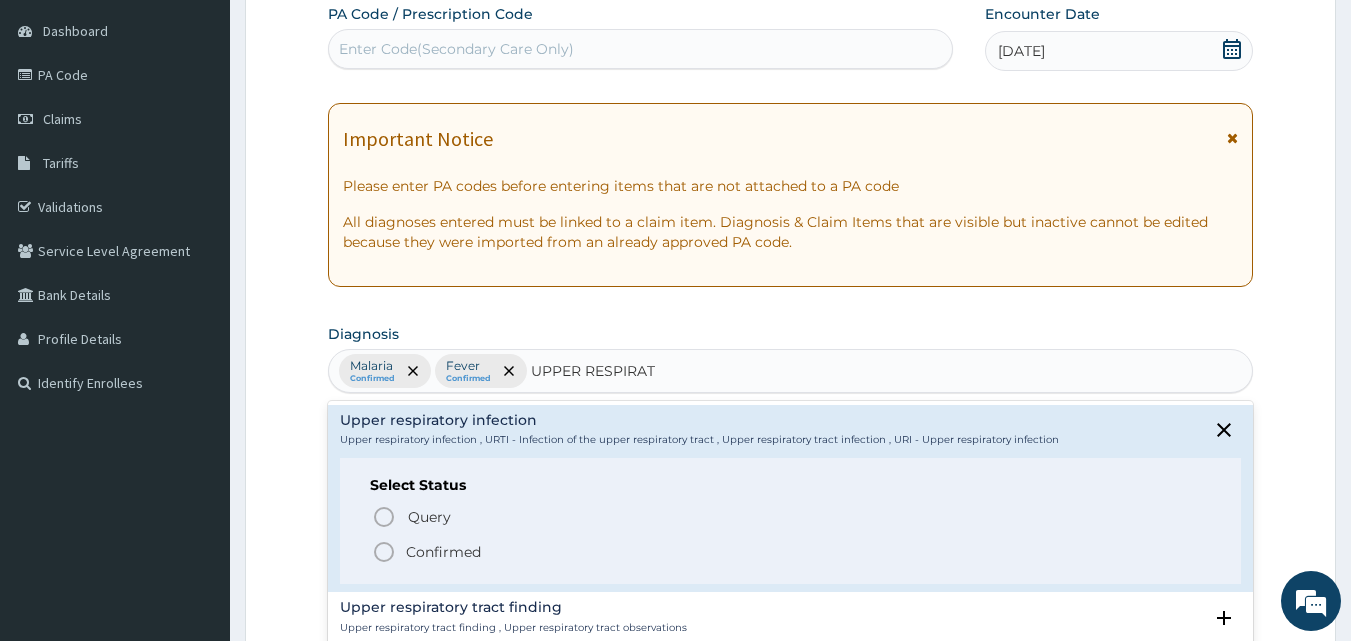 click 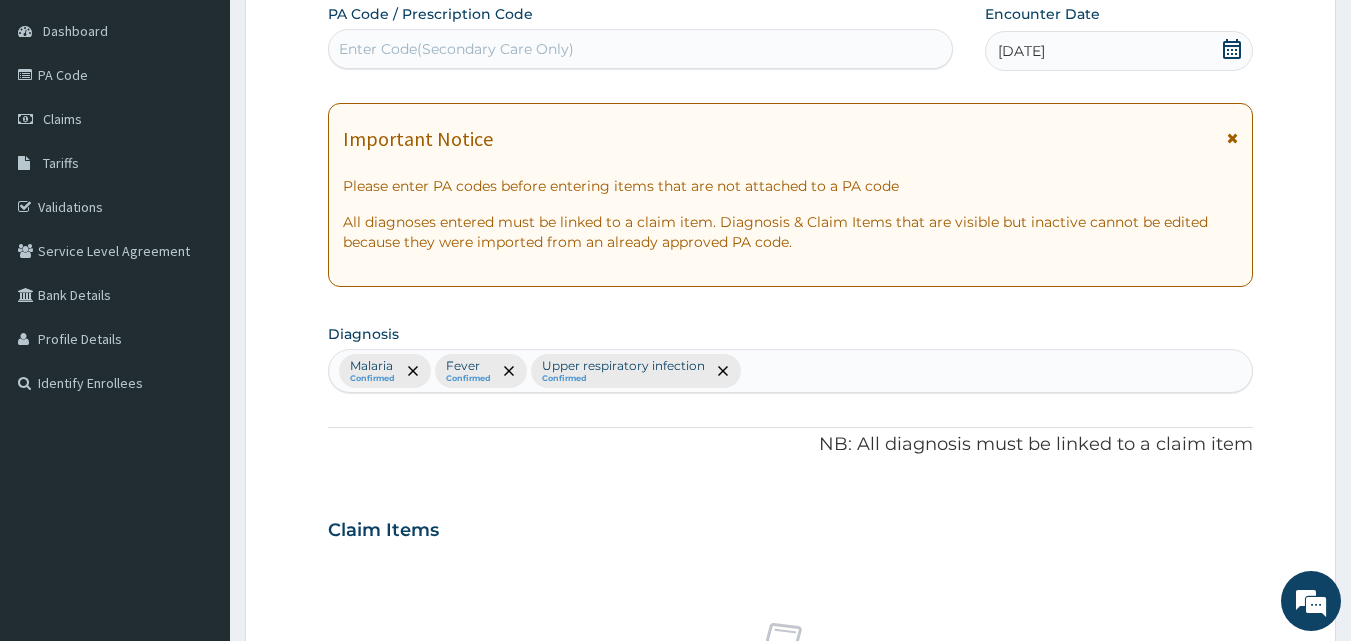 scroll, scrollTop: 747, scrollLeft: 0, axis: vertical 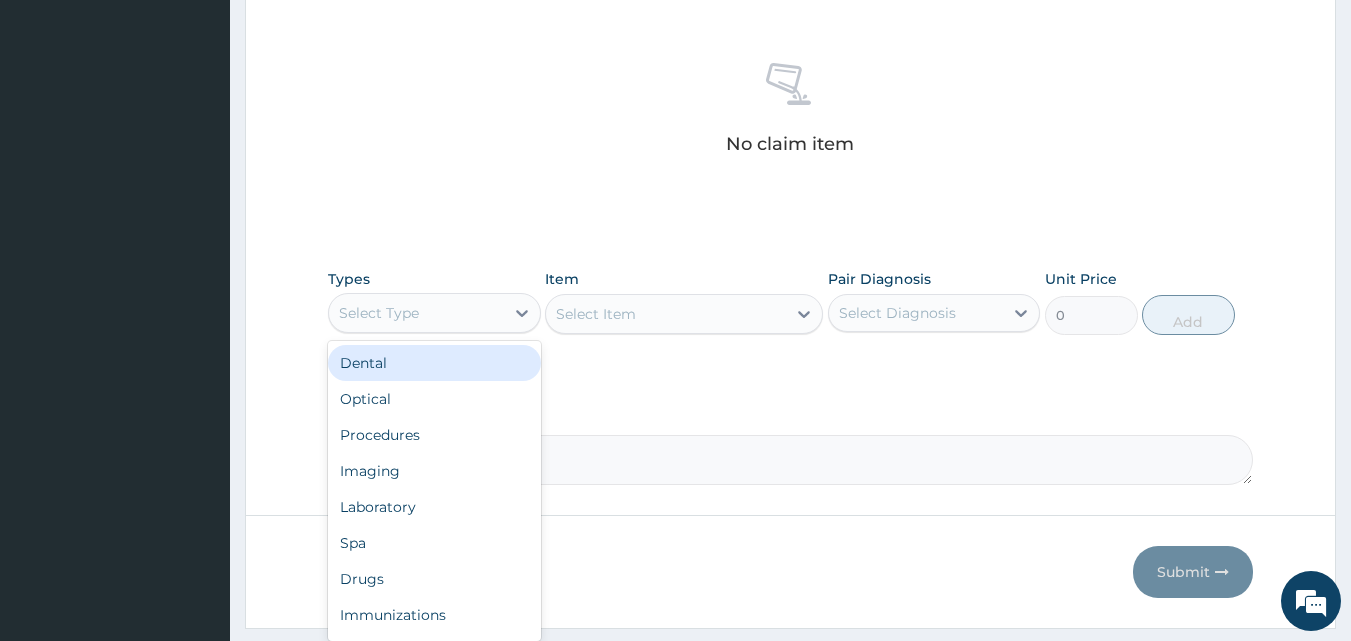 click on "Select Type" at bounding box center (416, 313) 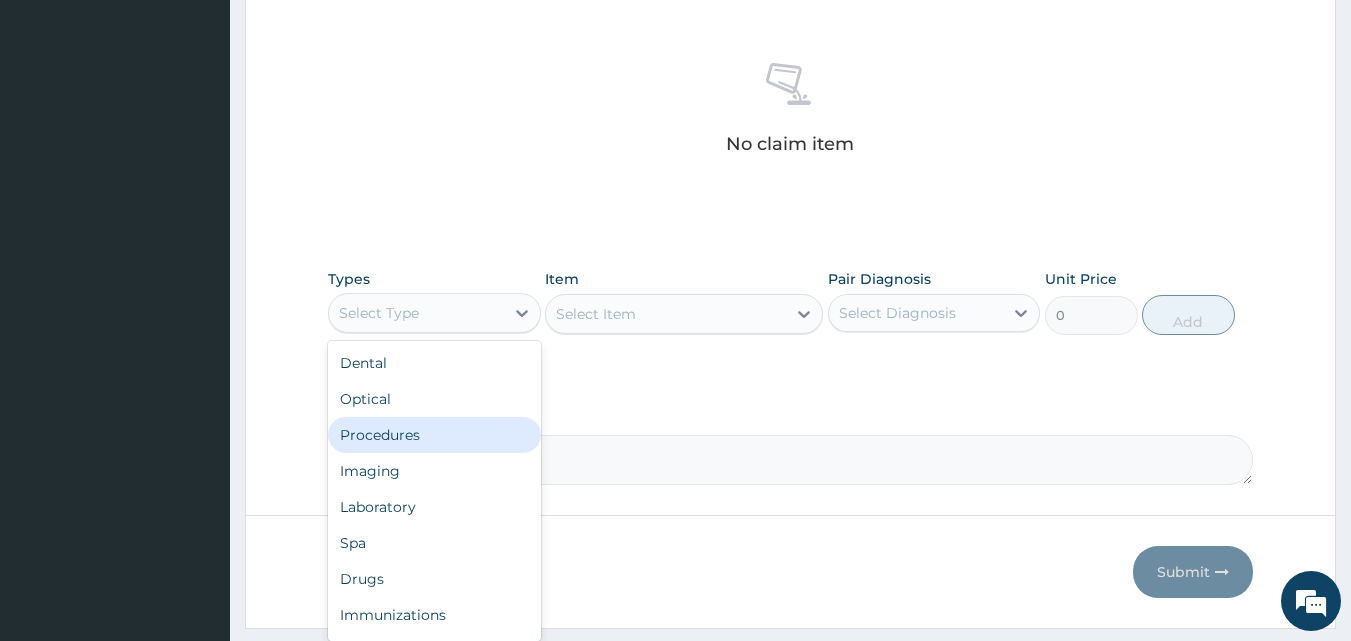click on "Procedures" at bounding box center (434, 435) 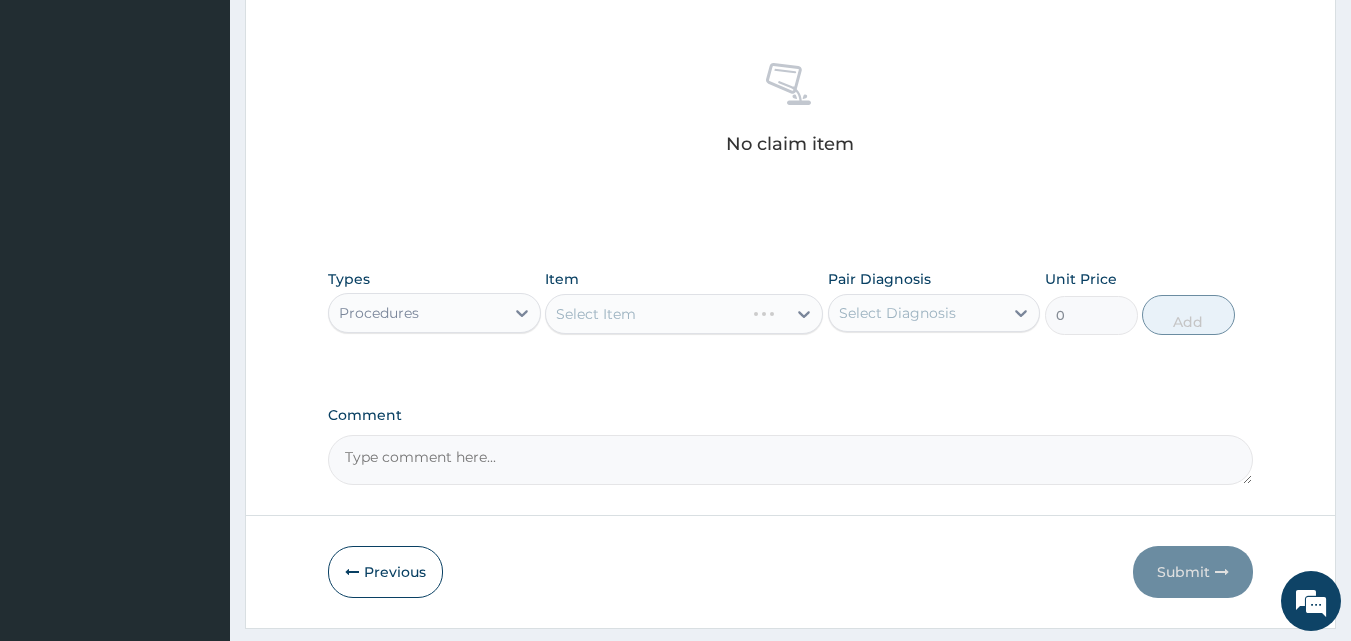 click on "Select Item" at bounding box center (684, 314) 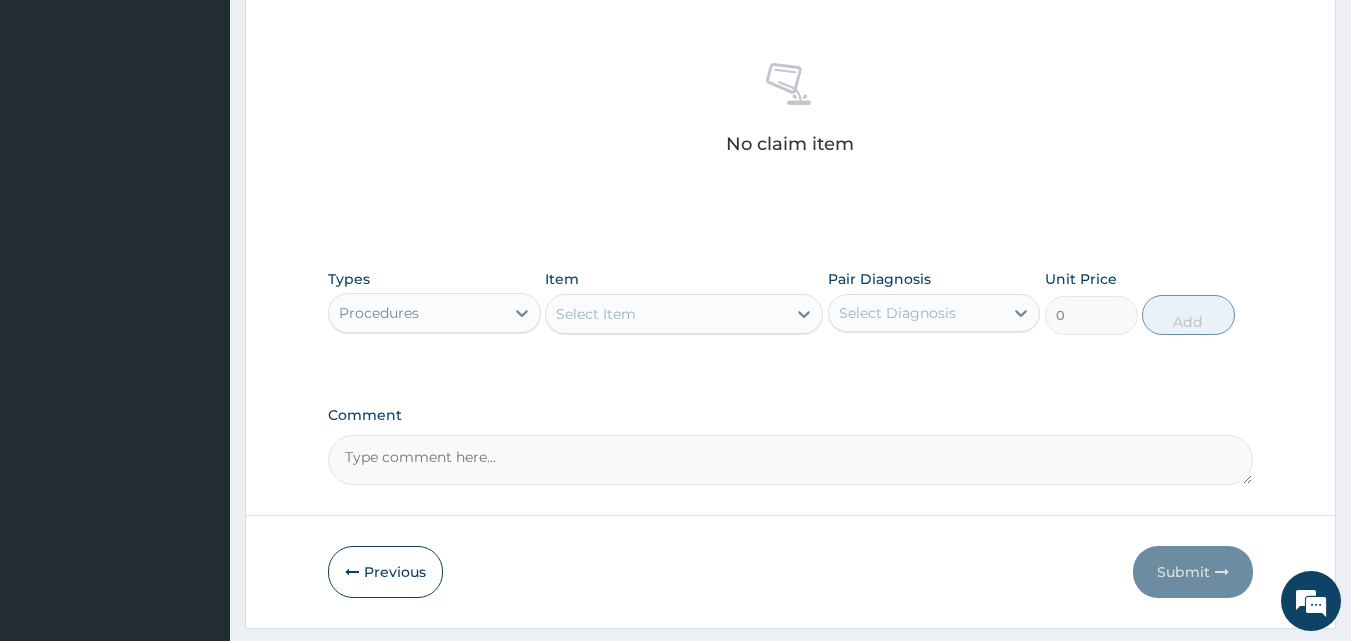 click on "Select Item" at bounding box center (596, 314) 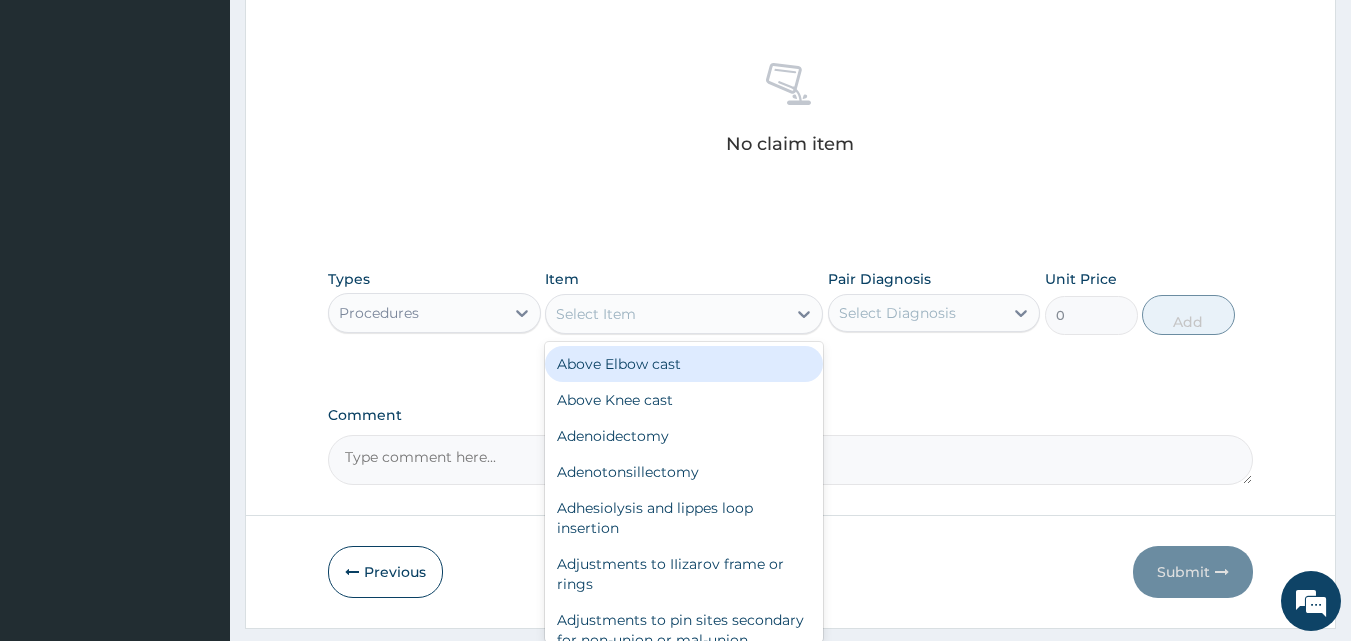 type on "G" 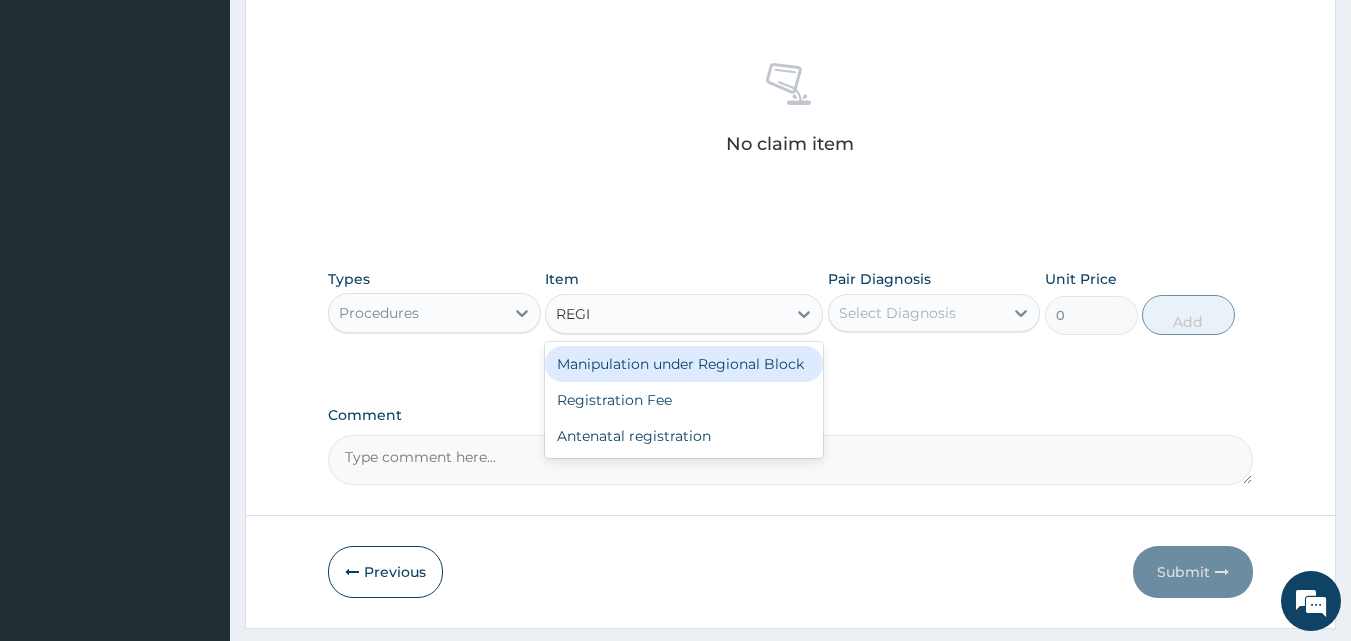 type on "REGIS" 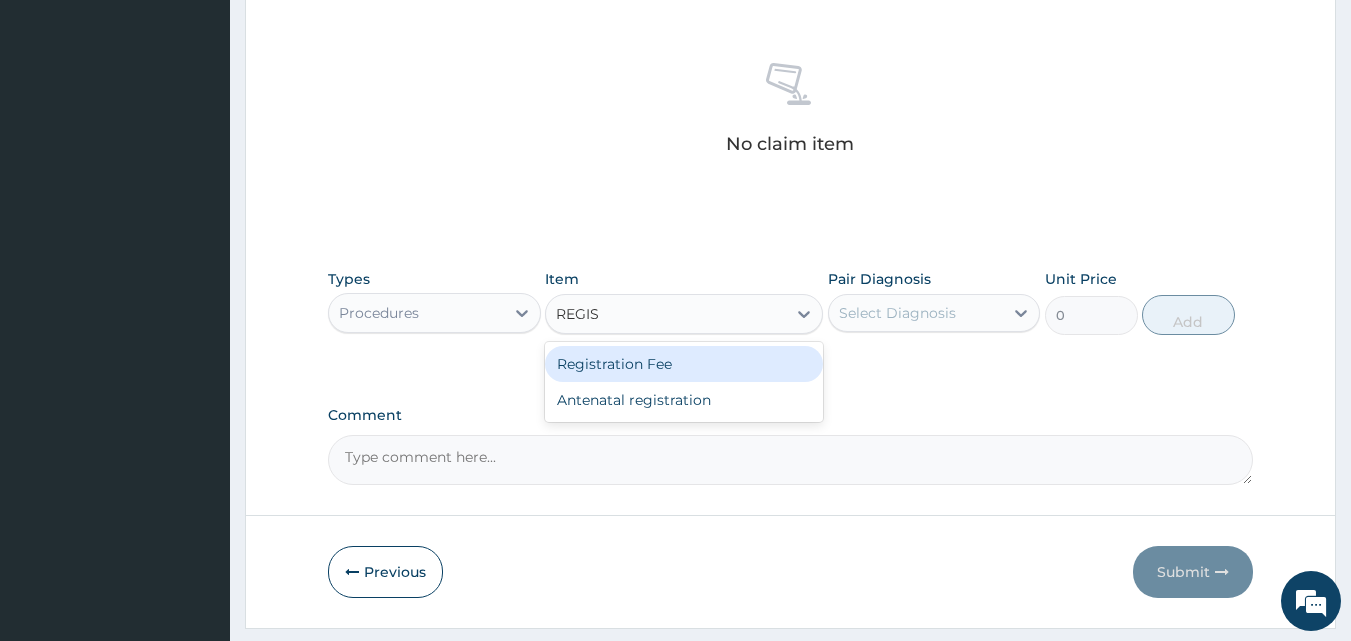 click on "Registration Fee" at bounding box center (684, 364) 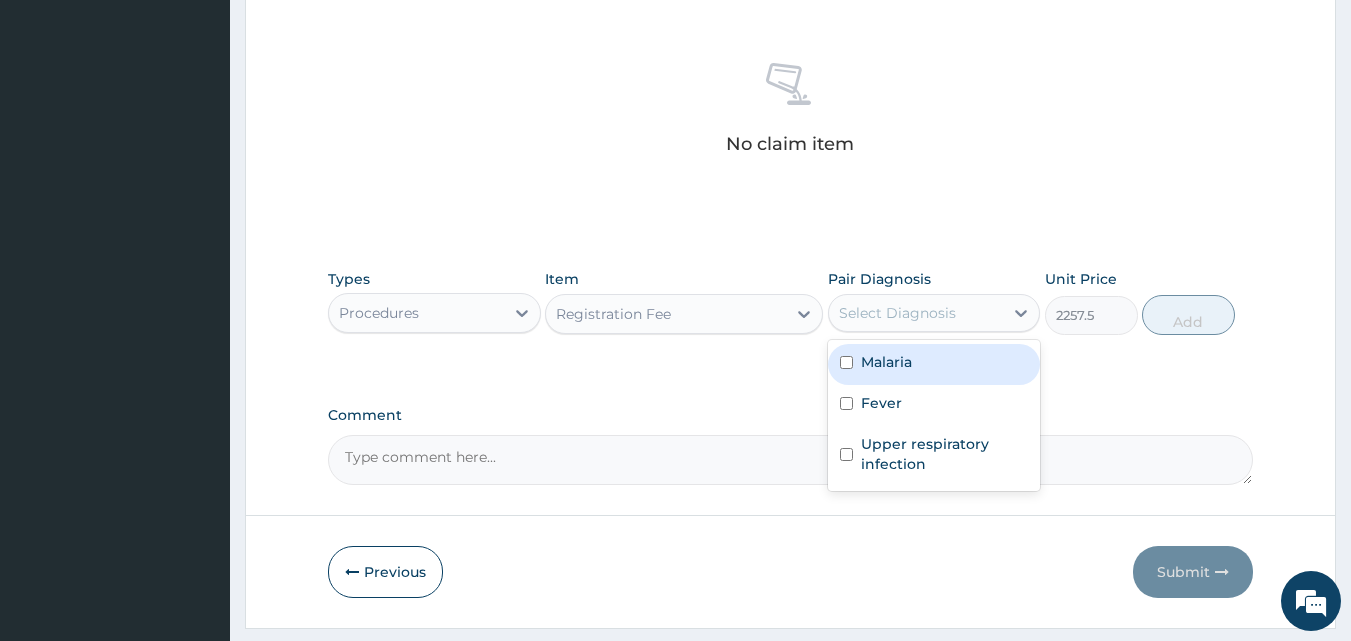 click on "Select Diagnosis" at bounding box center (897, 313) 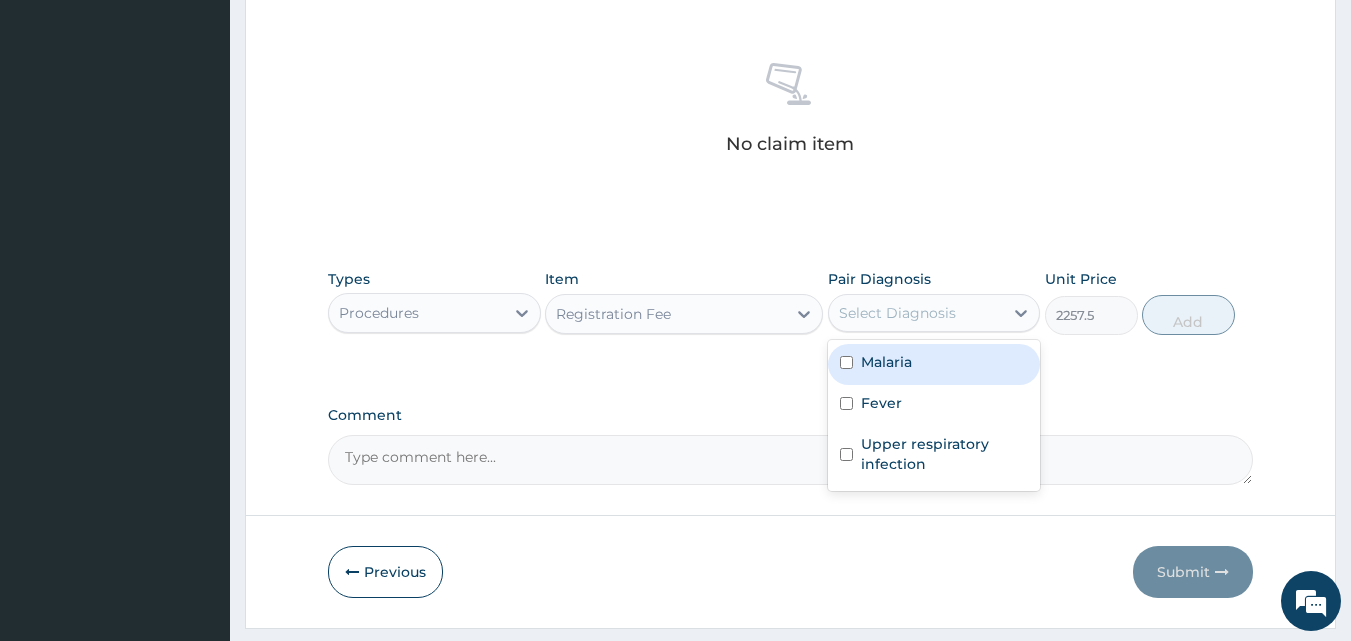 click at bounding box center (846, 362) 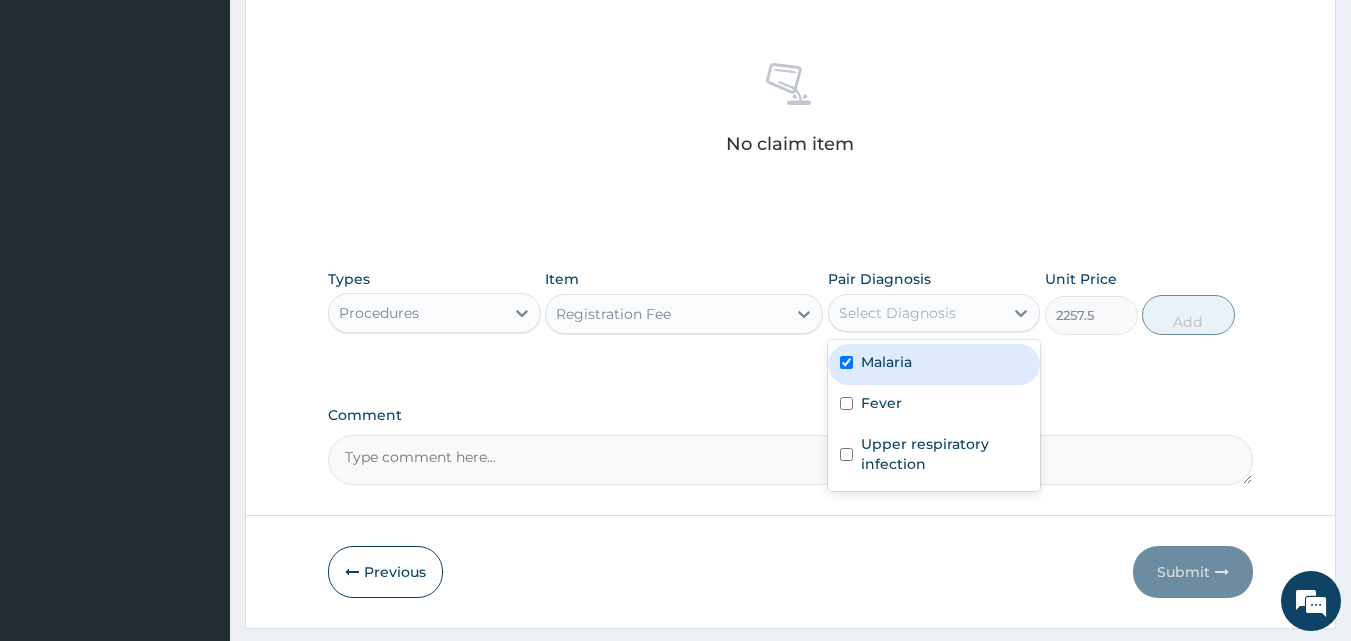 checkbox on "true" 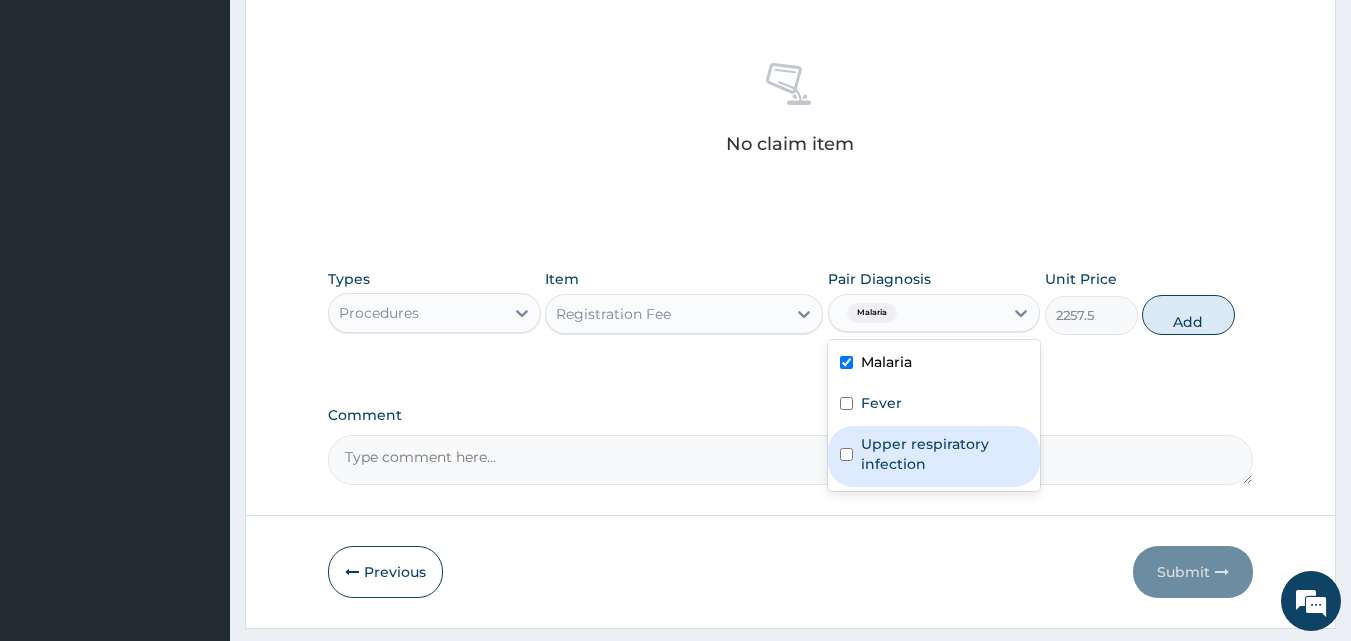drag, startPoint x: 845, startPoint y: 399, endPoint x: 843, endPoint y: 455, distance: 56.0357 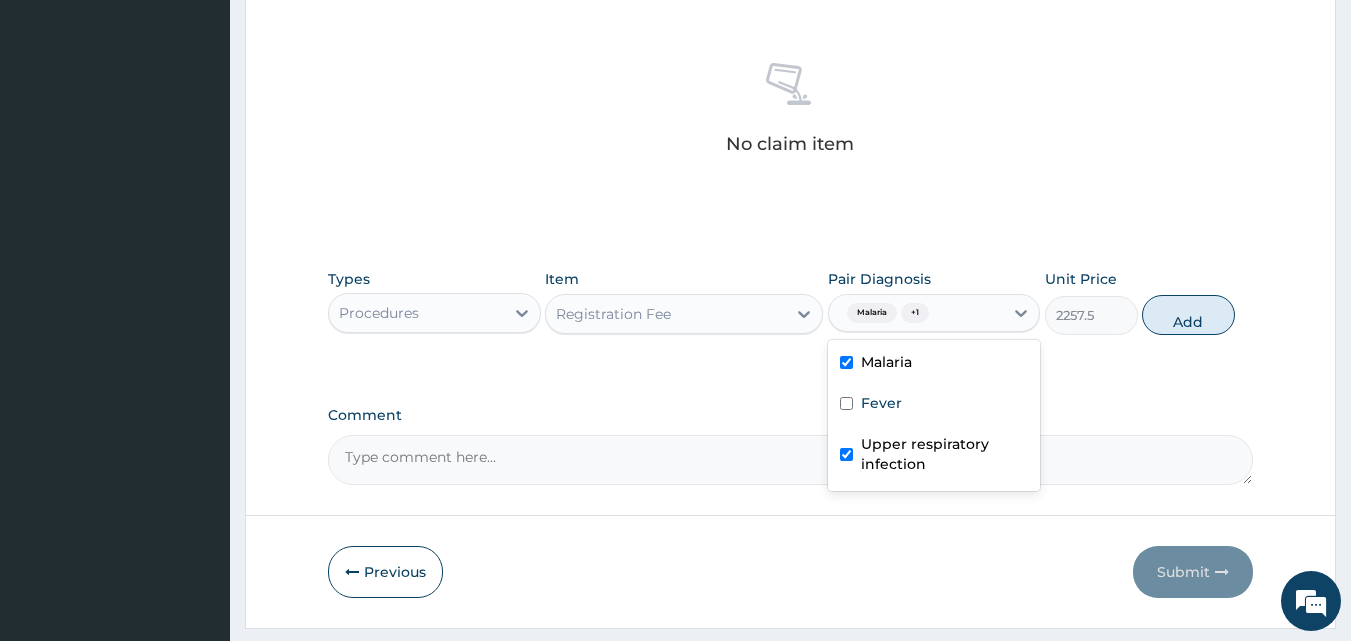 click at bounding box center [846, 454] 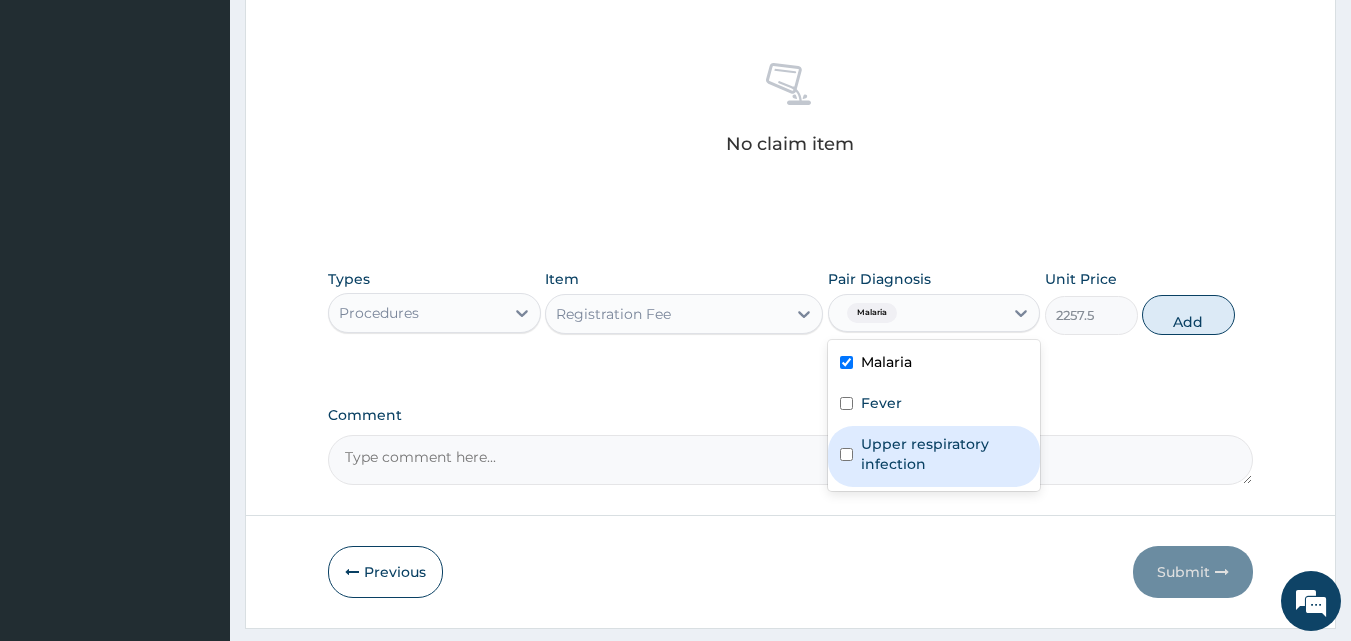 click at bounding box center (846, 454) 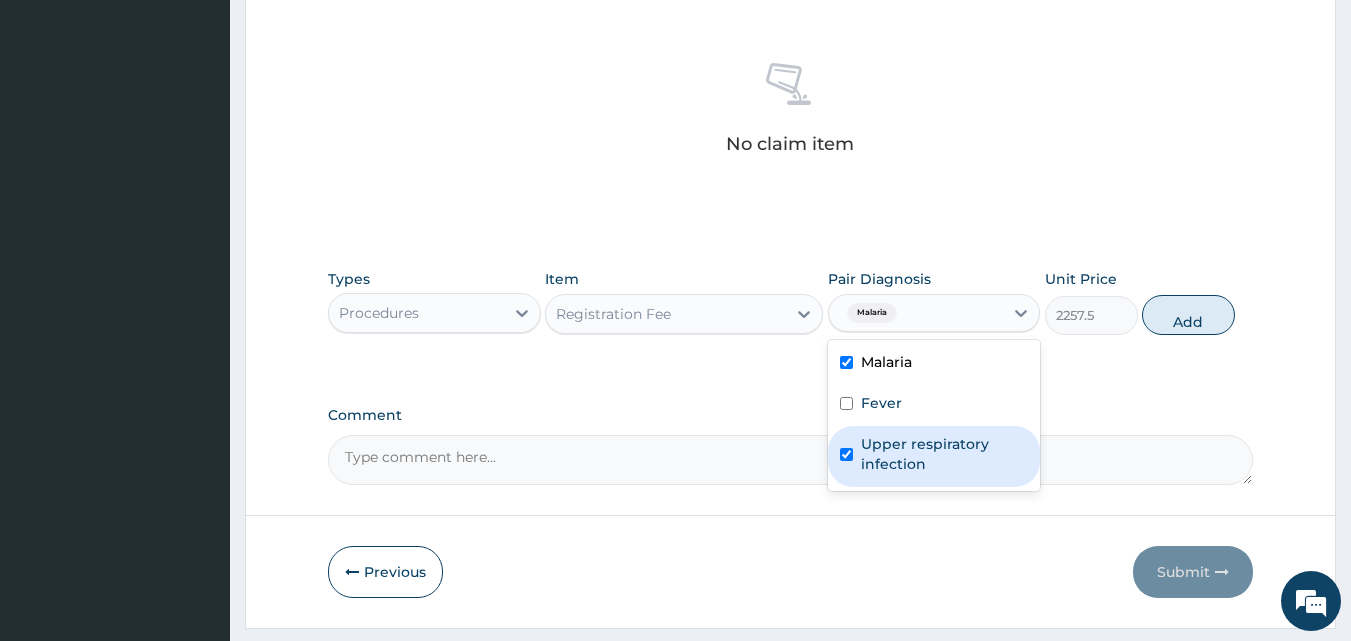 checkbox on "true" 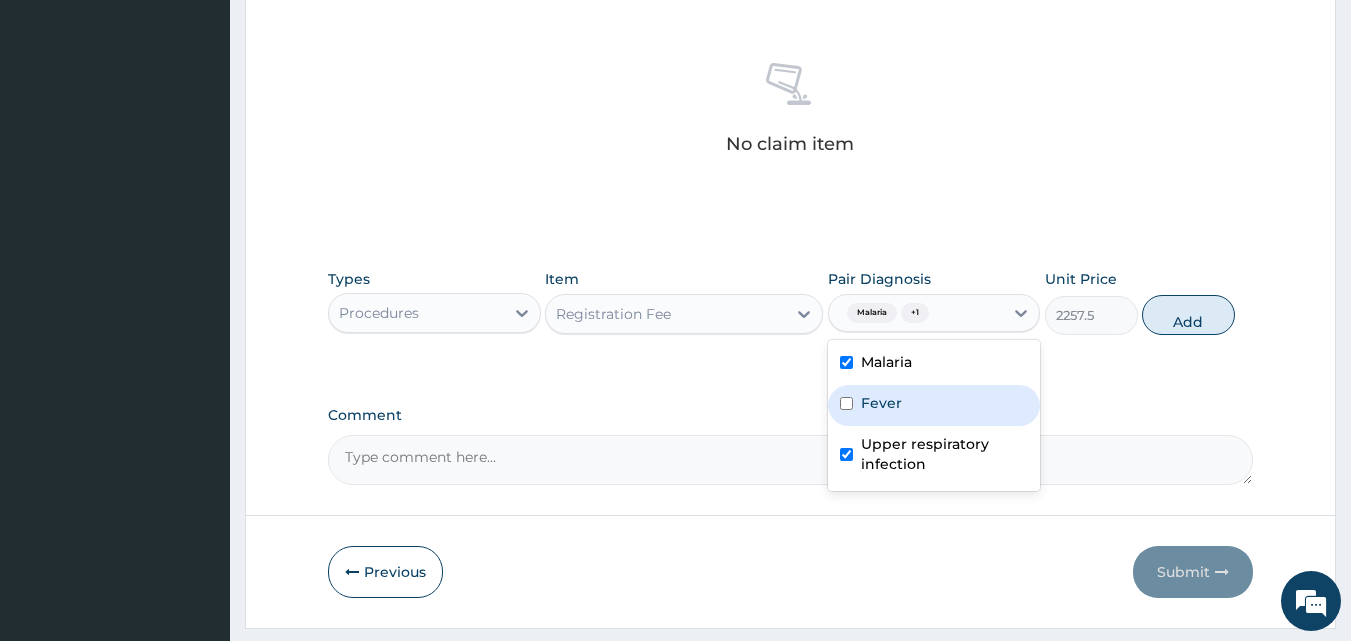 click at bounding box center (846, 403) 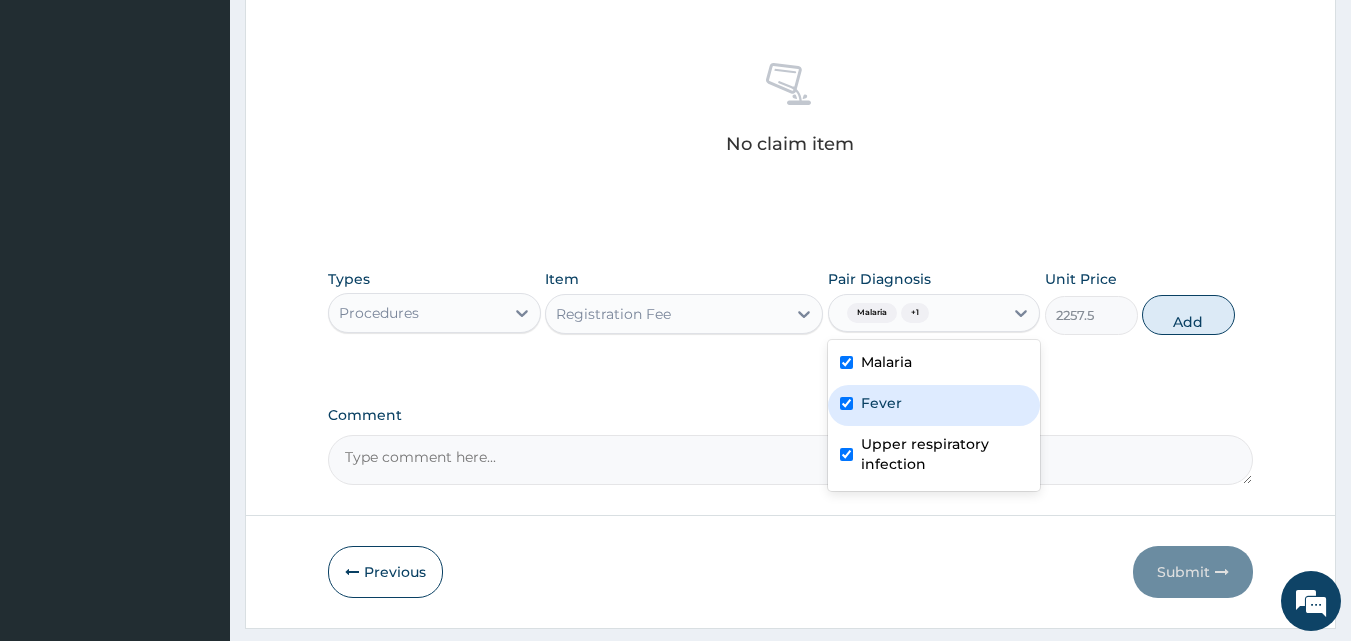 checkbox on "true" 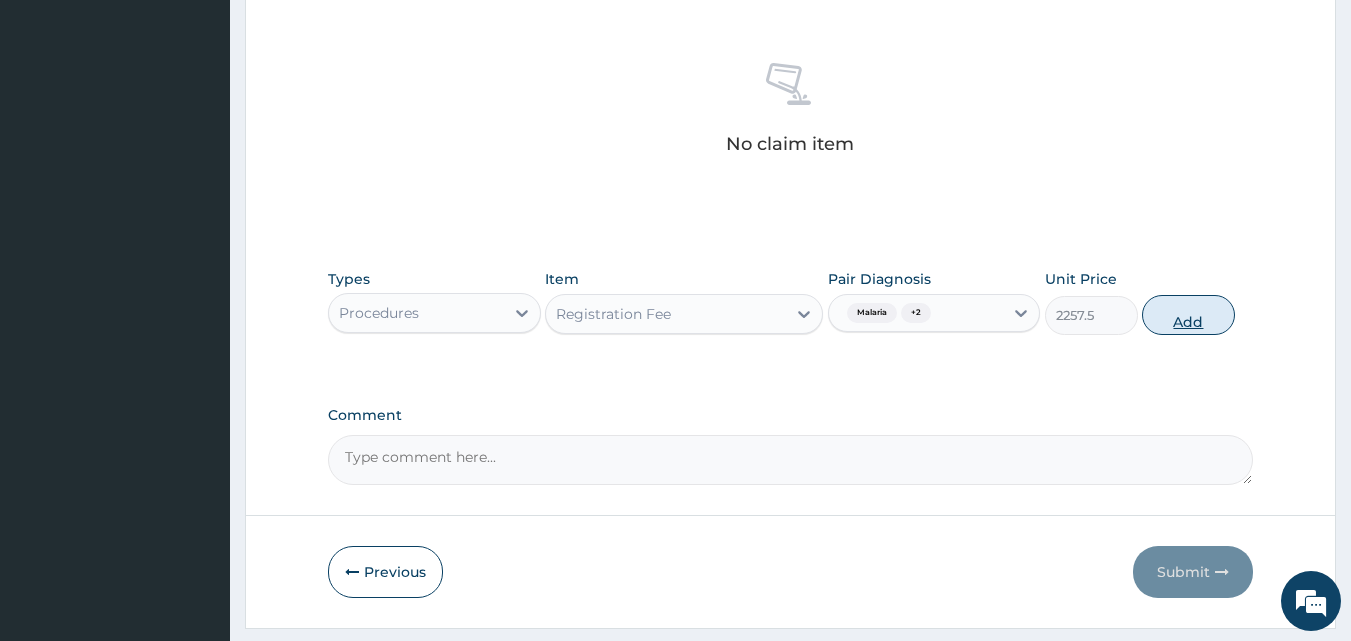 click on "Add" at bounding box center (1188, 315) 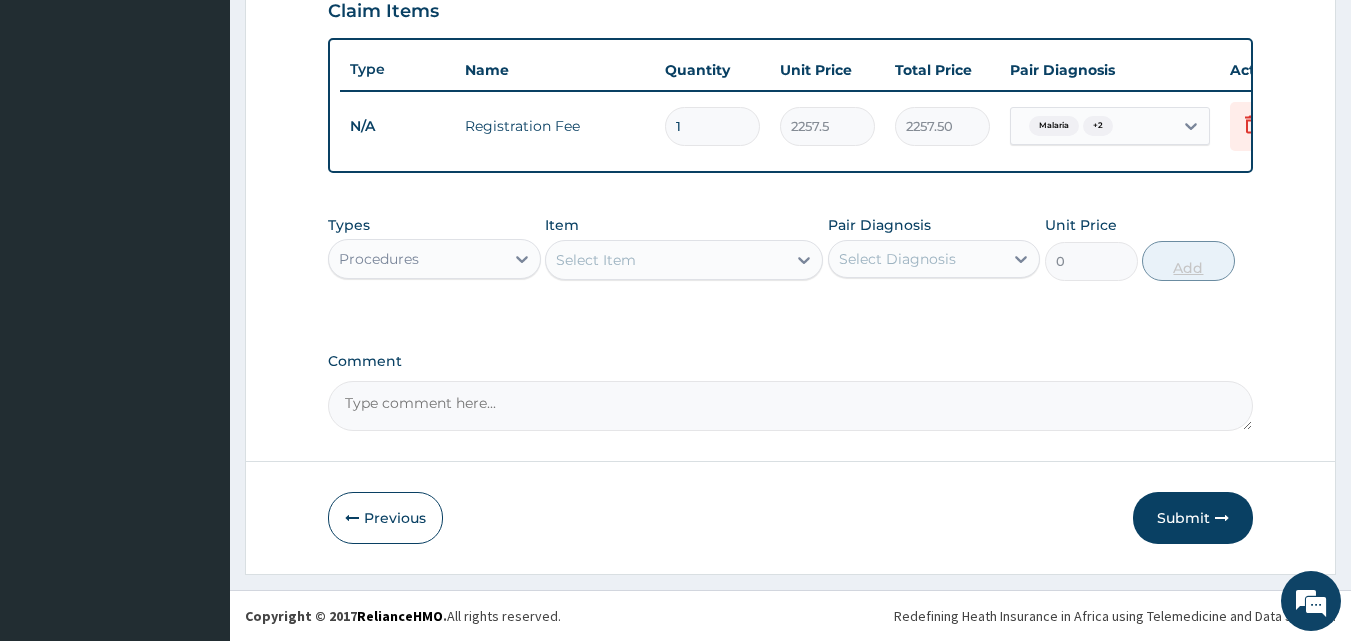 scroll, scrollTop: 721, scrollLeft: 0, axis: vertical 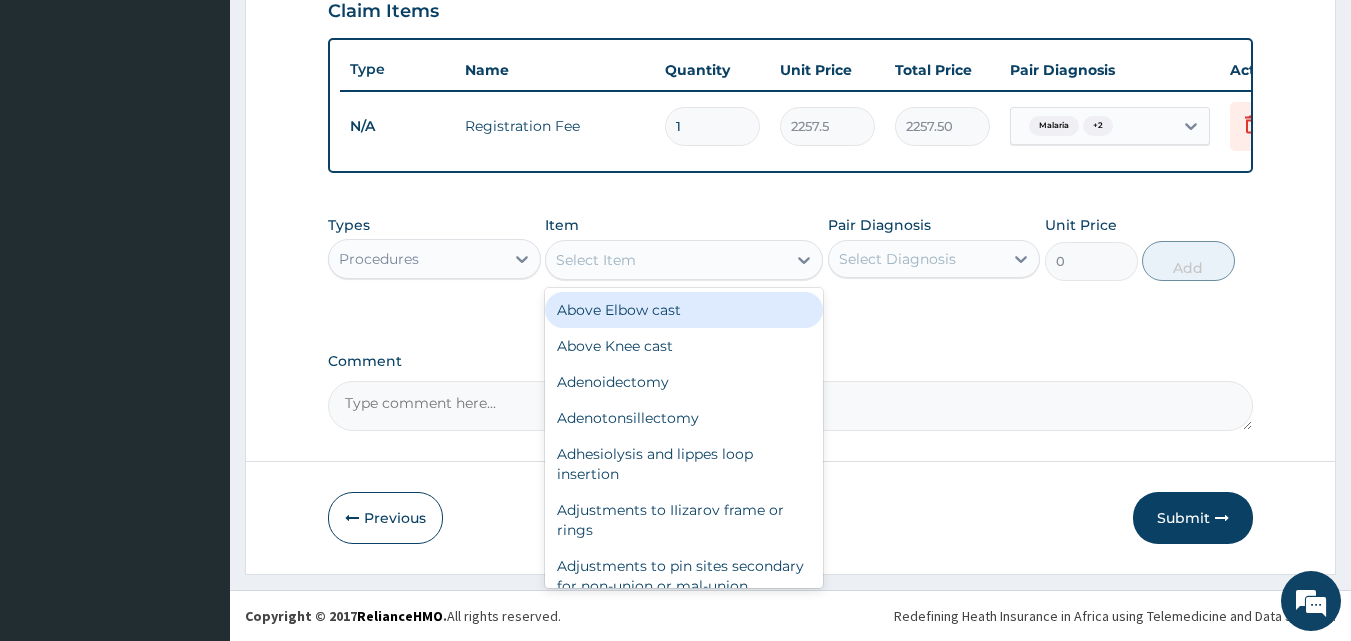 click on "Select Item" at bounding box center (596, 260) 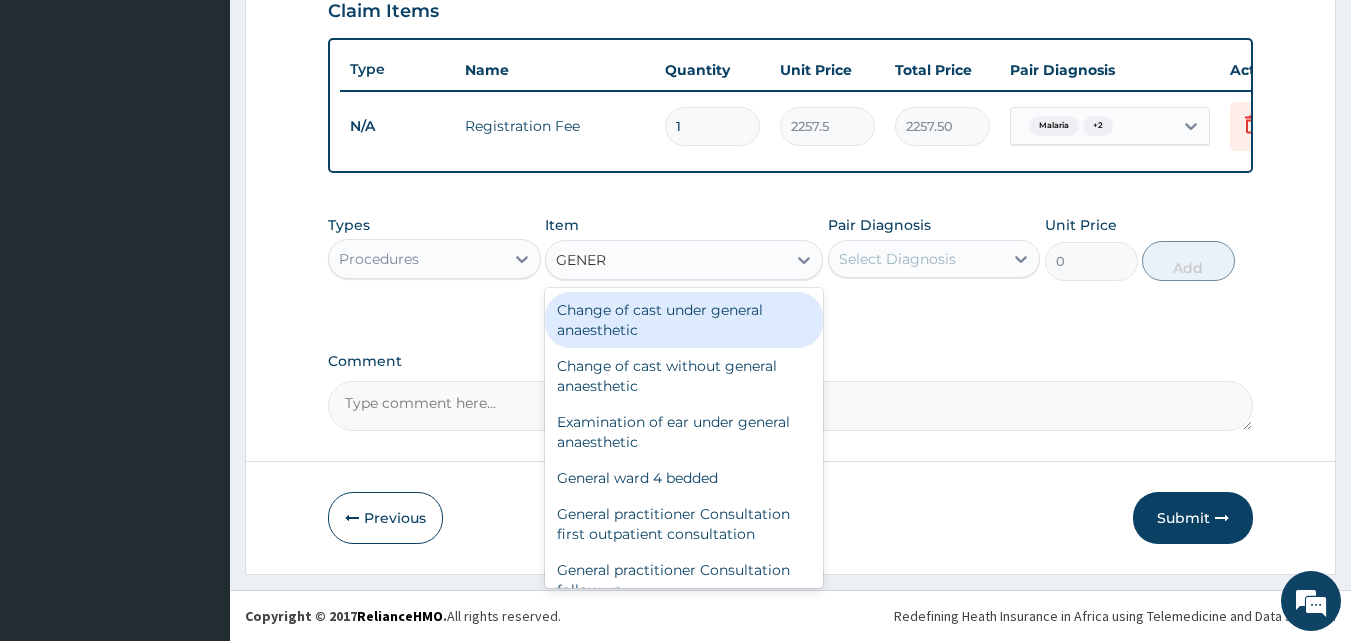 type on "GENERA" 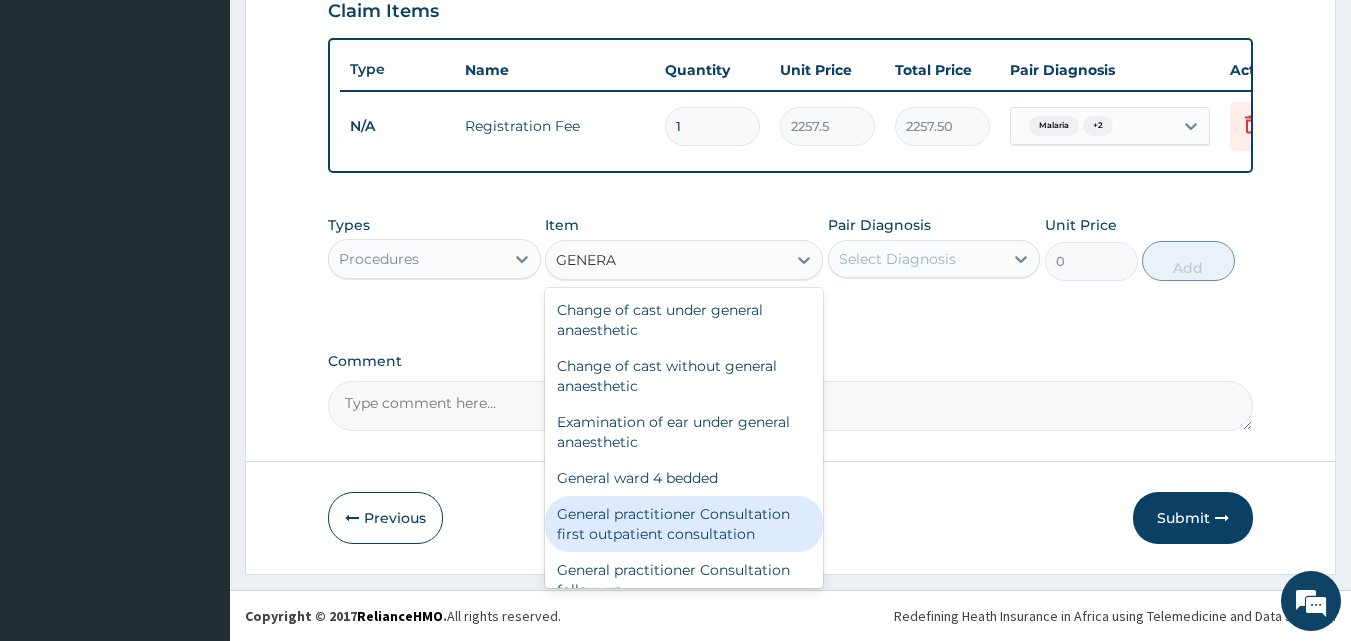 click on "General practitioner Consultation first outpatient consultation" at bounding box center [684, 524] 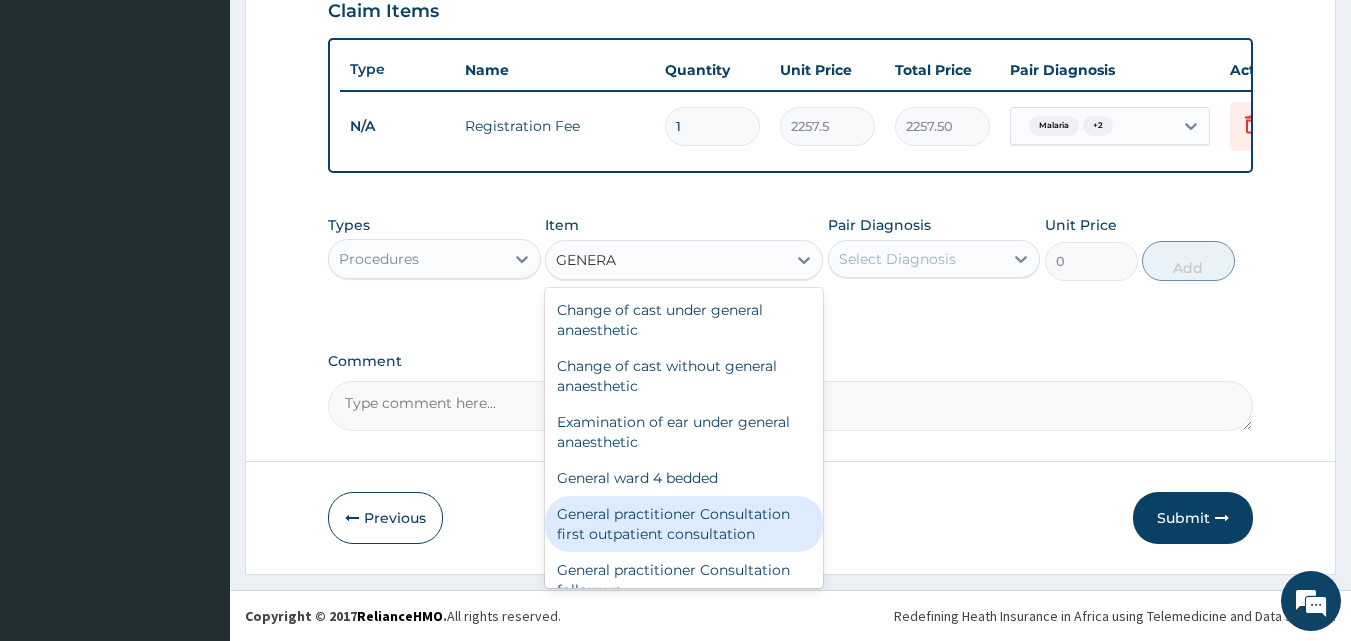 type 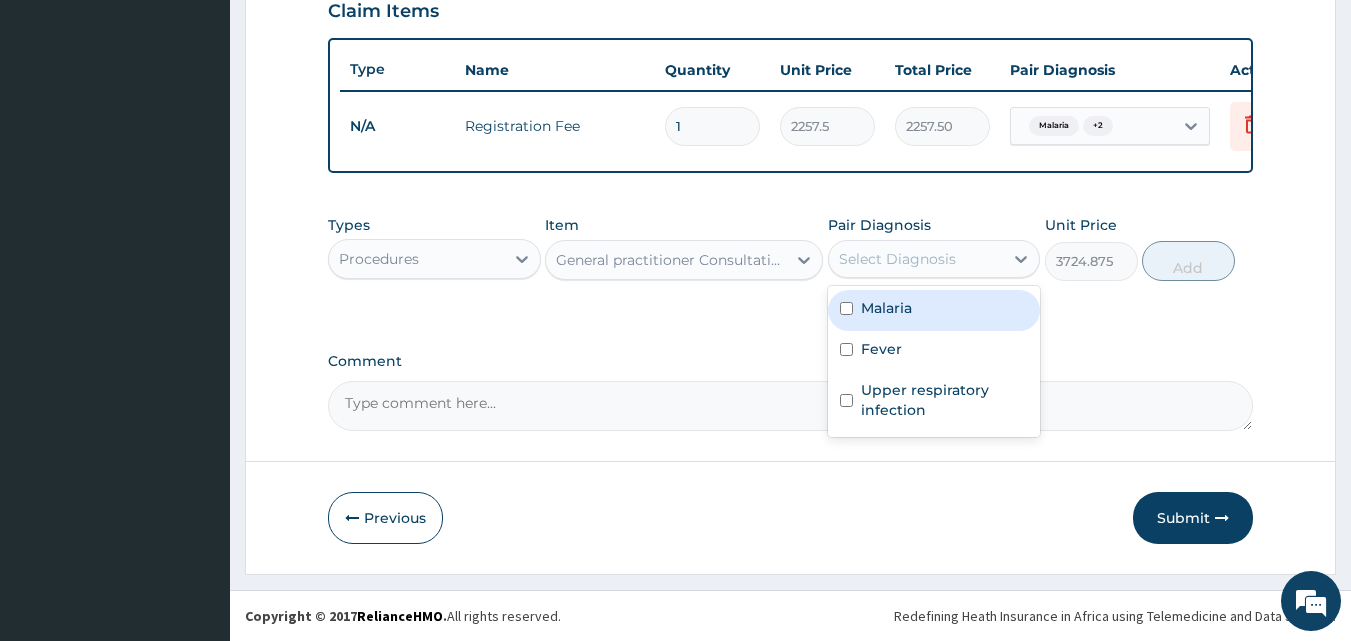 click on "Select Diagnosis" at bounding box center (916, 259) 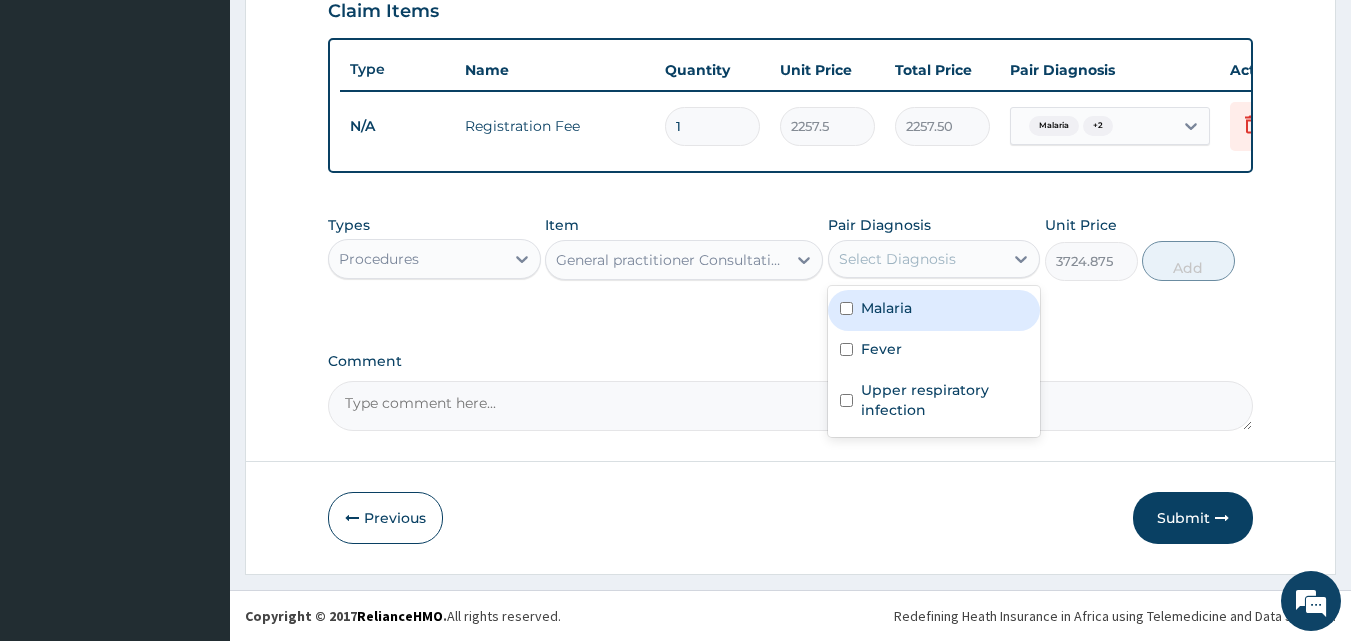 click at bounding box center [846, 308] 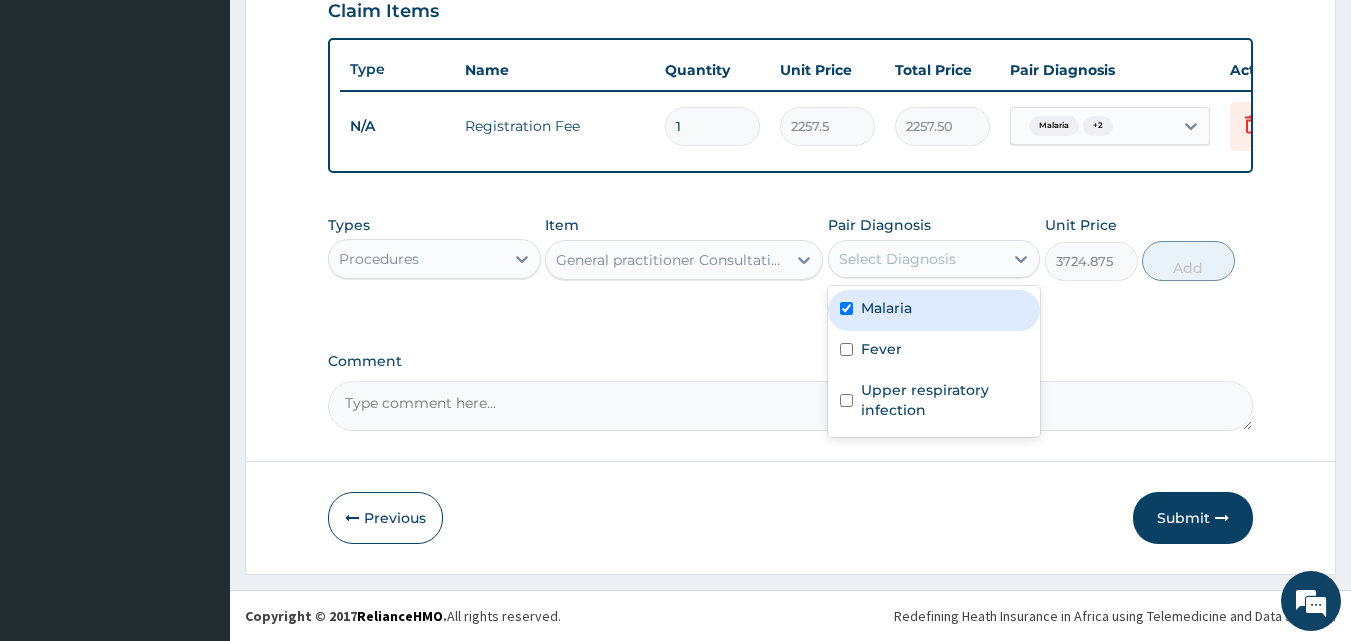 checkbox on "true" 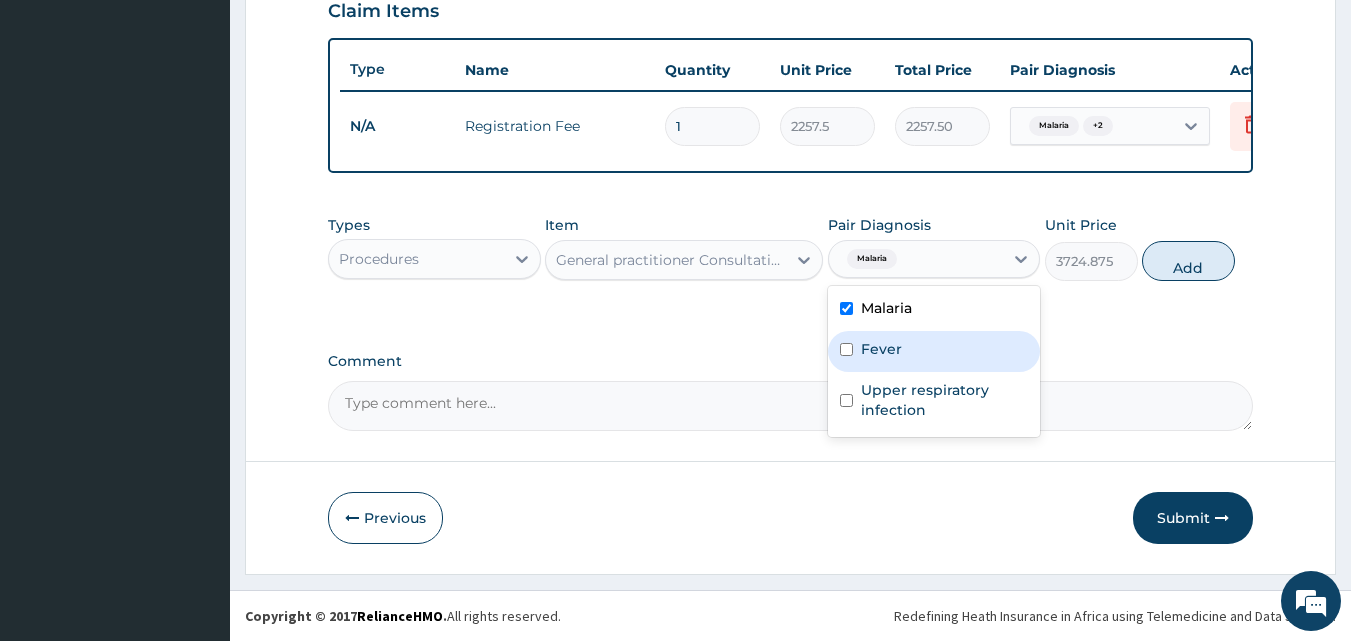 click on "Fever" at bounding box center [934, 351] 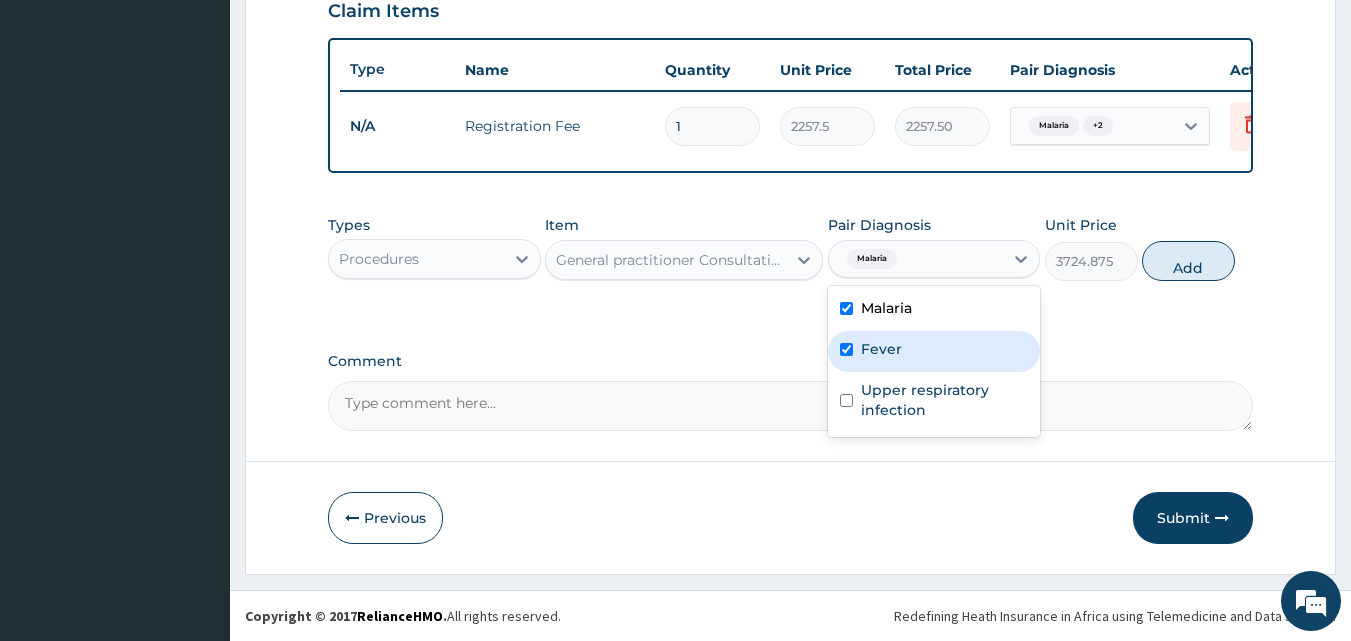 checkbox on "true" 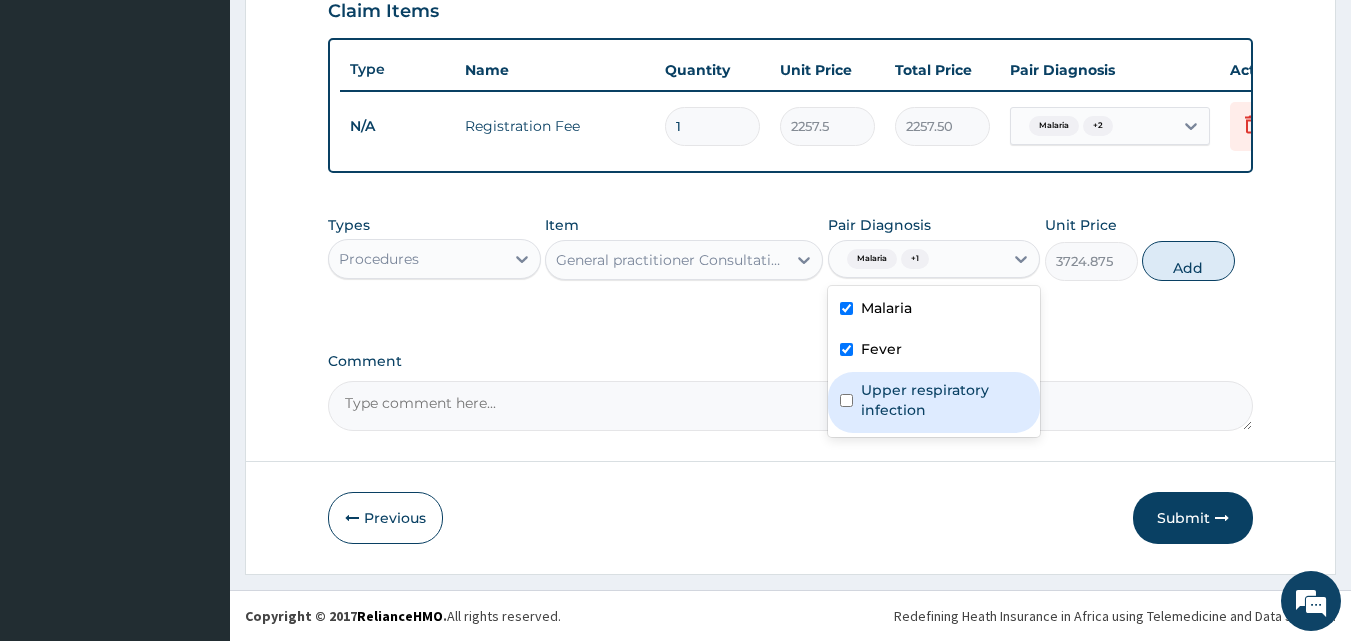 click at bounding box center (846, 400) 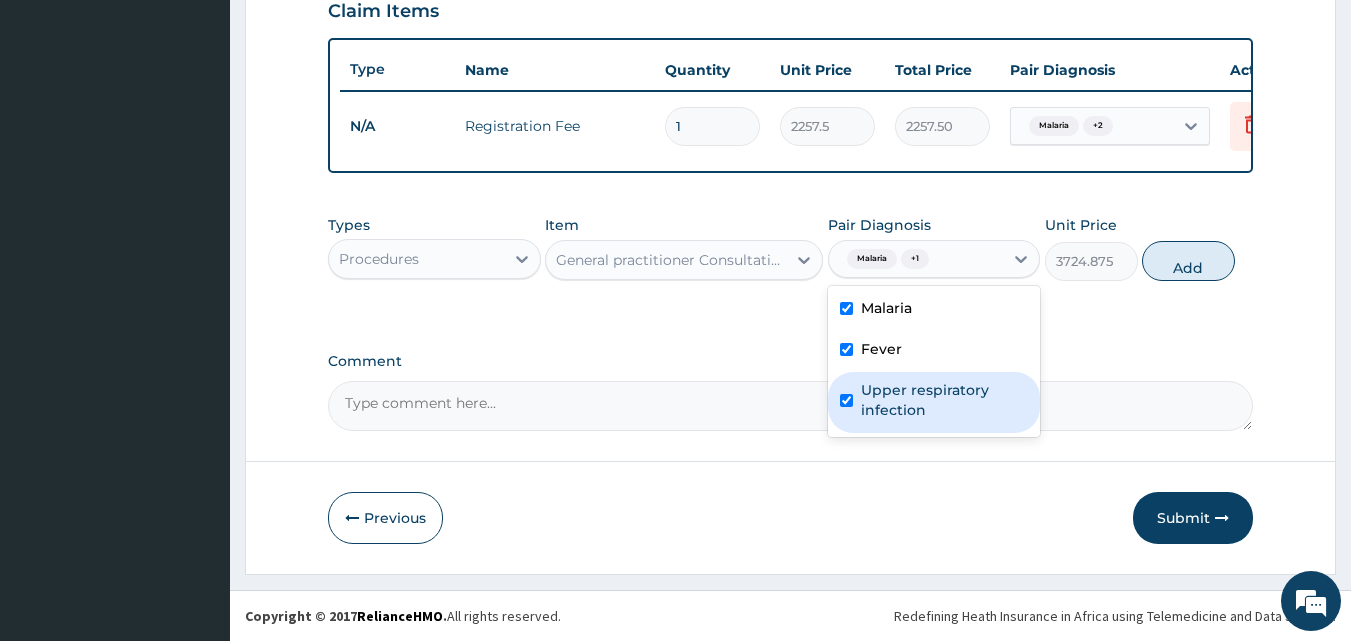 checkbox on "true" 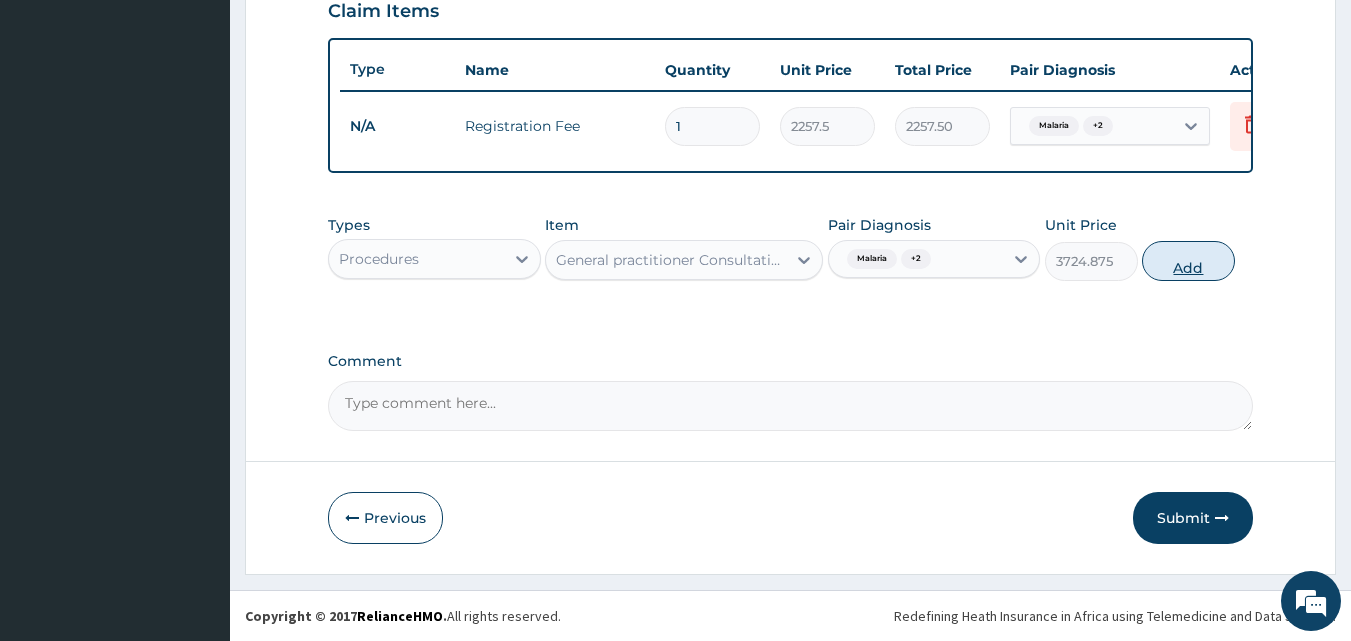 click on "Add" at bounding box center [1188, 261] 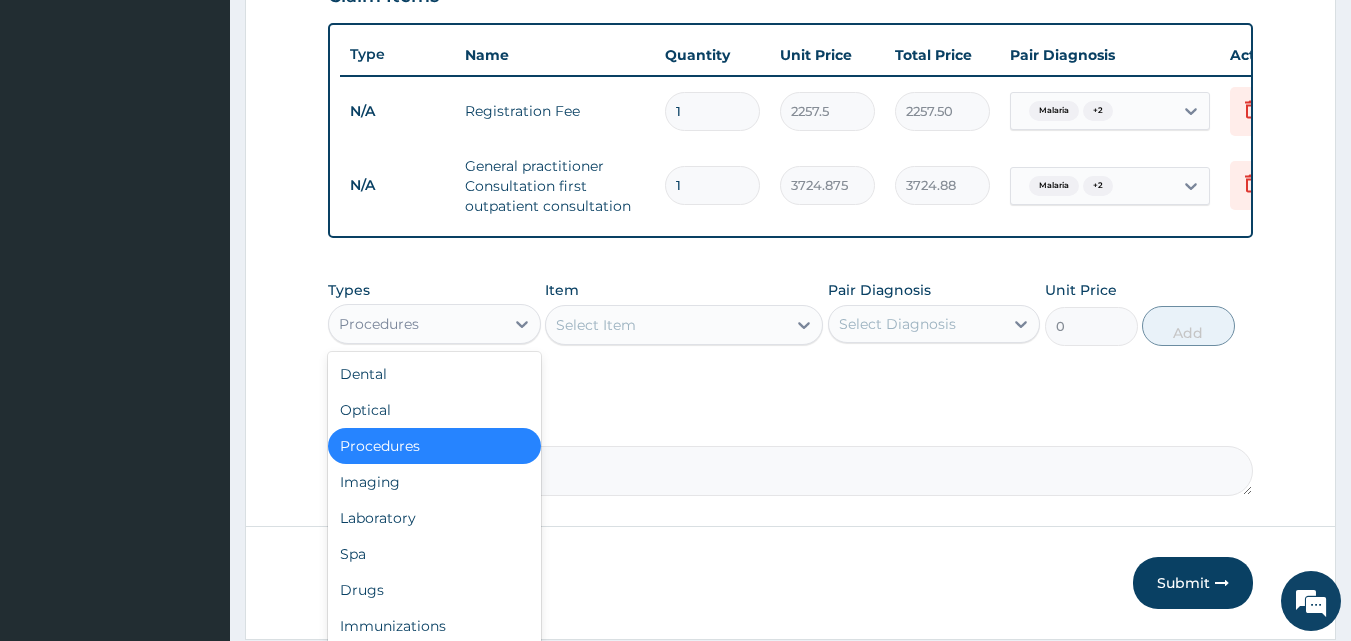 click on "Procedures" at bounding box center [416, 324] 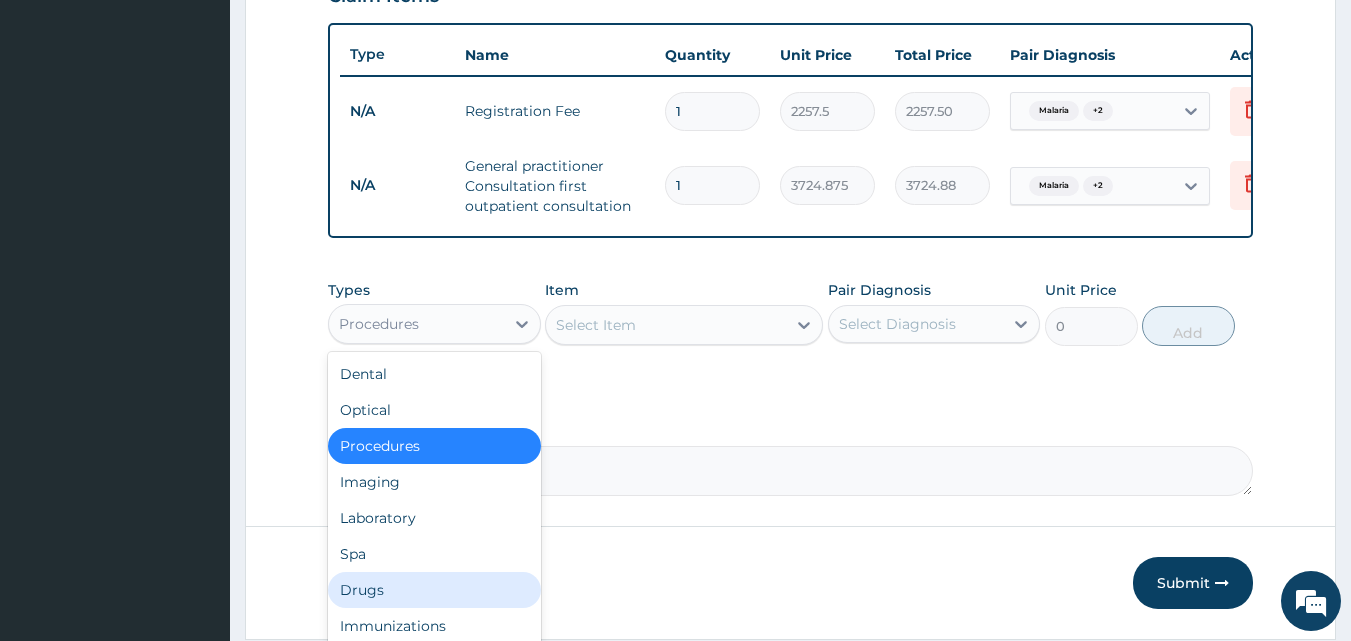 click on "Drugs" at bounding box center [434, 590] 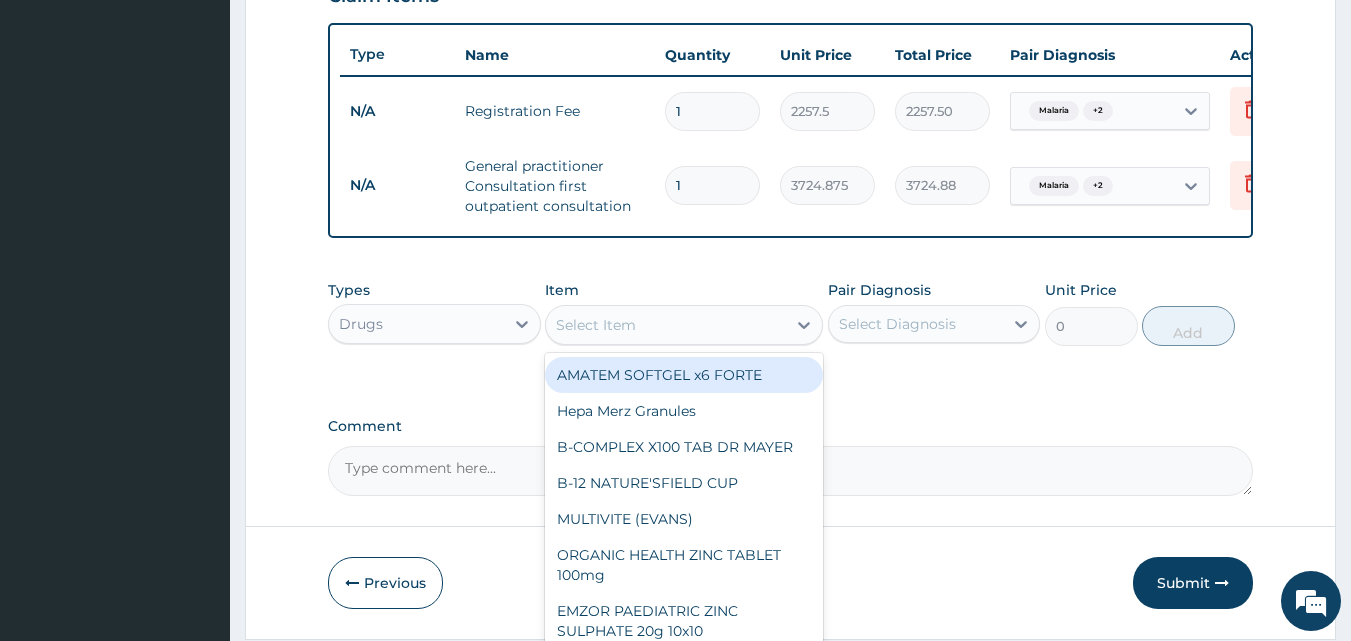 click on "Select Item" at bounding box center [596, 325] 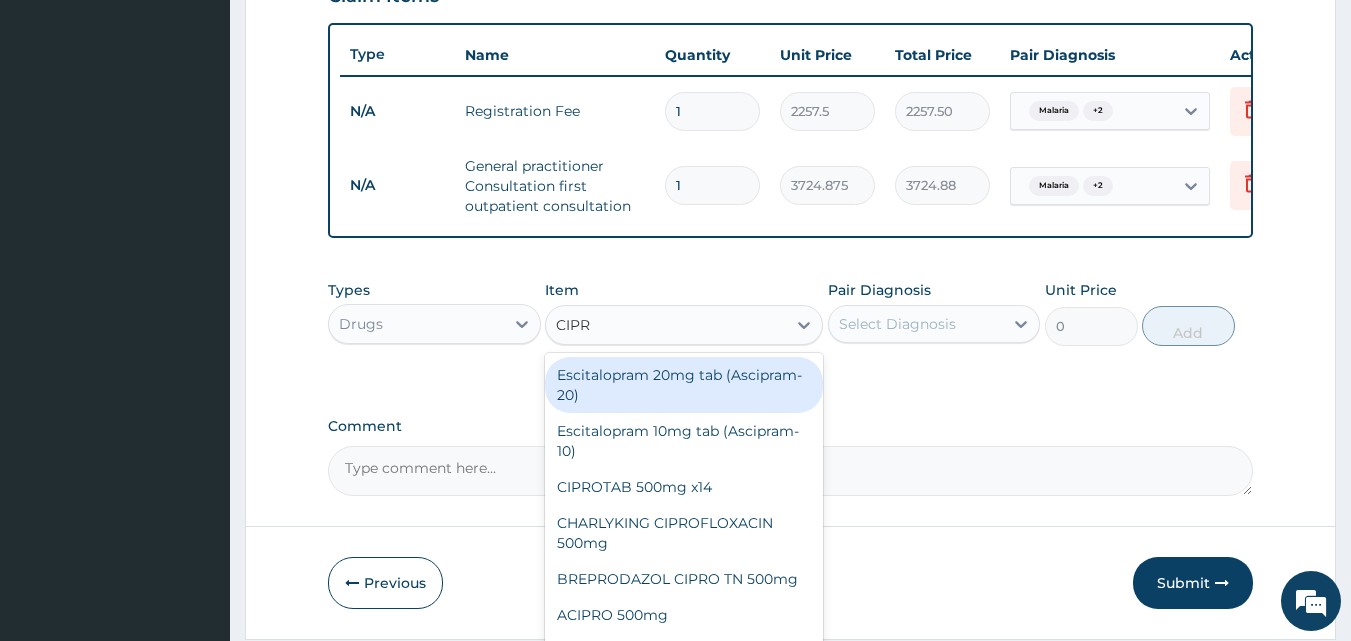 type on "CIPRO" 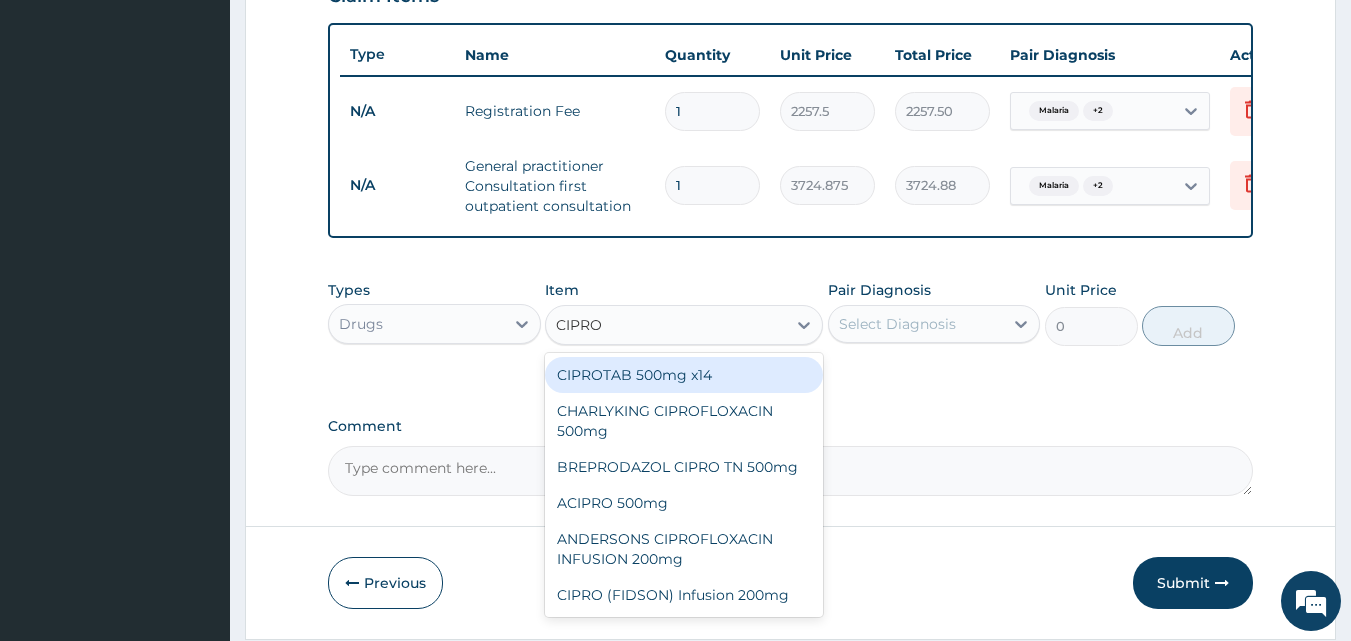 click on "CIPROTAB 500mg x14" at bounding box center (684, 375) 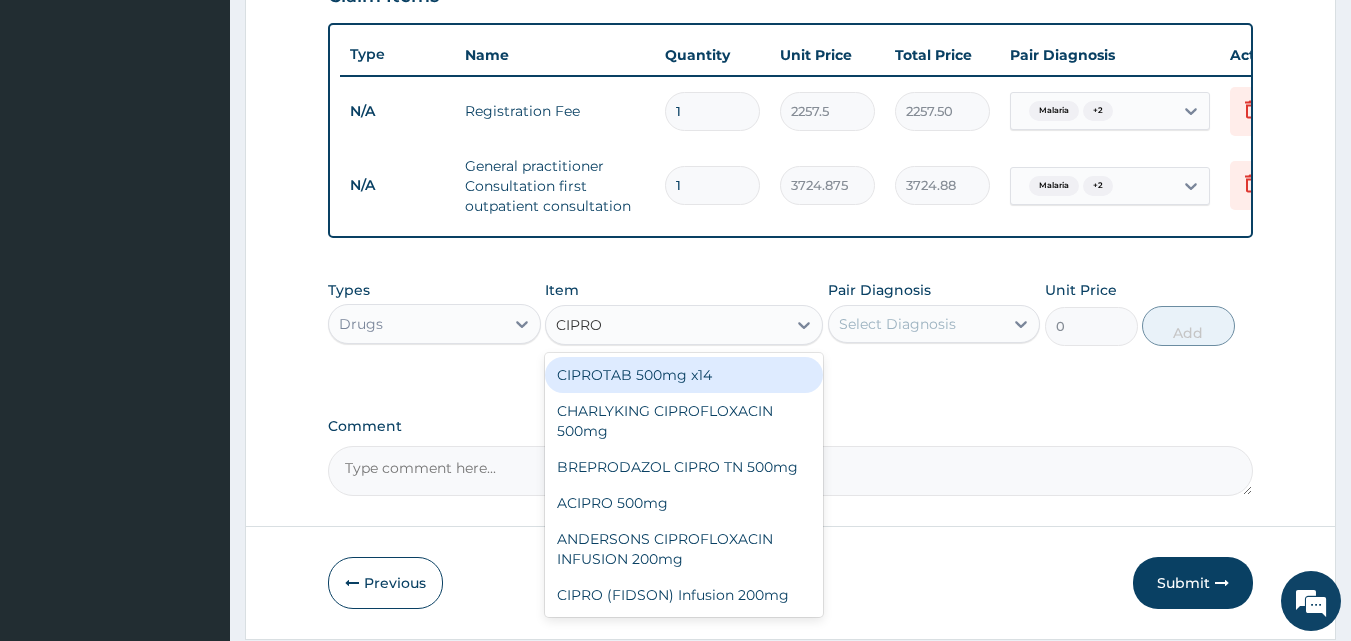 type 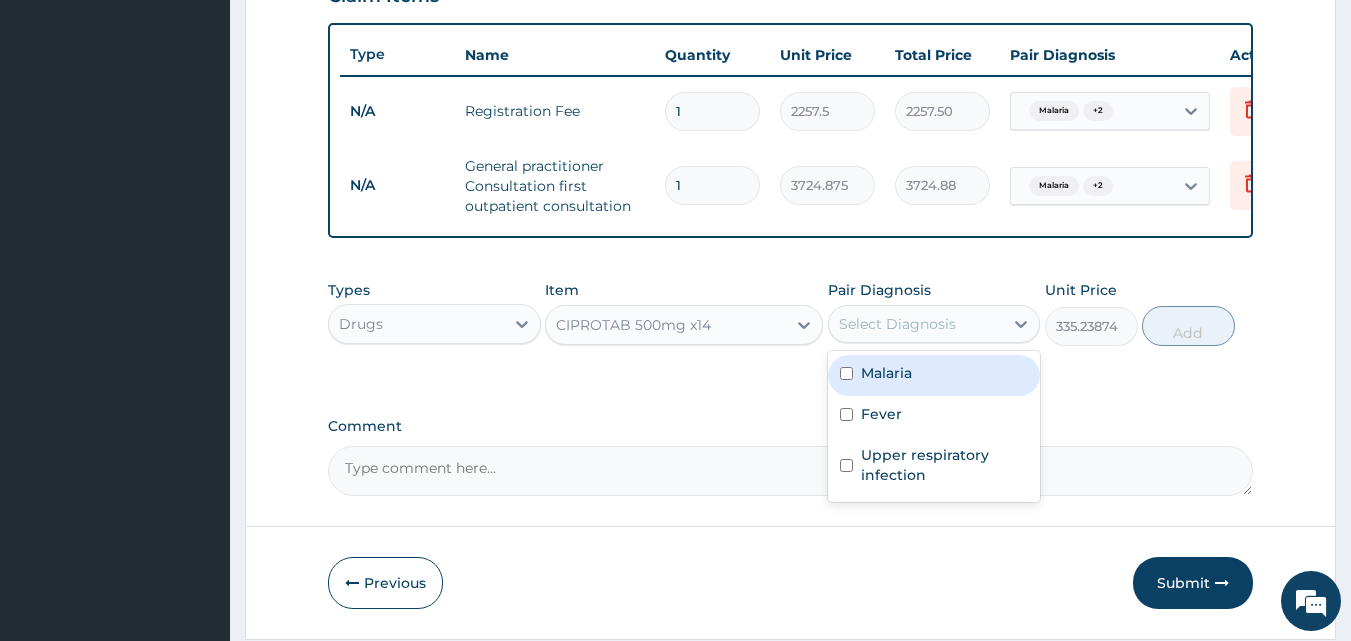 click on "Select Diagnosis" at bounding box center (897, 324) 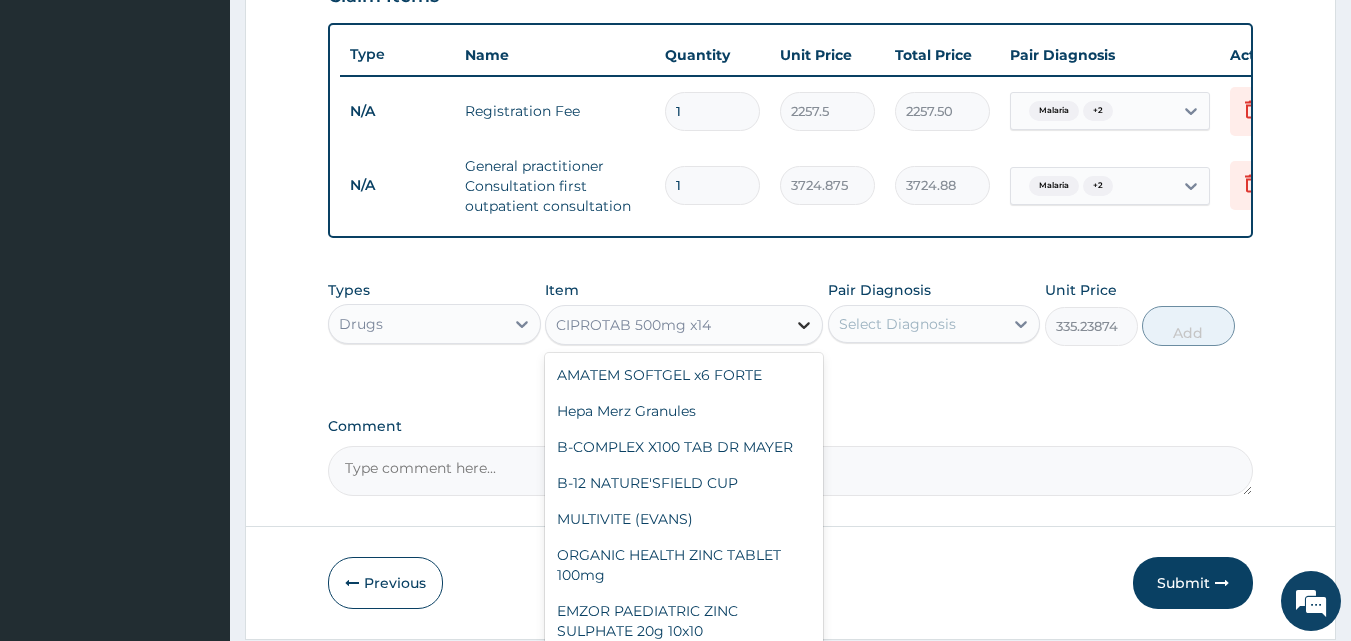 click 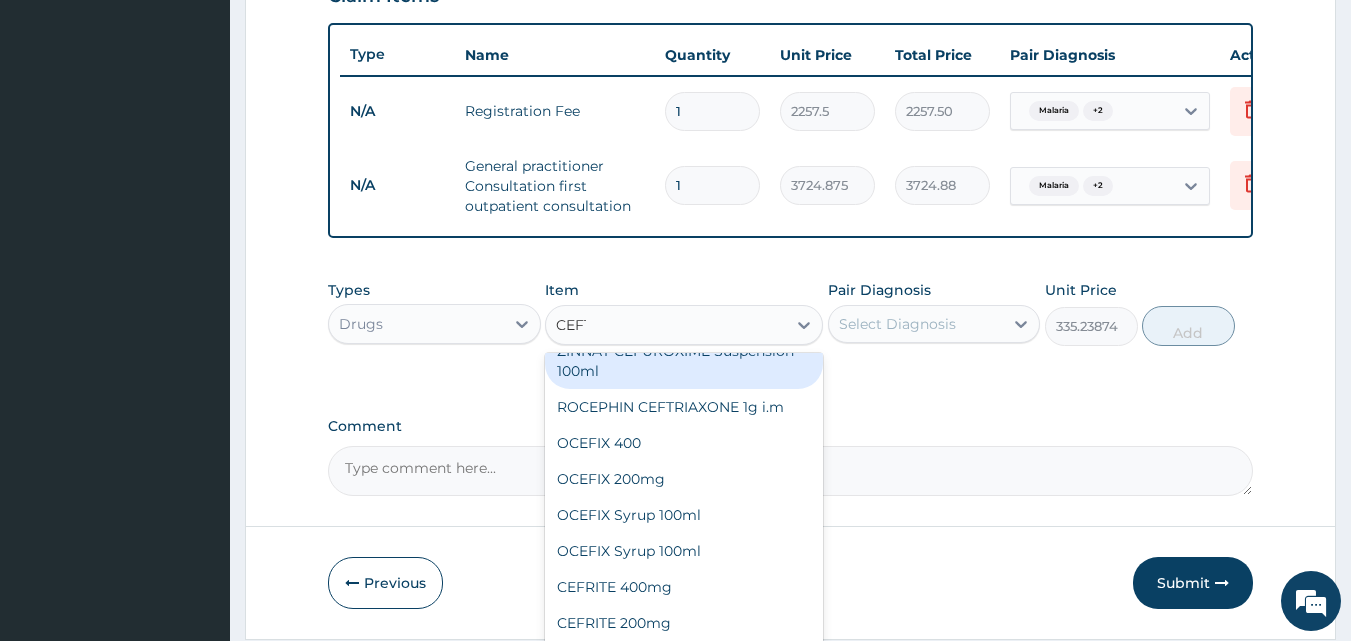 scroll, scrollTop: 0, scrollLeft: 0, axis: both 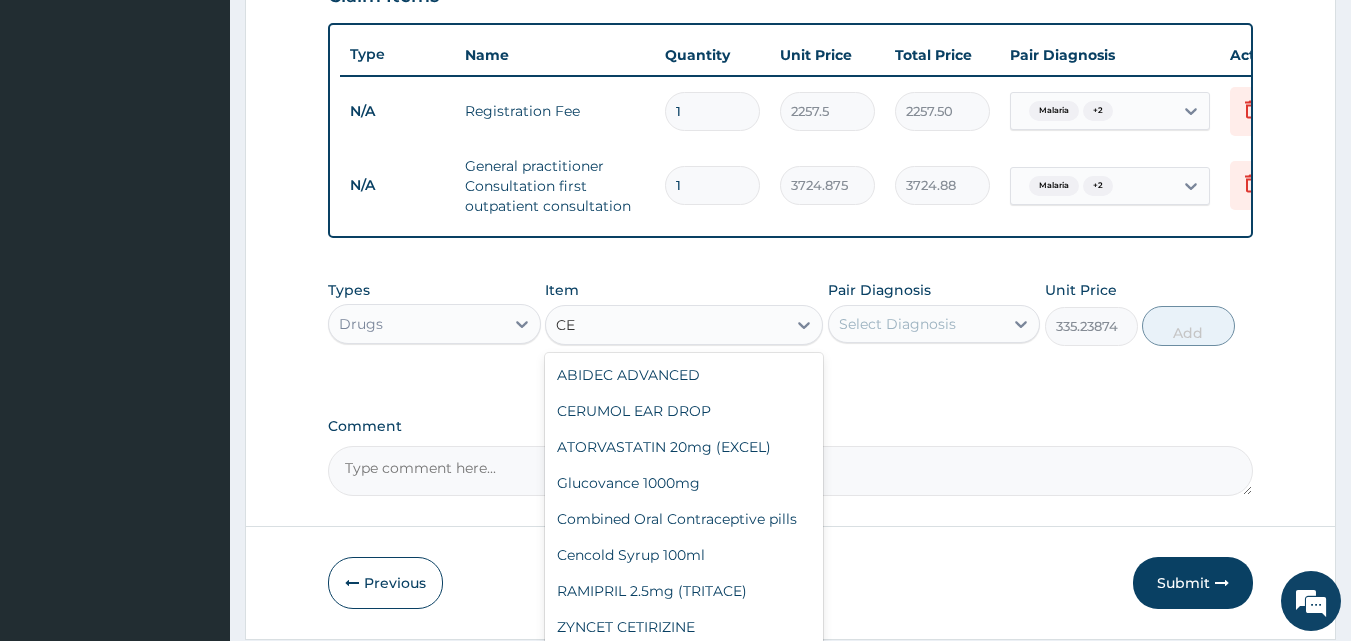 type on "C" 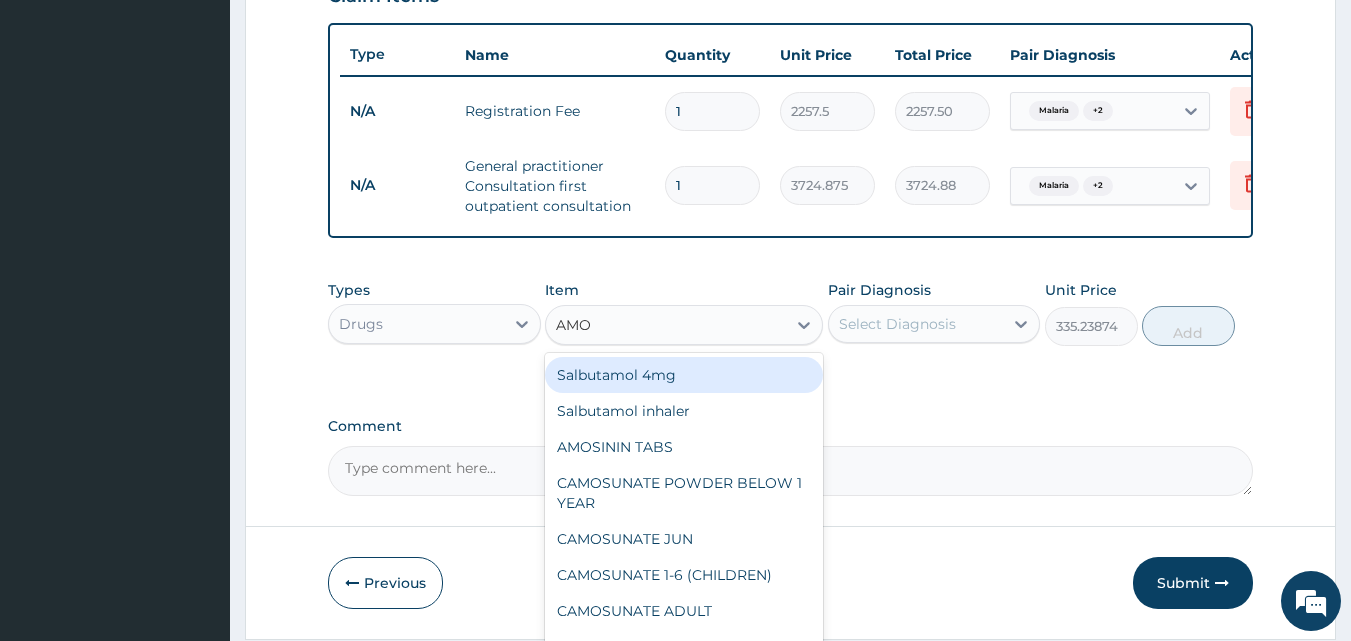 type on "AMOX" 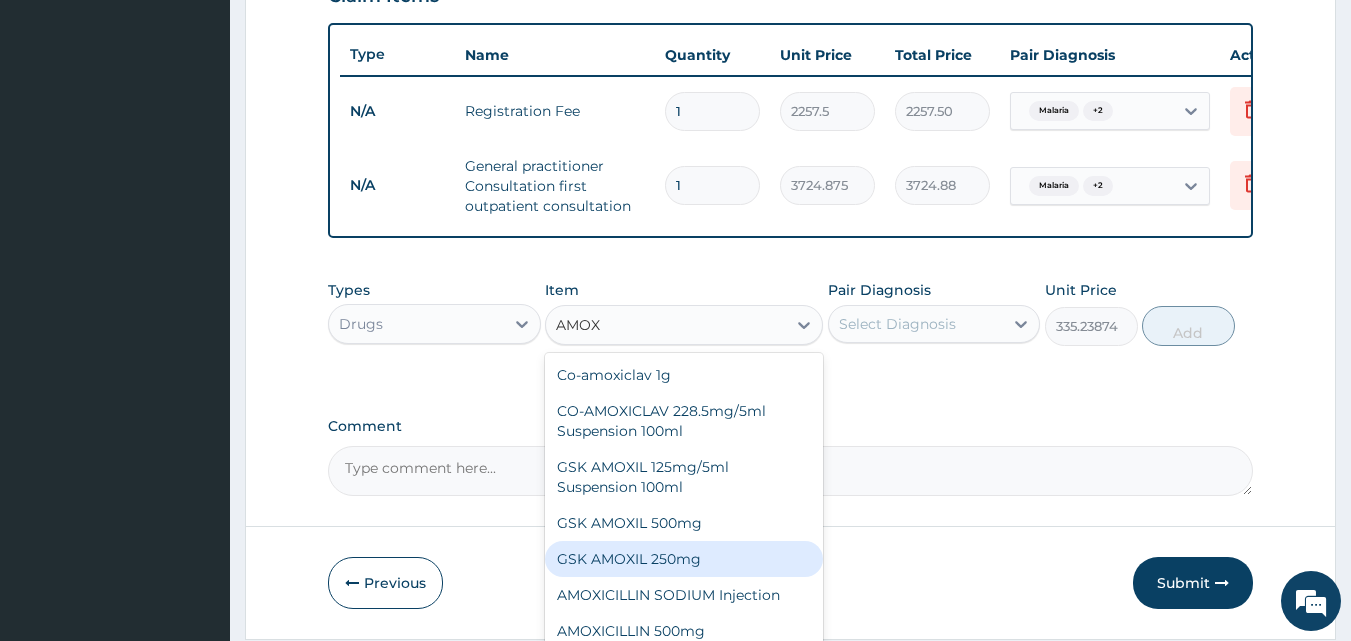 scroll, scrollTop: 36, scrollLeft: 0, axis: vertical 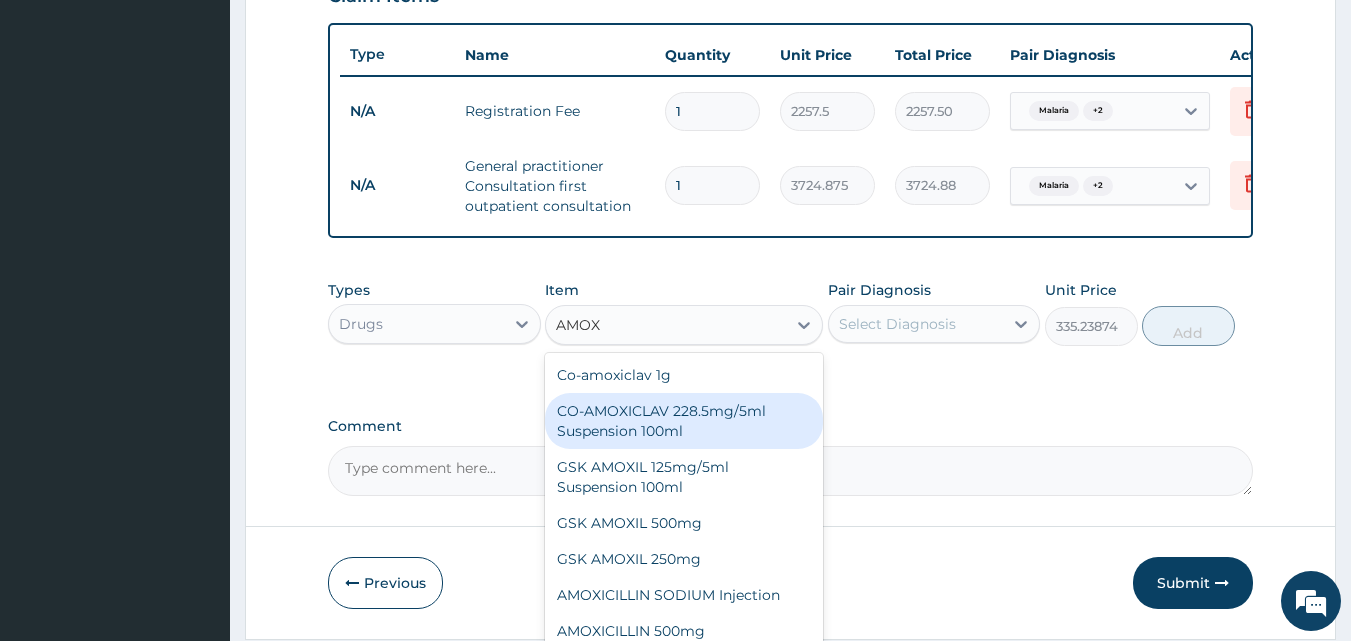 click on "CO-AMOXICLAV 228.5mg/5ml Suspension 100ml" at bounding box center (684, 421) 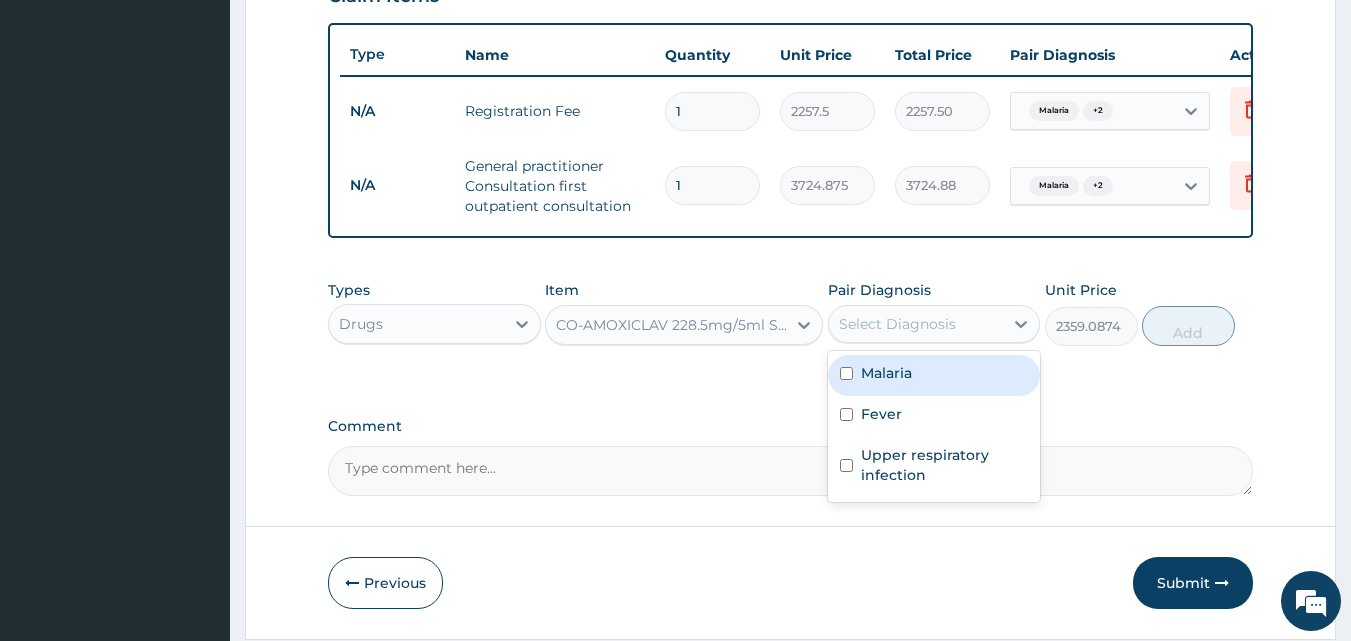 click on "Select Diagnosis" at bounding box center (897, 324) 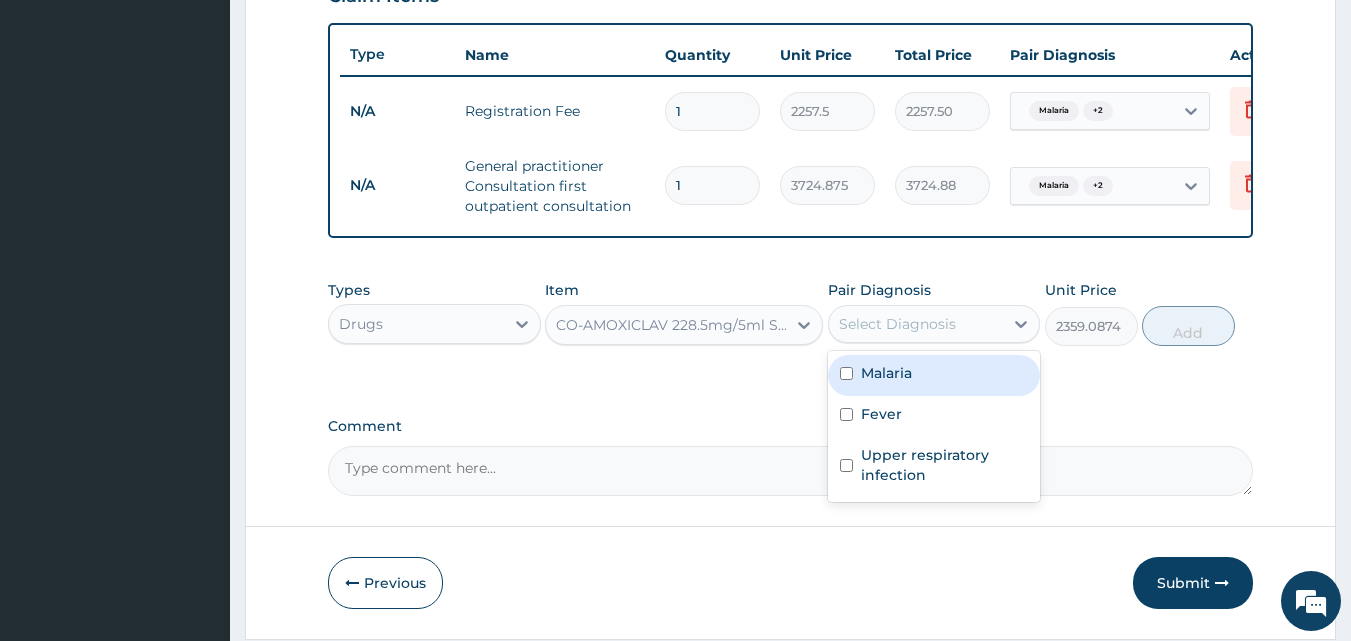 click at bounding box center (846, 373) 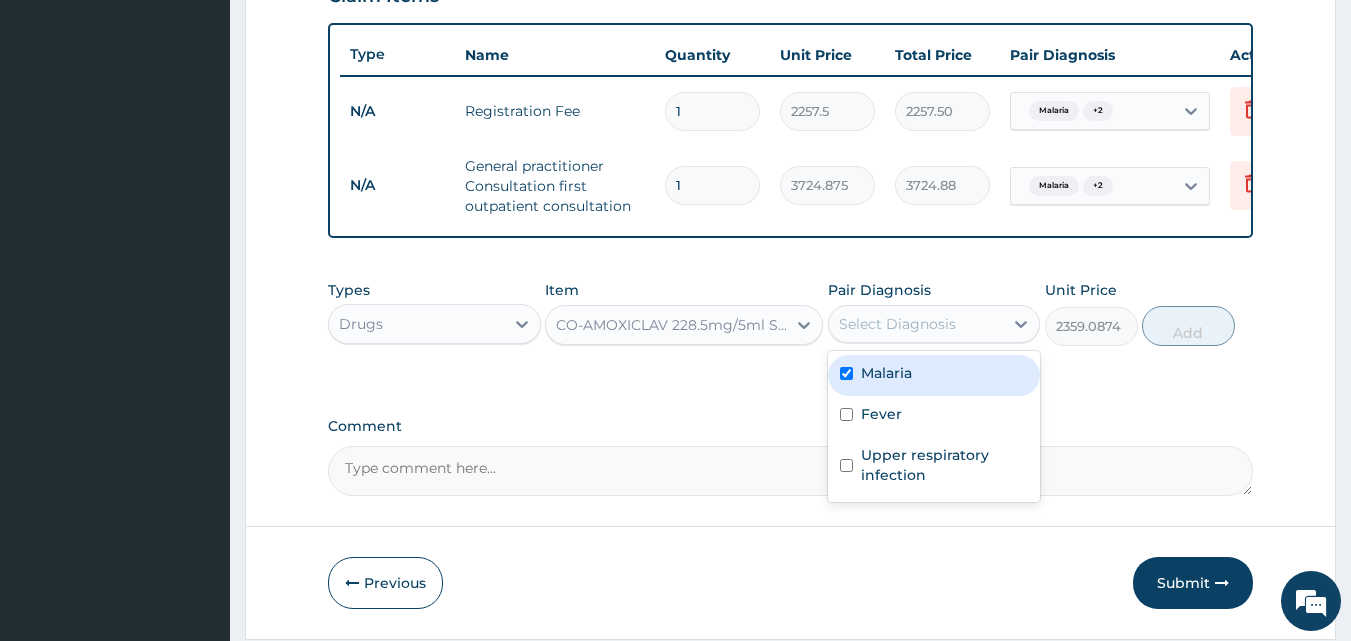 checkbox on "true" 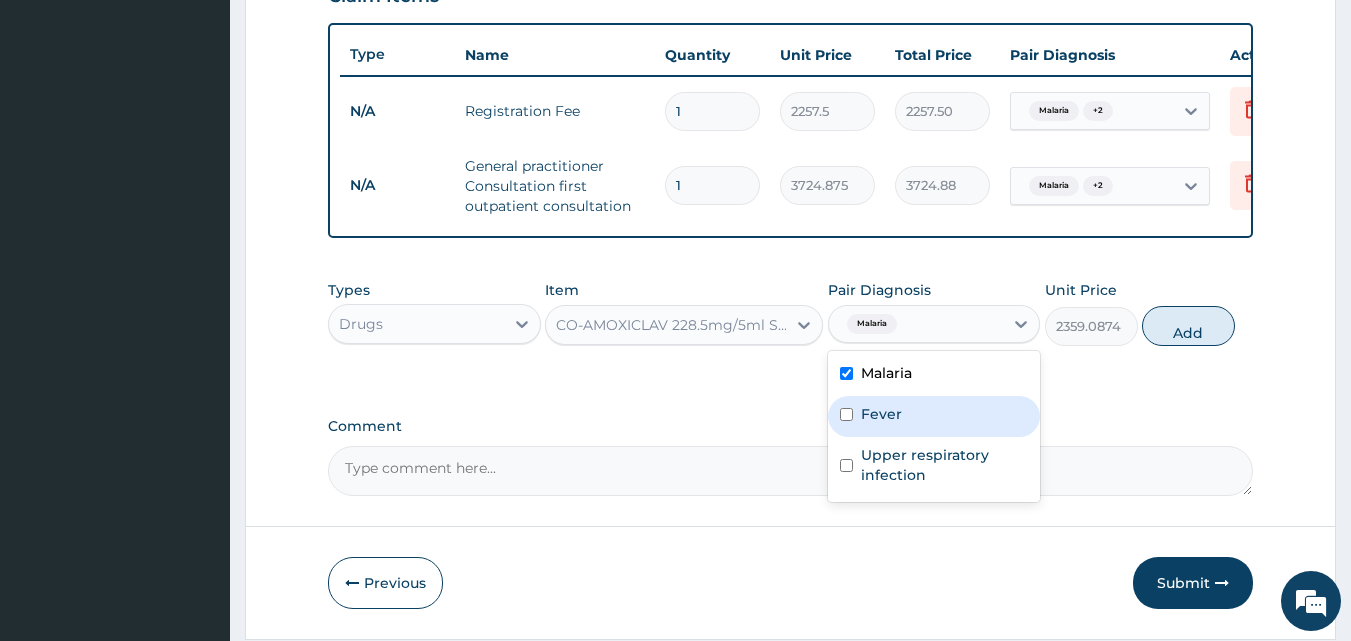 click at bounding box center (846, 414) 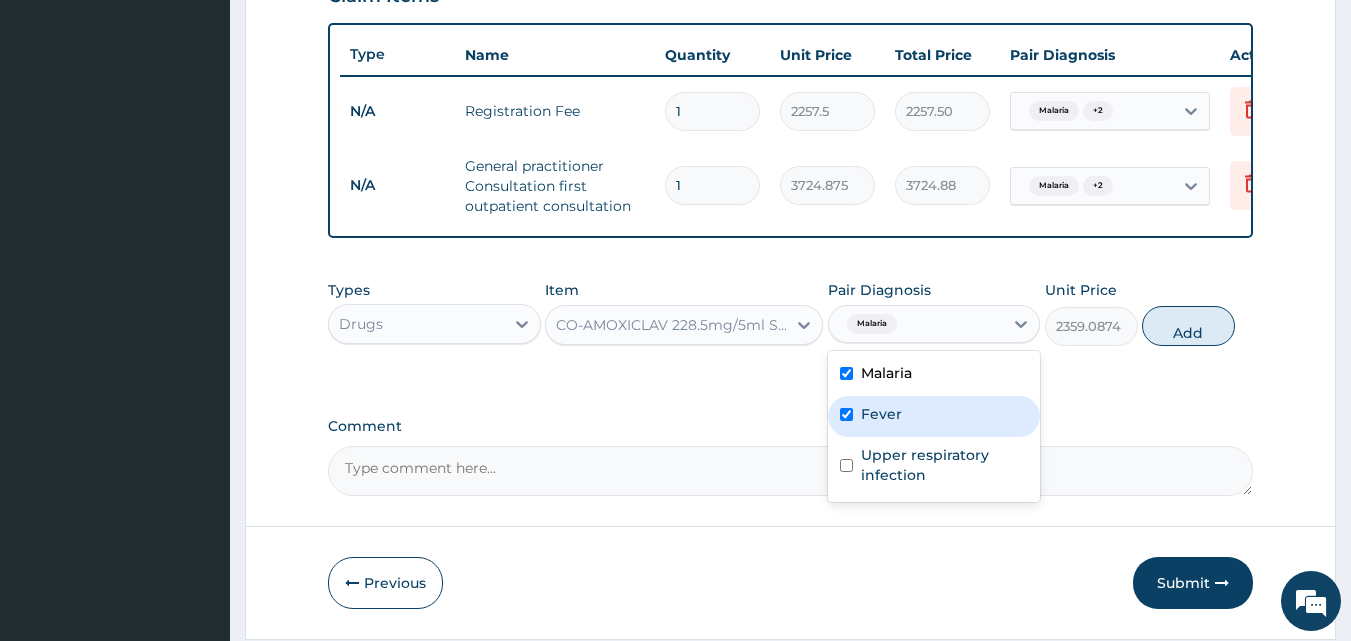 checkbox on "true" 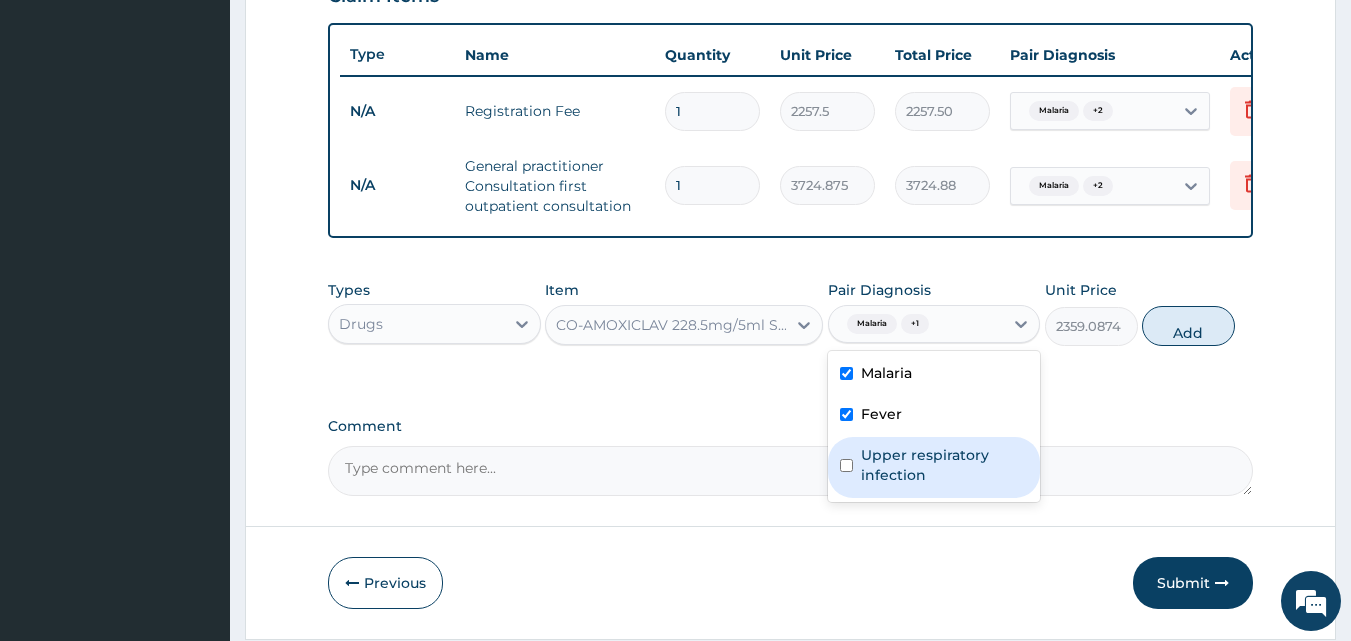 click at bounding box center (846, 465) 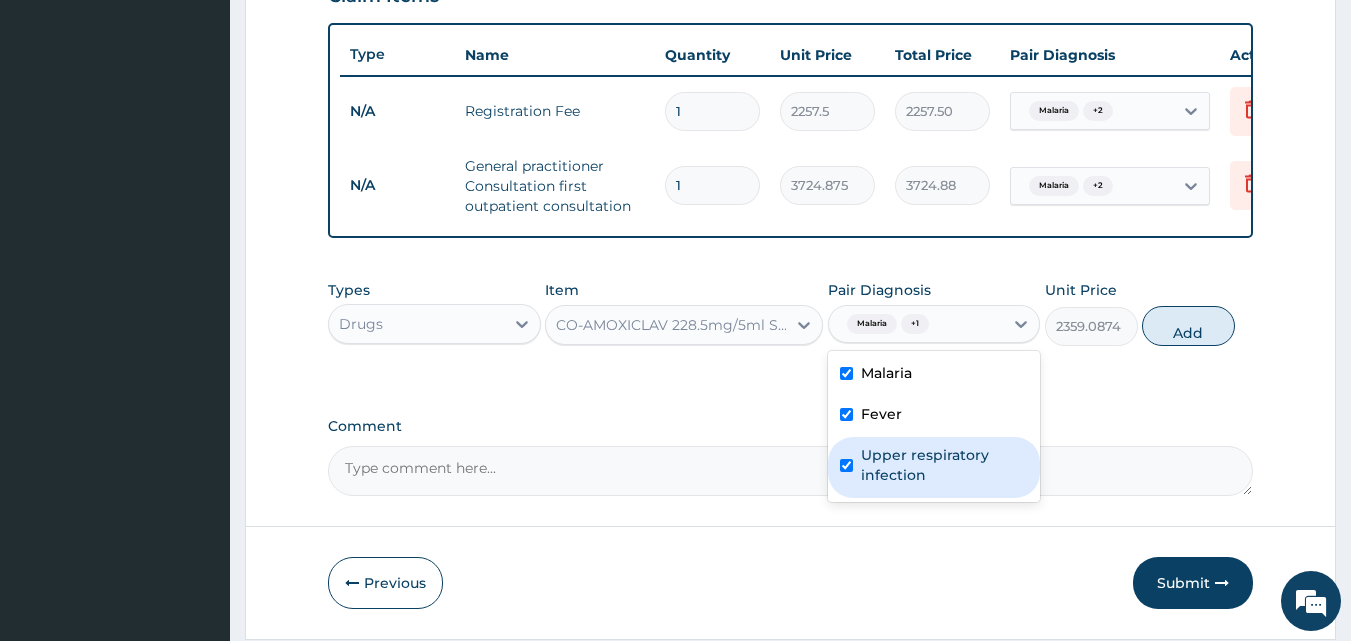 checkbox on "true" 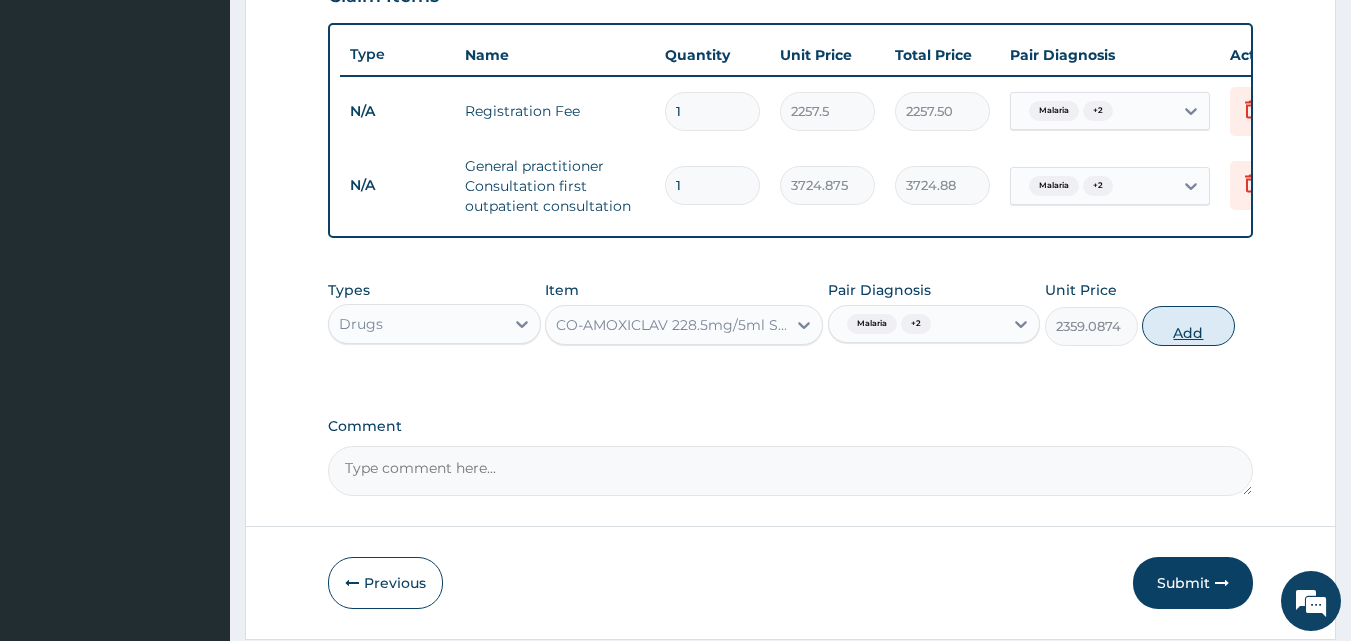 click on "Add" at bounding box center [1188, 326] 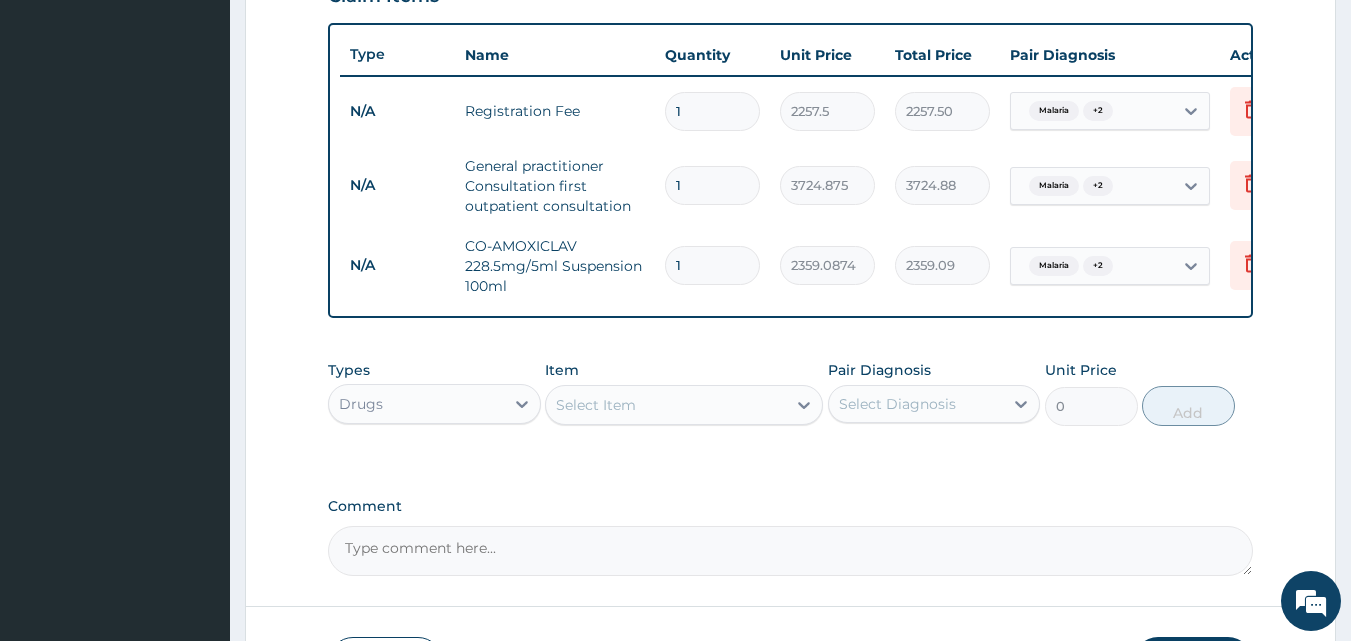 scroll, scrollTop: 161, scrollLeft: 0, axis: vertical 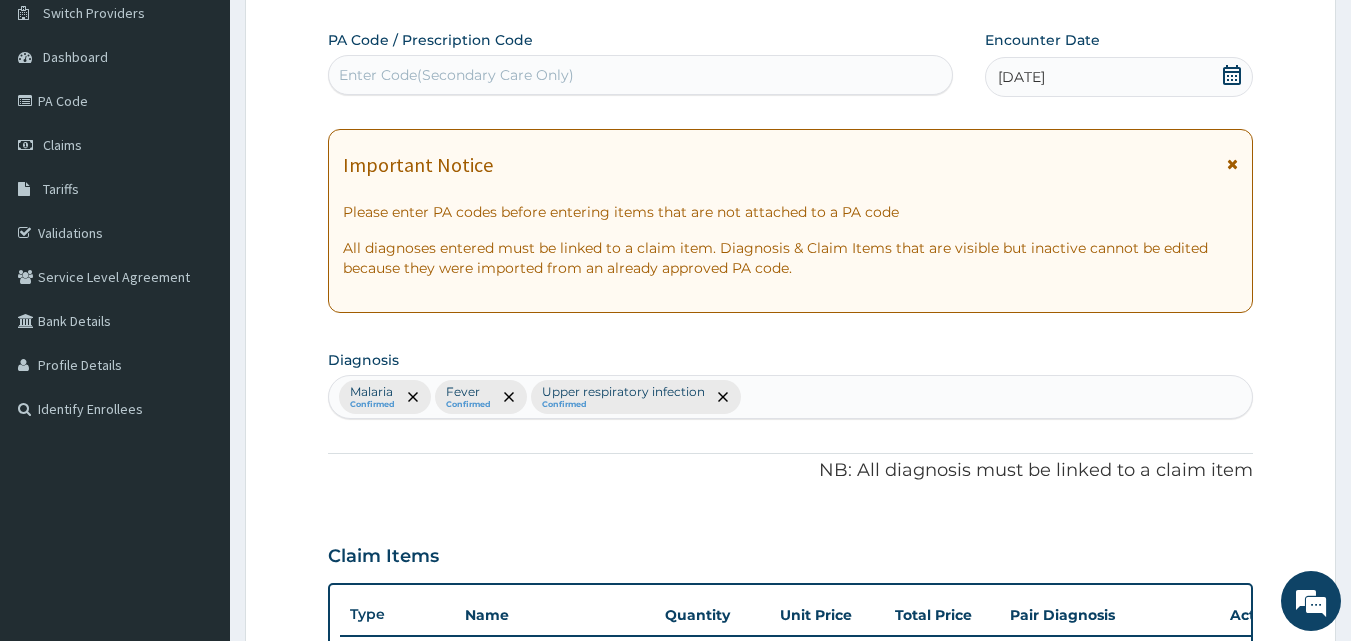 click on "Malaria Confirmed Fever Confirmed Upper respiratory infection Confirmed" at bounding box center [791, 397] 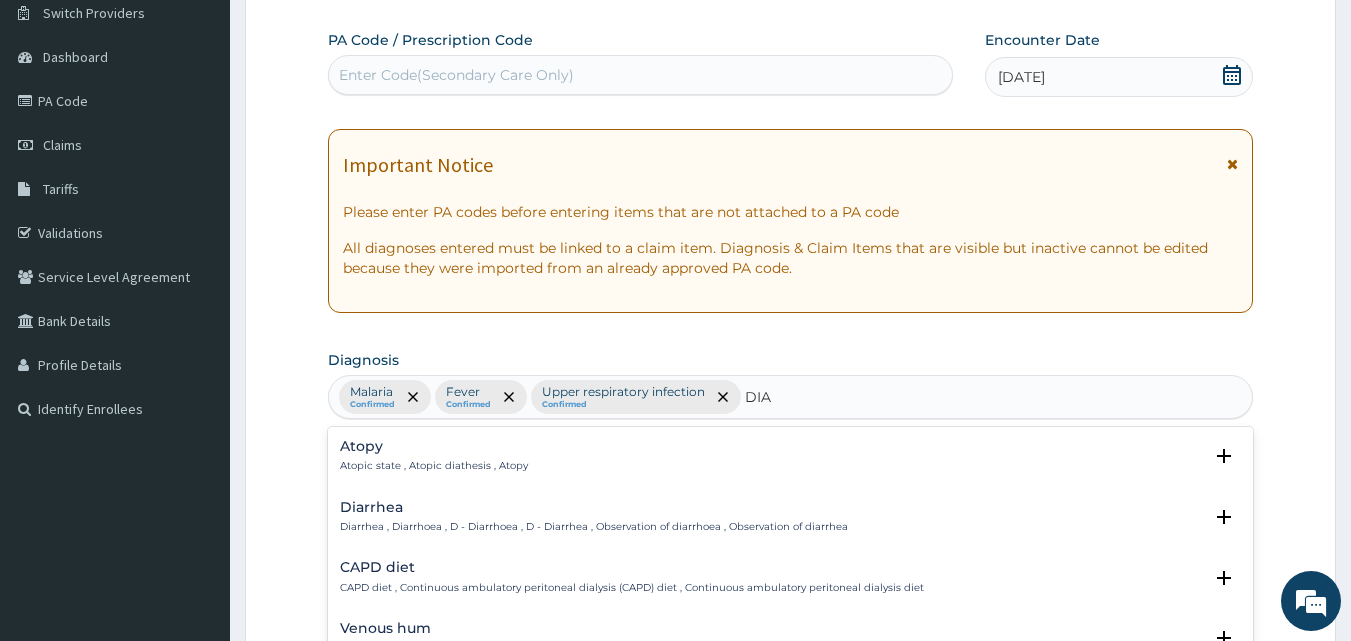 type on "DIAR" 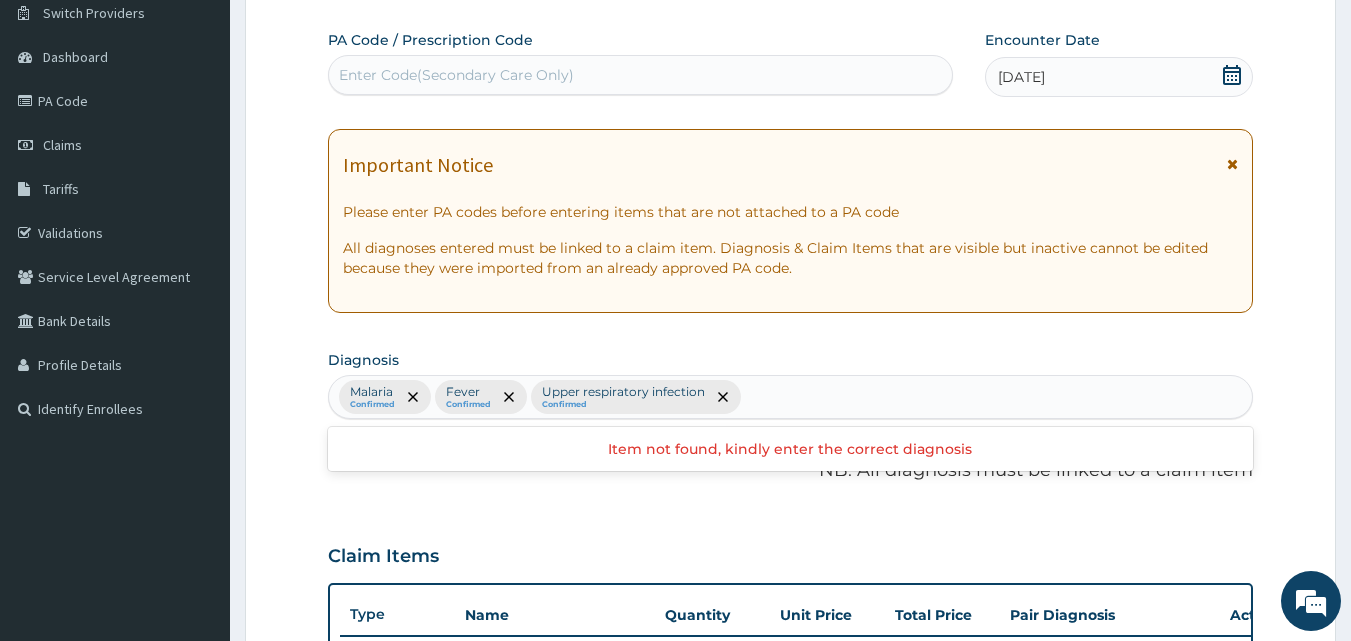click on "Malaria Confirmed Fever Confirmed Upper respiratory infection Confirmed" at bounding box center (791, 397) 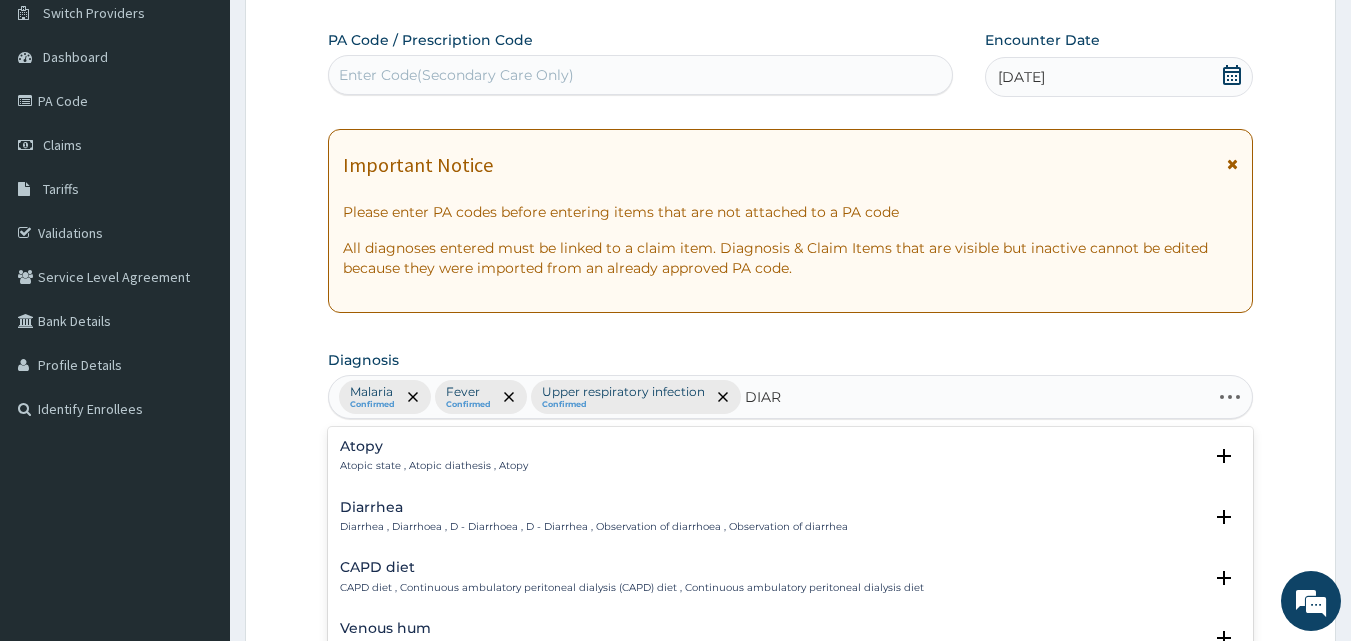 type on "DIARR" 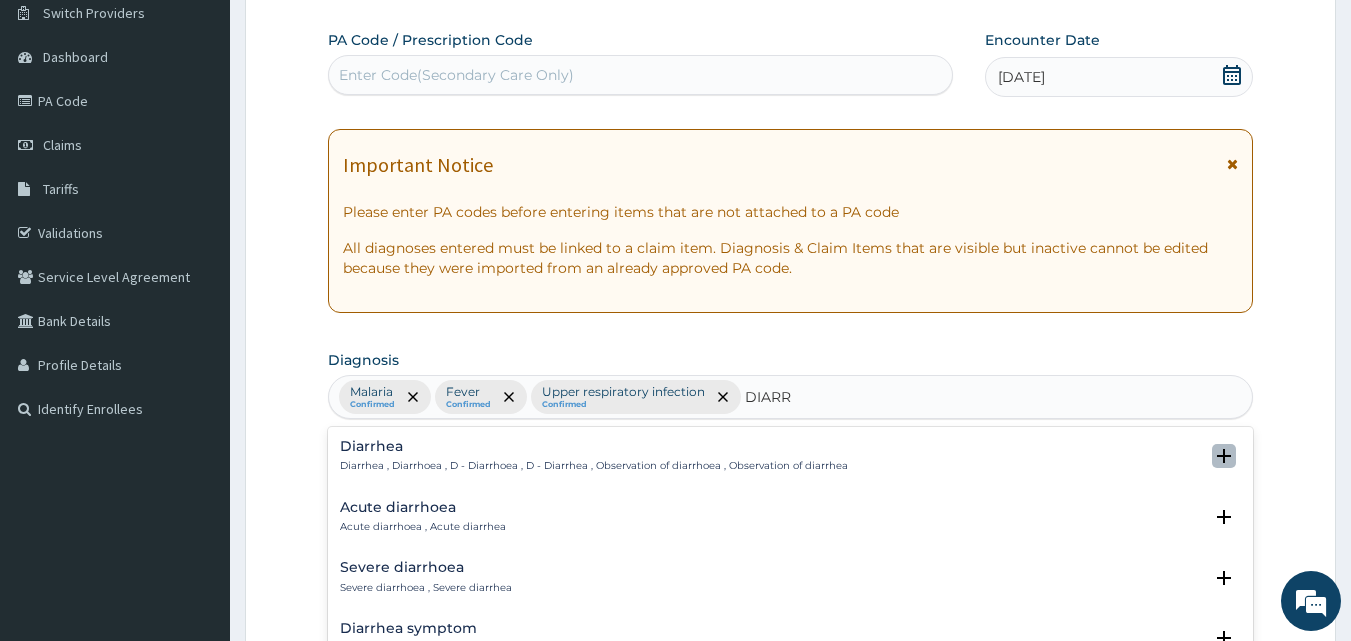 click at bounding box center [1224, 456] 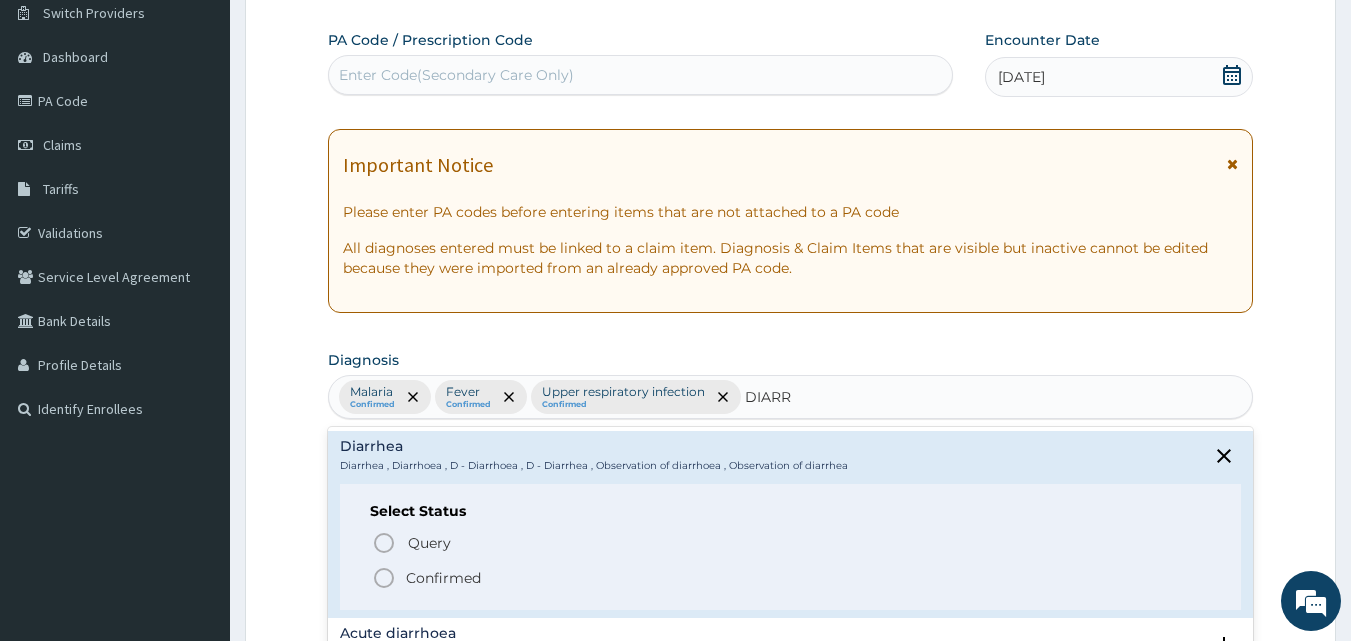 click 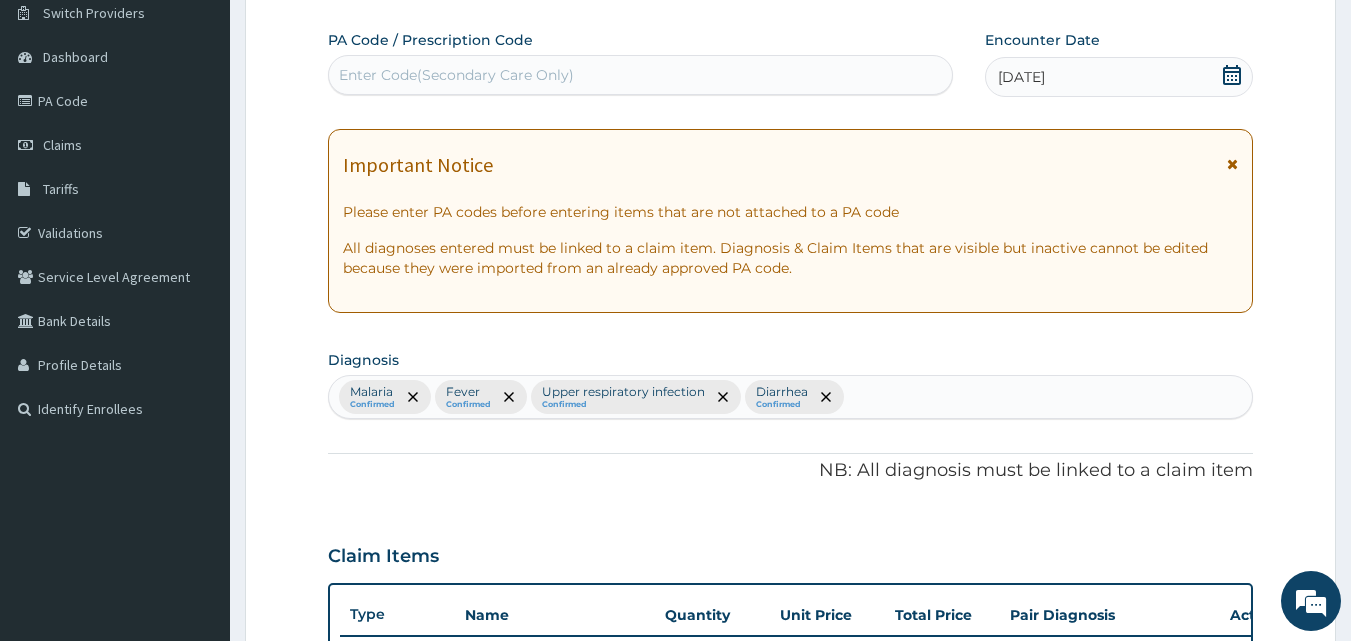 scroll, scrollTop: 721, scrollLeft: 0, axis: vertical 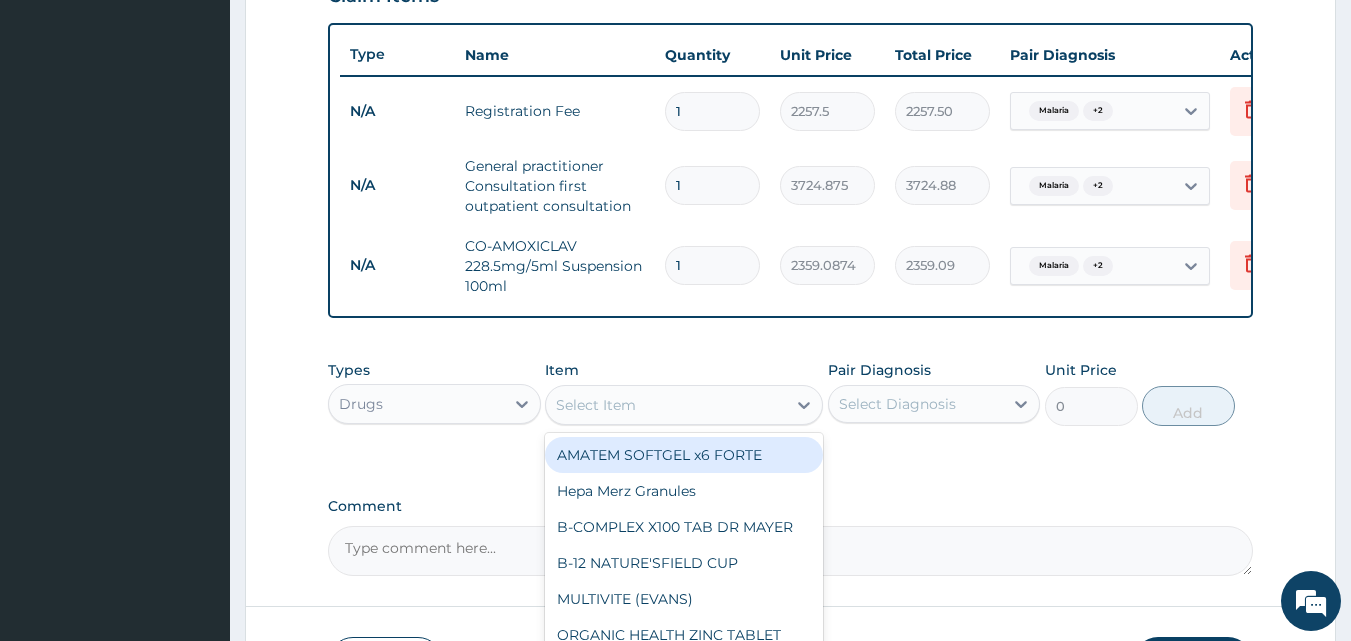 click on "Select Item" at bounding box center [666, 405] 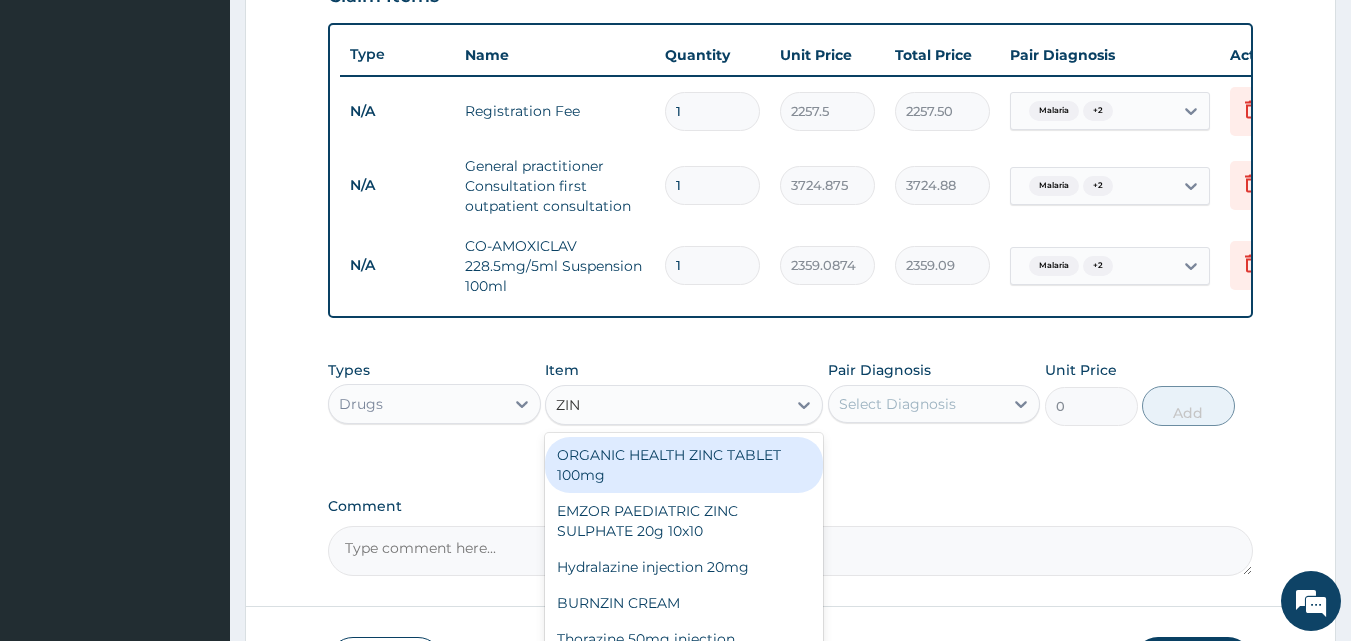 type on "ZINC" 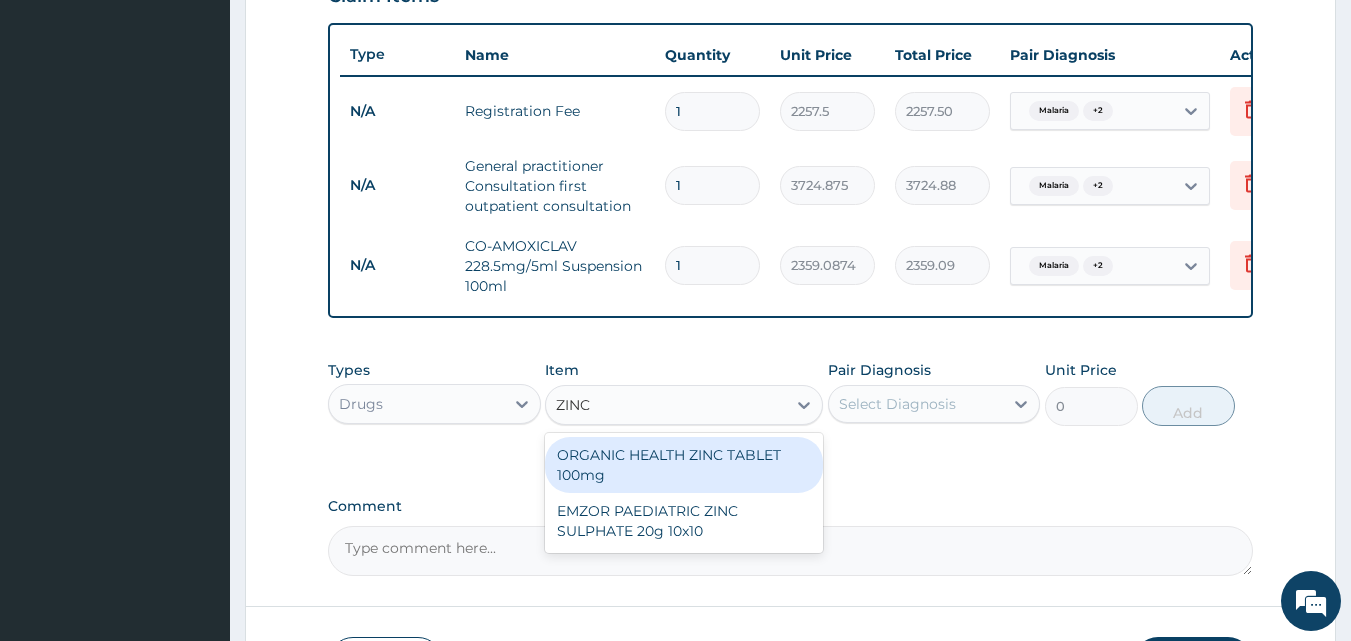 click on "ORGANIC HEALTH ZINC TABLET 100mg" at bounding box center [684, 465] 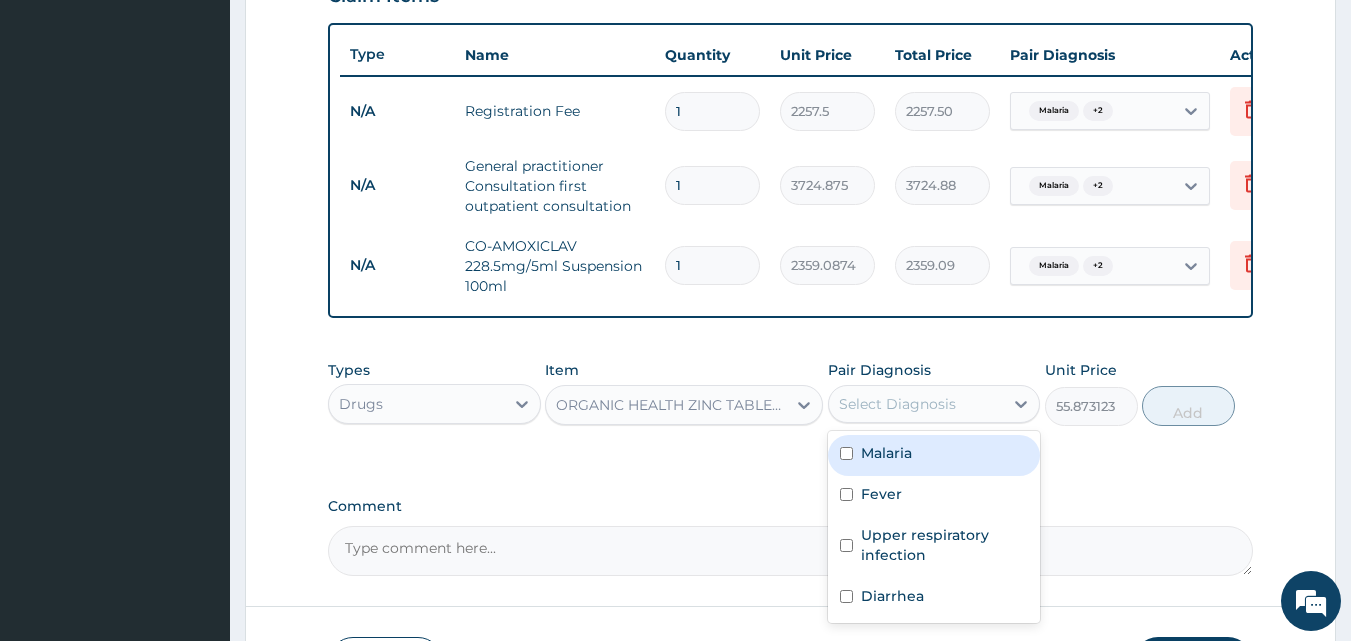 click on "Select Diagnosis" at bounding box center [916, 404] 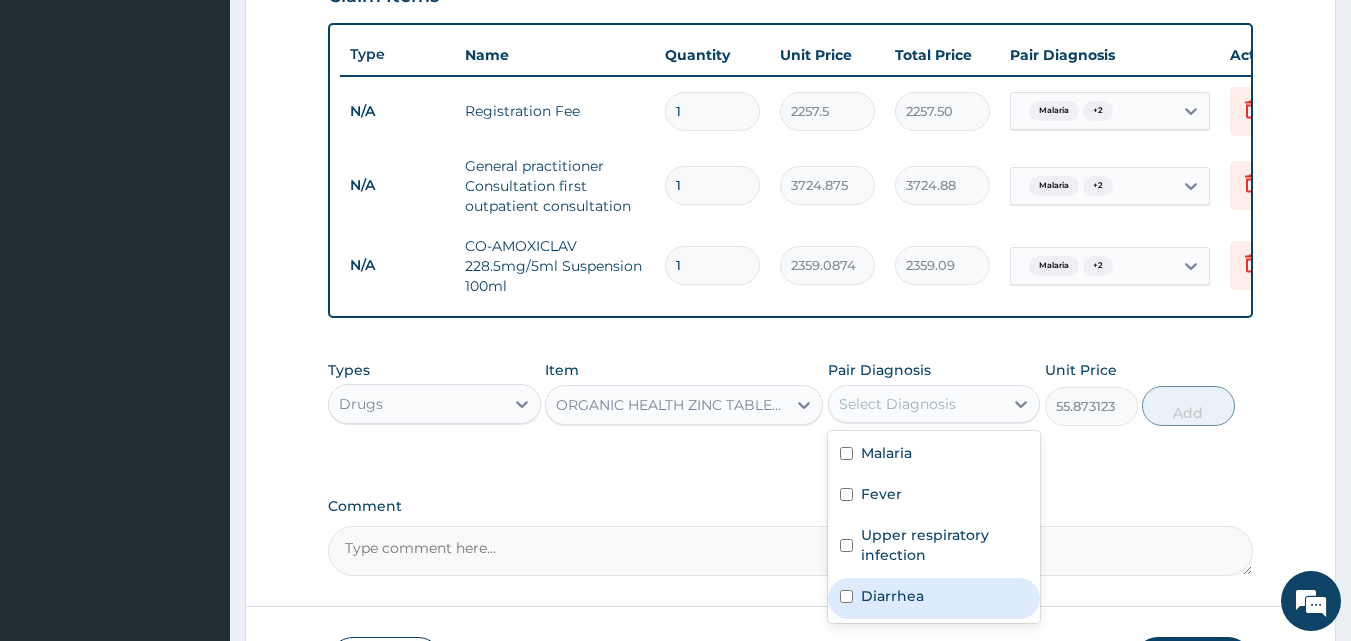 click on "Diarrhea" at bounding box center [934, 598] 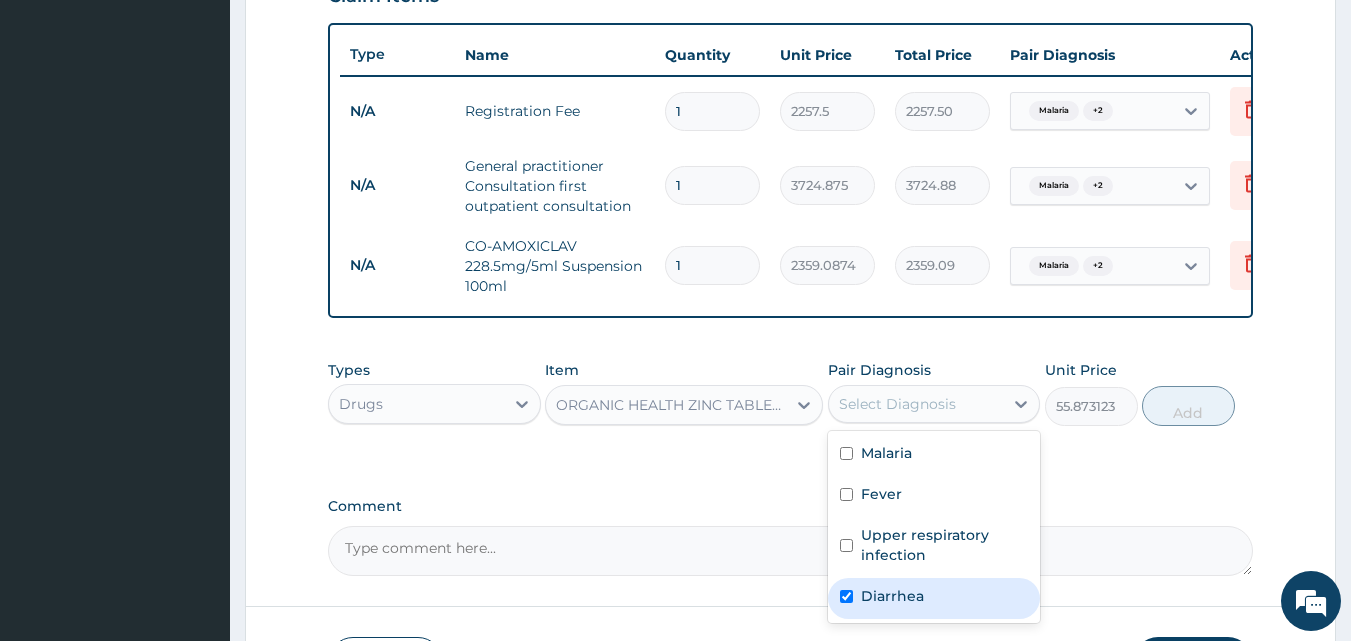 checkbox on "true" 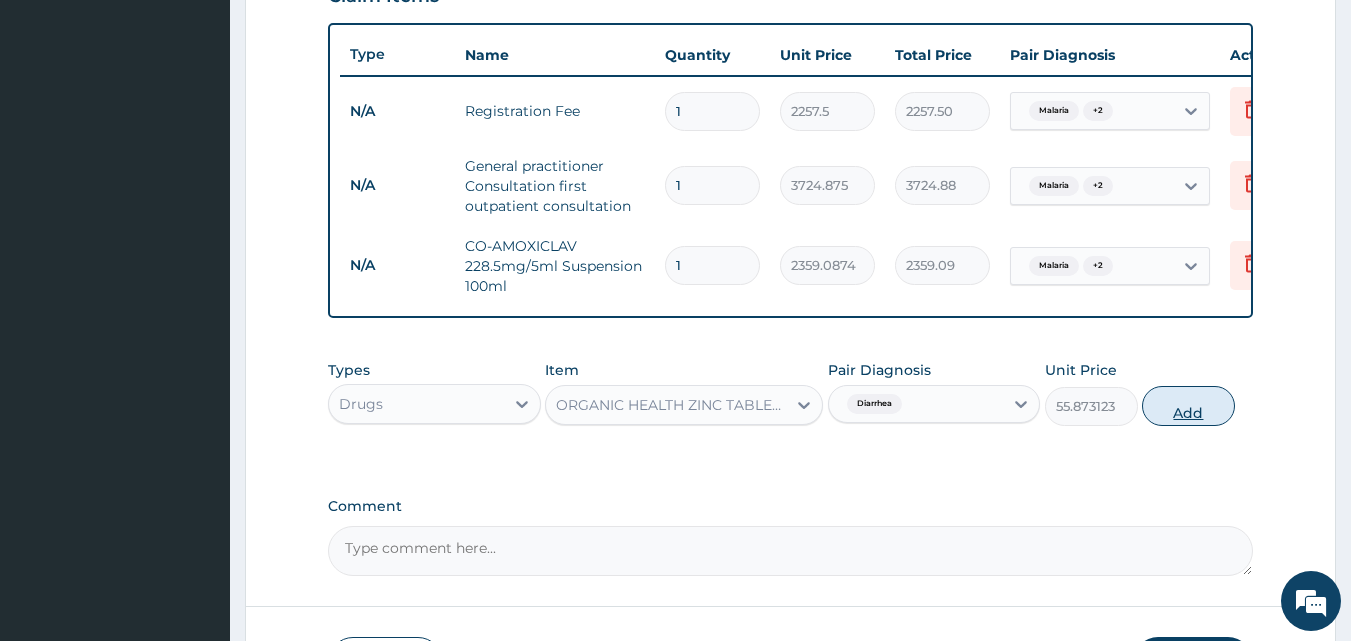click on "Add" at bounding box center [1188, 406] 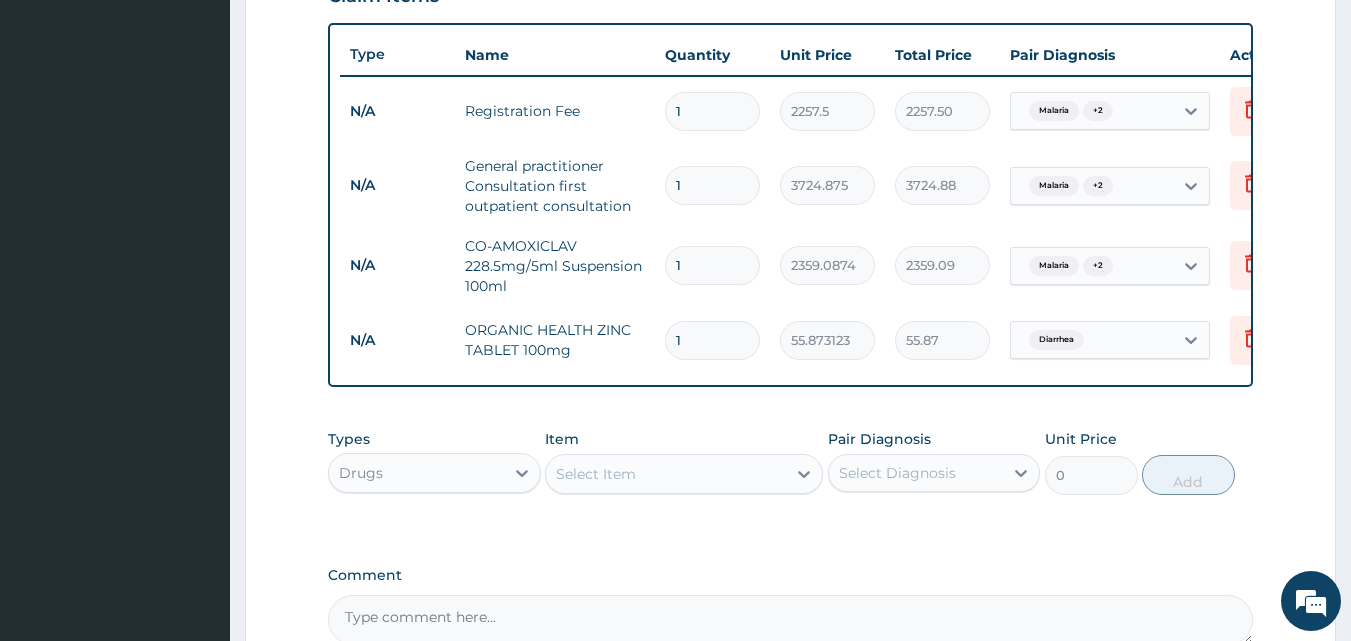 type on "14" 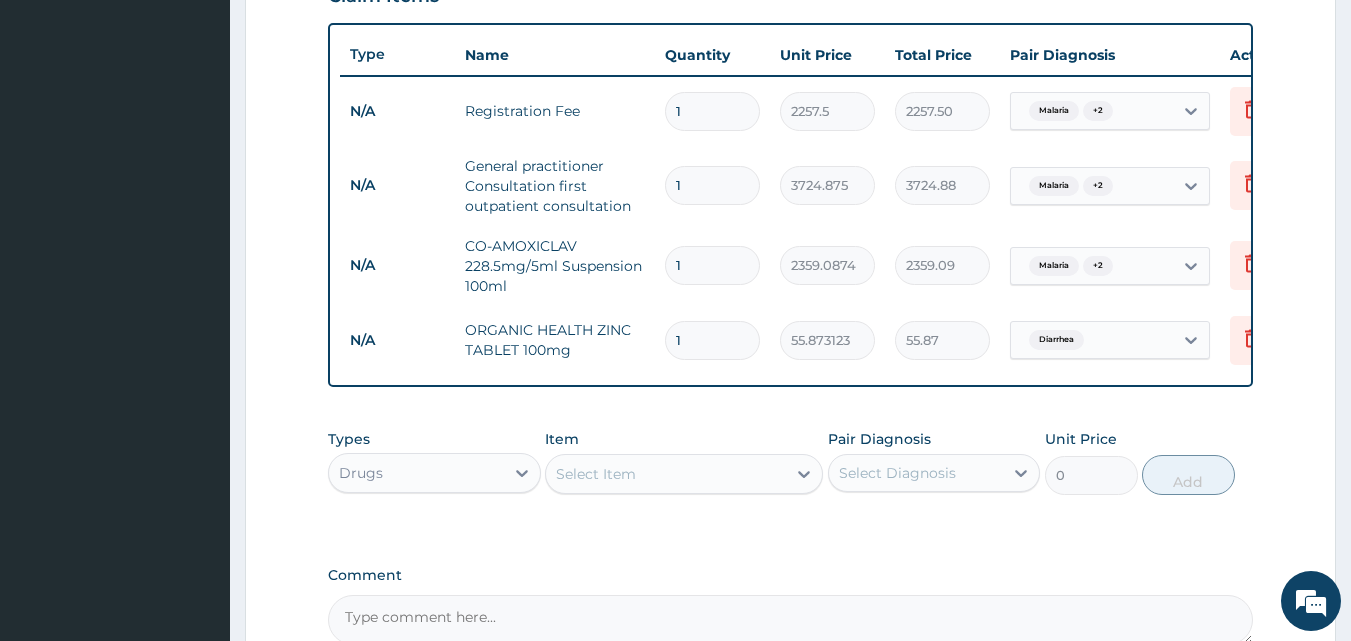 type on "782.22" 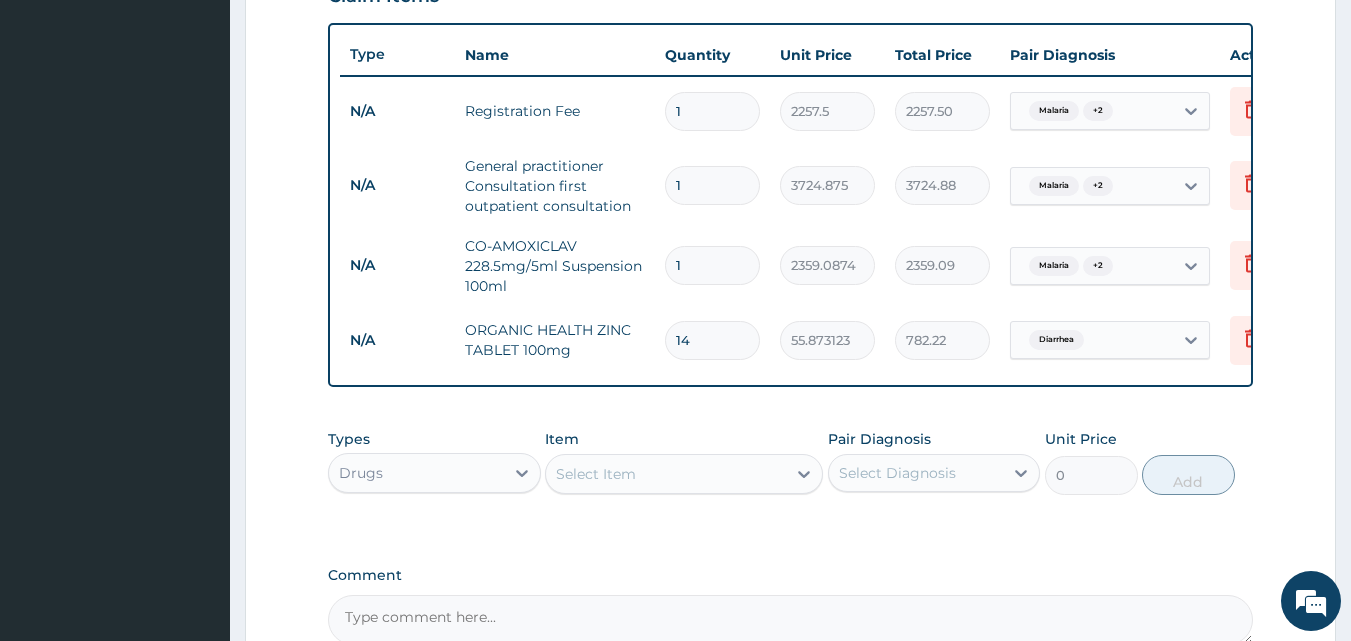 type on "14" 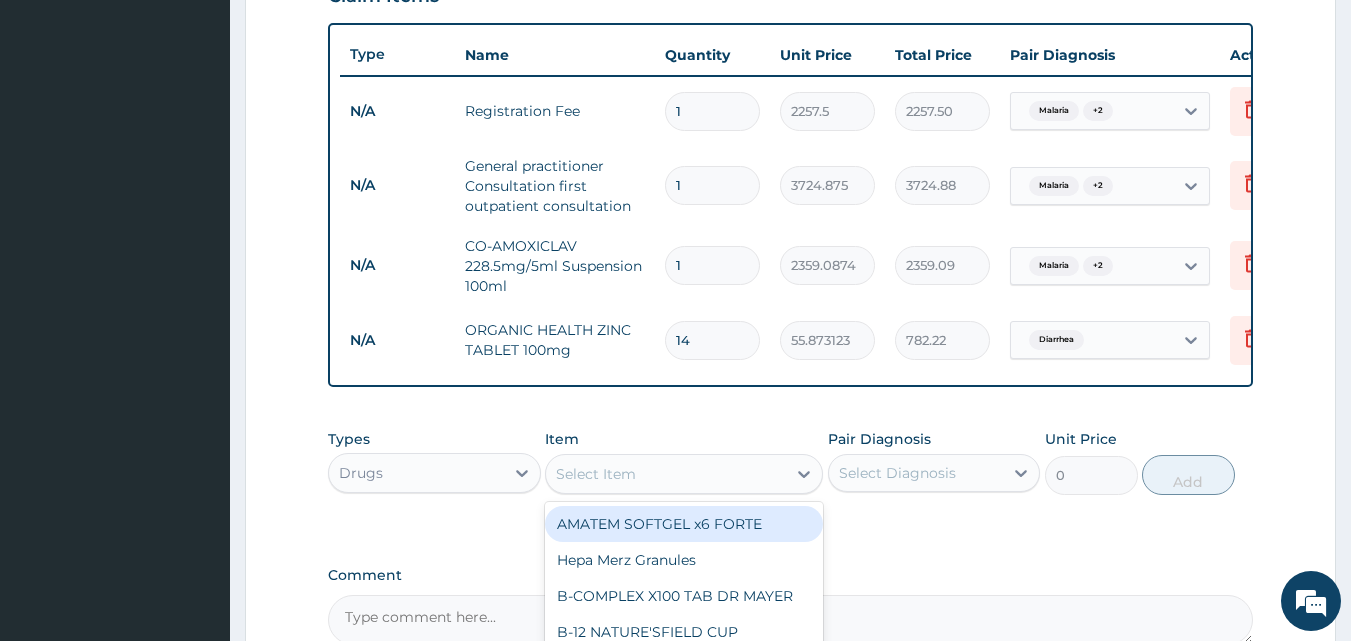 click on "Select Item" at bounding box center (666, 474) 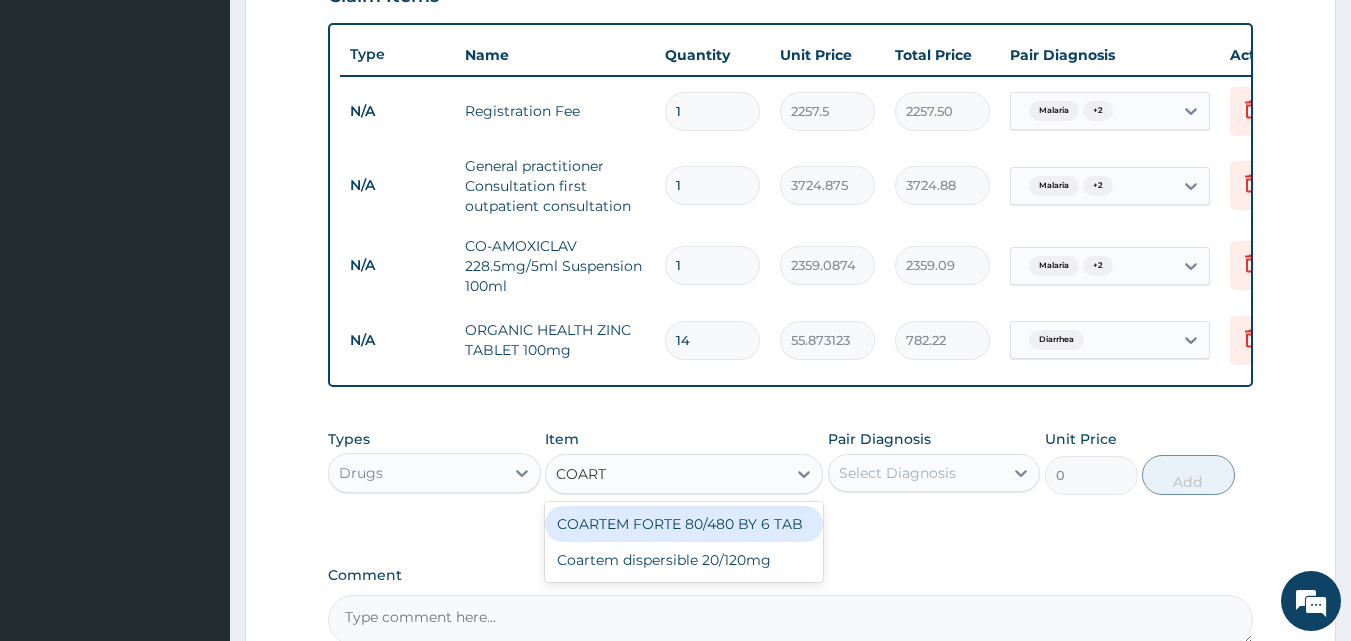 type on "COARTE" 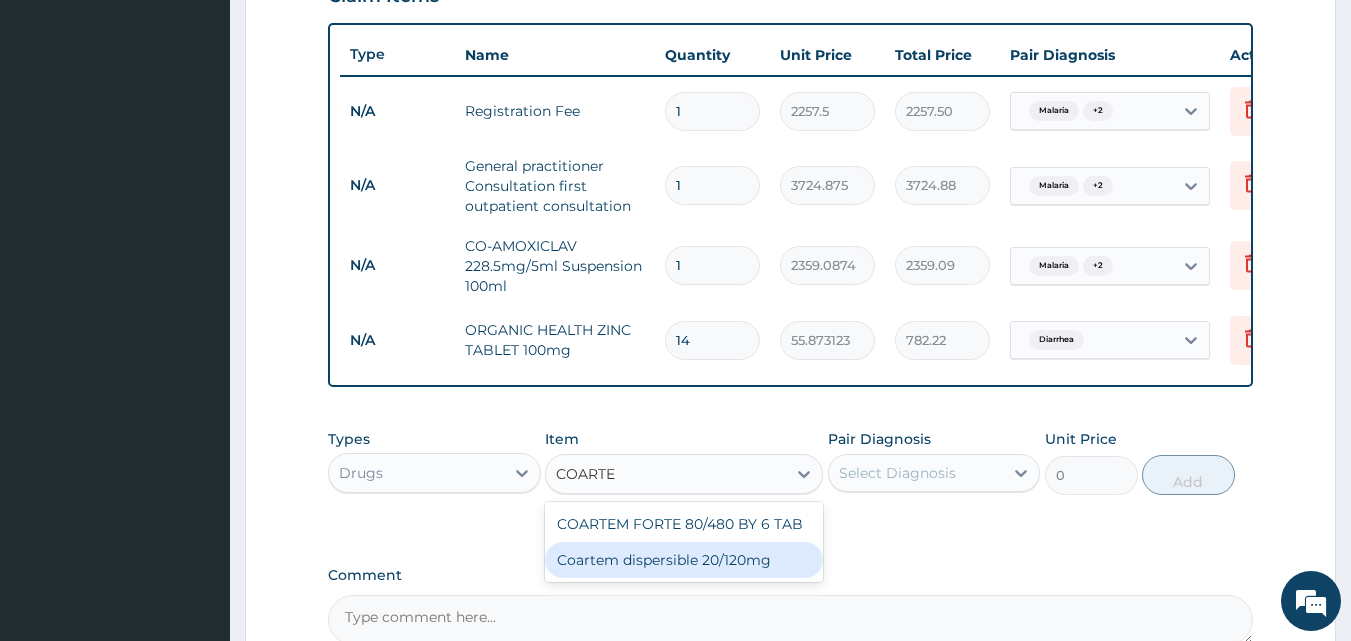 click on "Coartem dispersible 20/120mg" at bounding box center (684, 560) 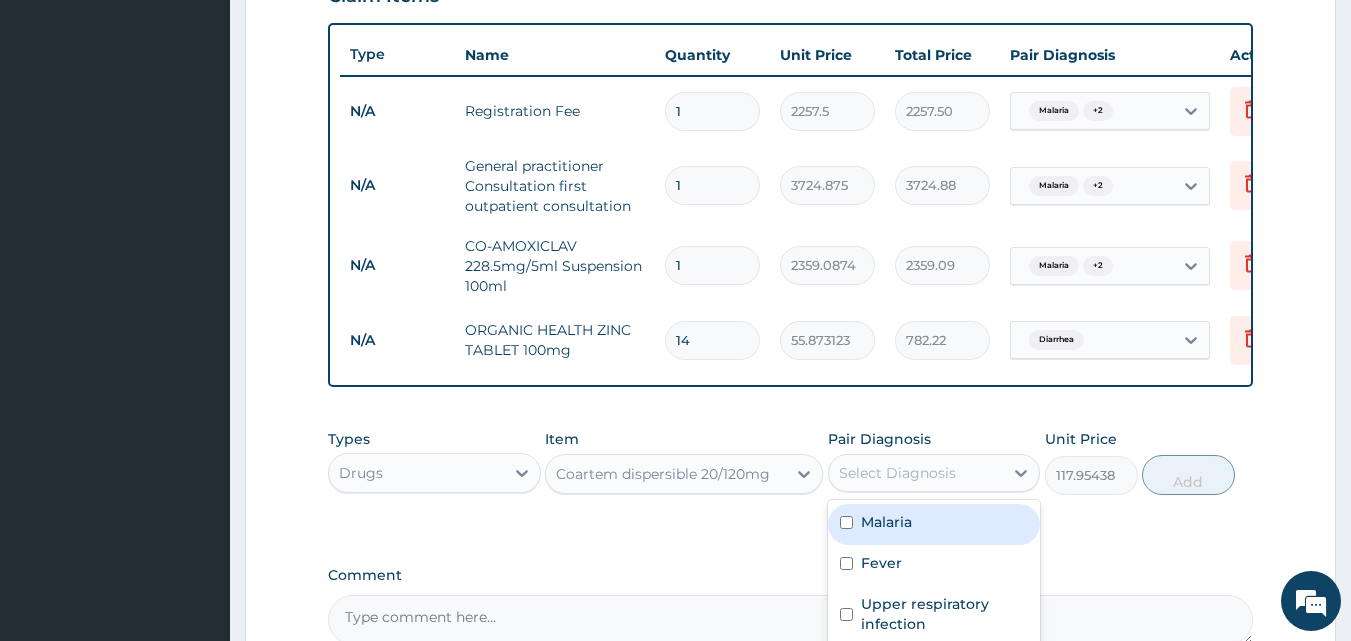 click on "Select Diagnosis" at bounding box center (897, 473) 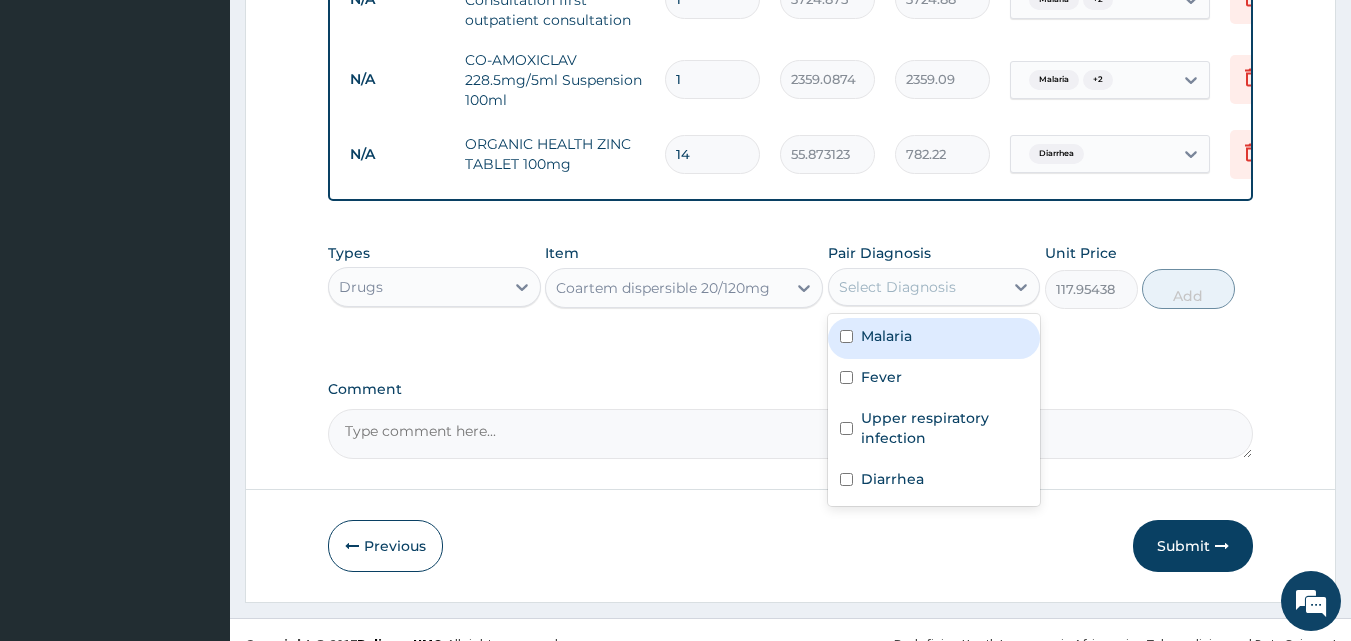 scroll, scrollTop: 921, scrollLeft: 0, axis: vertical 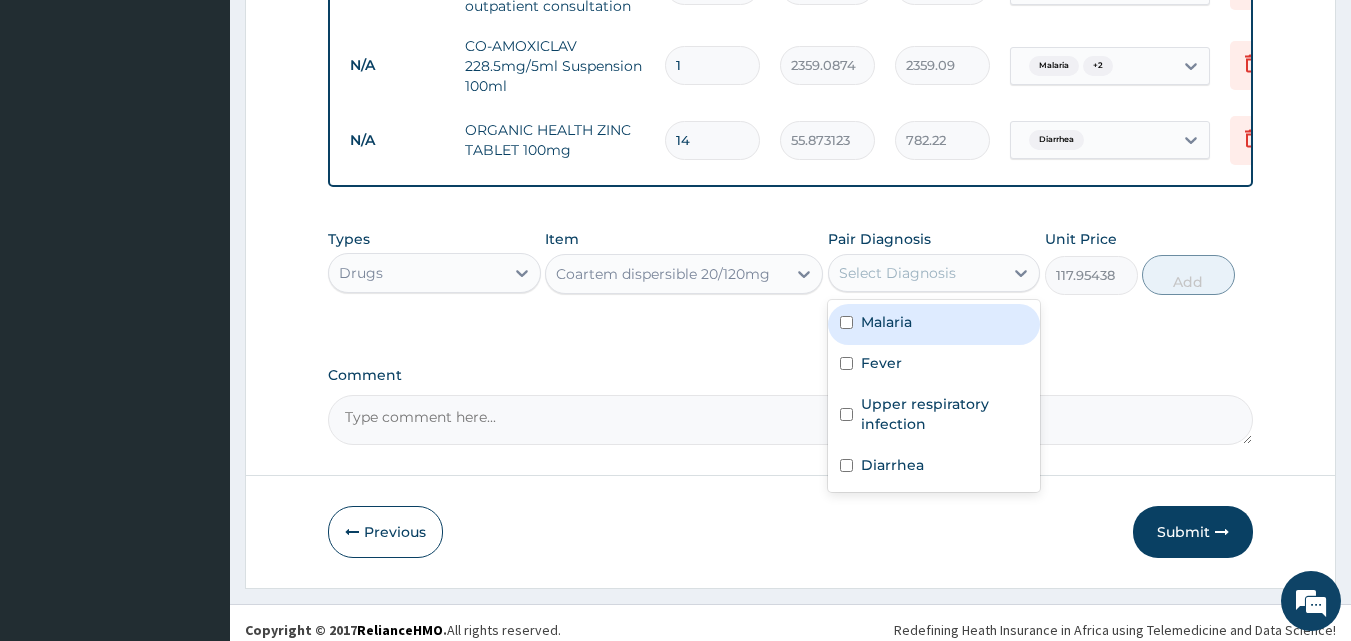 click at bounding box center [846, 322] 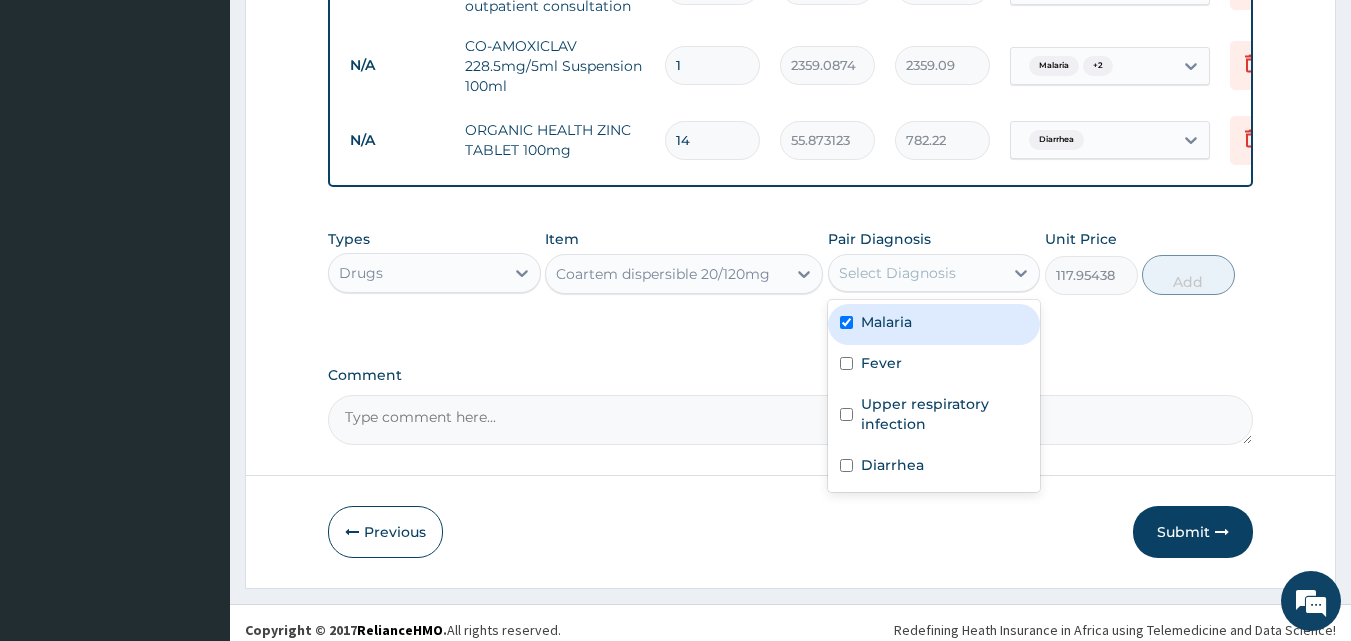 checkbox on "true" 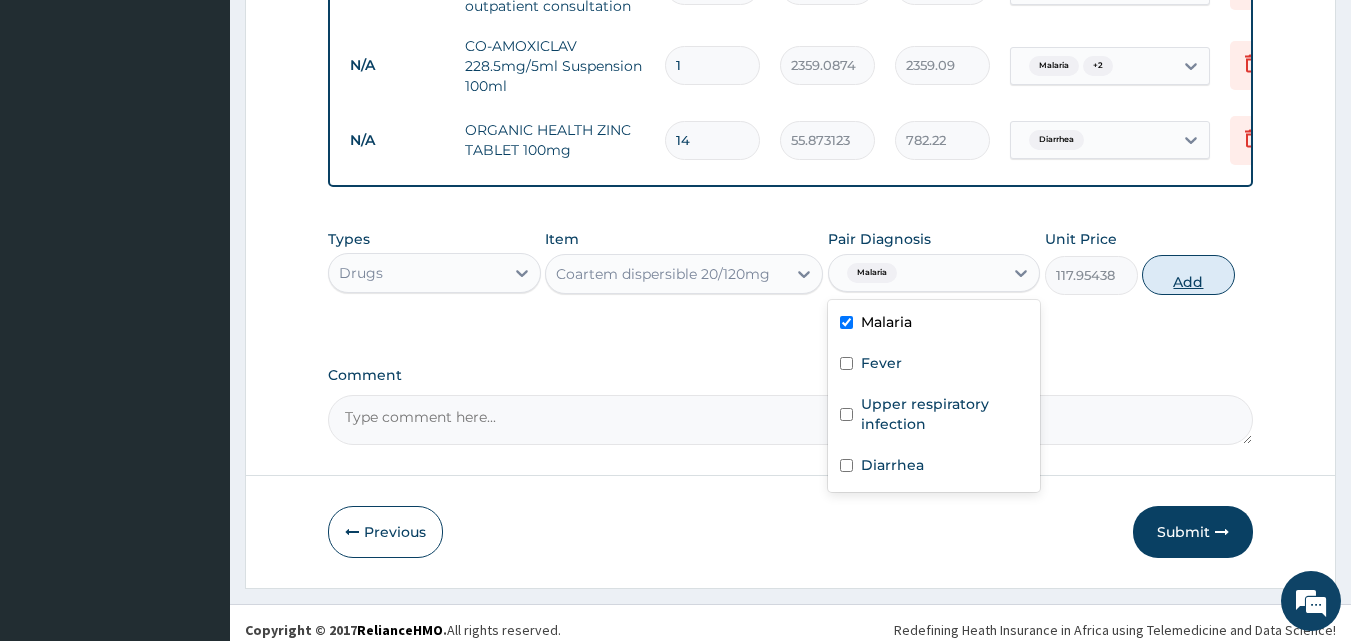 click on "Add" at bounding box center (1188, 275) 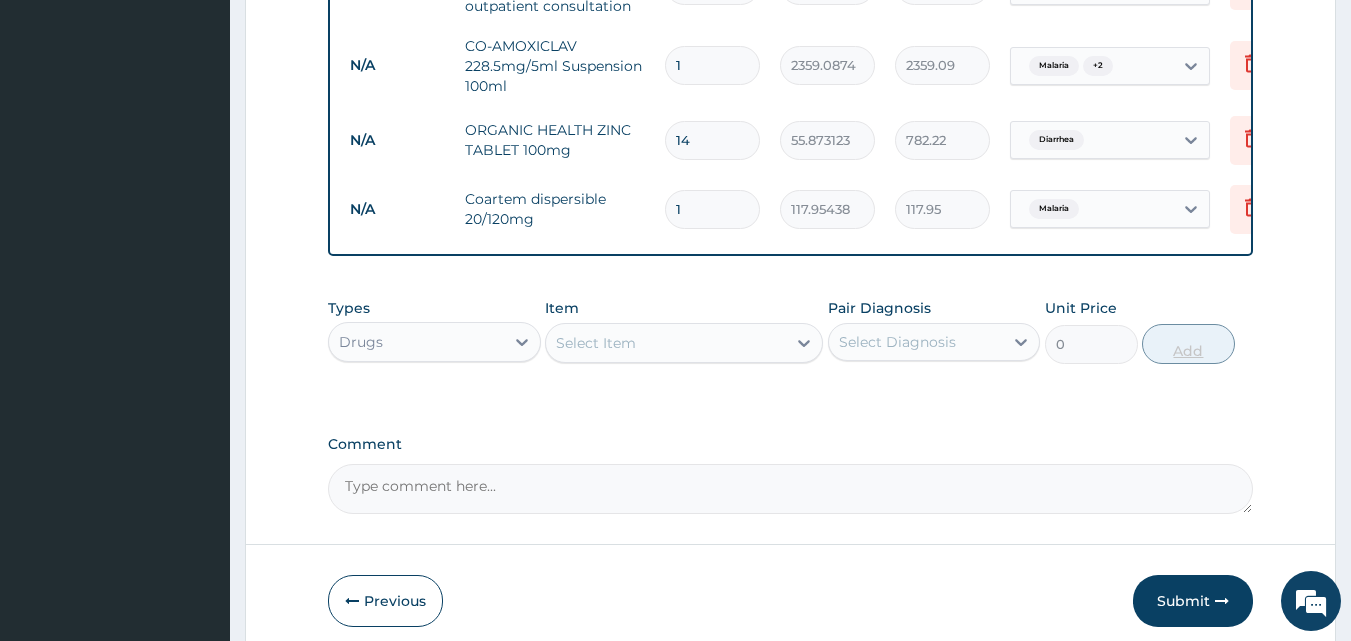 type 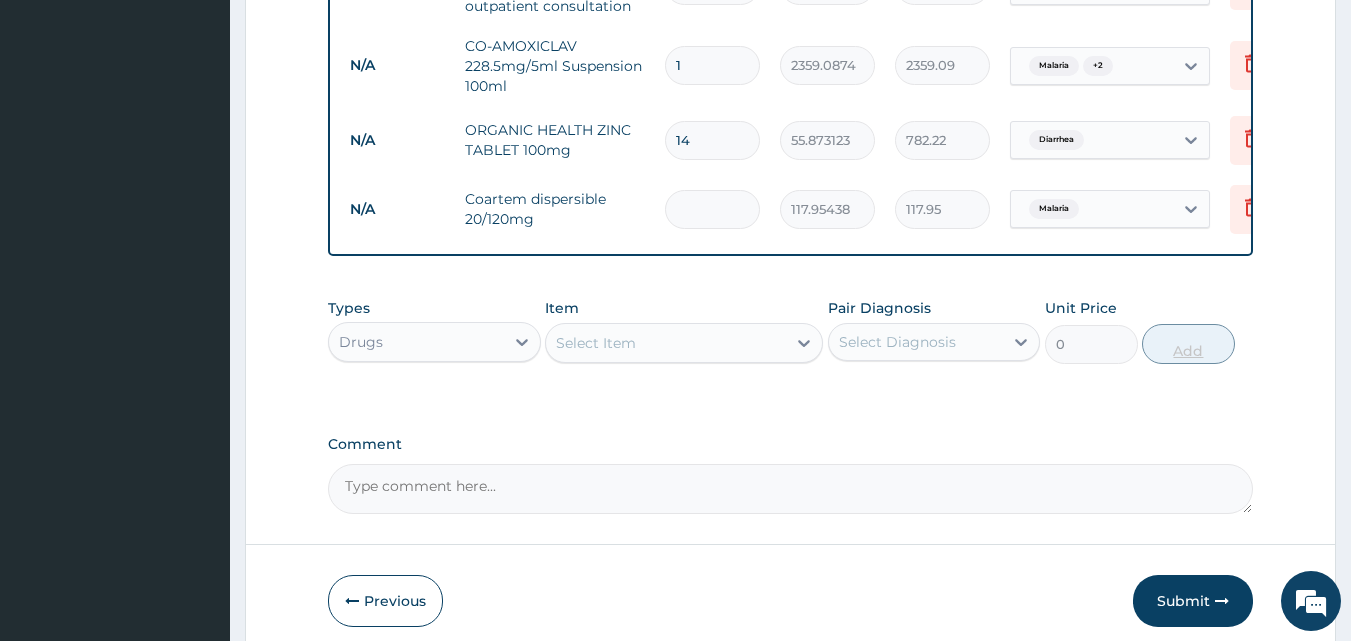 type on "0.00" 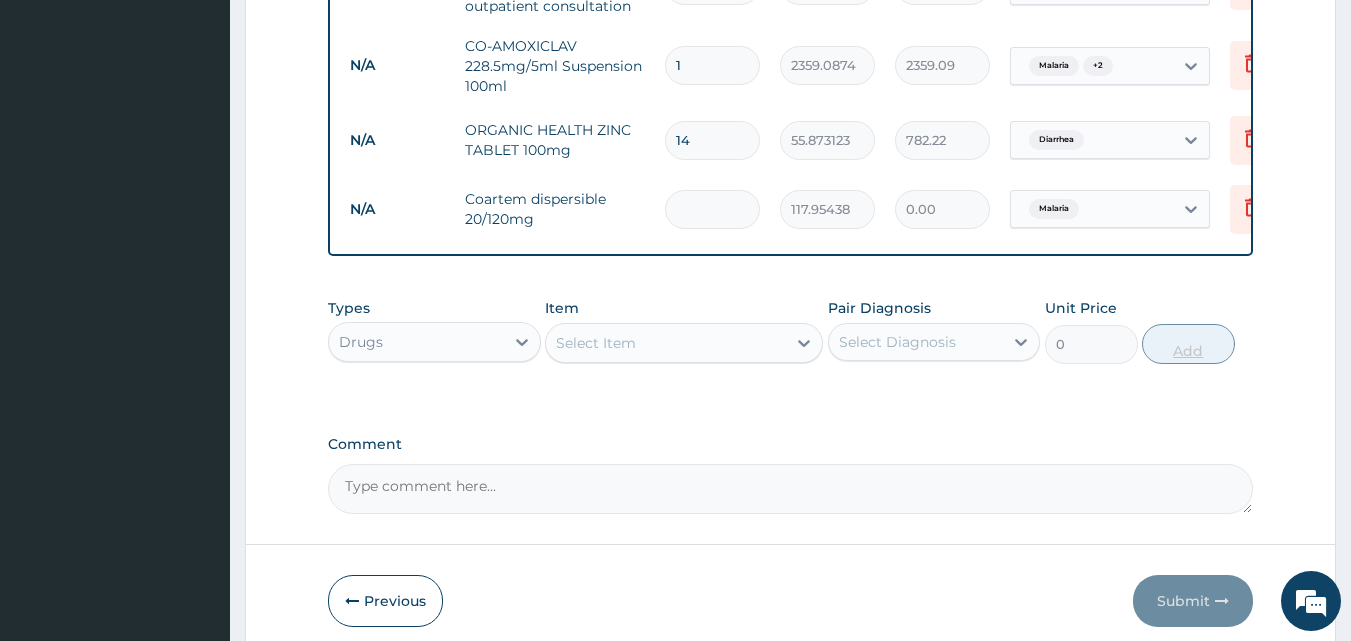 type on "1" 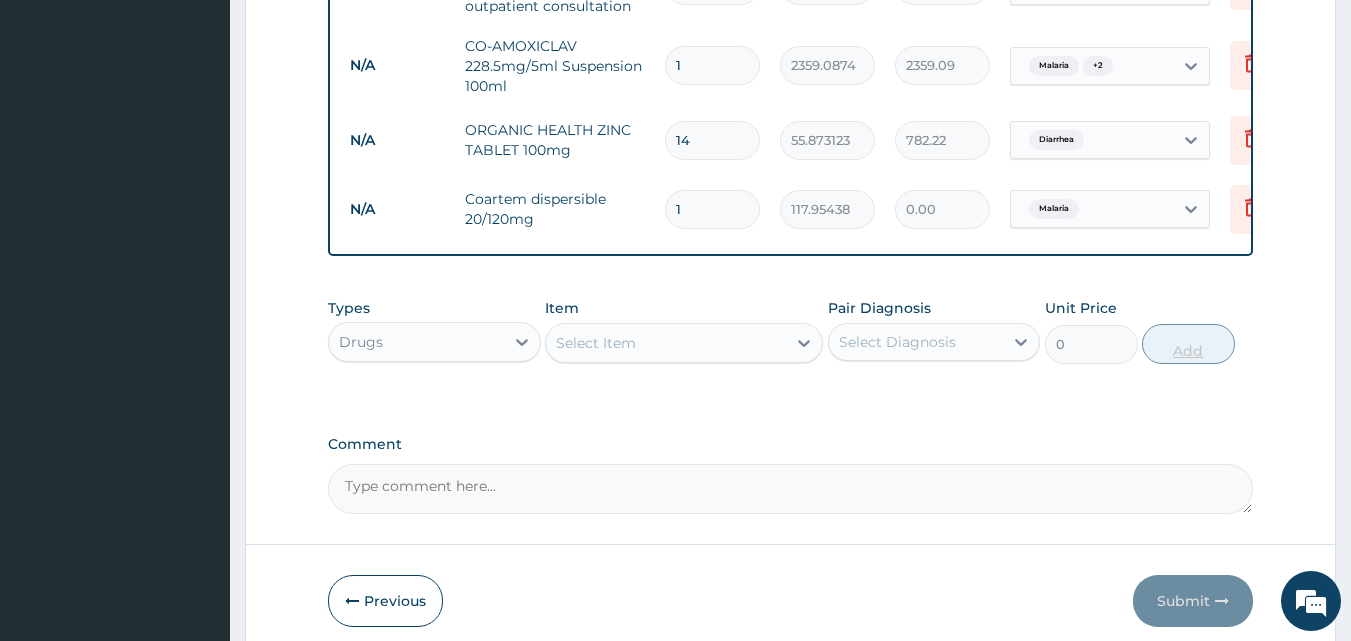 type on "117.95" 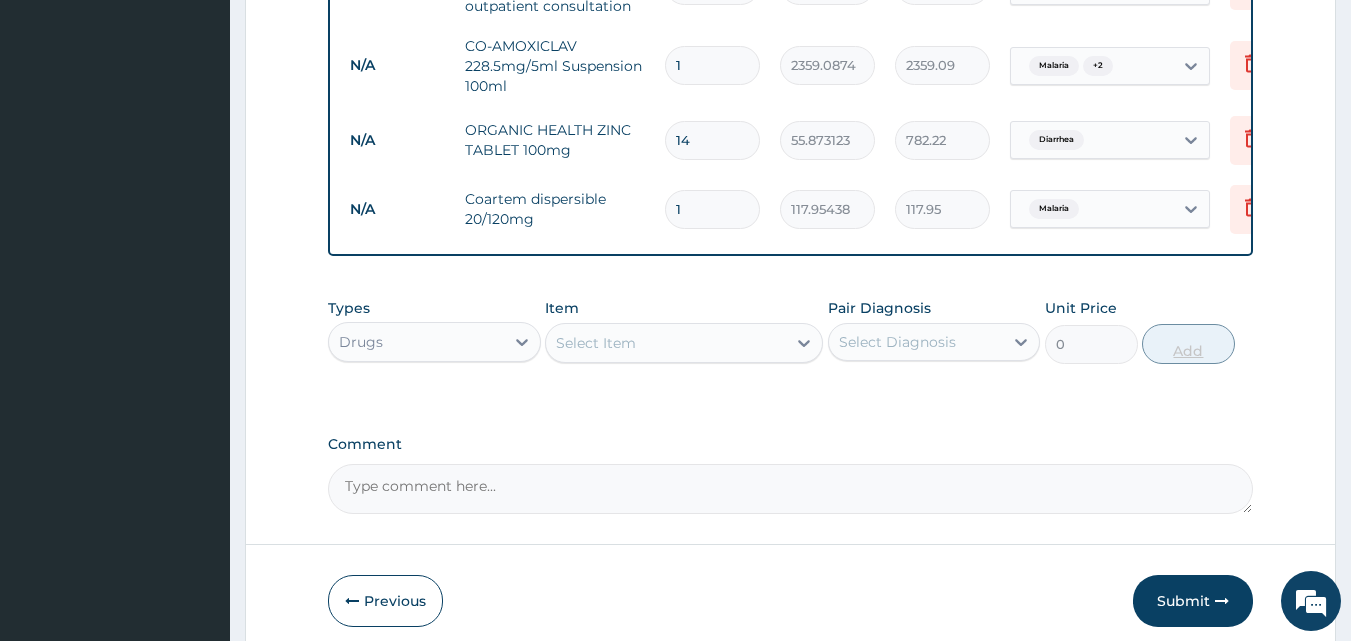 type on "12" 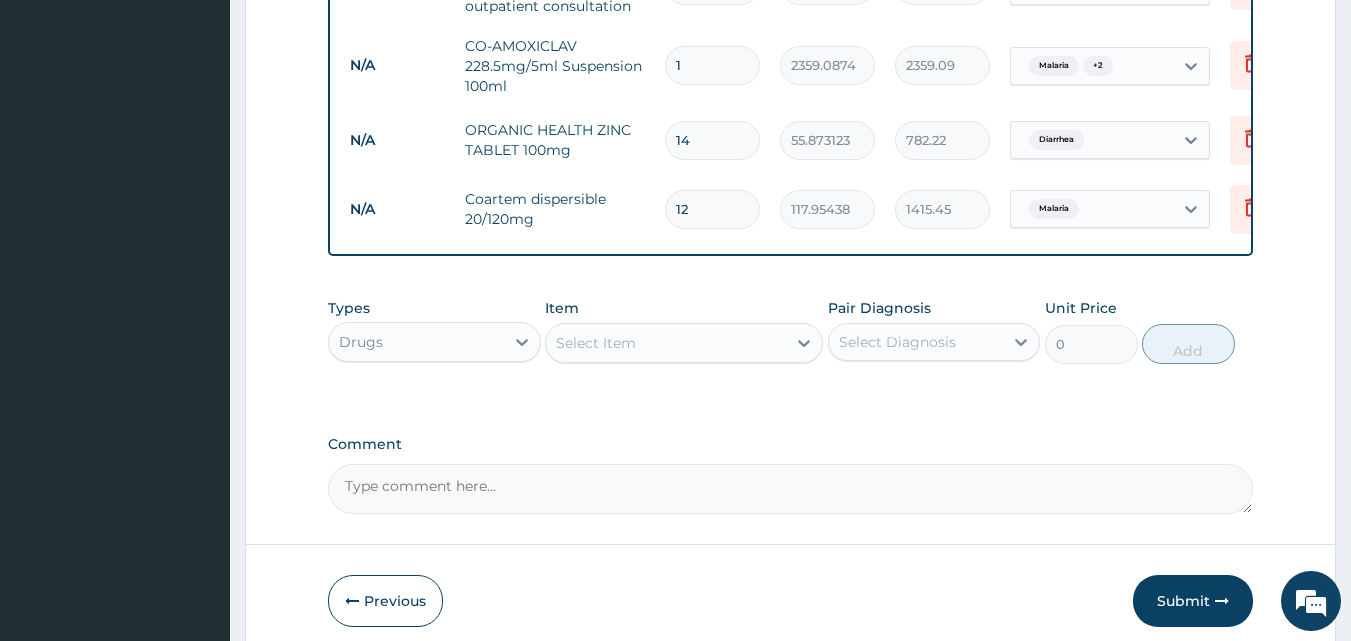 type on "12" 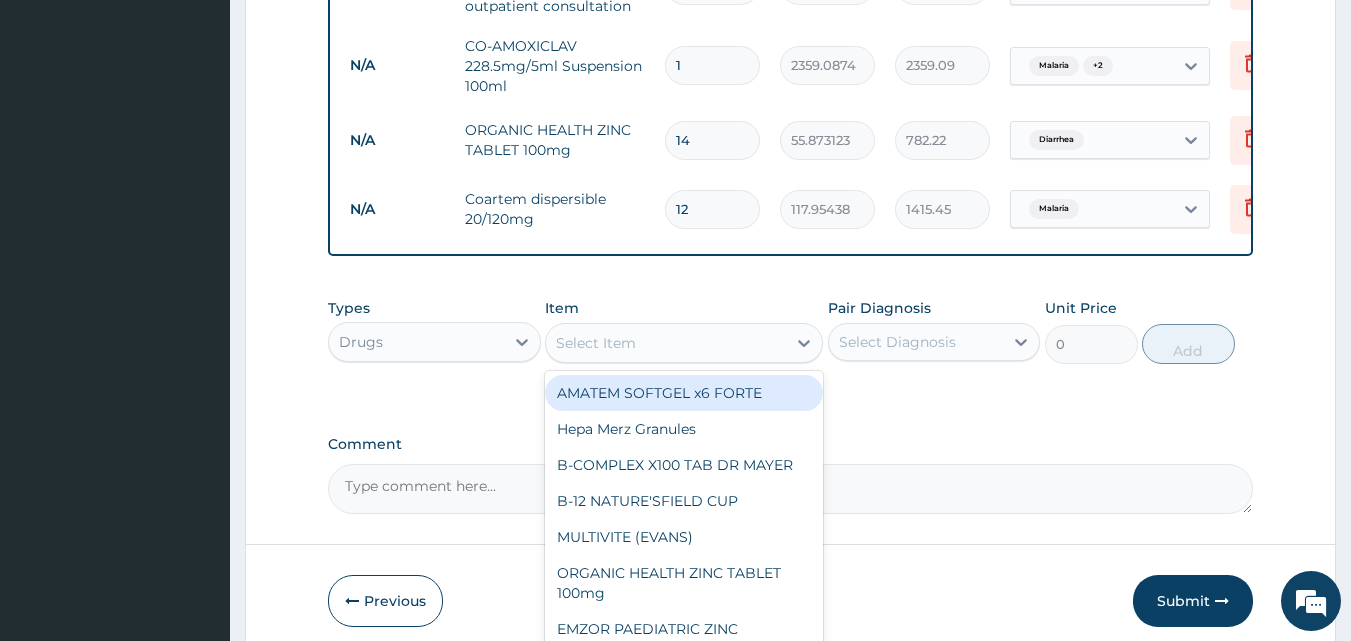click on "Select Item" at bounding box center (684, 343) 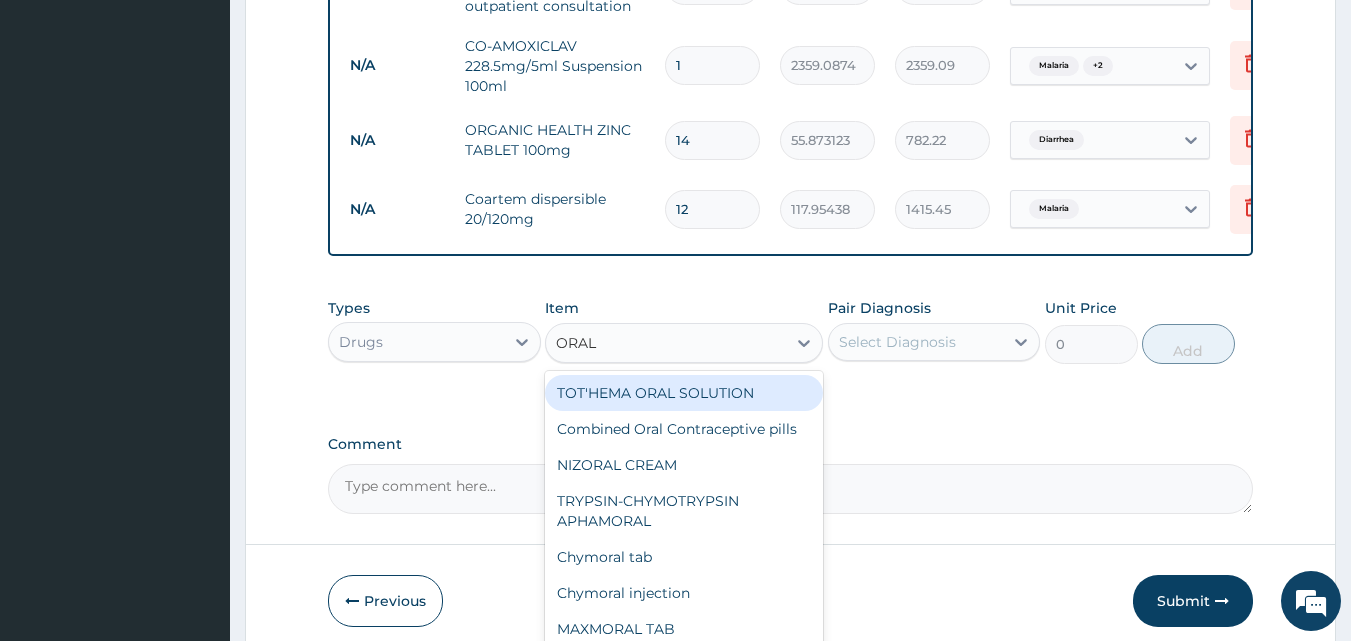 type on "ORAL S" 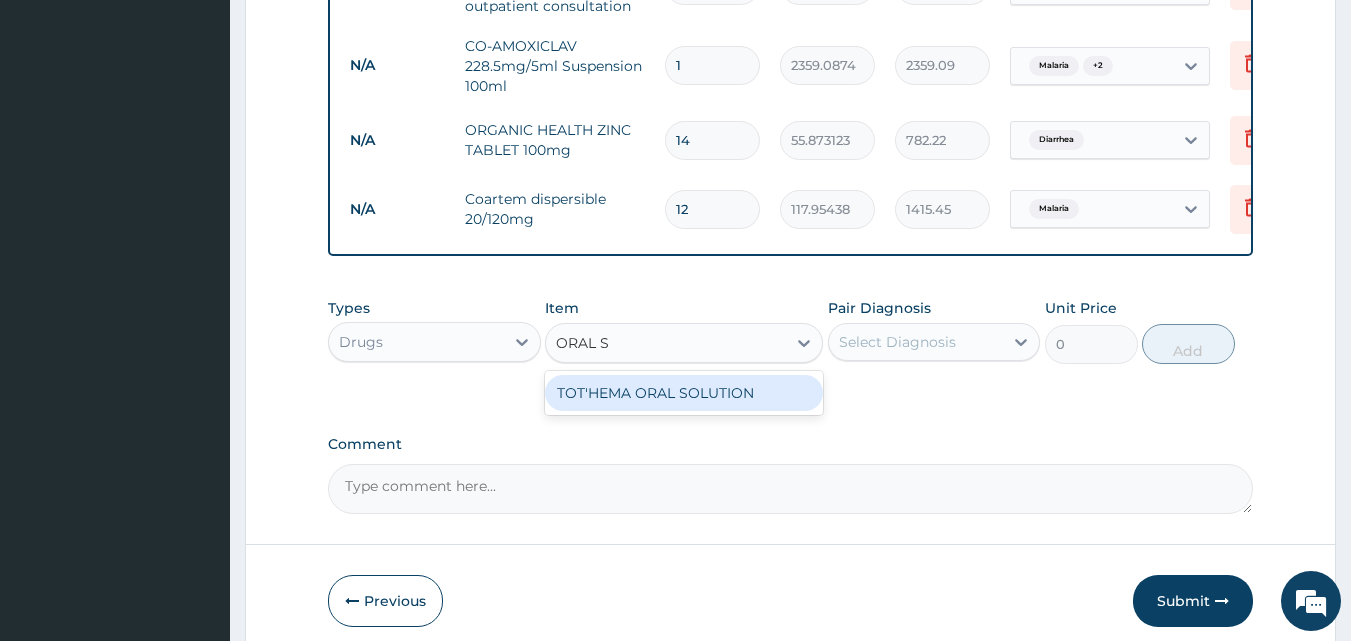 click on "TOT'HEMA ORAL SOLUTION" at bounding box center [684, 393] 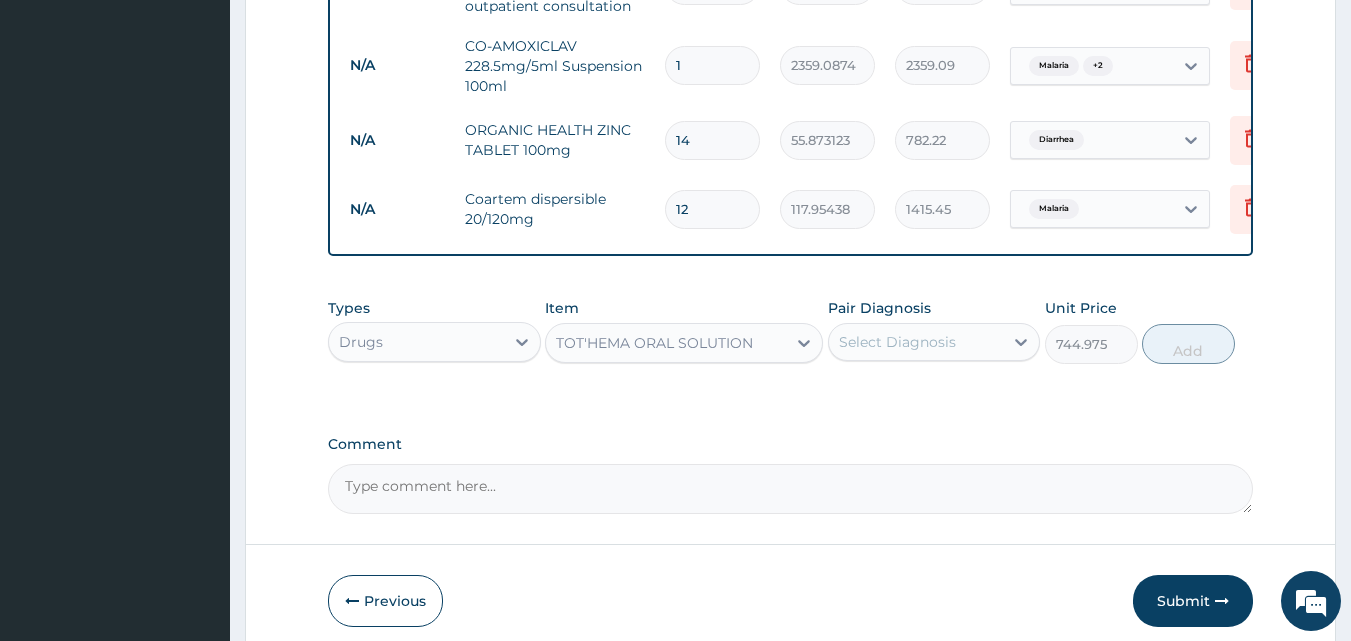 click on "Select Diagnosis" at bounding box center [934, 342] 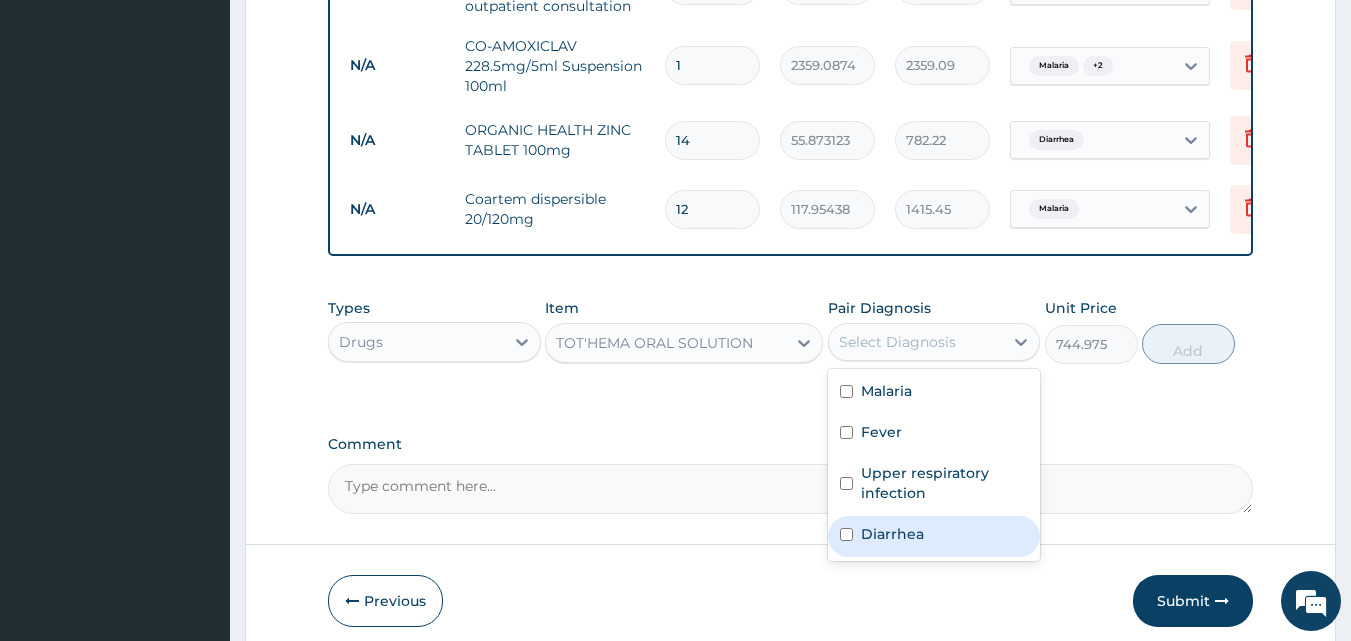 click on "Diarrhea" at bounding box center [934, 536] 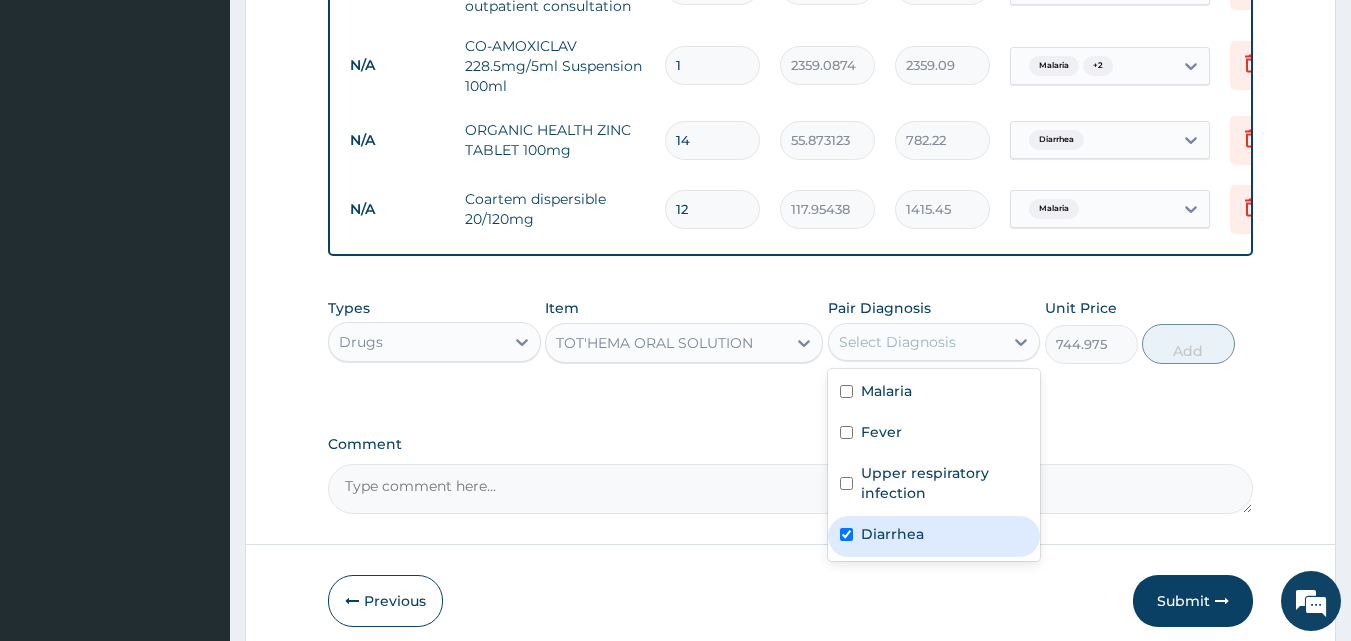 checkbox on "true" 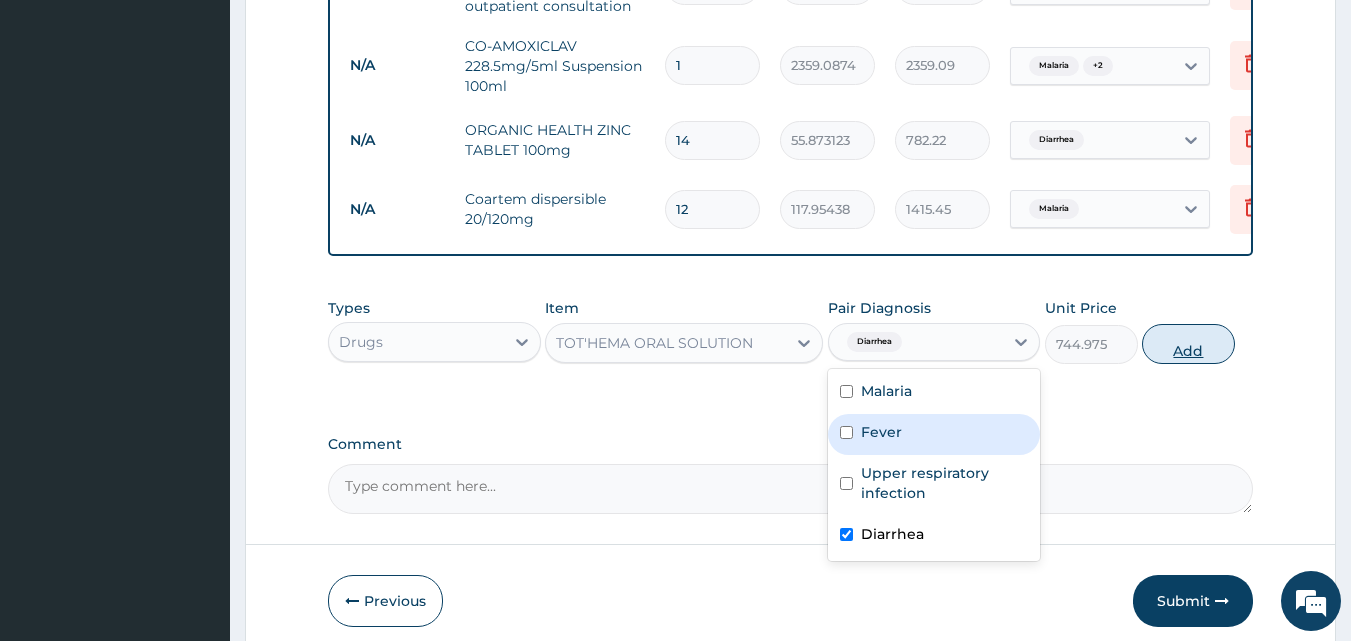 click on "Add" at bounding box center (1188, 344) 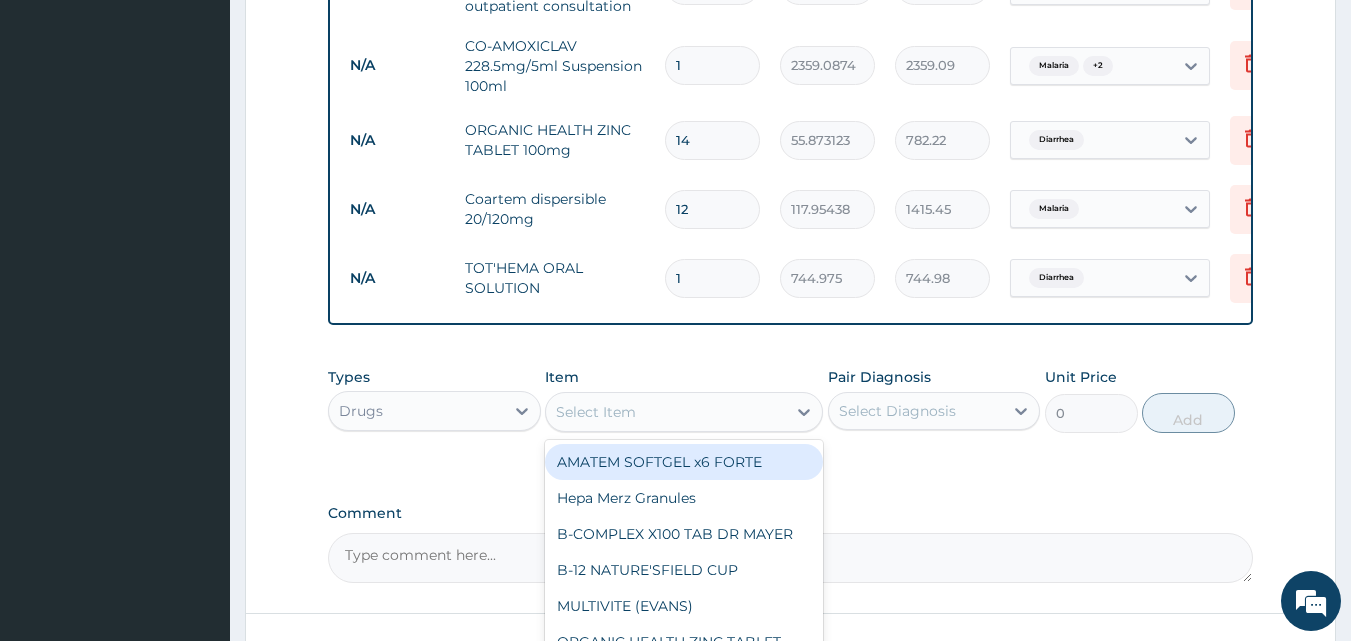 click on "Select Item" at bounding box center (684, 412) 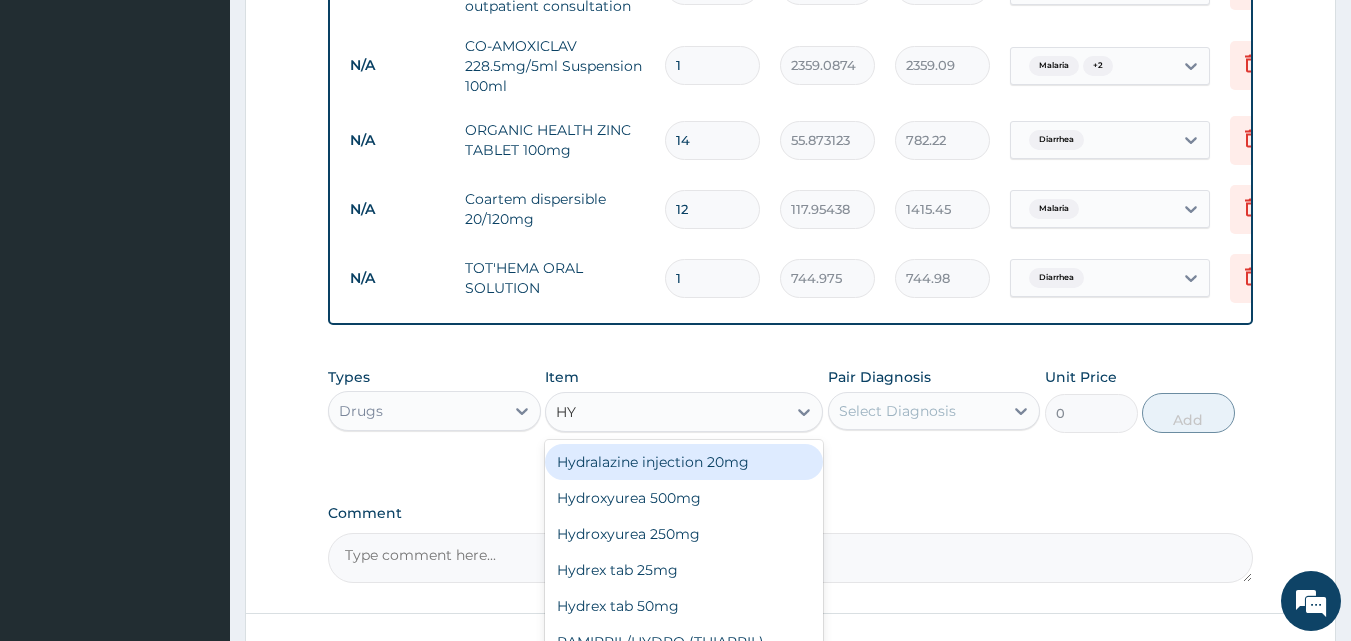 type on "H" 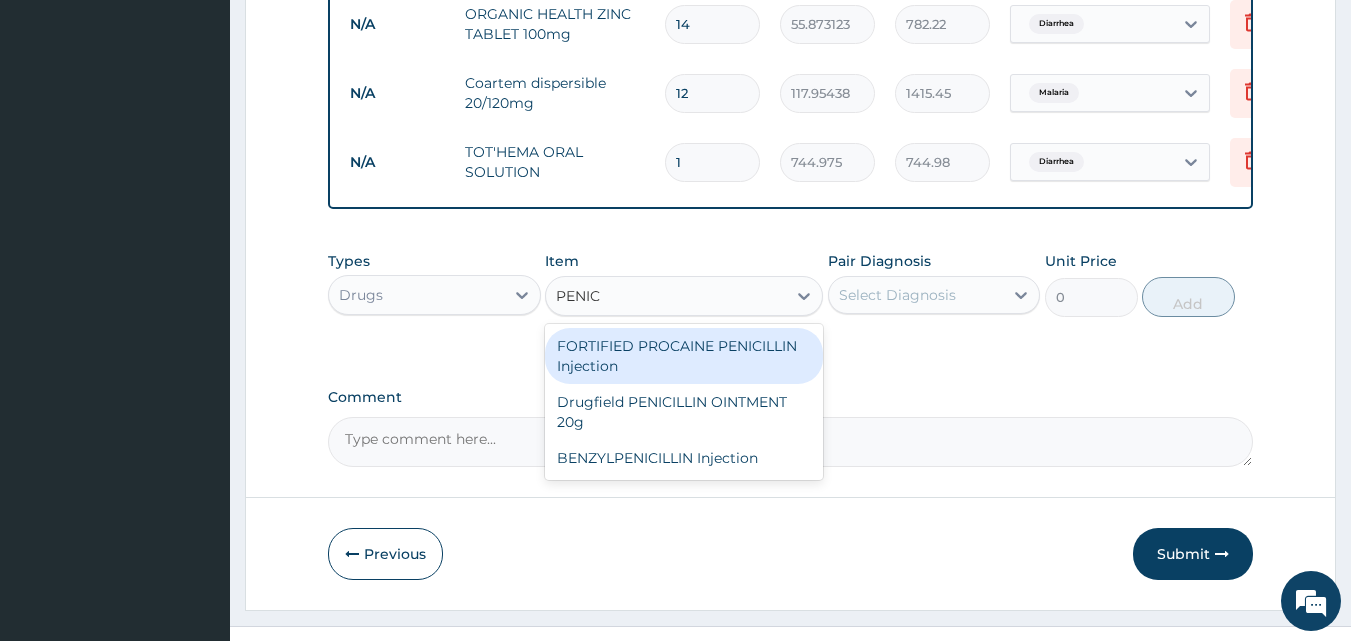 scroll, scrollTop: 1088, scrollLeft: 0, axis: vertical 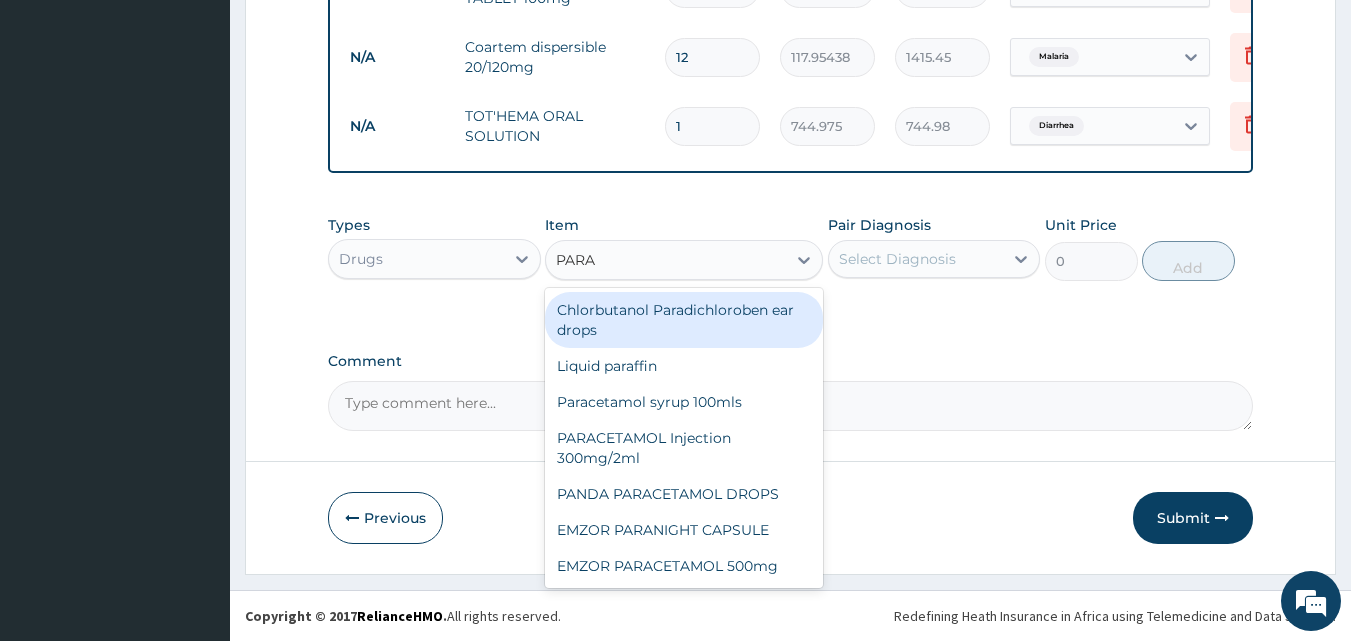type on "PARAC" 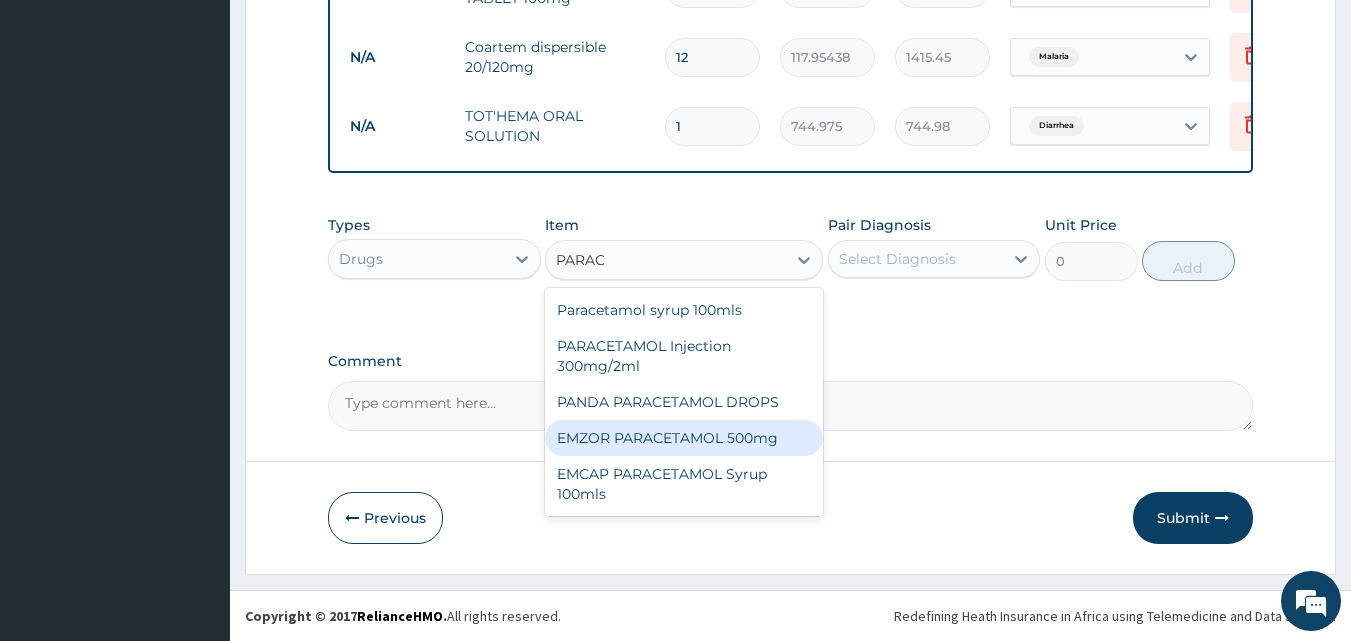 click on "EMZOR PARACETAMOL 500mg" at bounding box center [684, 438] 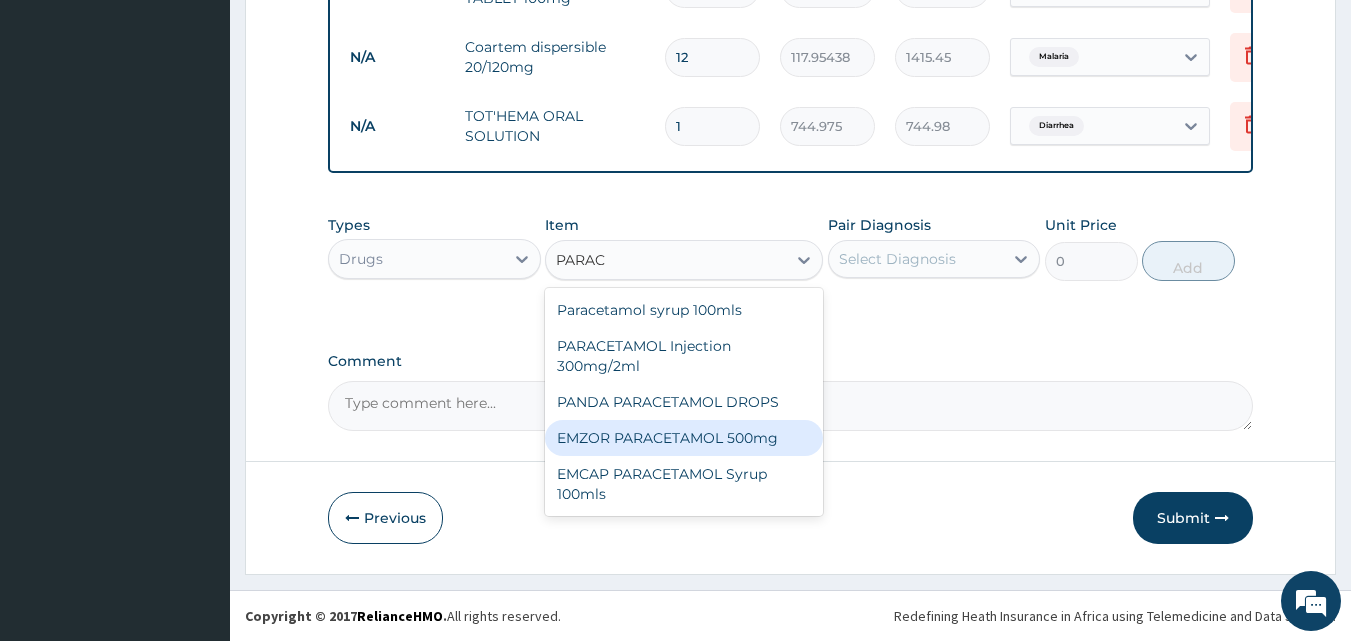 type 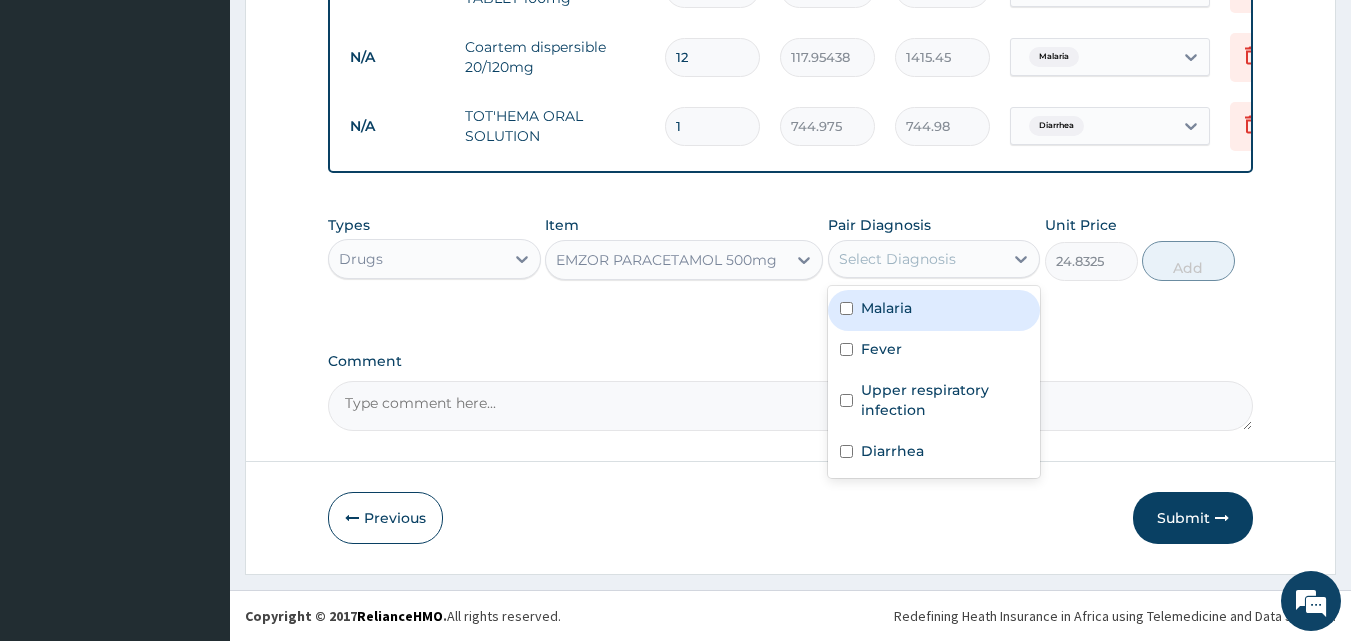 click on "Select Diagnosis" at bounding box center [897, 259] 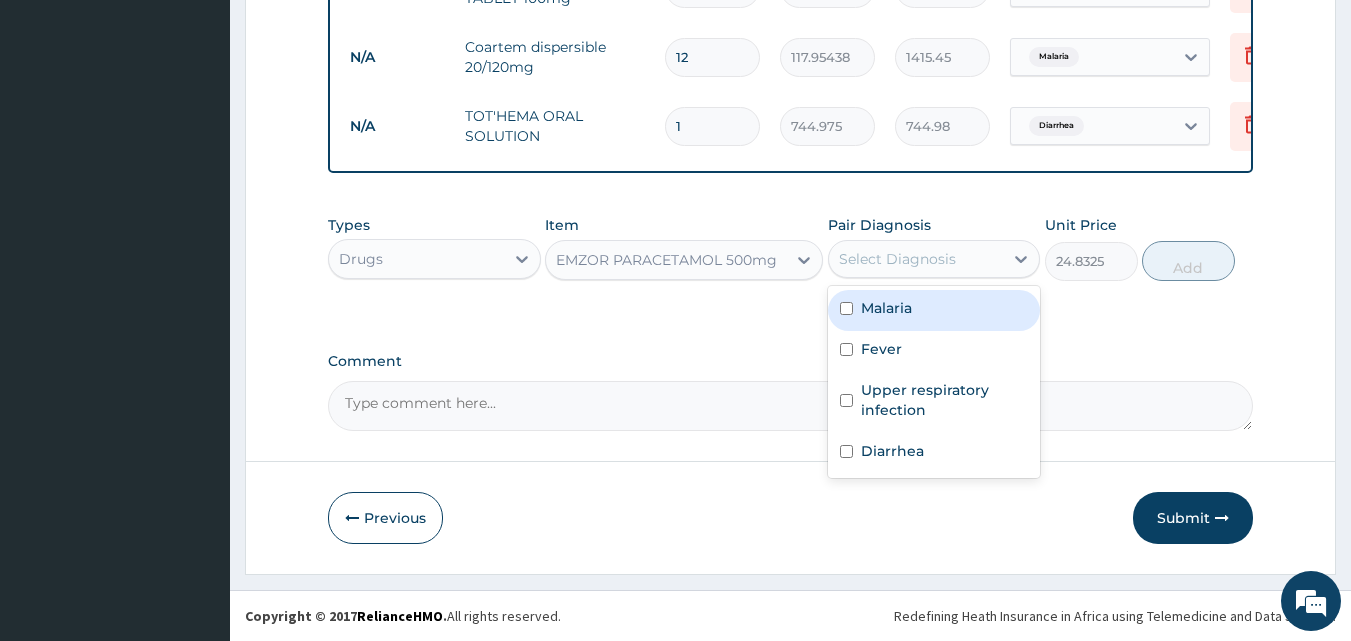 click at bounding box center [846, 308] 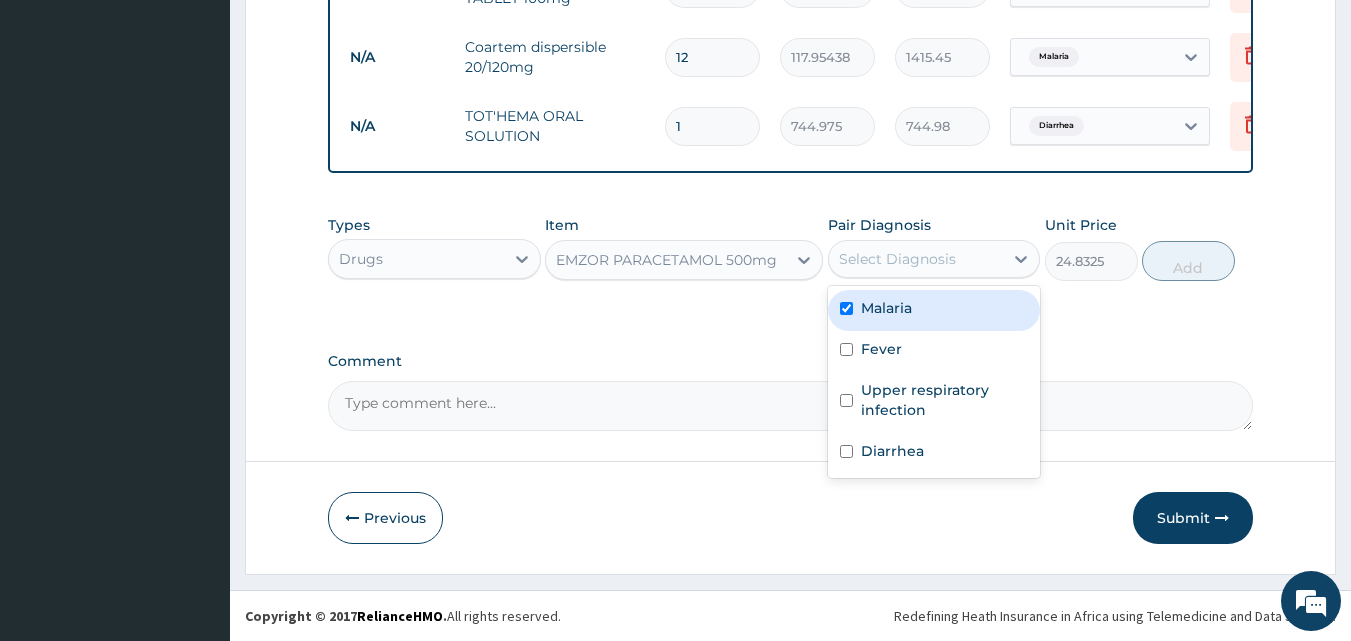checkbox on "true" 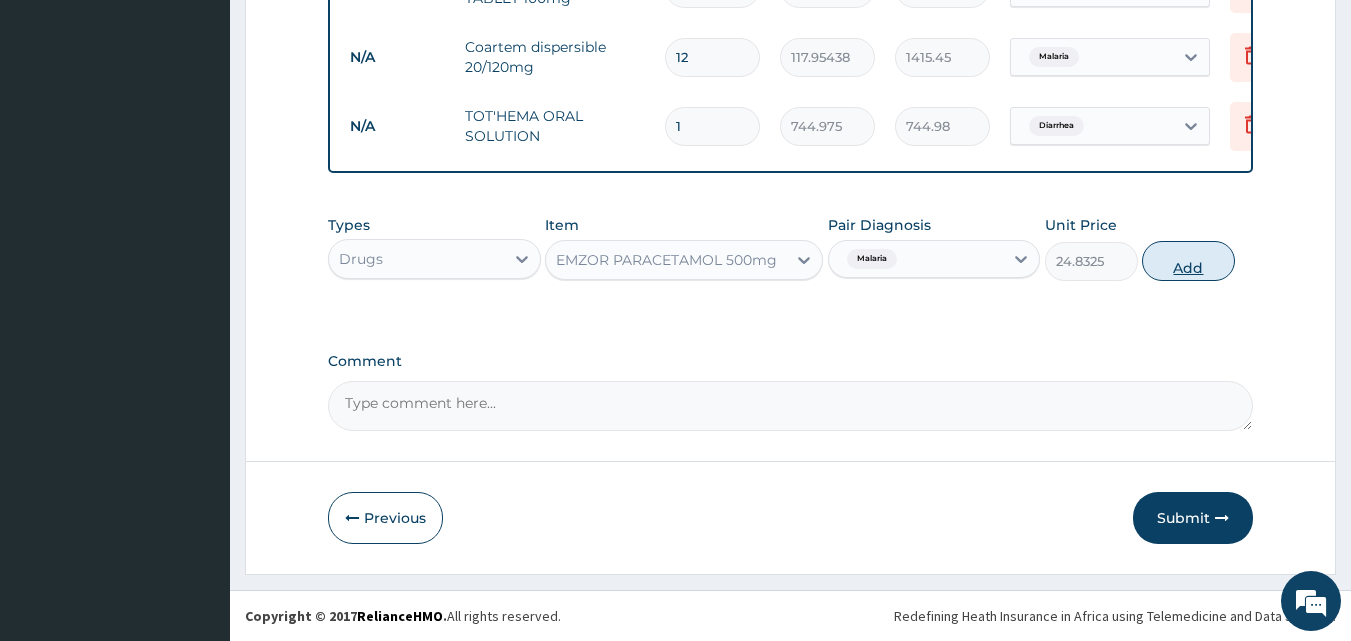 click on "Add" at bounding box center (1188, 261) 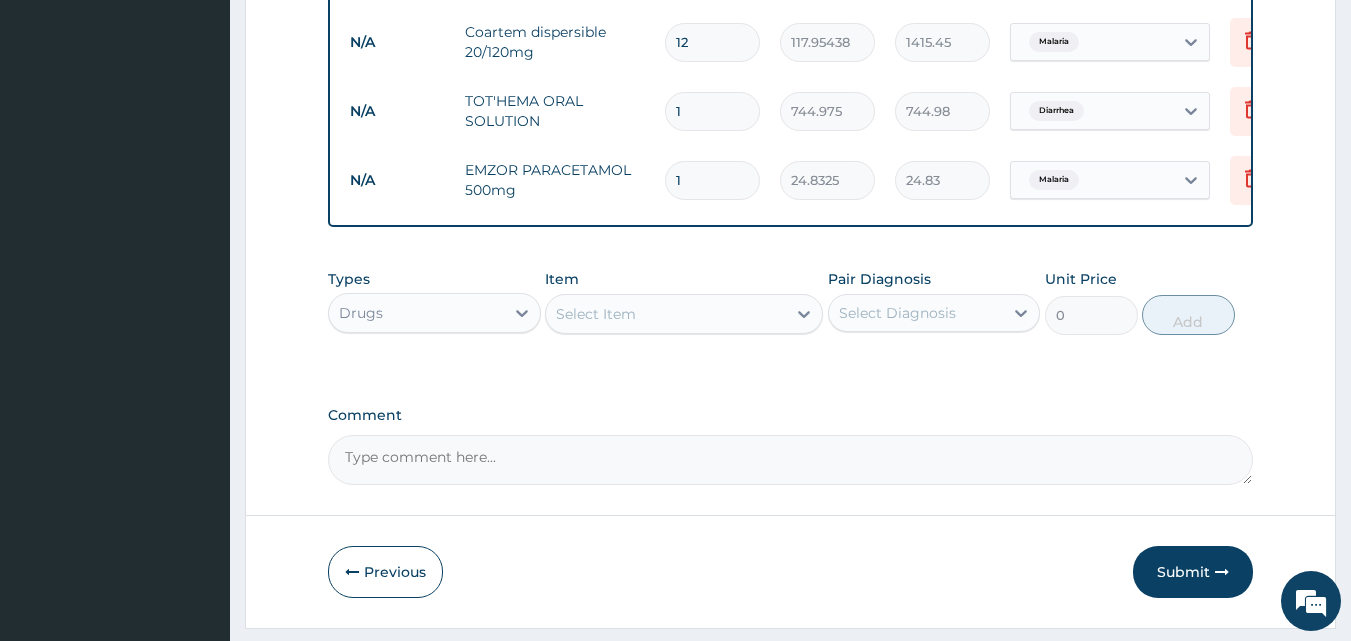 type on "10" 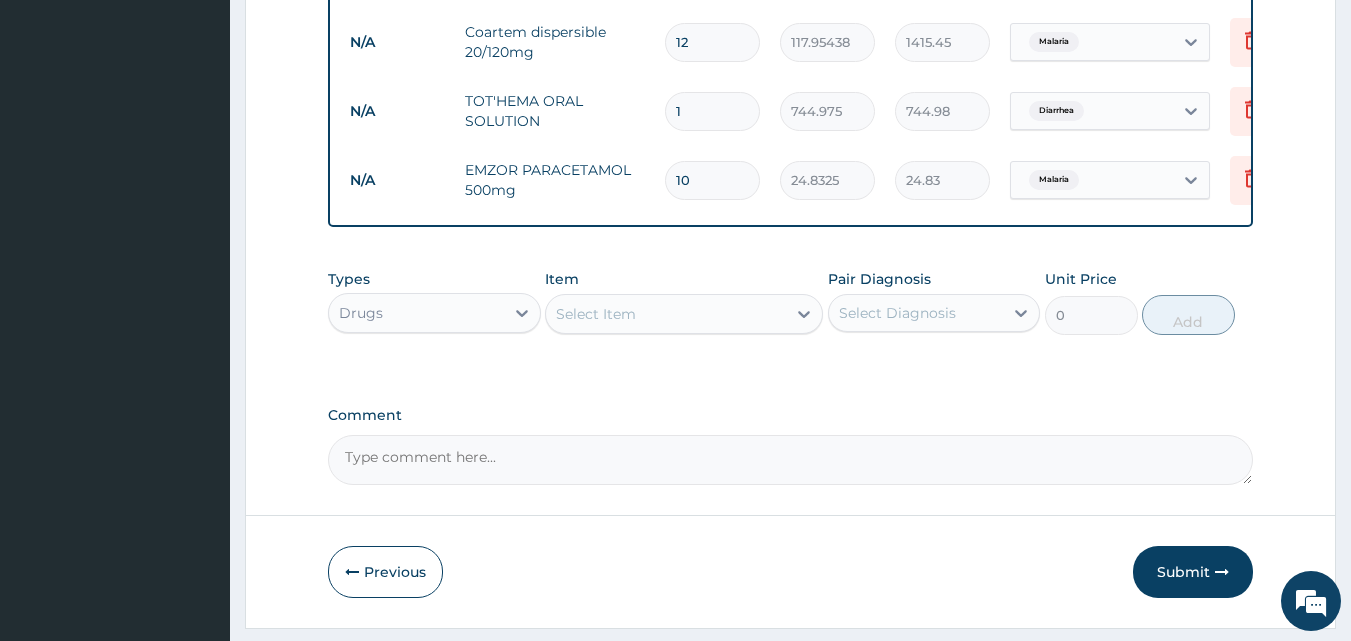 type on "248.32" 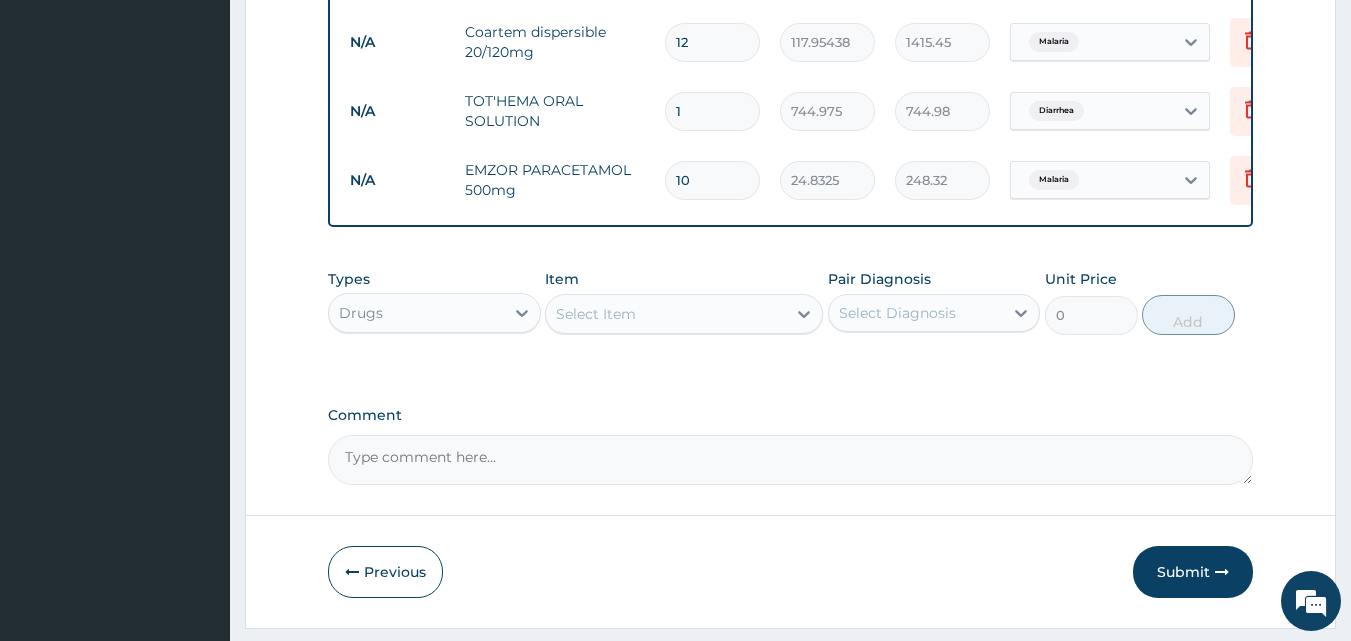 type on "10" 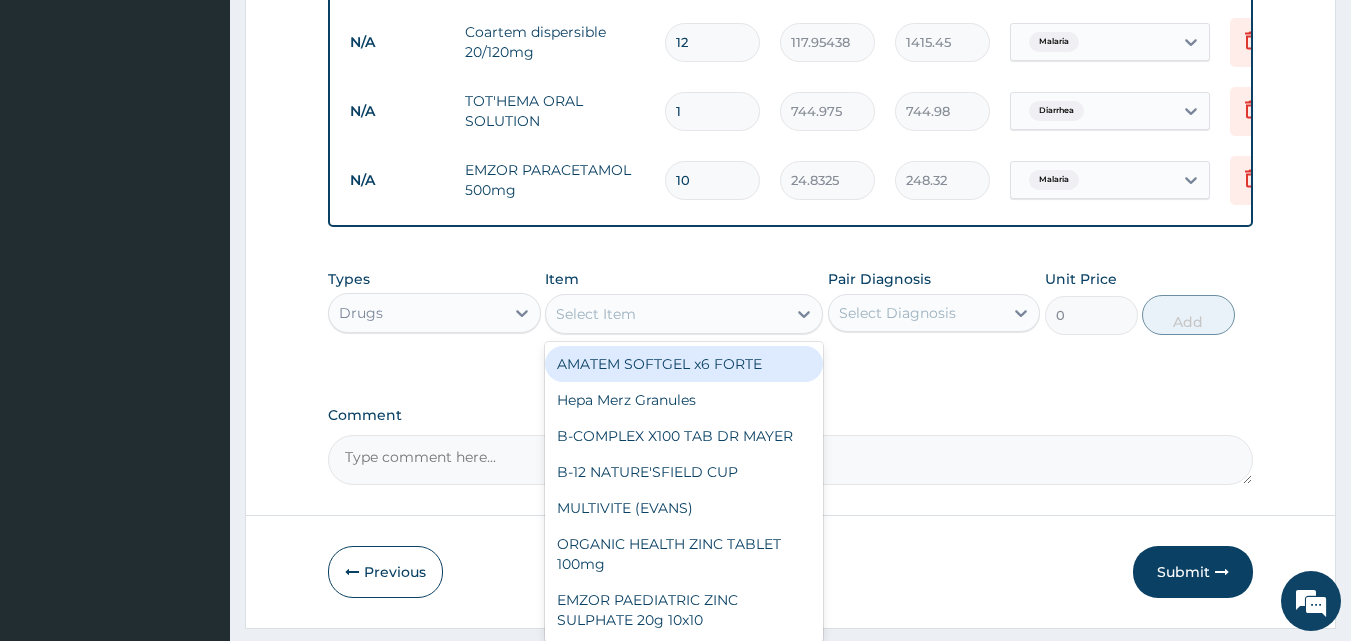 click on "Select Item" at bounding box center (666, 314) 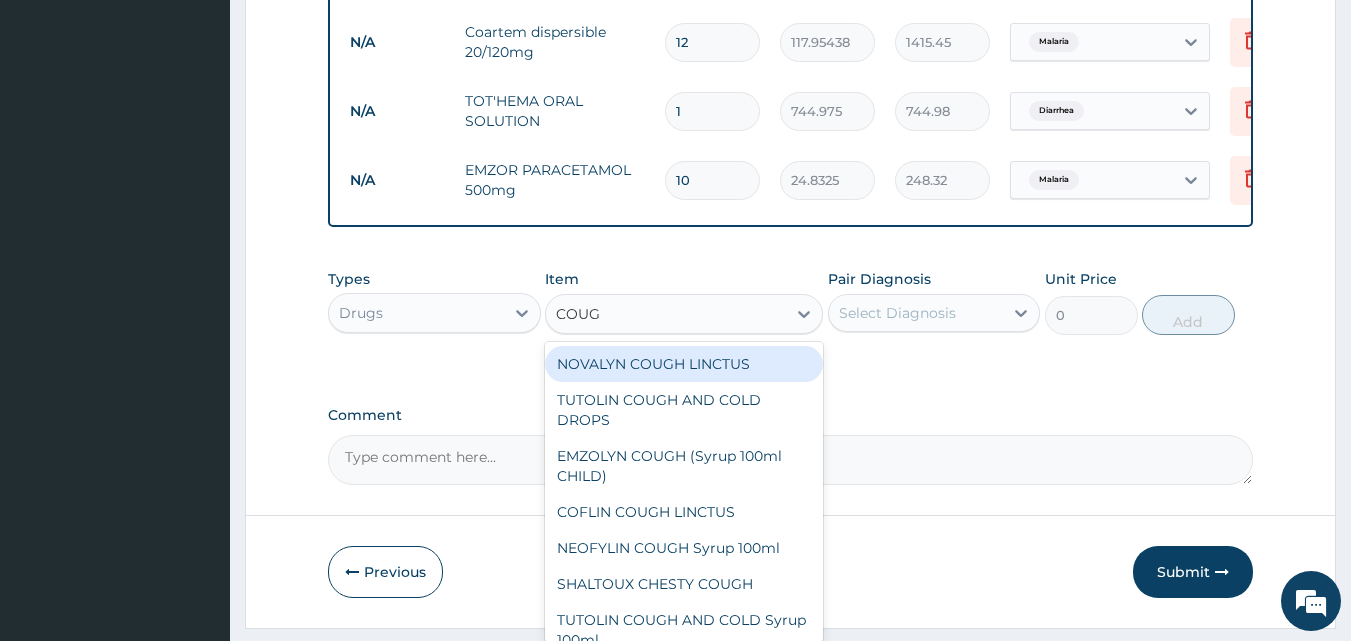 type on "COUGH" 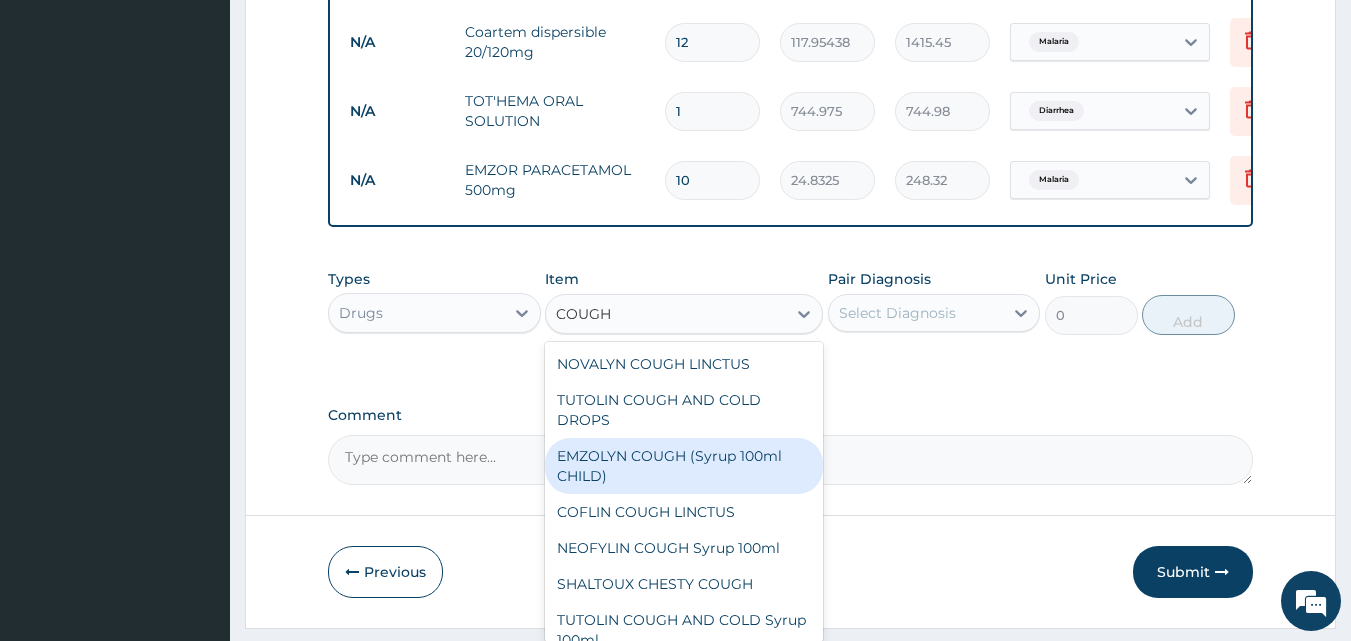 click on "EMZOLYN COUGH (Syrup 100ml CHILD)" at bounding box center [684, 466] 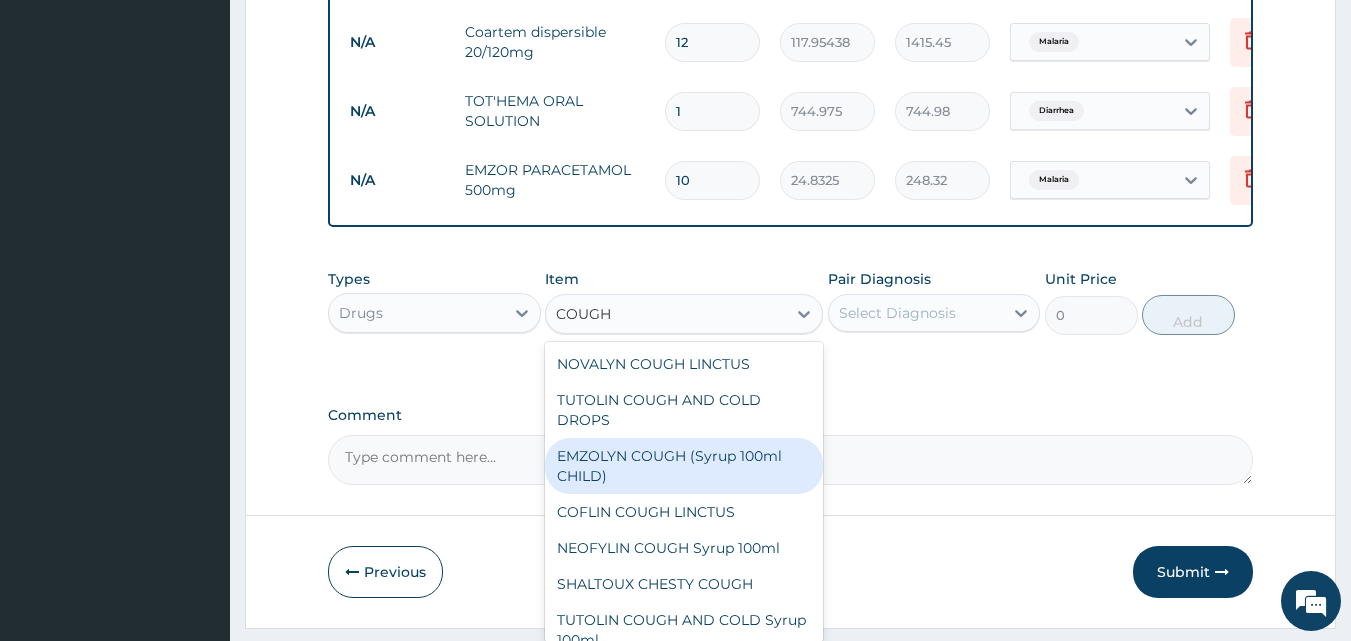 type 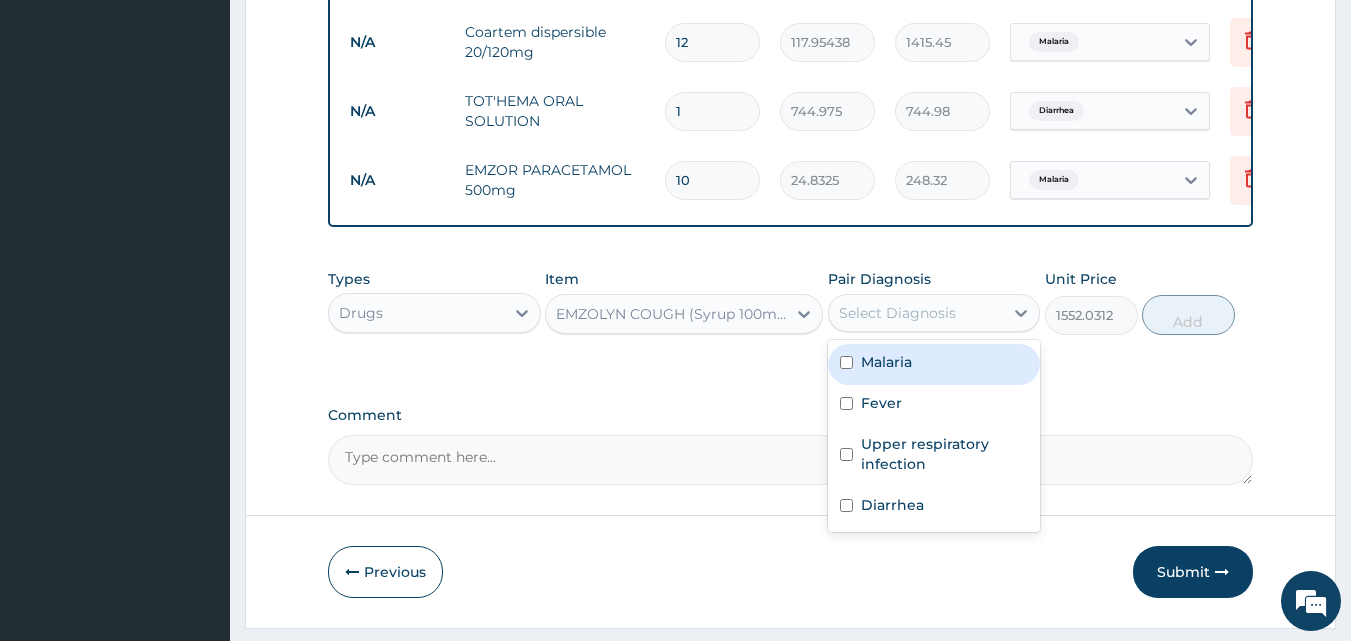 click on "Select Diagnosis" at bounding box center [897, 313] 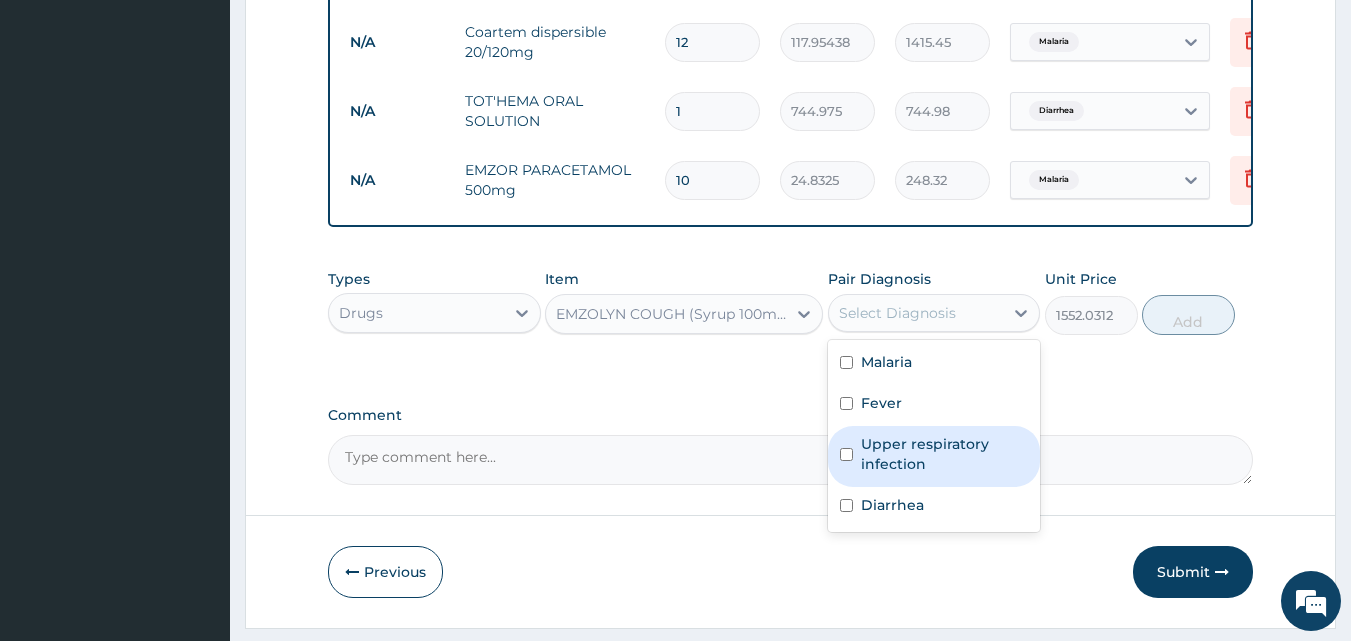 click at bounding box center [846, 454] 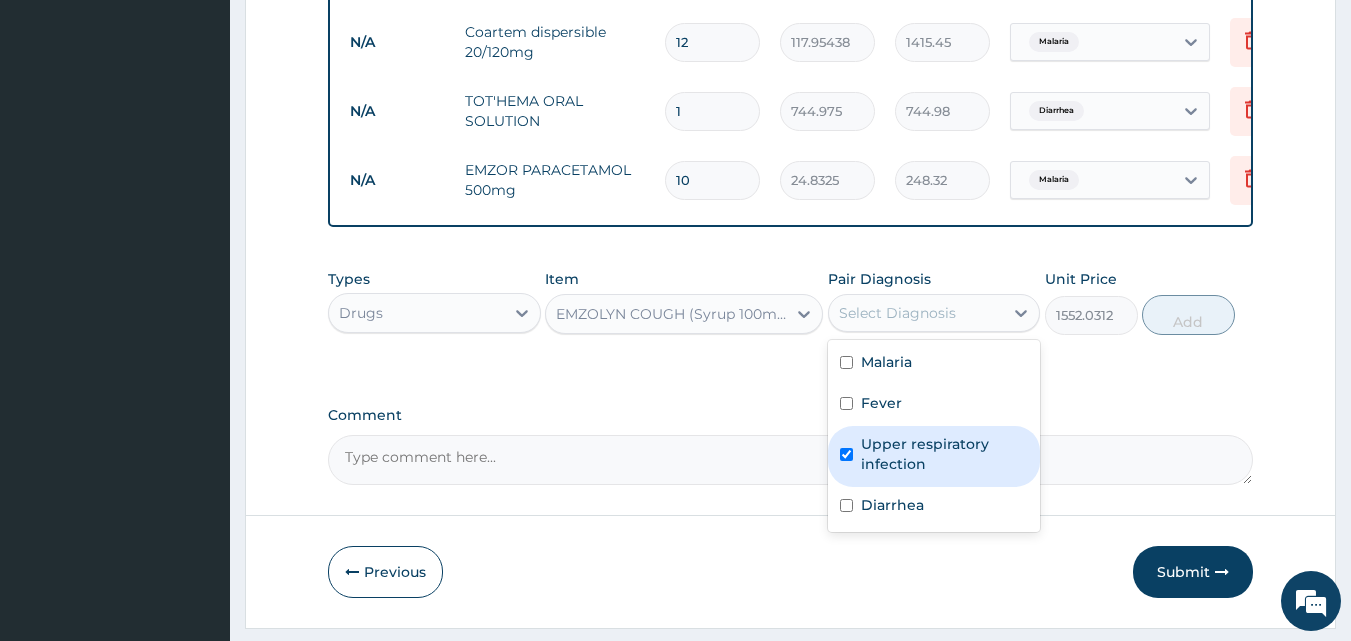 checkbox on "true" 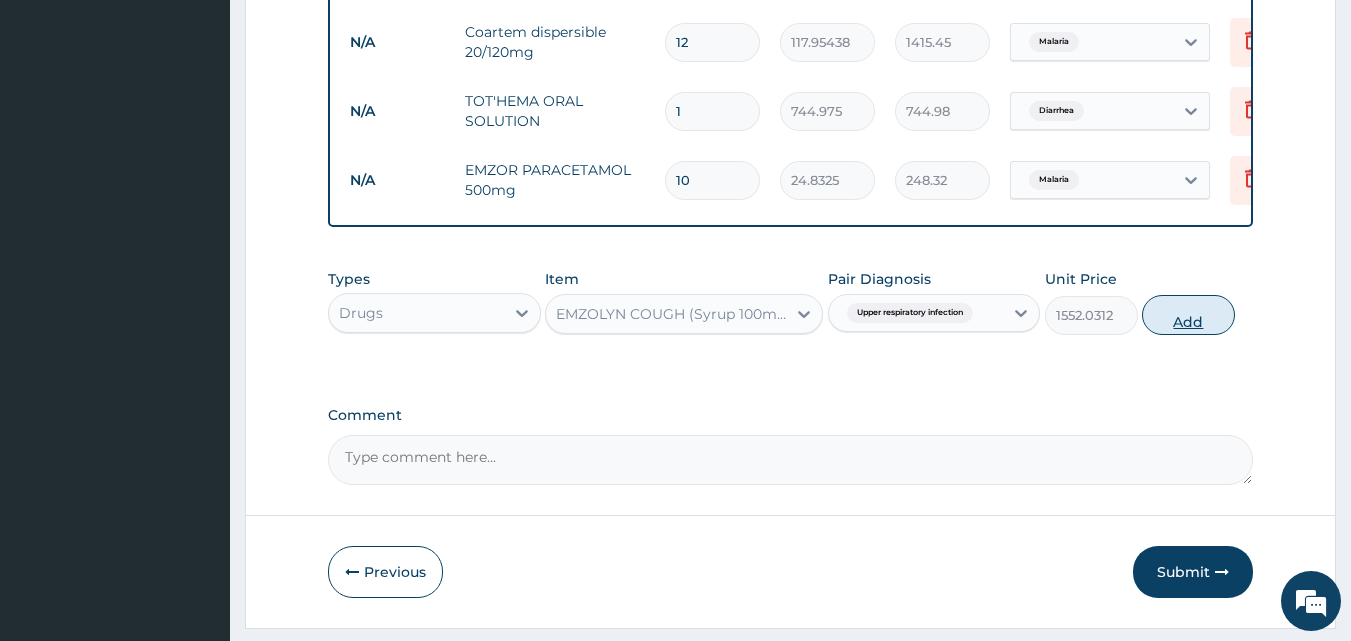 click on "Add" at bounding box center (1188, 315) 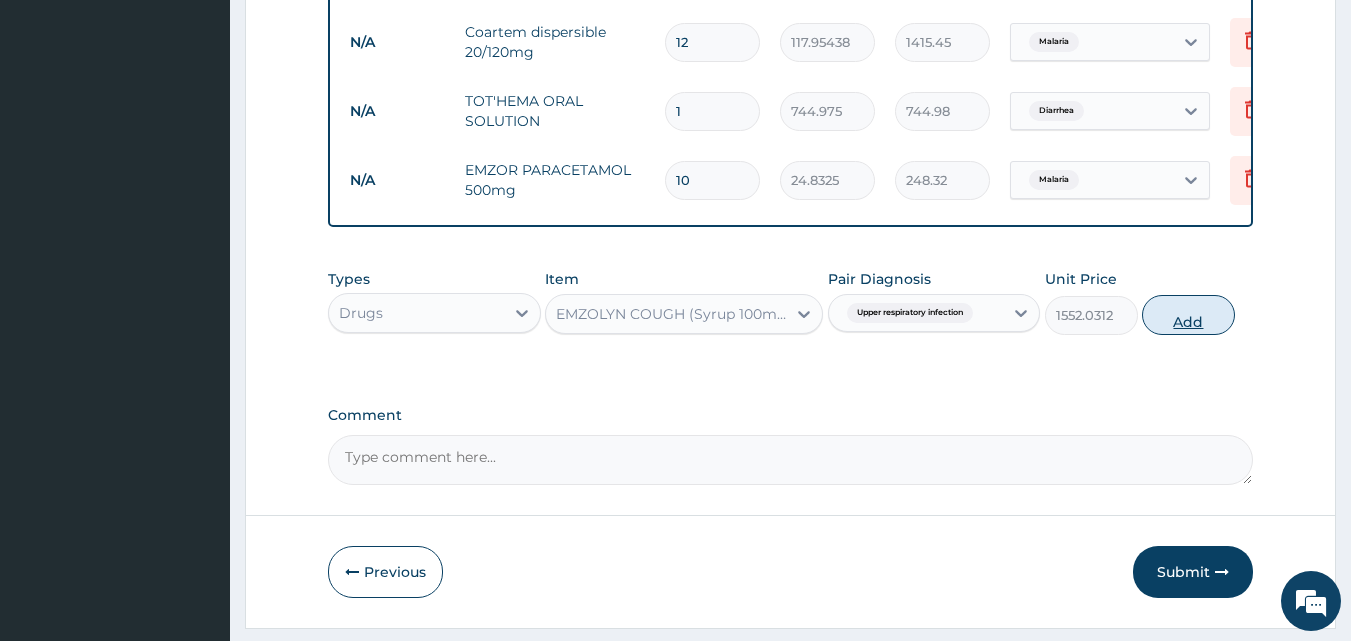 type on "0" 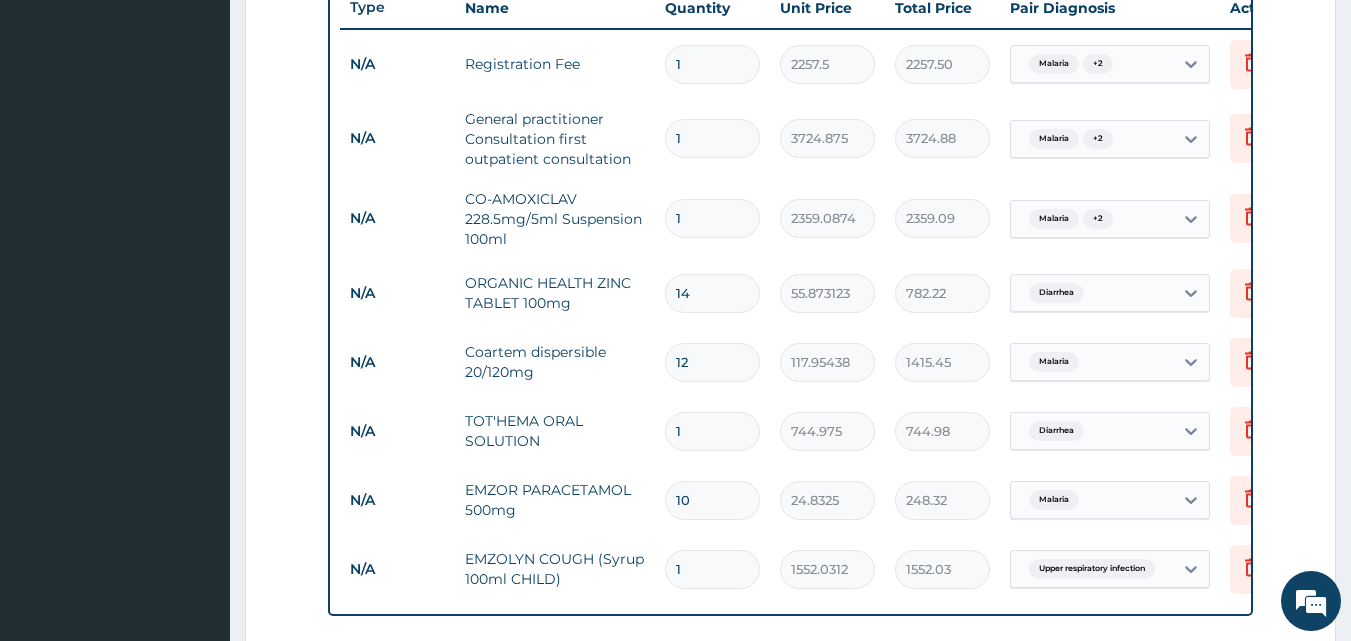 scroll, scrollTop: 1226, scrollLeft: 0, axis: vertical 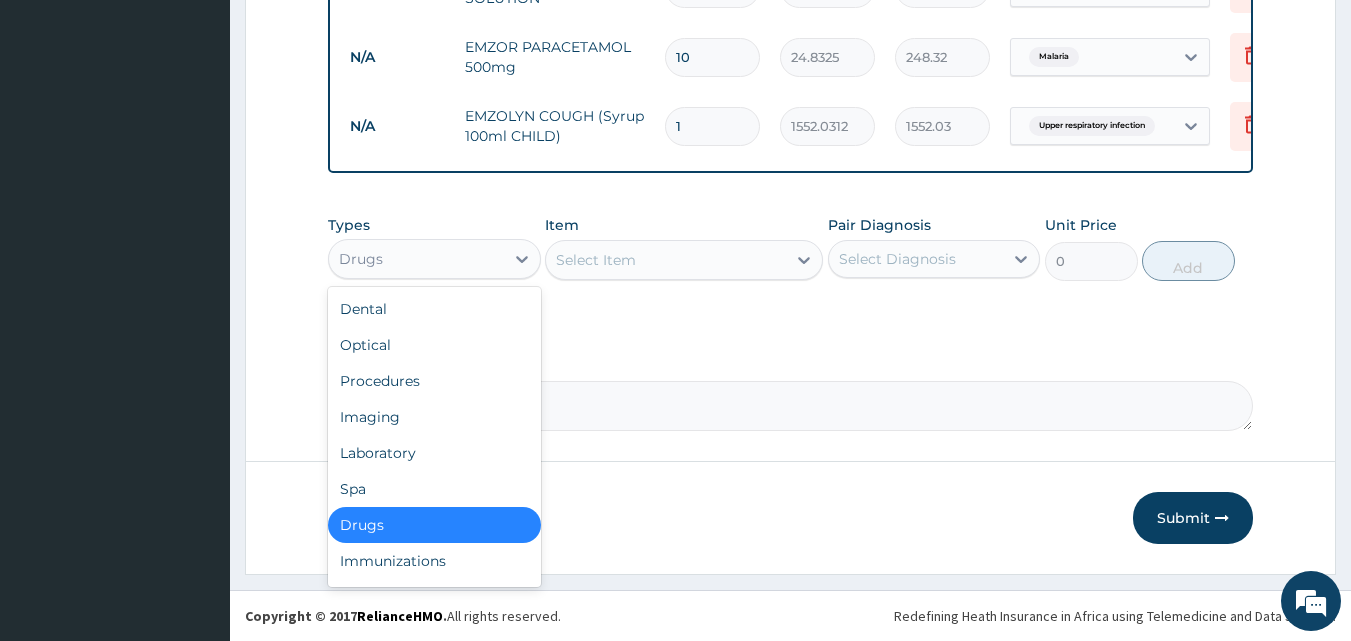 click on "Drugs" at bounding box center (416, 259) 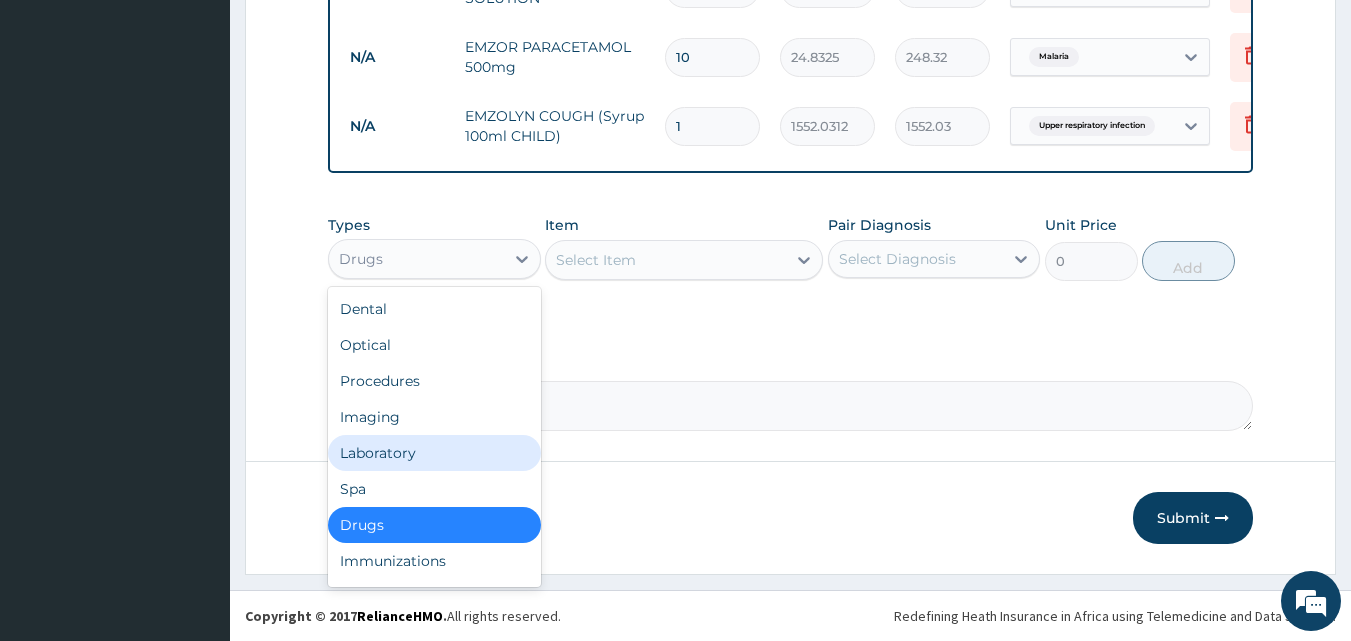 click on "Laboratory" at bounding box center (434, 453) 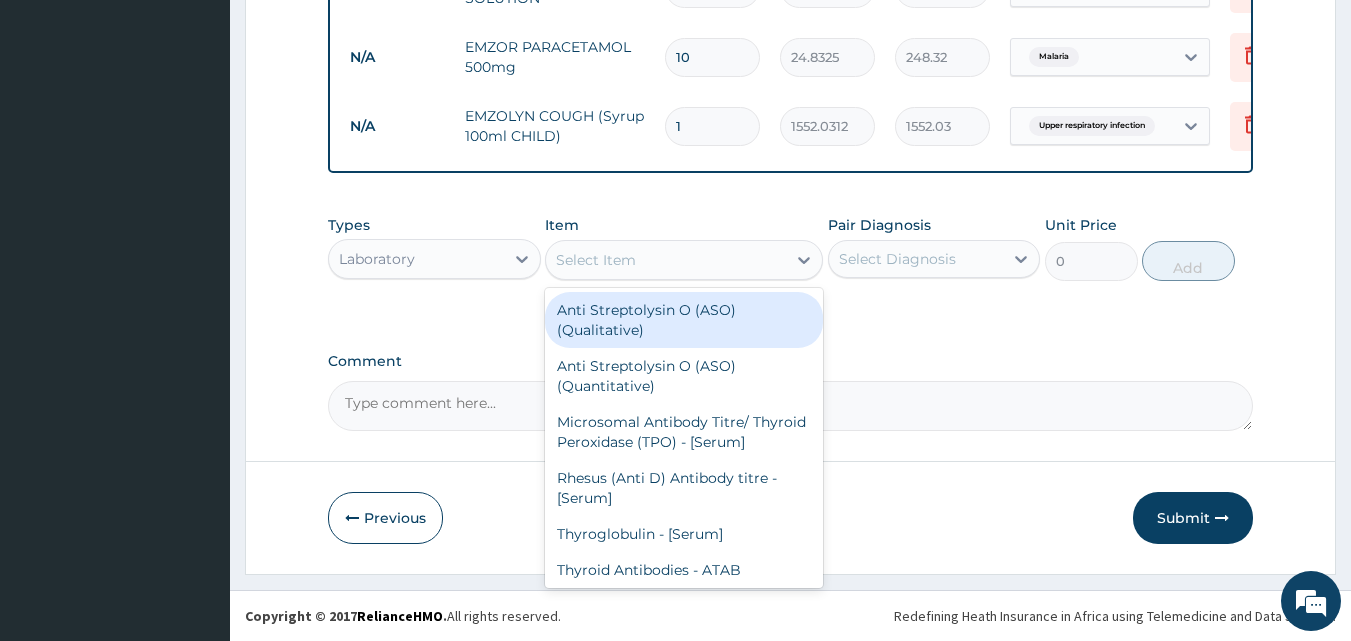 click on "Select Item" at bounding box center [596, 260] 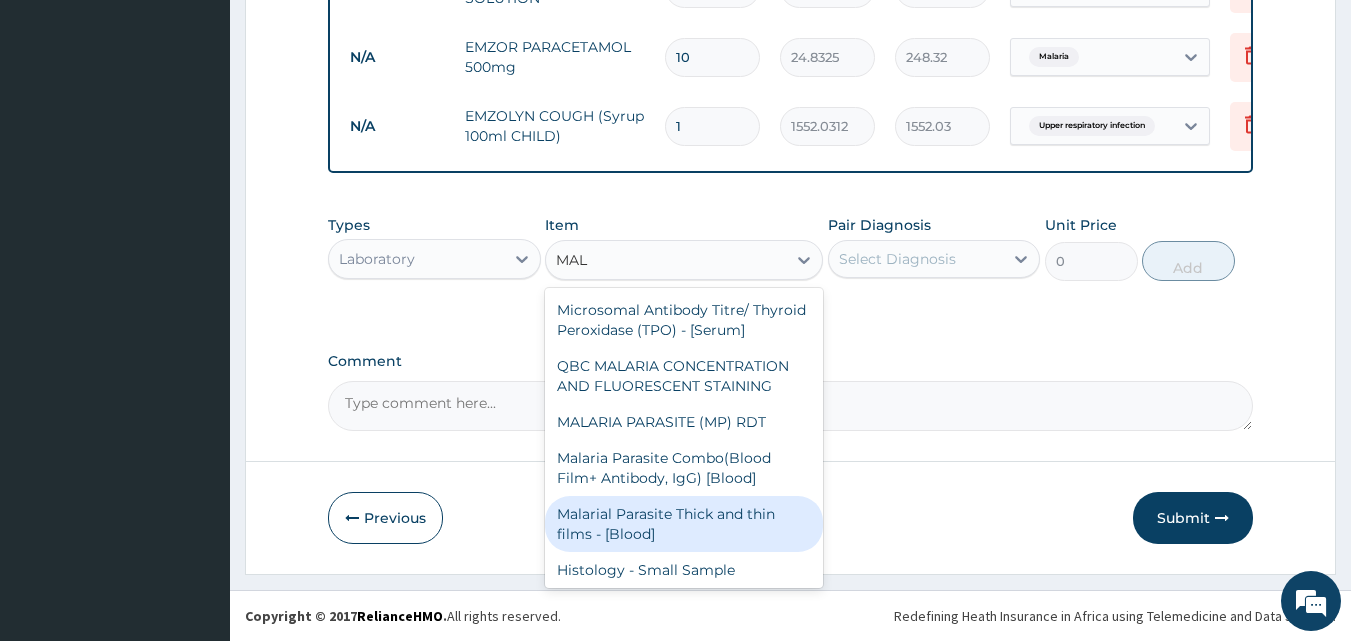 type on "MALA" 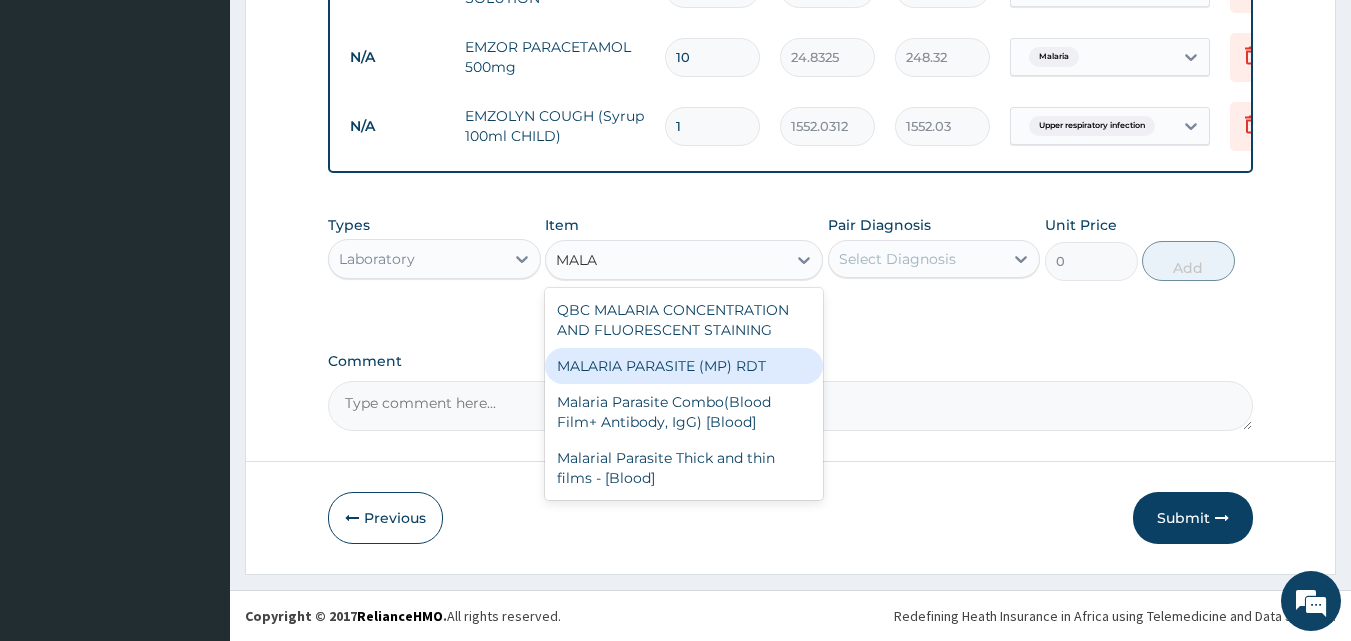 click on "MALARIA PARASITE (MP) RDT" at bounding box center (684, 366) 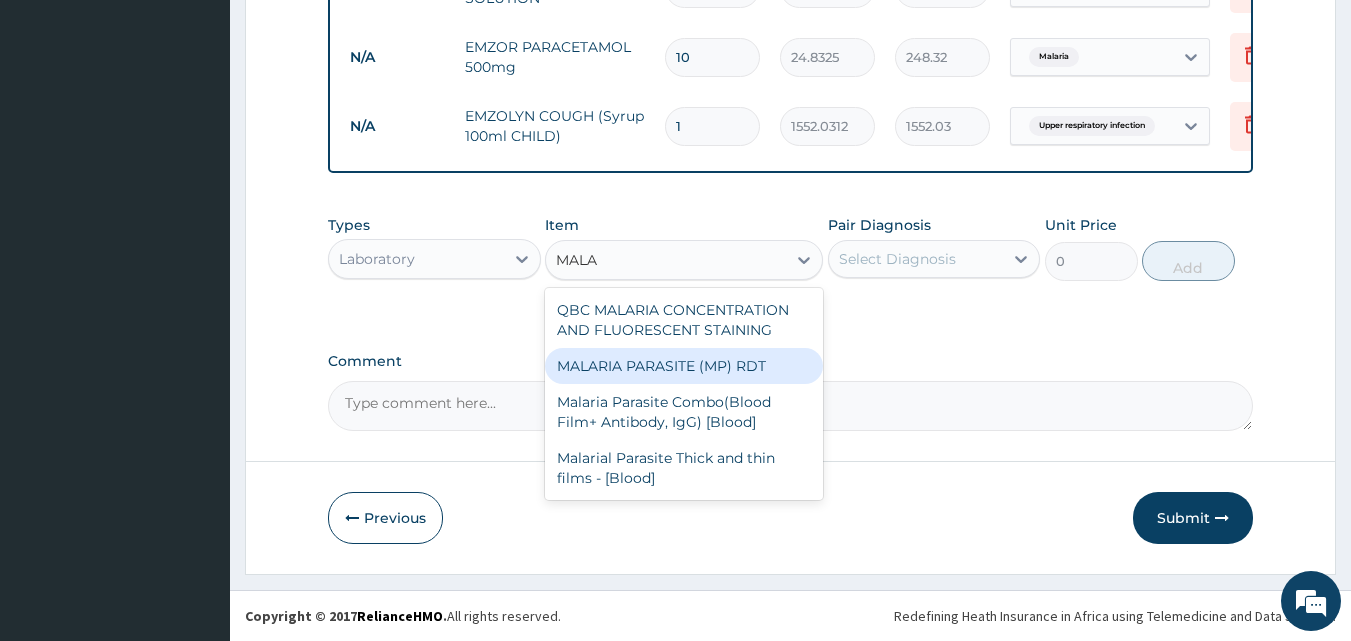type 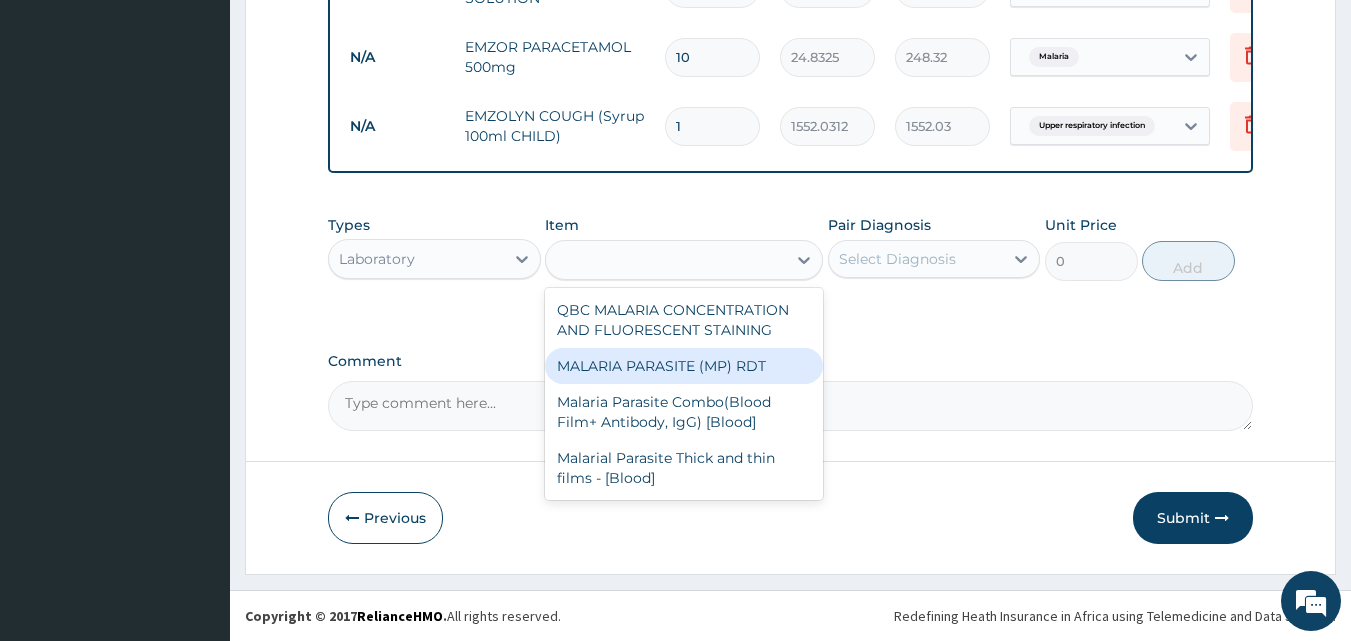 type on "1693.125" 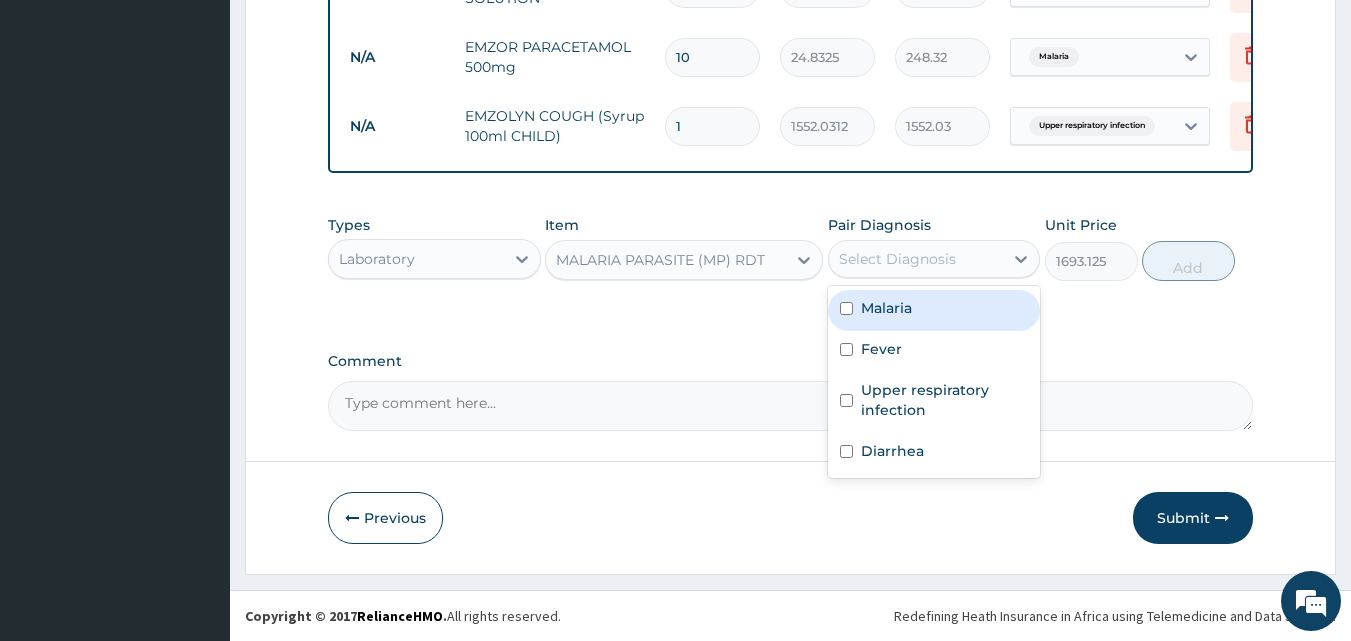 drag, startPoint x: 895, startPoint y: 247, endPoint x: 844, endPoint y: 315, distance: 85 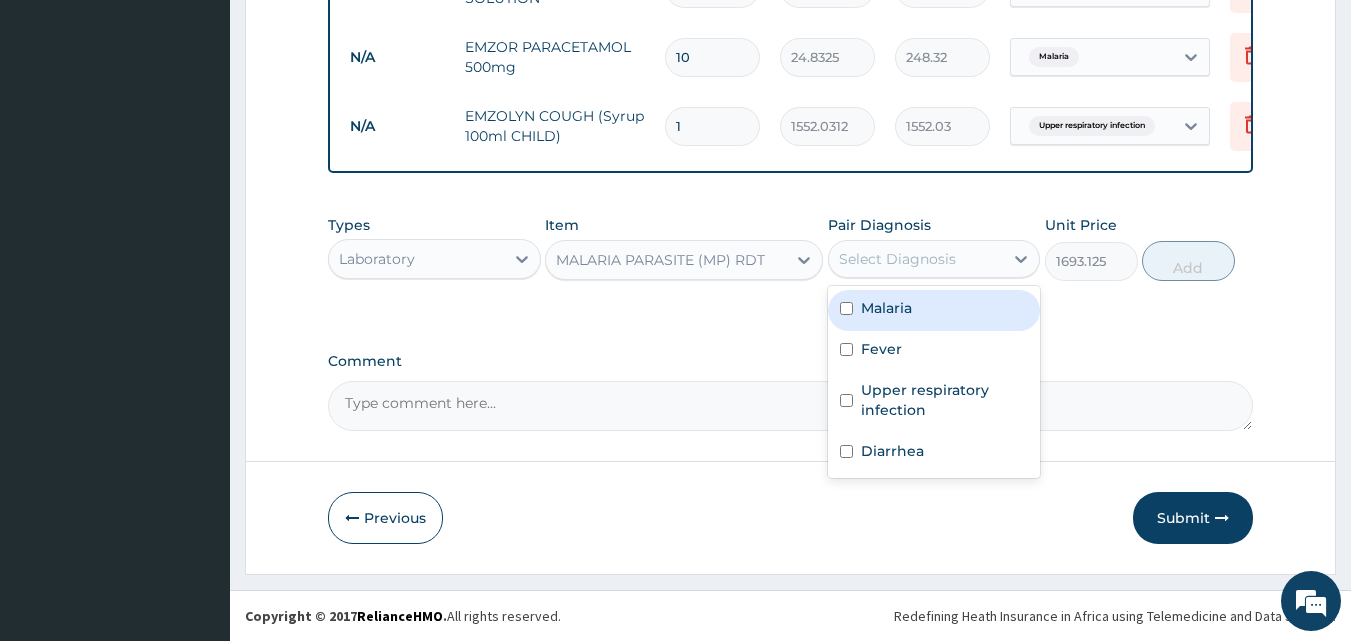 click on "option Upper respiratory infection, selected. option Malaria focused, 1 of 4. 4 results available. Use Up and Down to choose options, press Enter to select the currently focused option, press Escape to exit the menu, press Tab to select the option and exit the menu. Select Diagnosis Malaria Fever Upper respiratory infection Diarrhea" at bounding box center [934, 259] 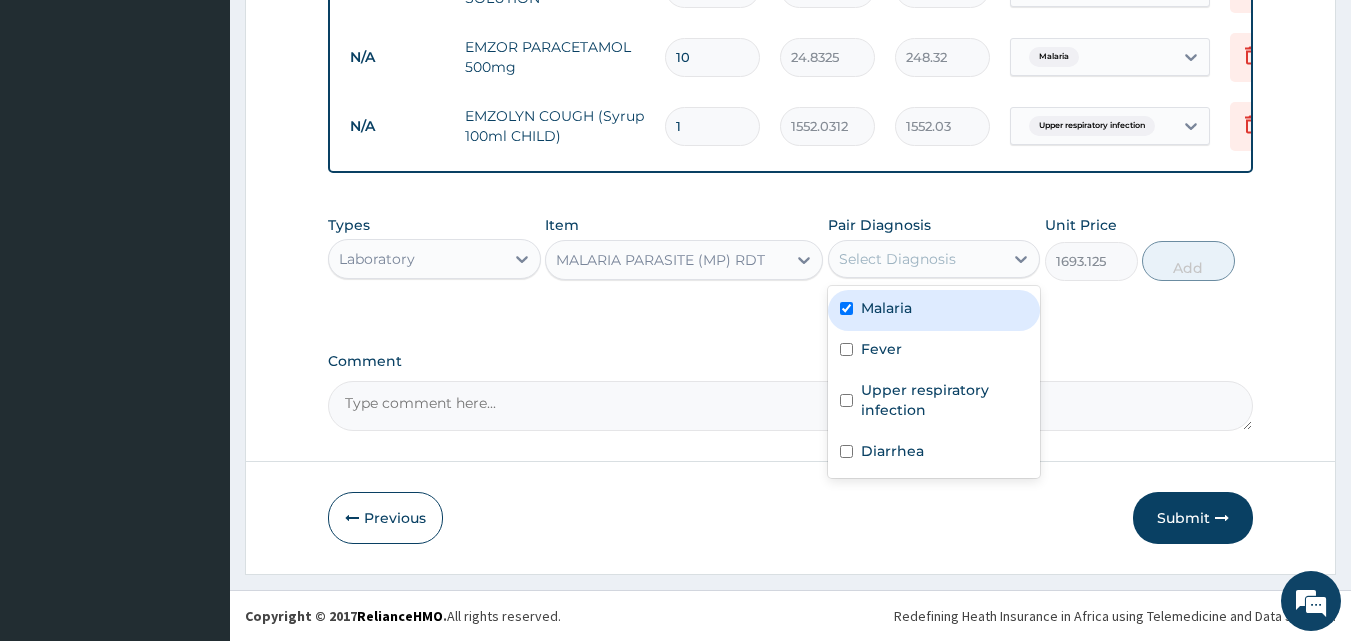 checkbox on "true" 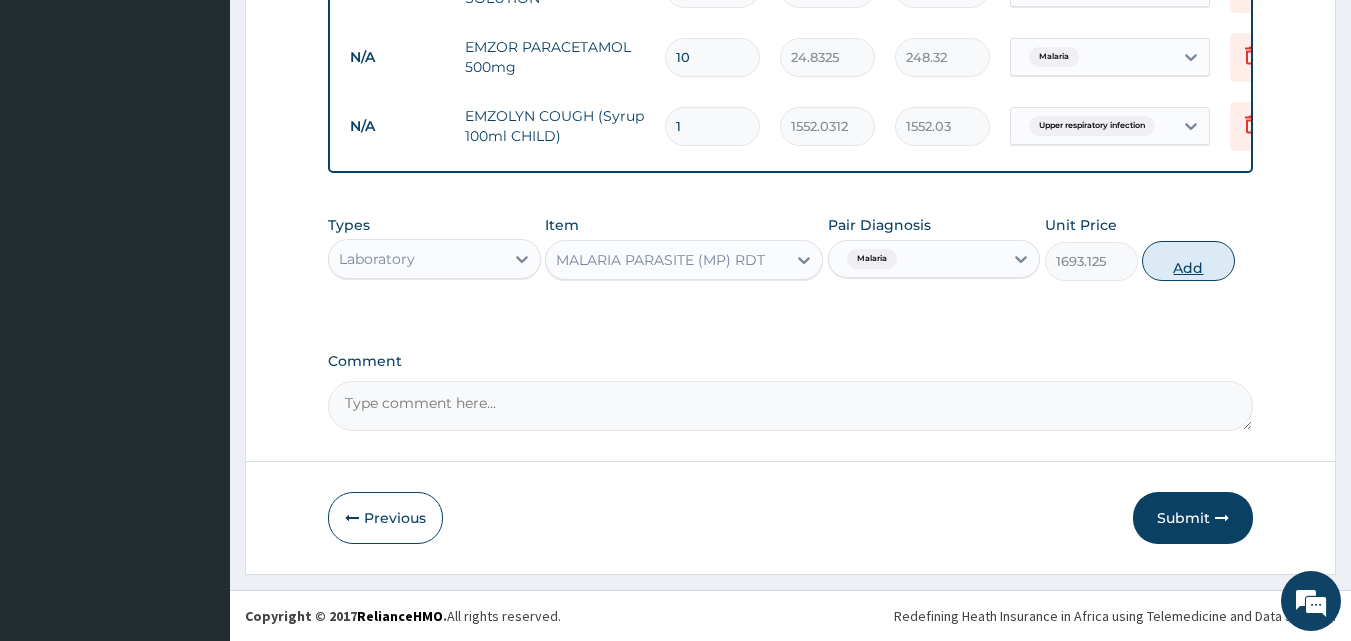 click on "Add" at bounding box center [1188, 261] 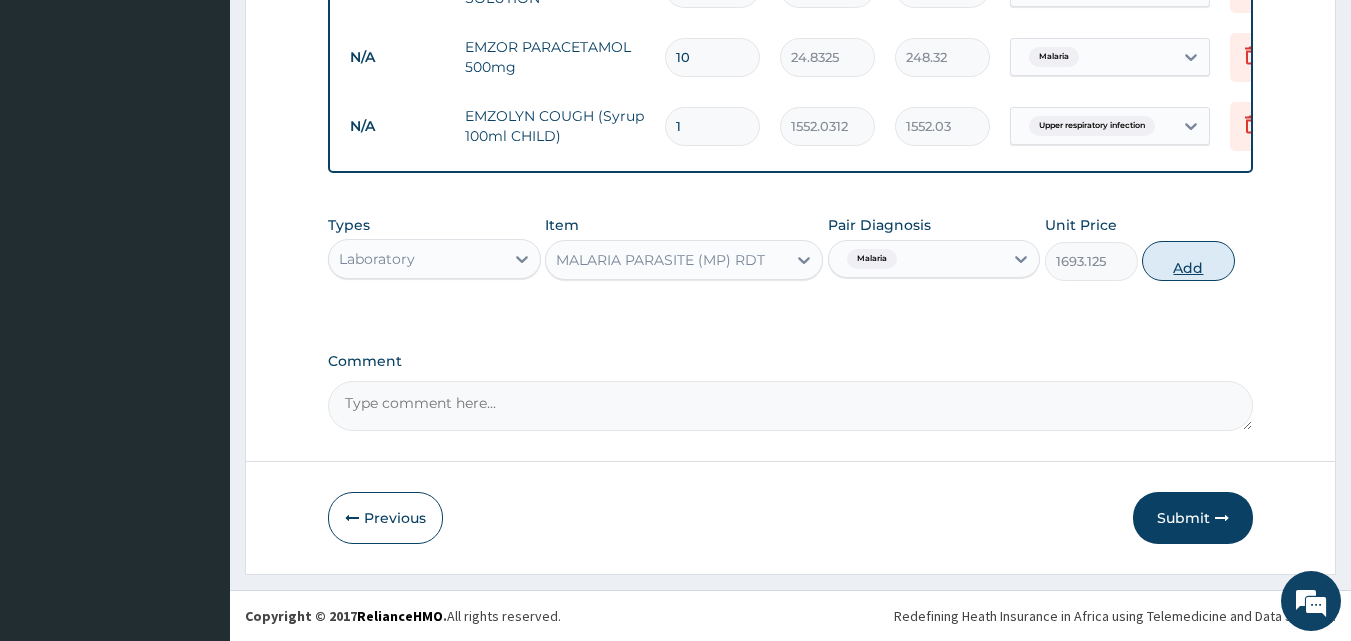 type on "0" 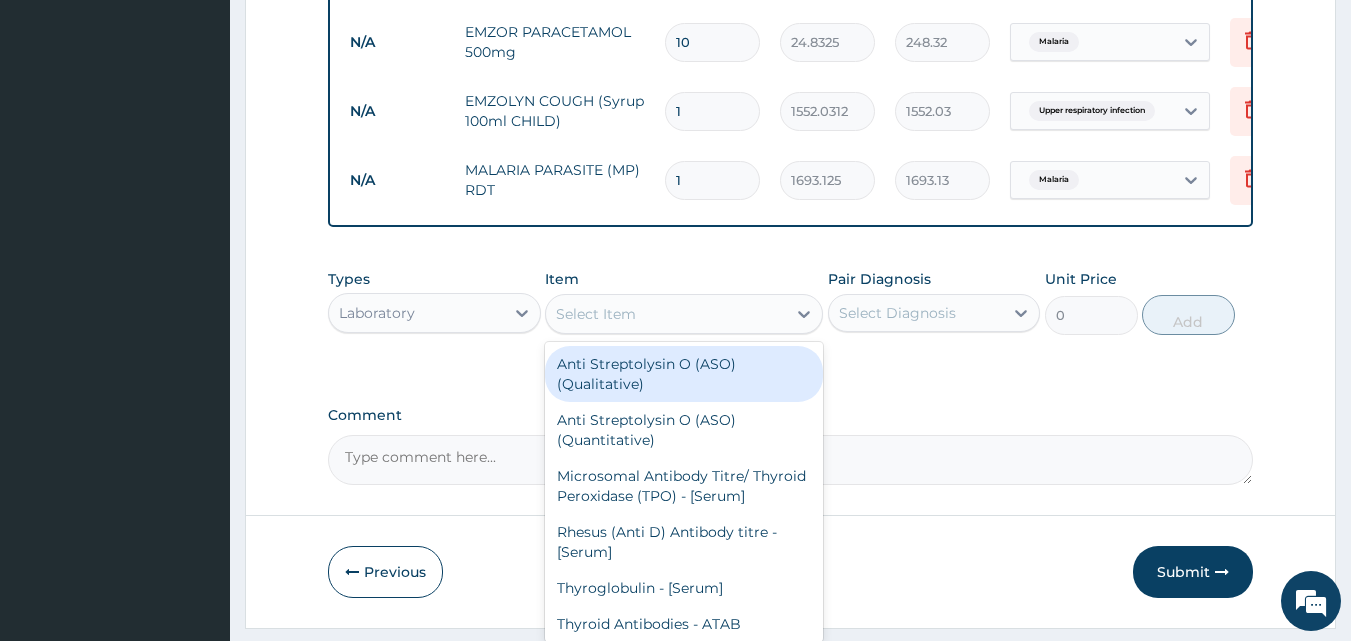 click on "Select Item" at bounding box center (666, 314) 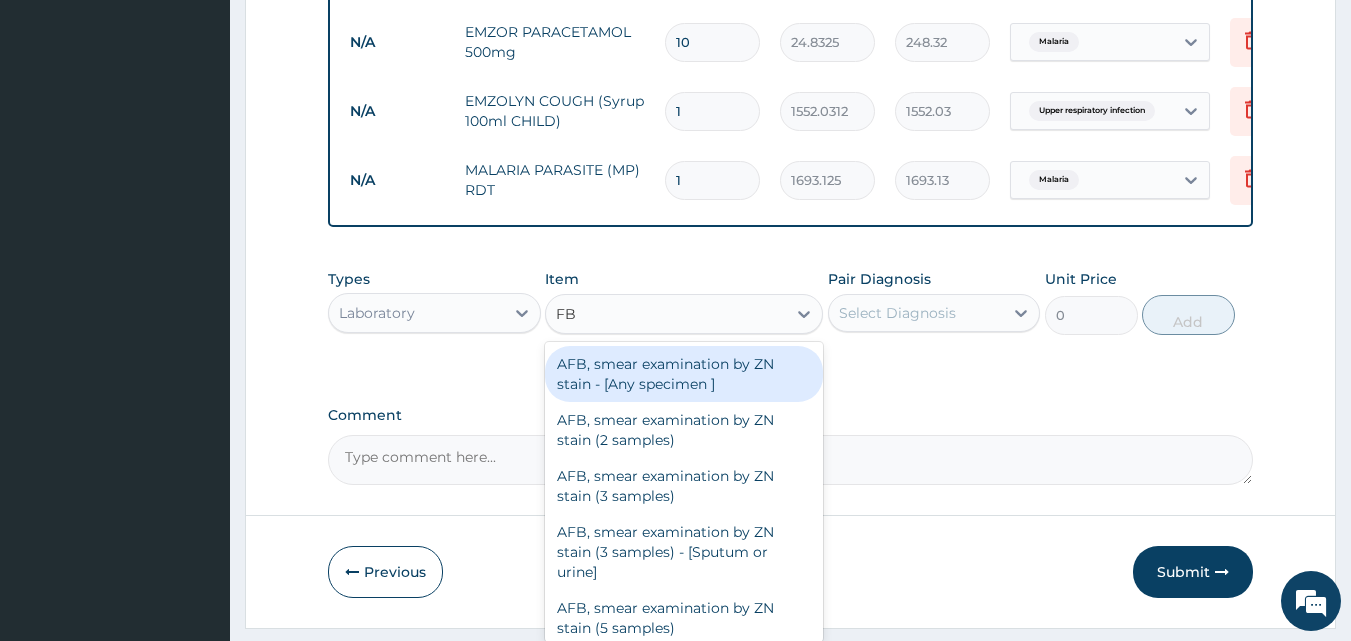 type on "FBC" 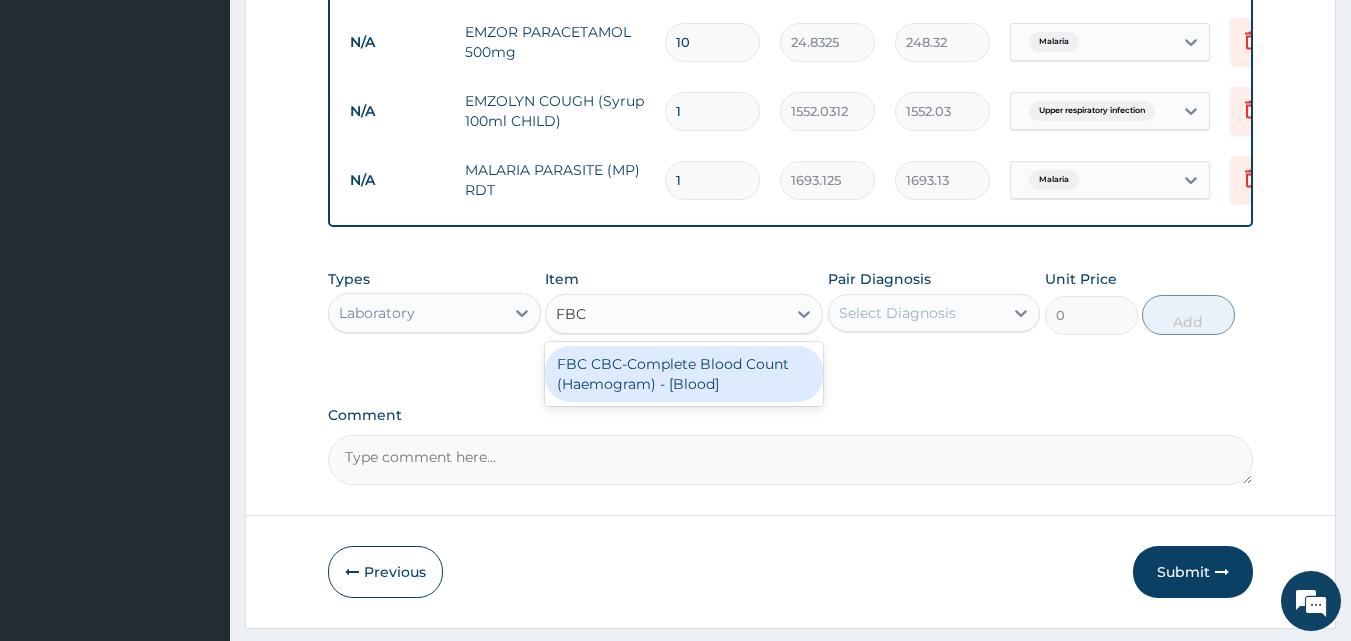 click on "FBC CBC-Complete Blood Count (Haemogram) - [Blood]" at bounding box center (684, 374) 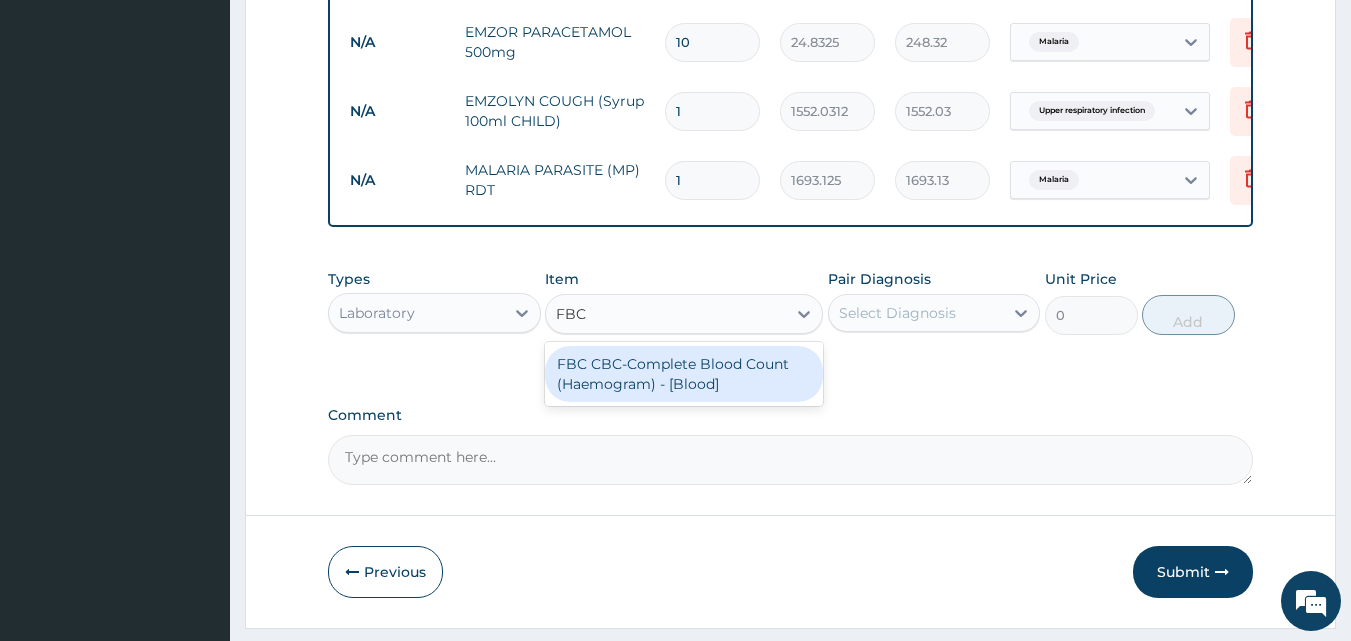 type 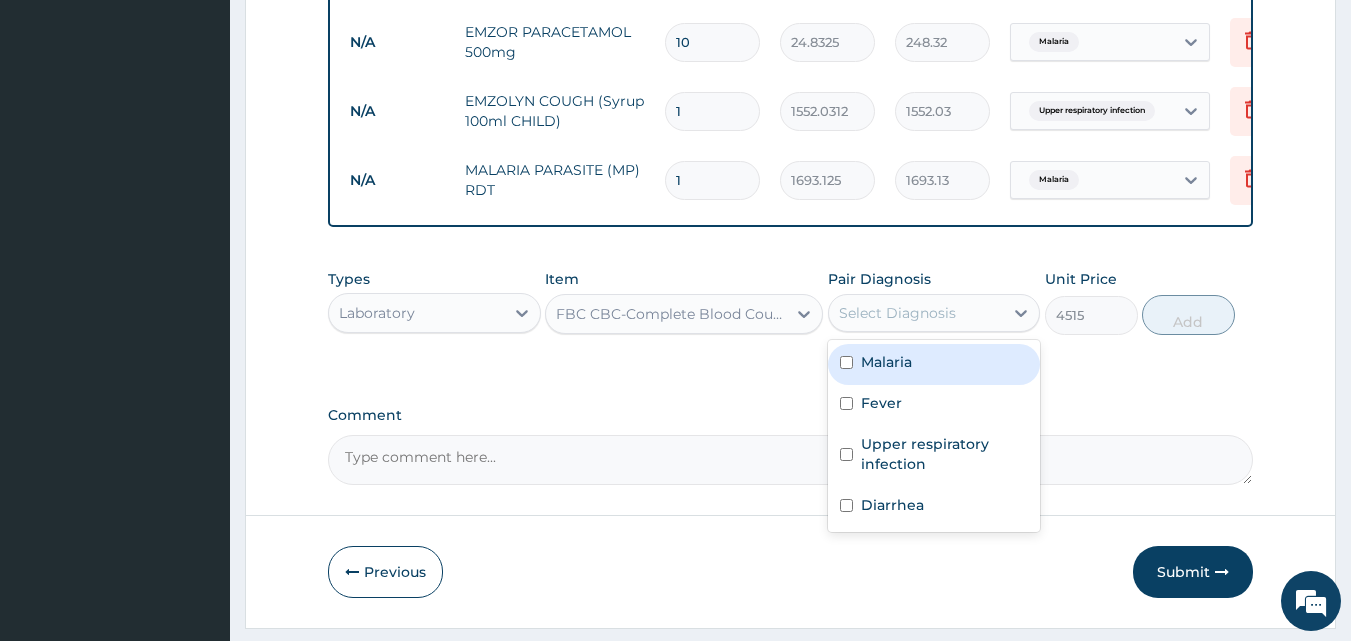 click on "Select Diagnosis" at bounding box center (897, 313) 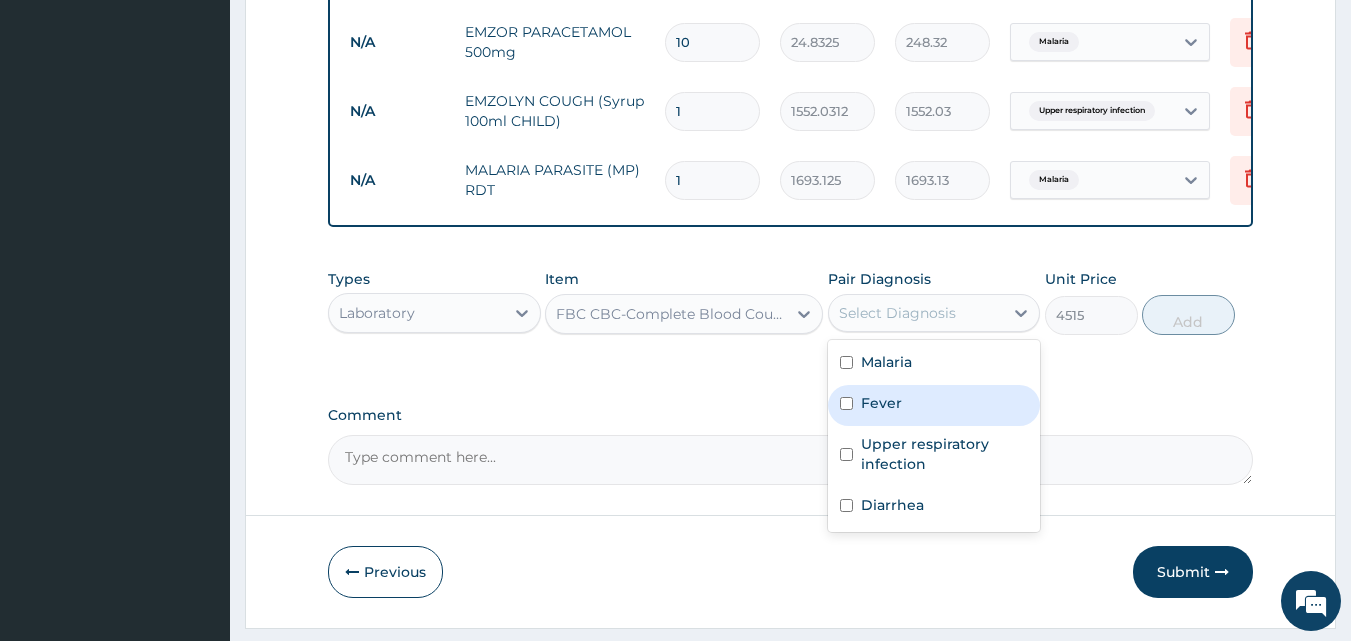 click at bounding box center (846, 403) 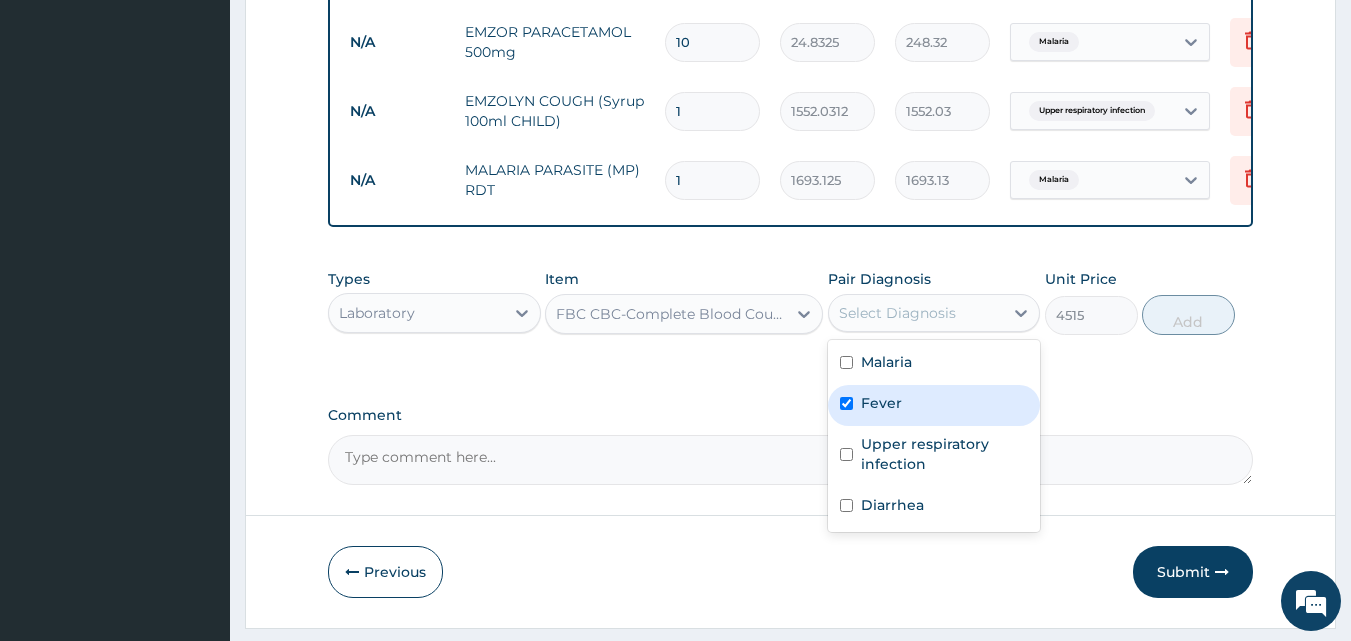 checkbox on "true" 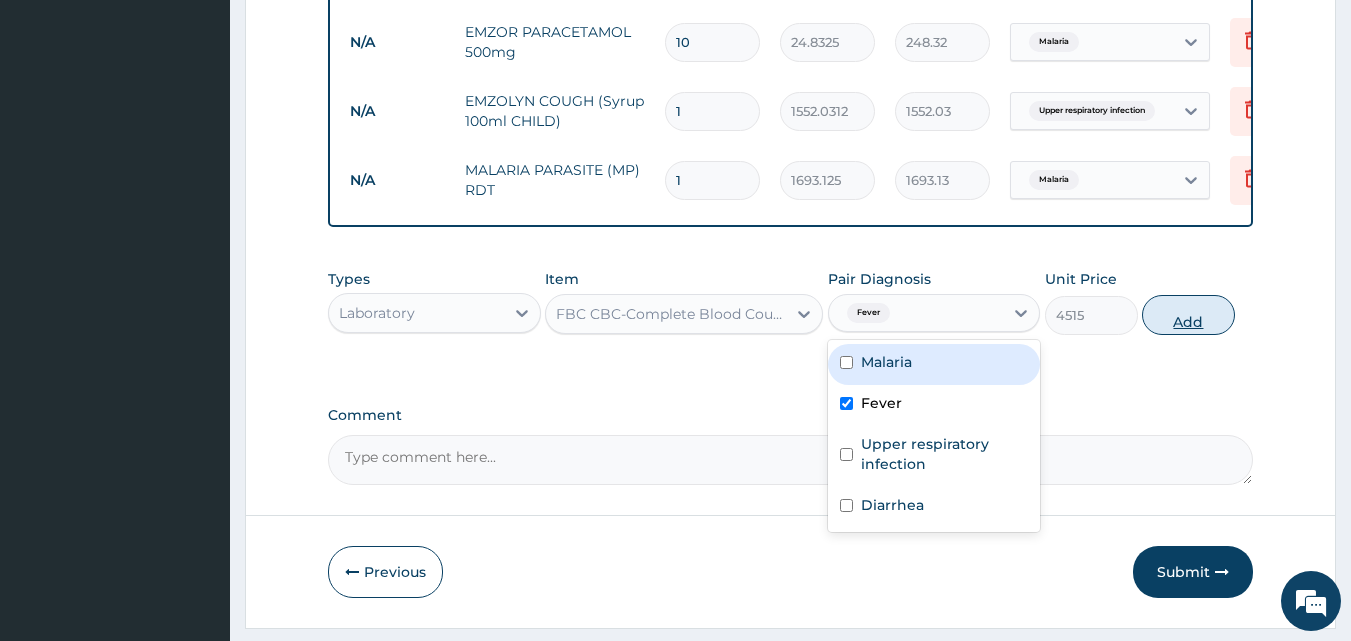 click on "Add" at bounding box center (1188, 315) 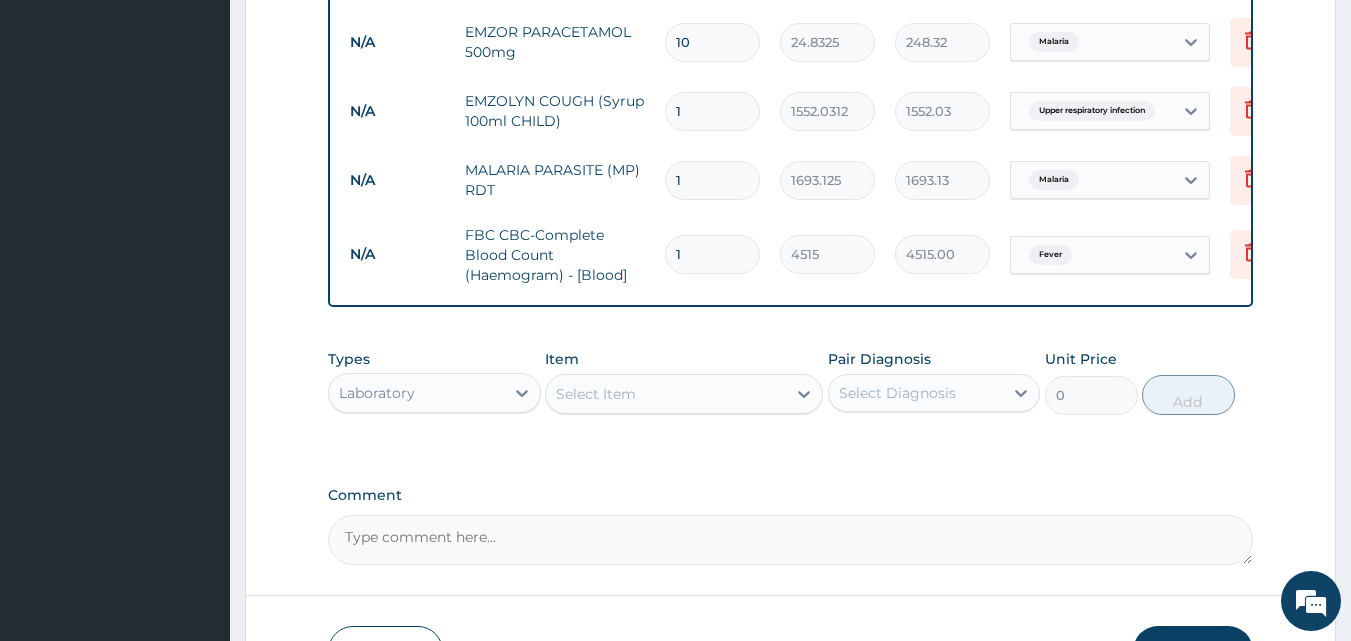 scroll, scrollTop: 666, scrollLeft: 0, axis: vertical 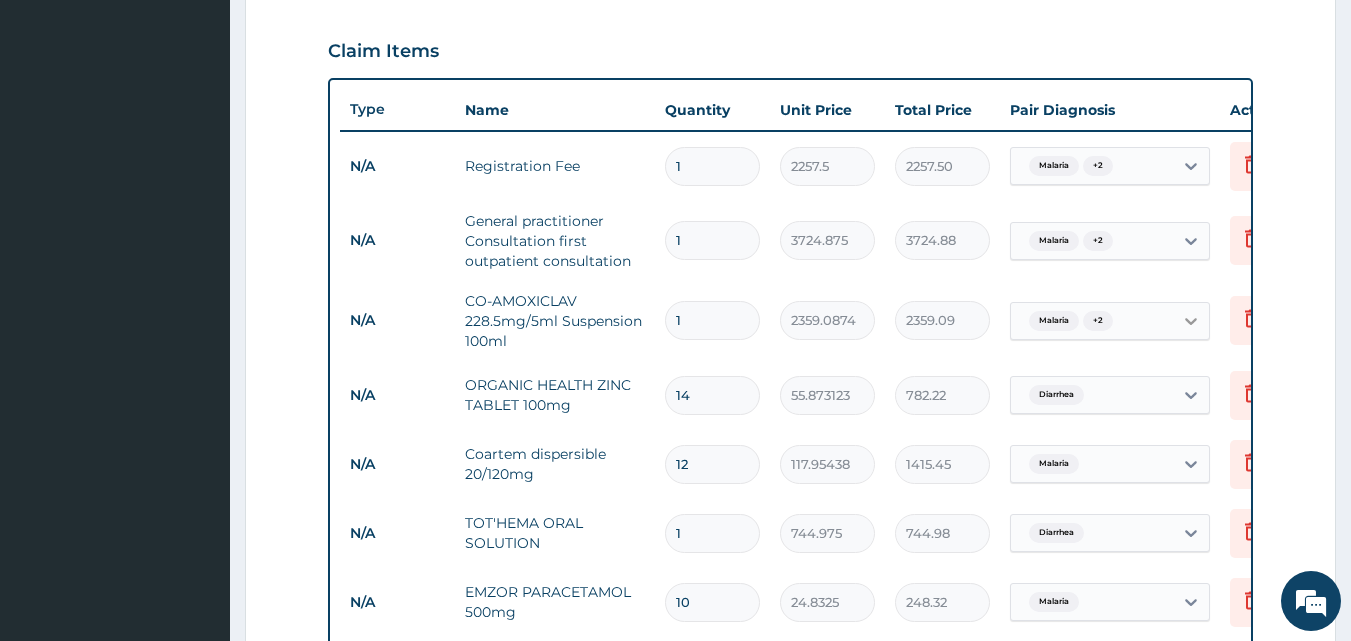 click 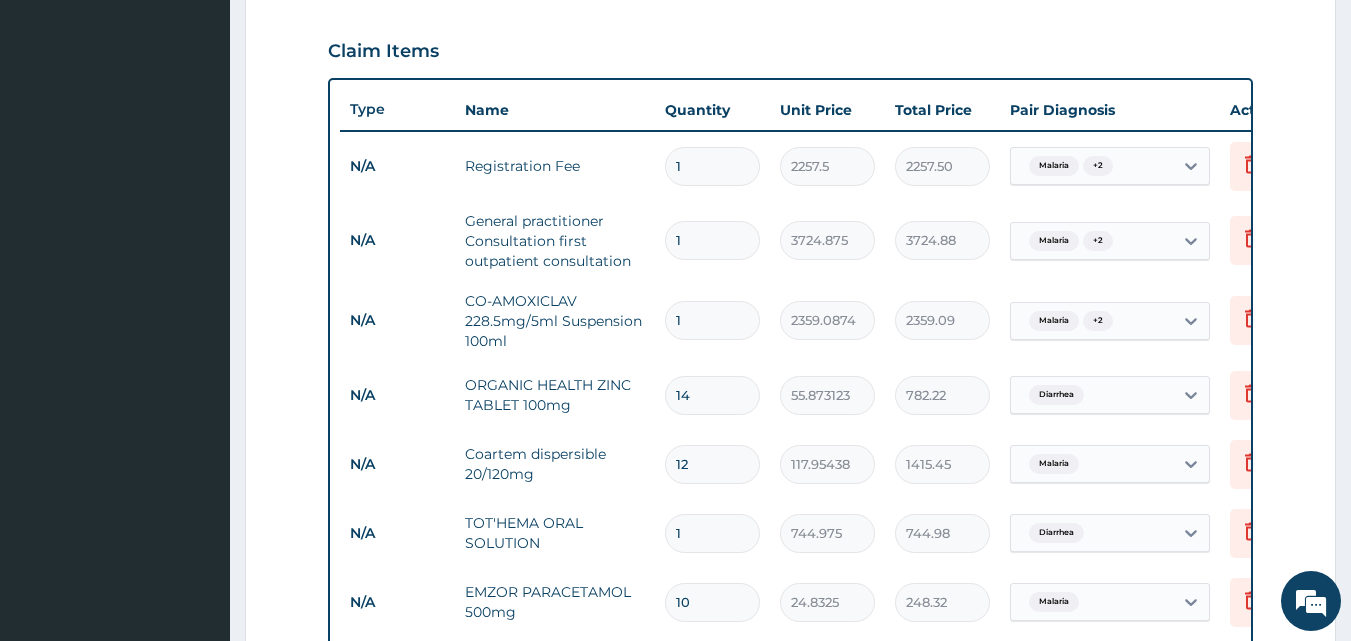 click on "Step  2  of 2 PA Code / Prescription Code Enter Code(Secondary Care Only) Encounter Date 11-07-2025 Important Notice Please enter PA codes before entering items that are not attached to a PA code   All diagnoses entered must be linked to a claim item. Diagnosis & Claim Items that are visible but inactive cannot be edited because they were imported from an already approved PA code. Diagnosis Malaria Confirmed Fever Confirmed Upper respiratory infection Confirmed Diarrhea Confirmed NB: All diagnosis must be linked to a claim item Claim Items Type Name Quantity Unit Price Total Price Pair Diagnosis Actions N/A Registration Fee 1 2257.5 2257.50 Malaria  + 2 Delete N/A General practitioner Consultation first outpatient consultation 1 3724.875 3724.88 Malaria  + 2 Delete N/A CO-AMOXICLAV 228.5mg/5ml Suspension 100ml 1 2359.0874 2359.09 Malaria  + 2 Delete N/A ORGANIC HEALTH ZINC TABLET 100mg 14 55.873123 782.22 Diarrhea Delete N/A Coartem dispersible 20/120mg 12 117.95438 1415.45 Malaria Delete N/A 1 744.975 744.98" at bounding box center (790, 354) 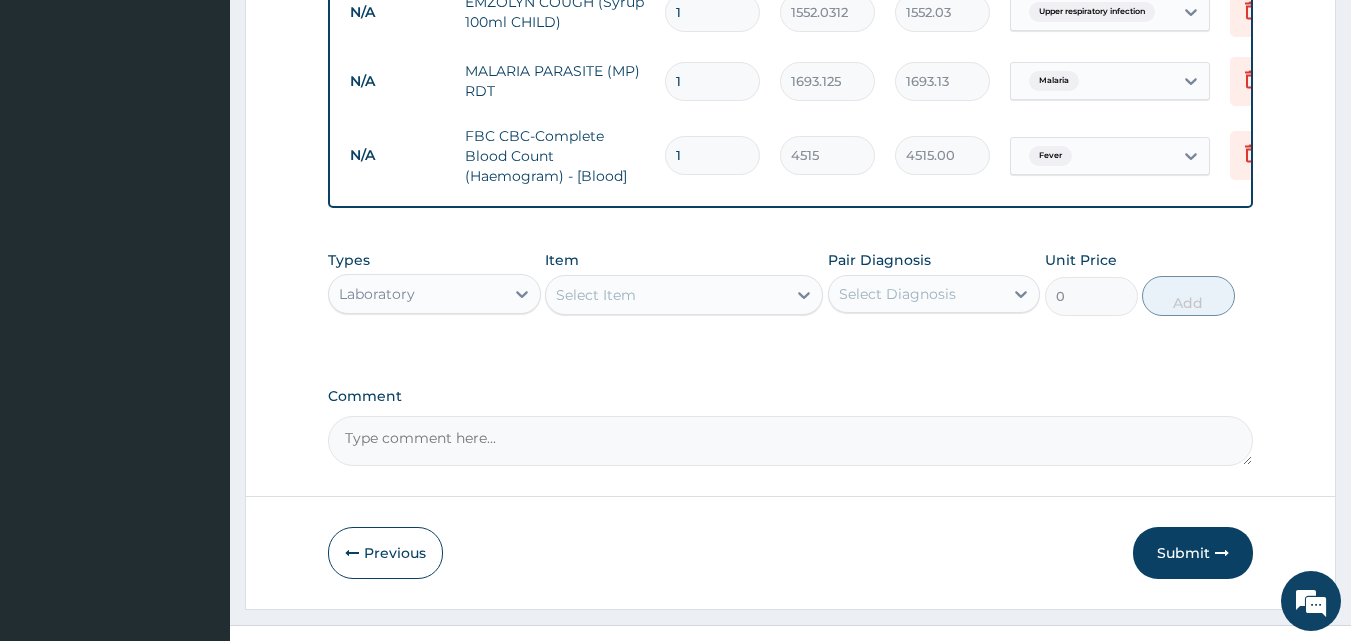 scroll, scrollTop: 1375, scrollLeft: 0, axis: vertical 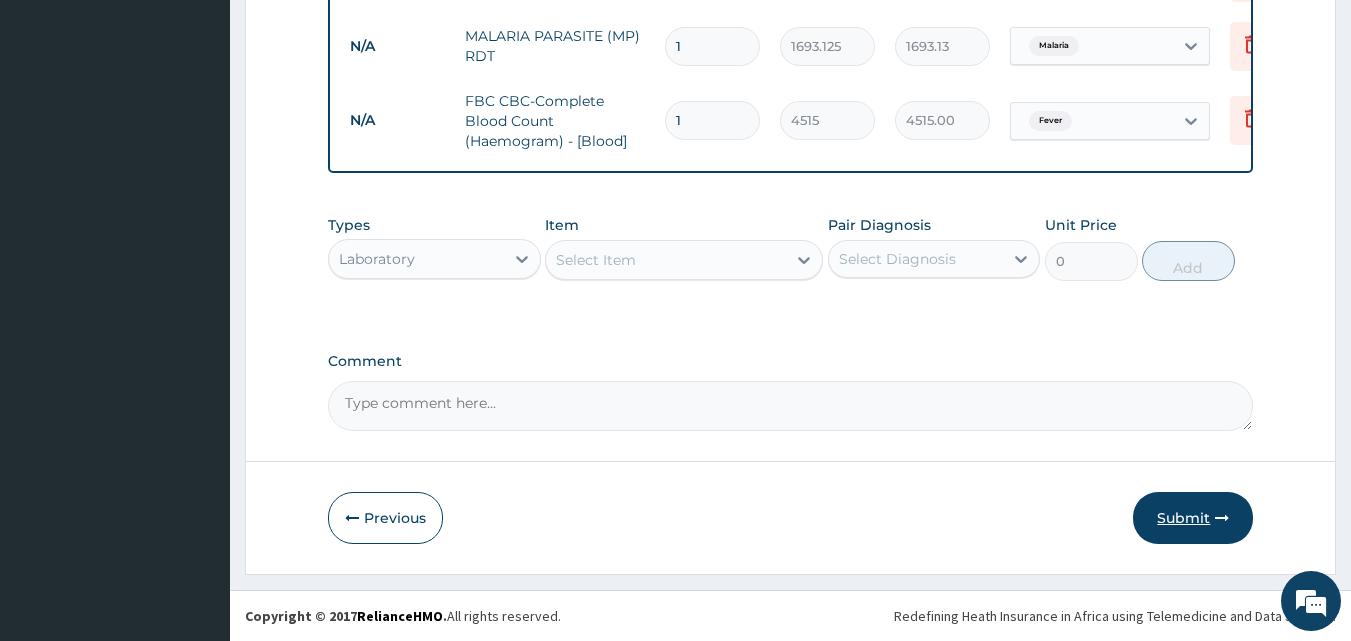 click on "Submit" at bounding box center [1193, 518] 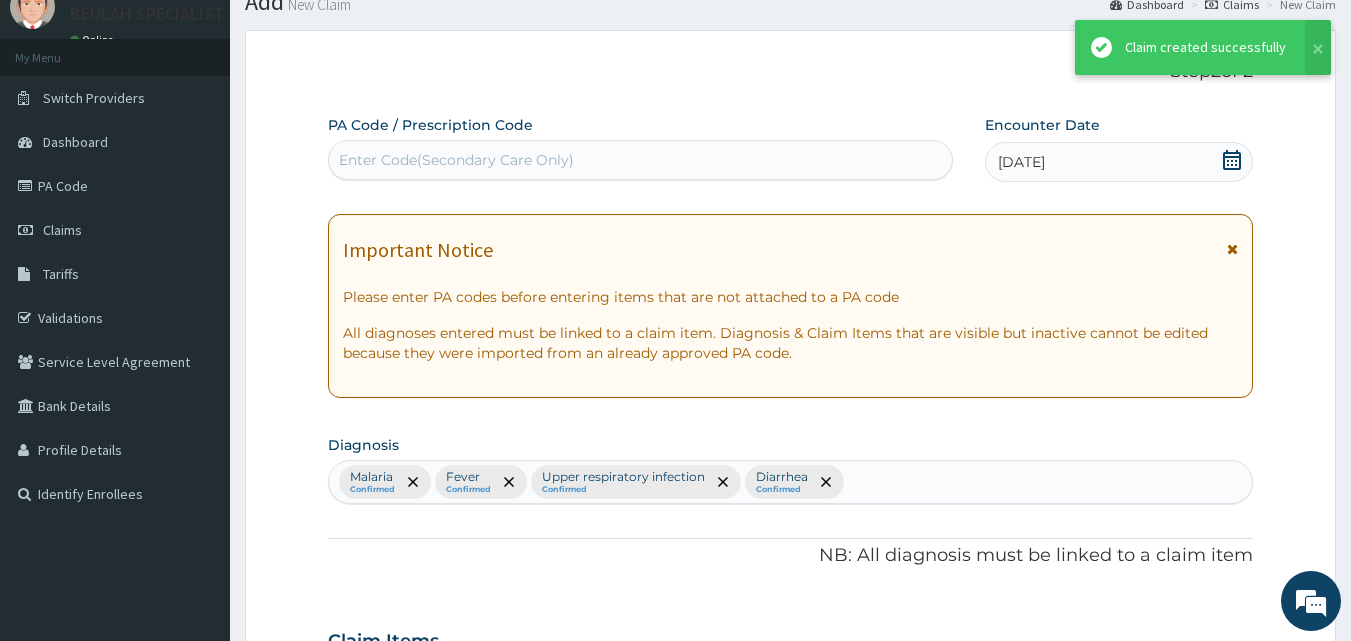 scroll, scrollTop: 1375, scrollLeft: 0, axis: vertical 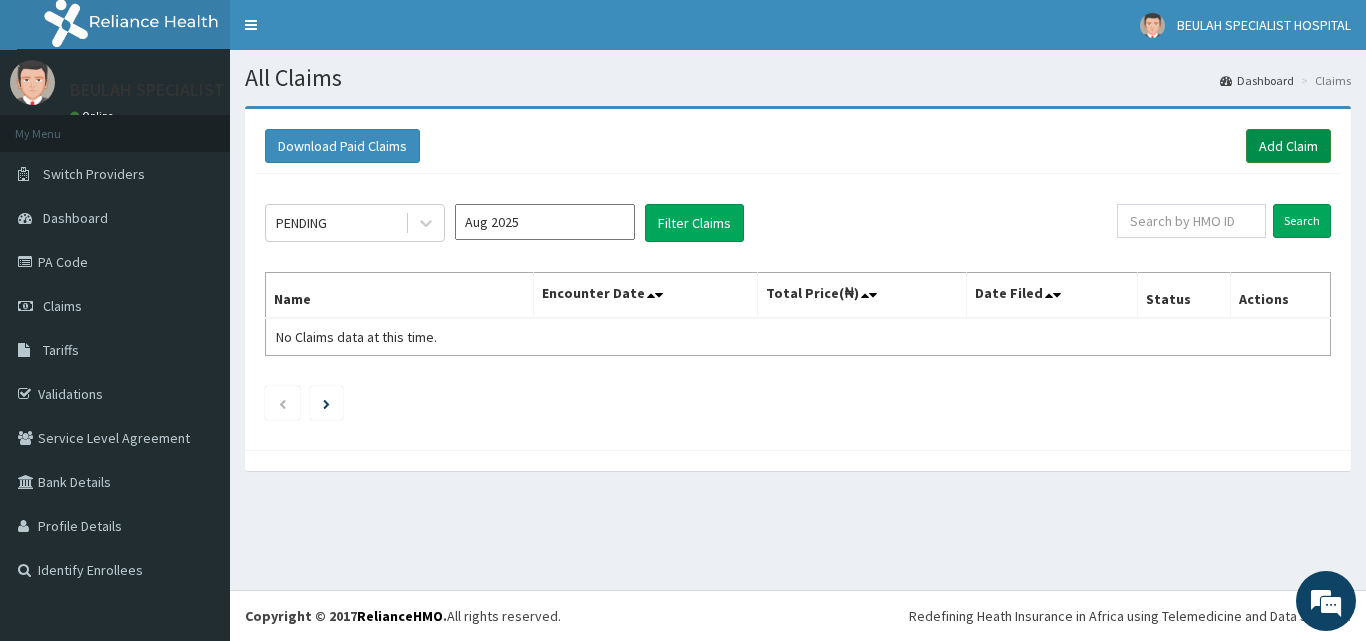 click on "Add Claim" at bounding box center [1288, 146] 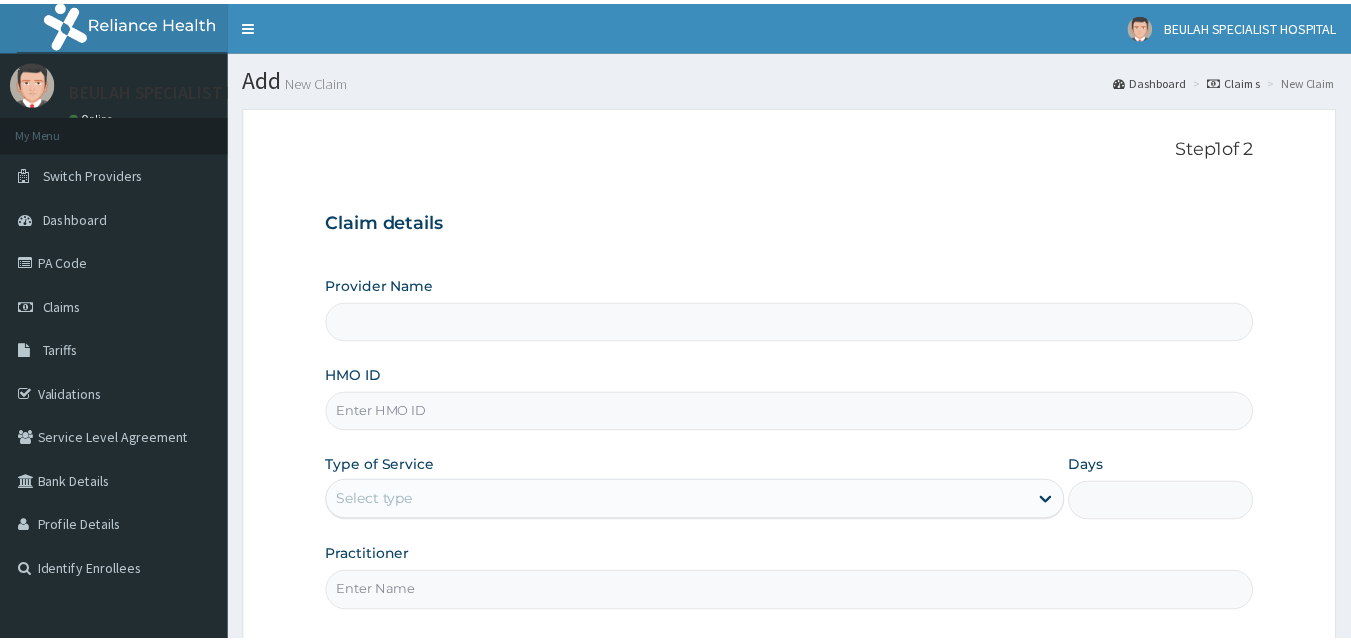 scroll, scrollTop: 0, scrollLeft: 0, axis: both 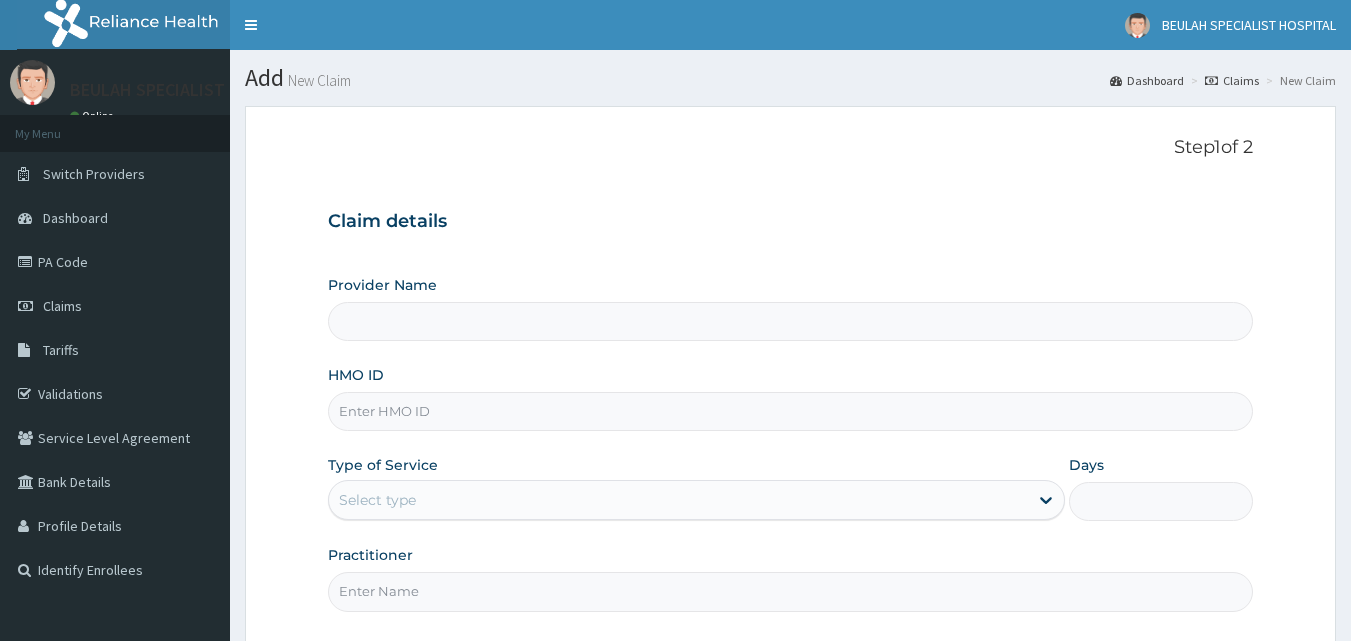 click on "HMO ID" at bounding box center [791, 411] 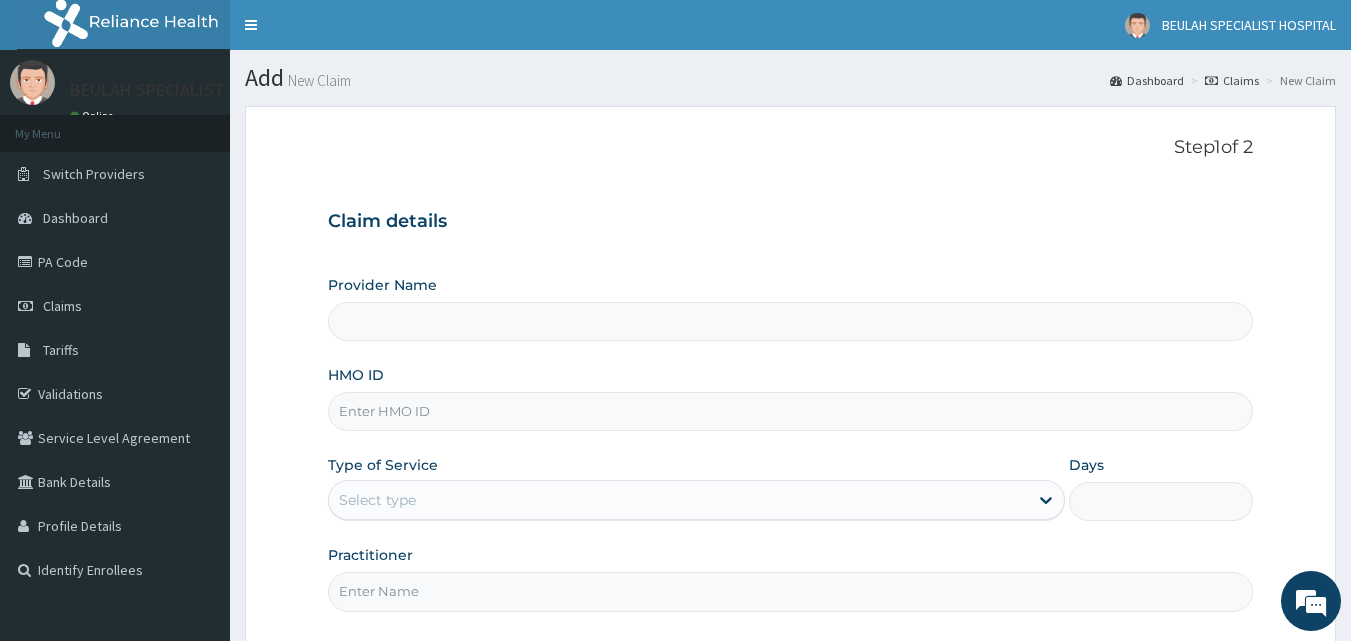 paste on "ERM/10276/A" 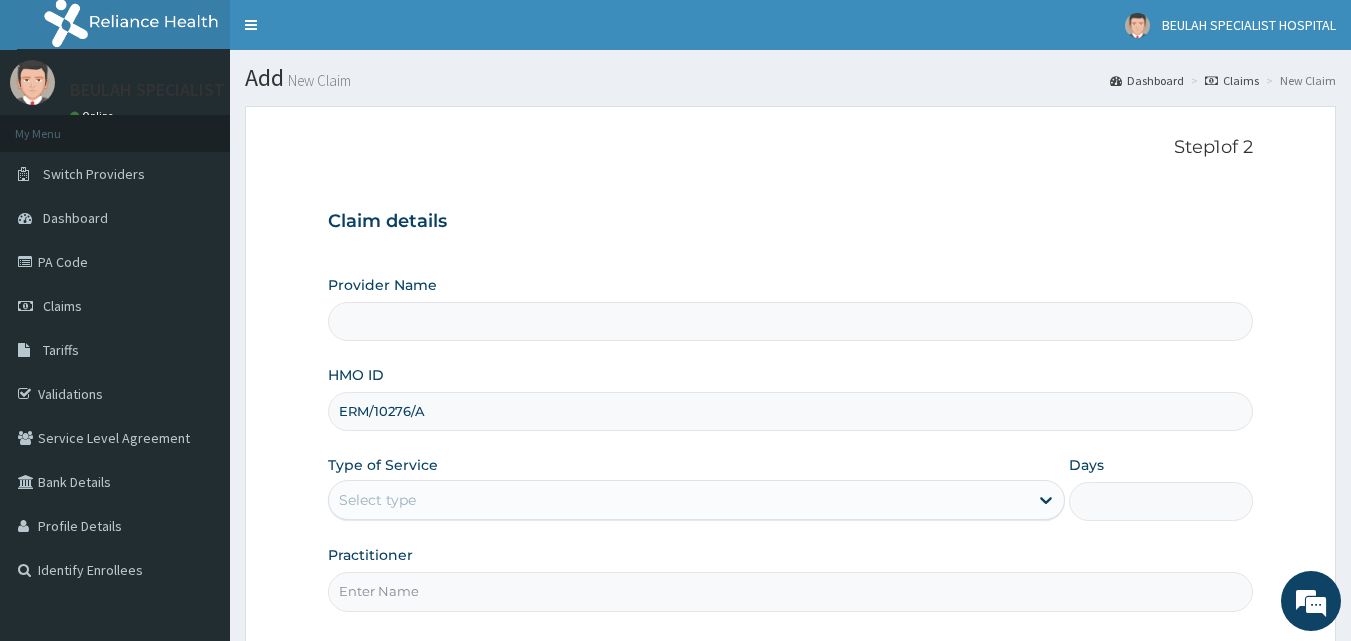 type on "BEULAH SPECIALIST HOSPITAL" 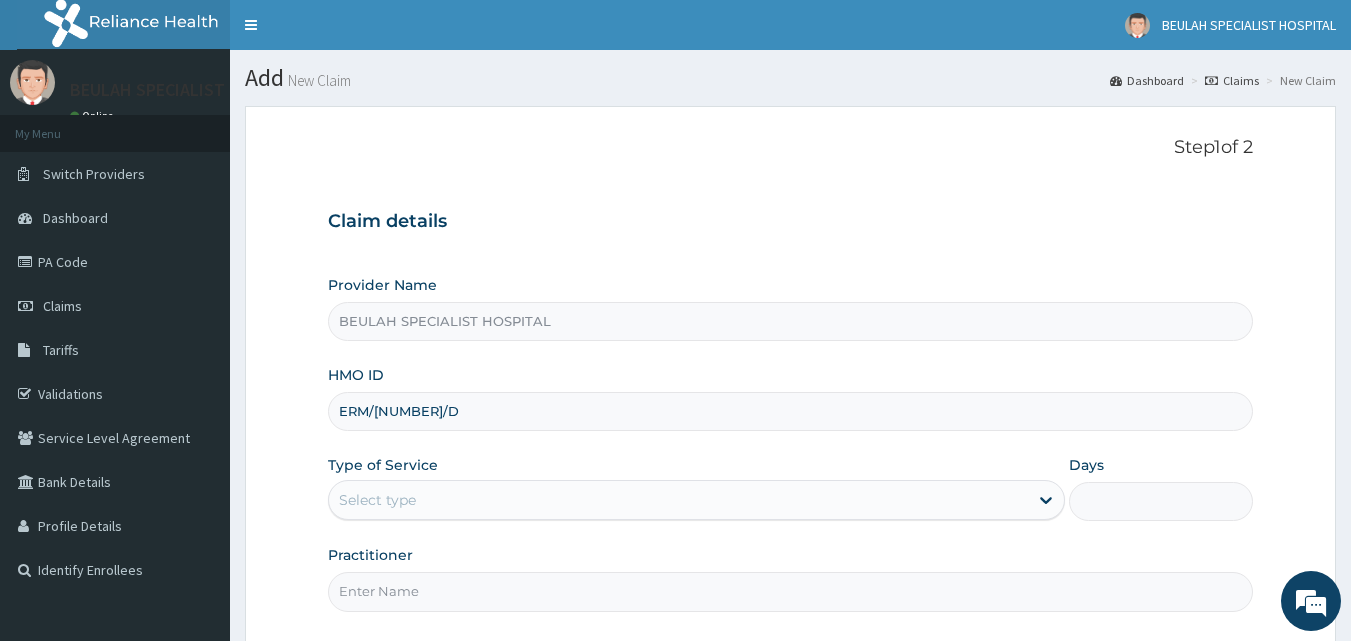 type on "ERM/[NUMBER]/D" 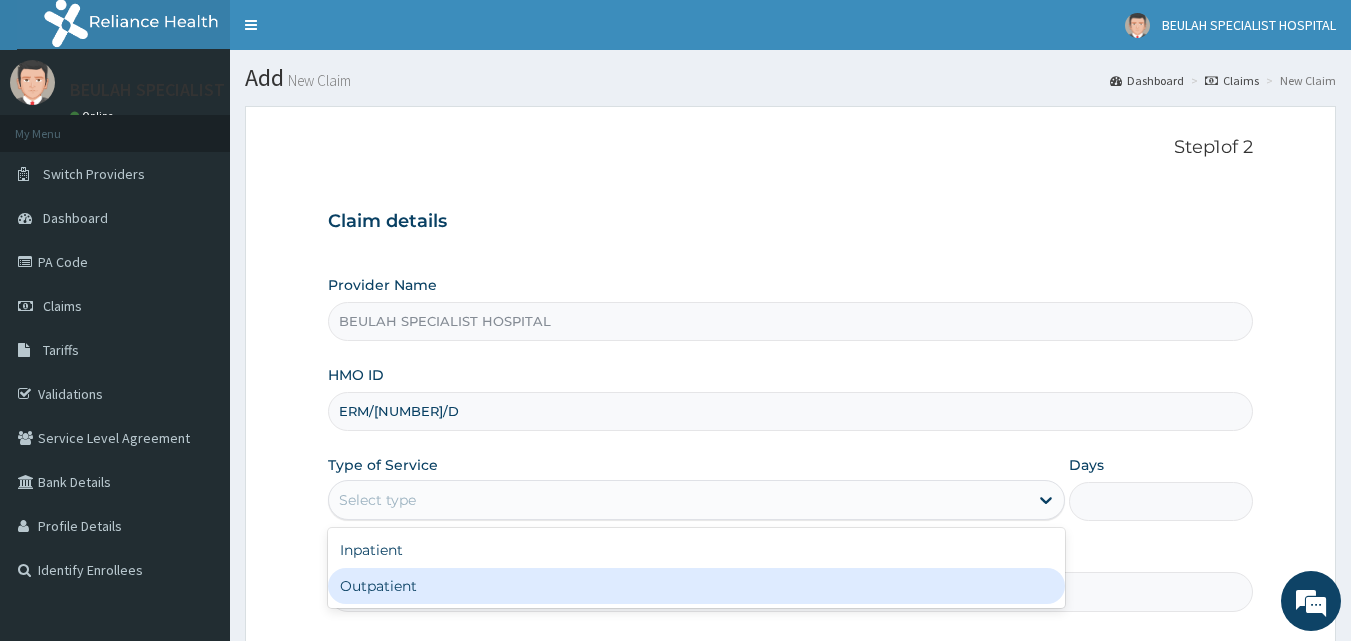 click on "Outpatient" at bounding box center [696, 586] 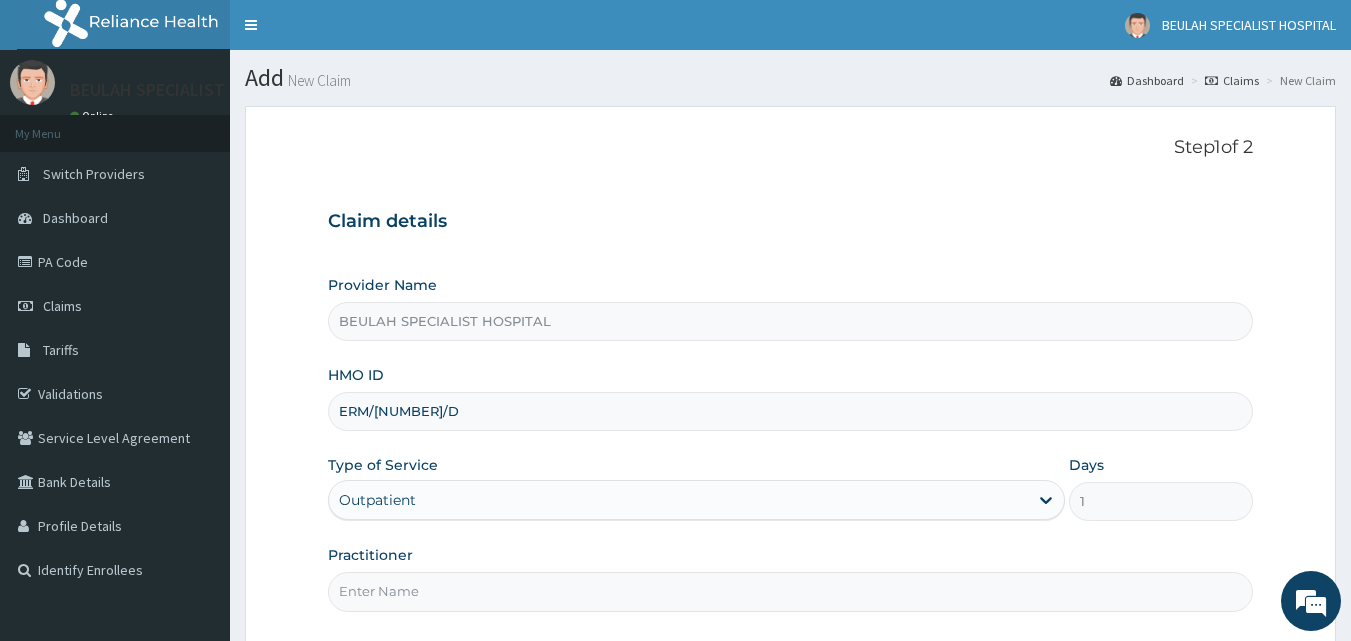 click on "Practitioner" at bounding box center [791, 591] 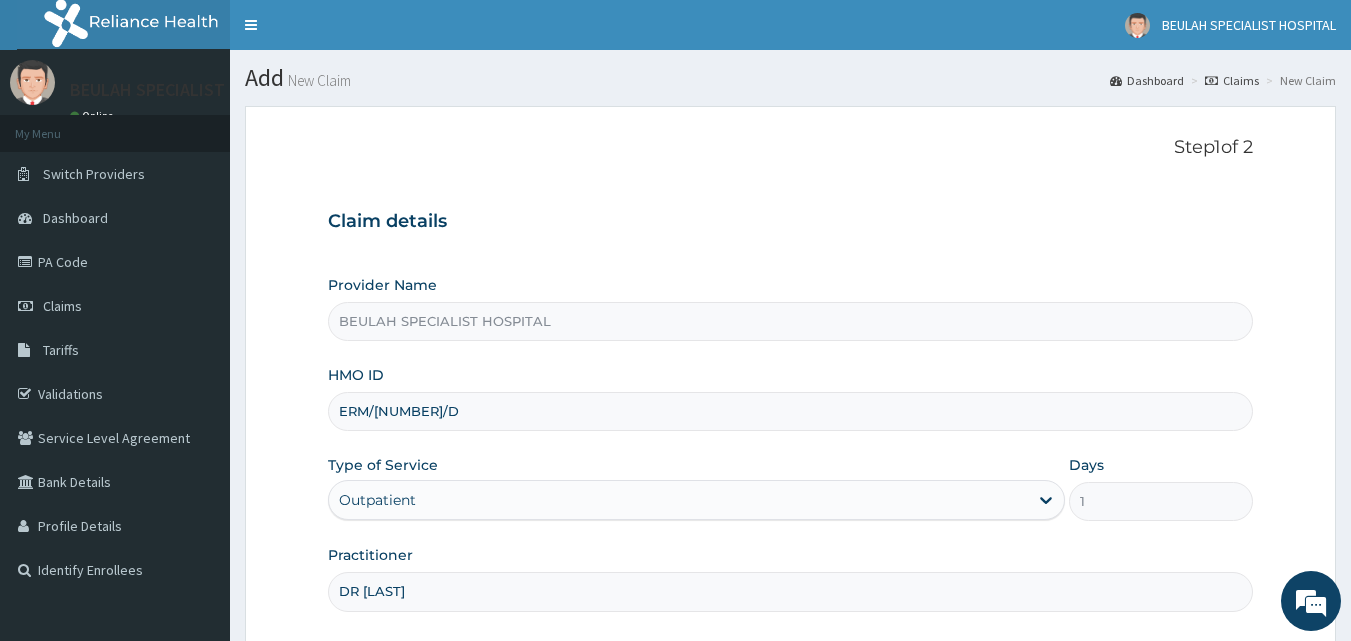 scroll, scrollTop: 0, scrollLeft: 0, axis: both 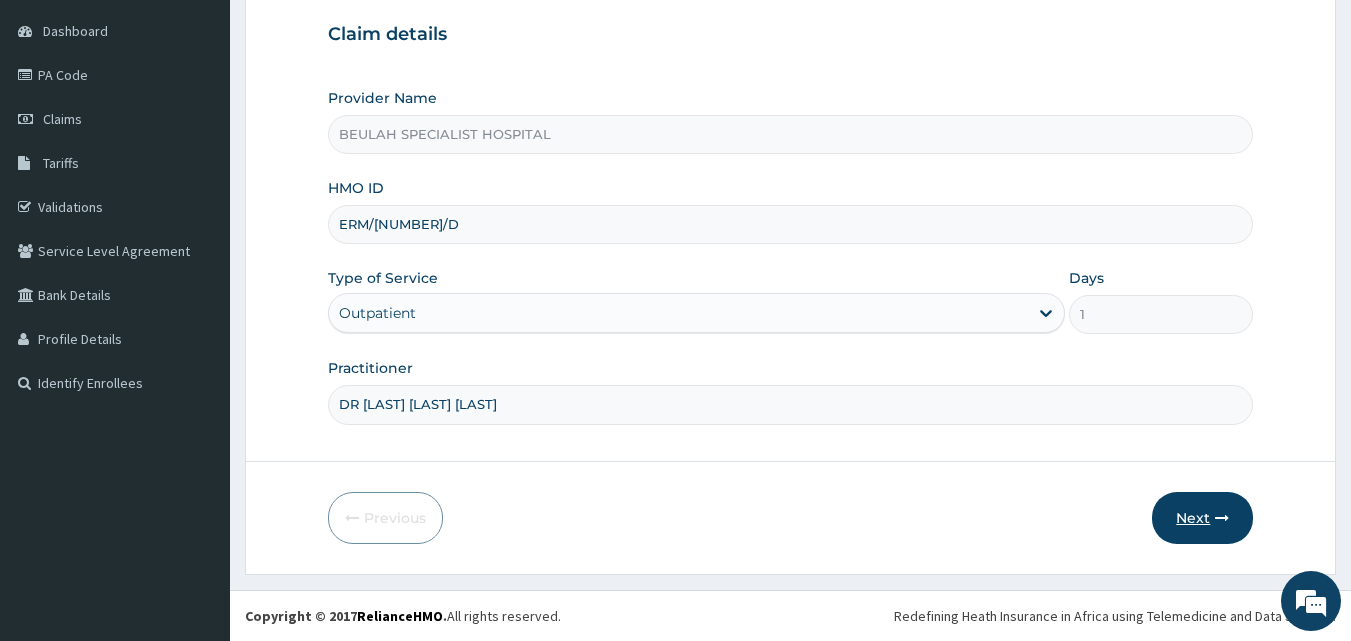 type on "DR [LAST] [LAST] [LAST]" 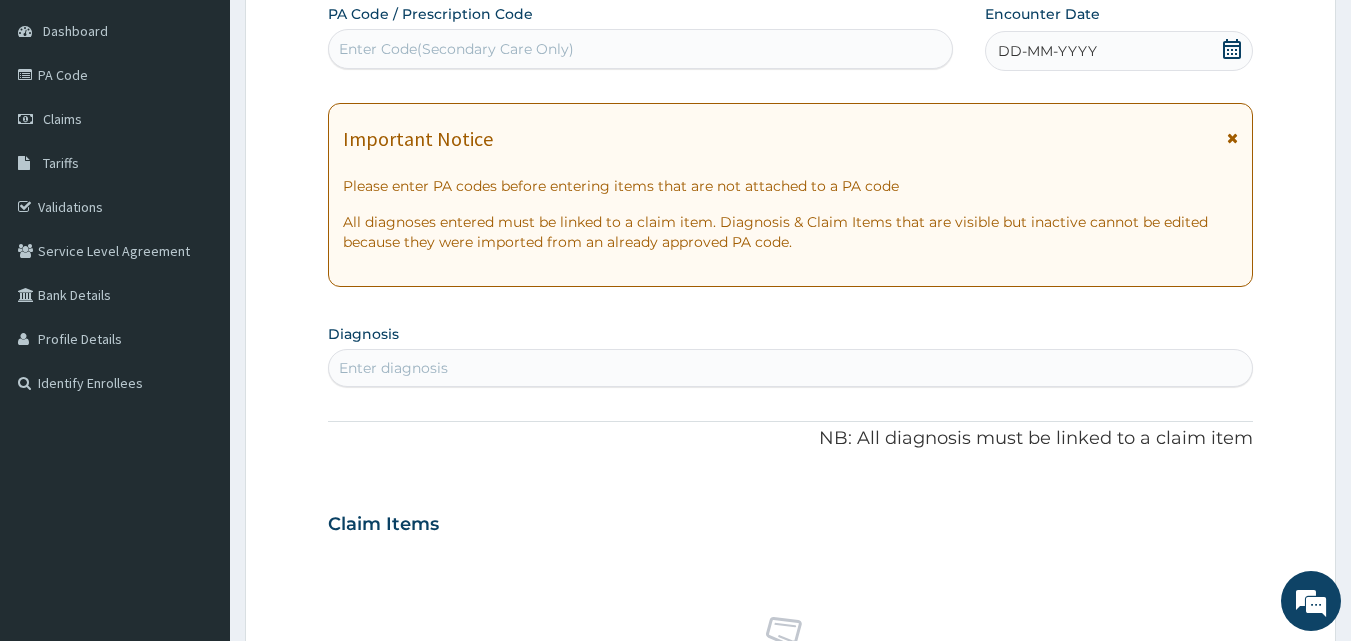 click 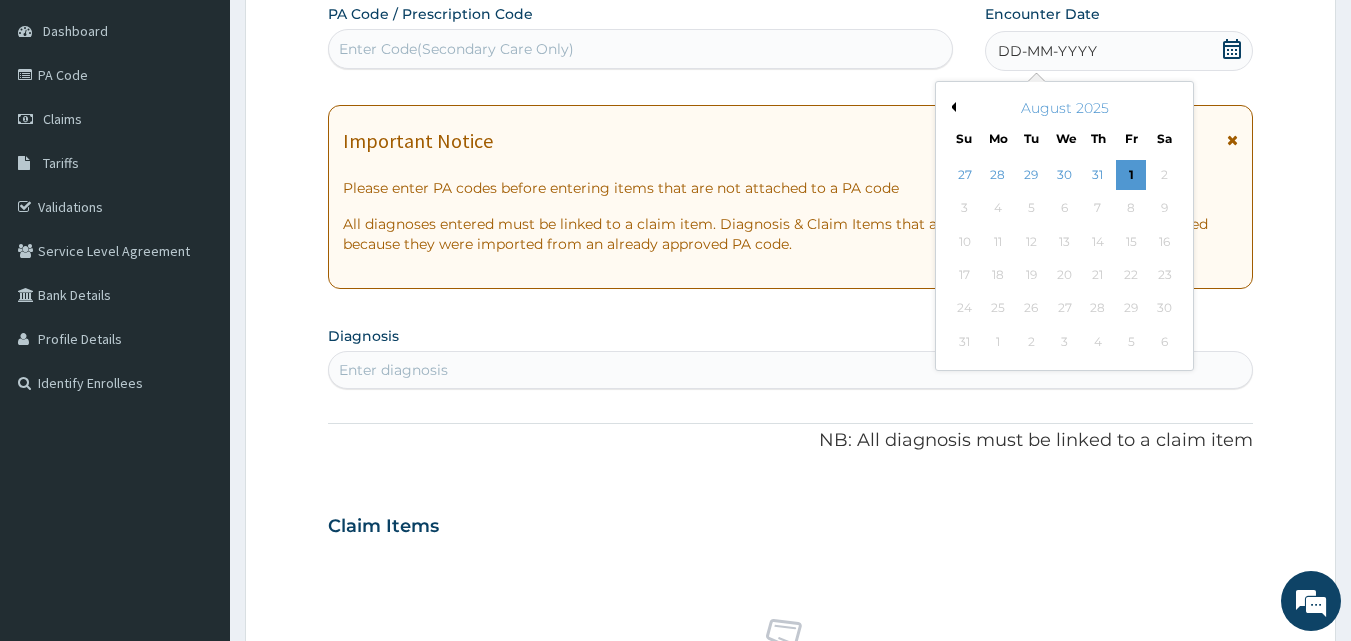 click on "August 2025" at bounding box center [1064, 108] 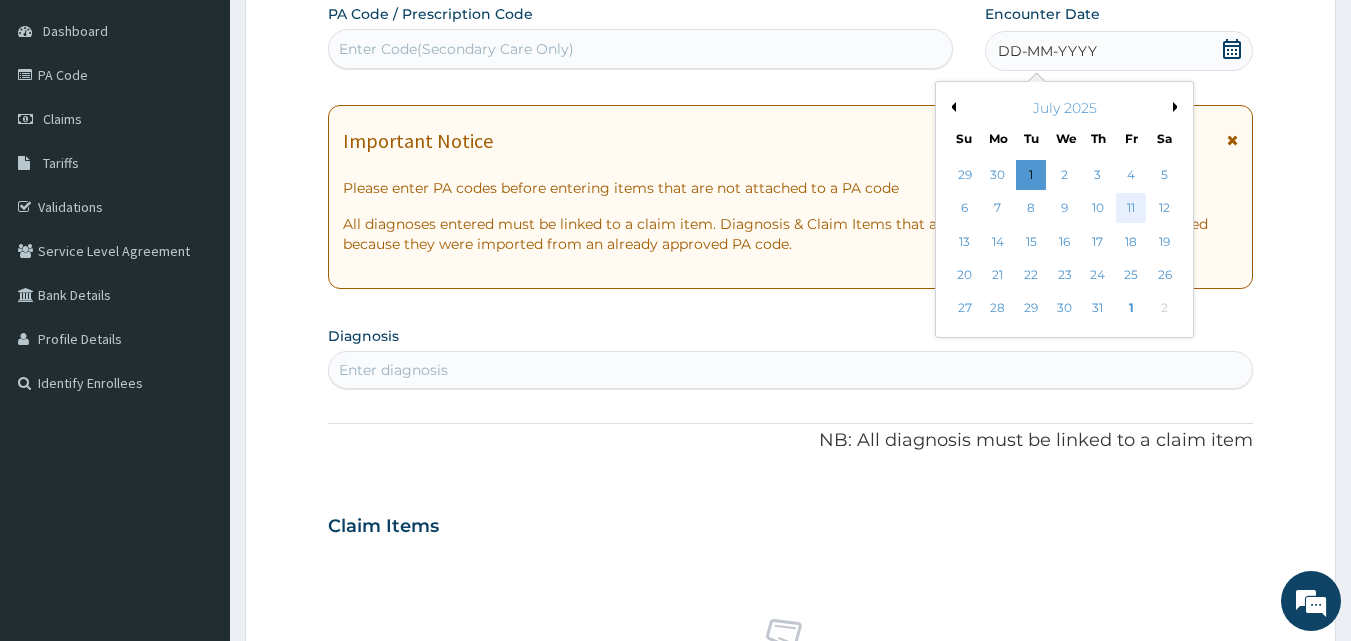 click on "11" at bounding box center (1131, 209) 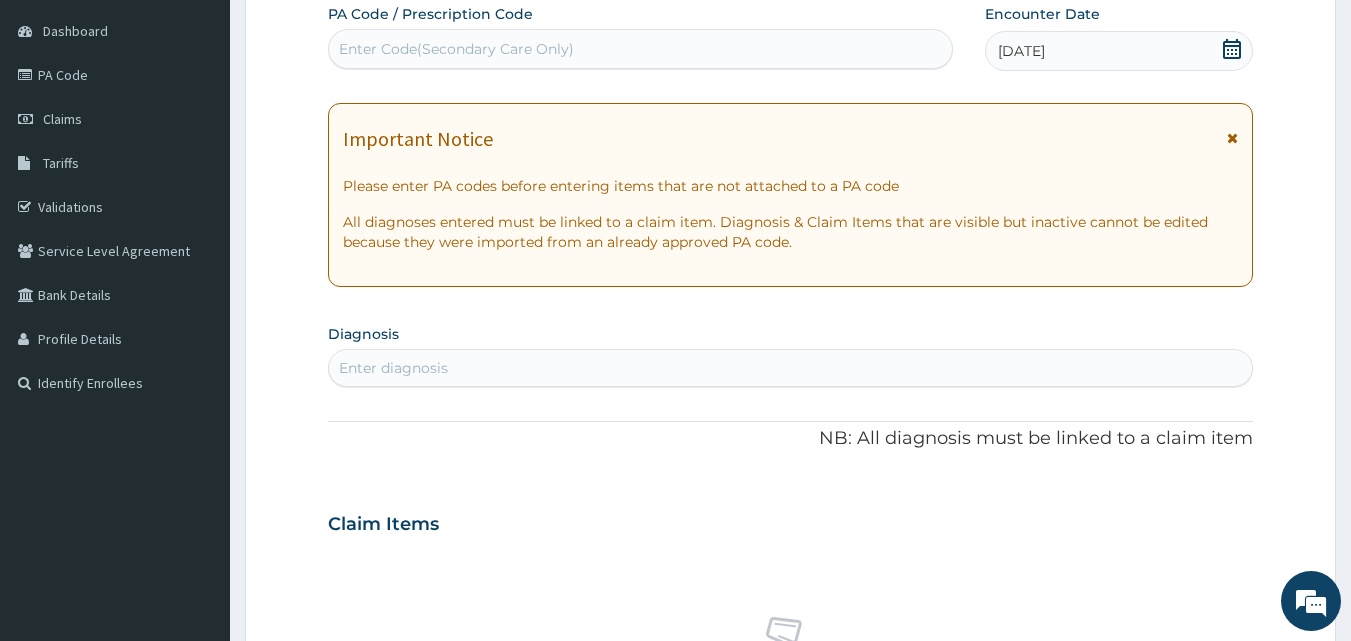 click on "Enter diagnosis" at bounding box center [791, 368] 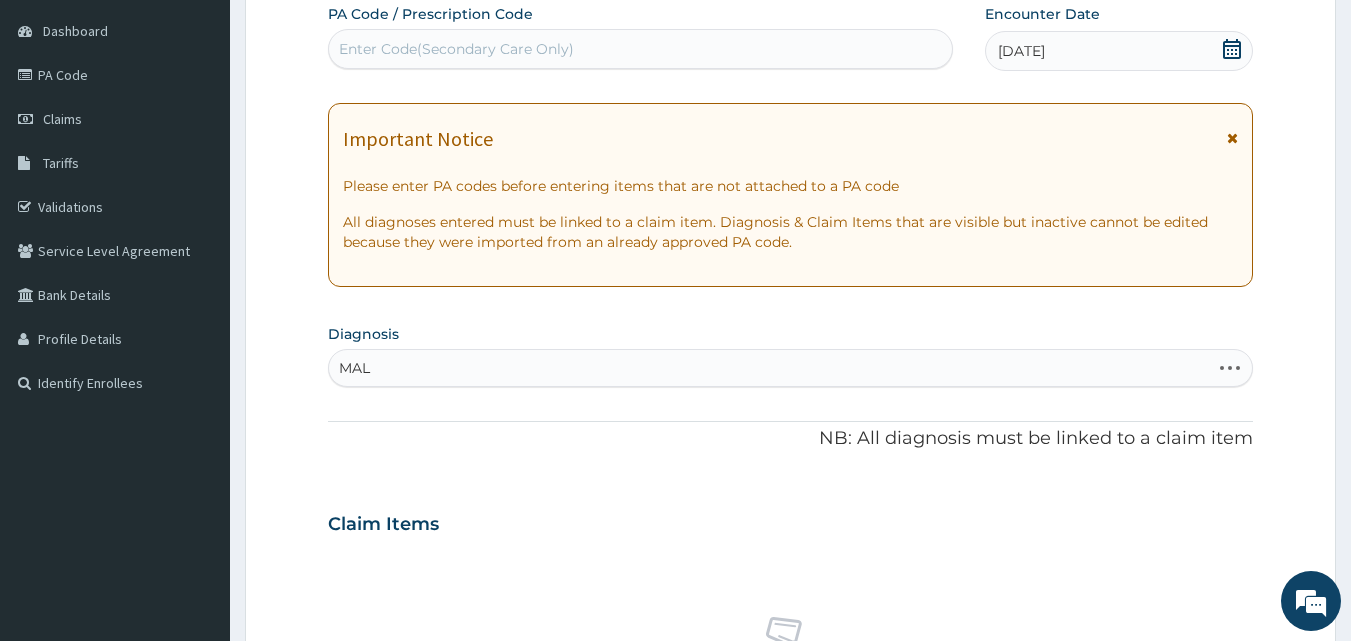 type on "MALA" 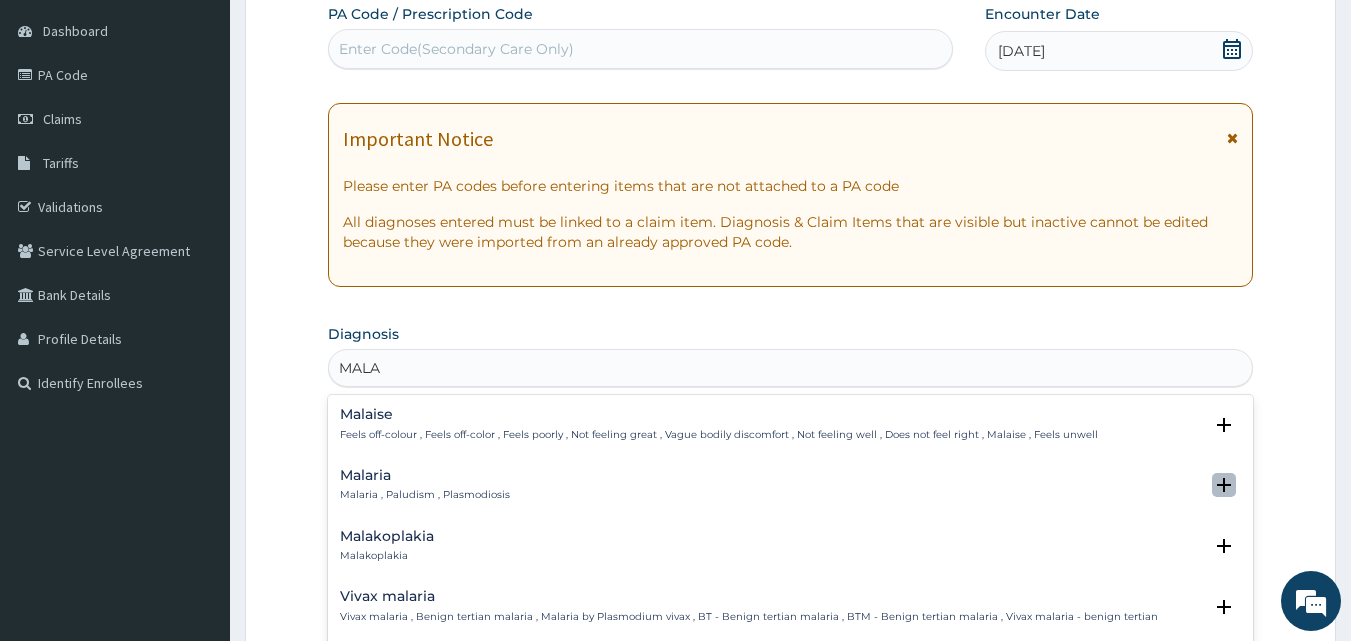 click 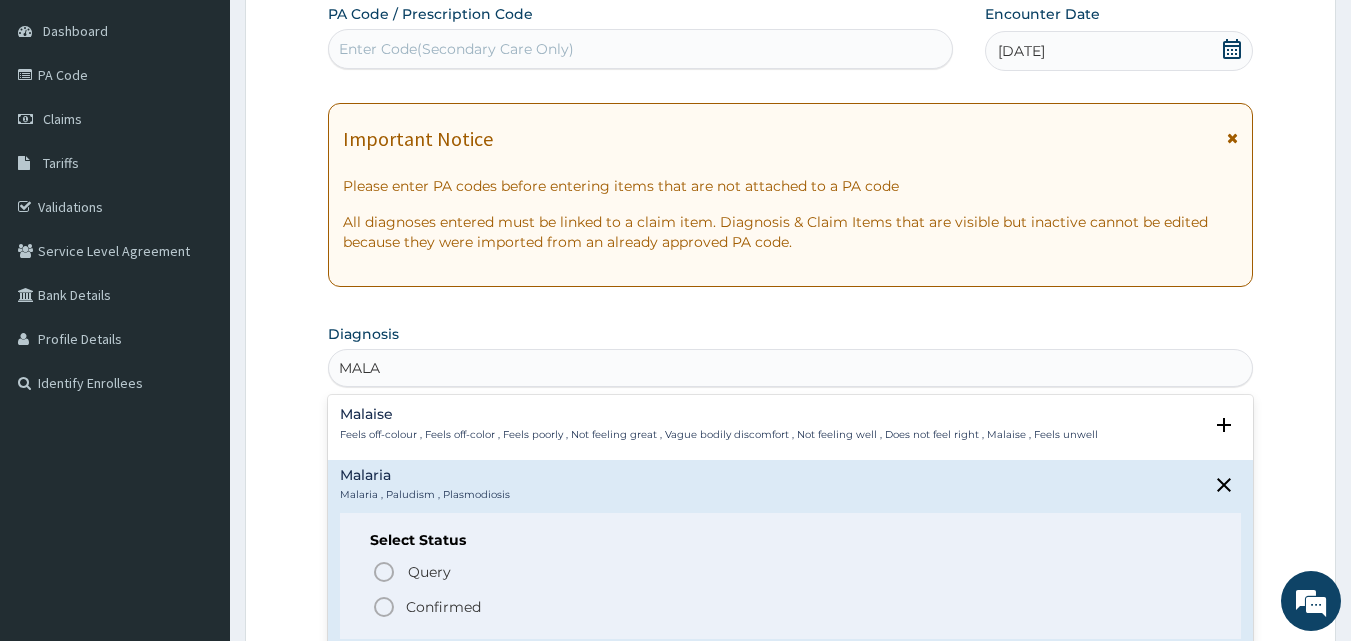 click 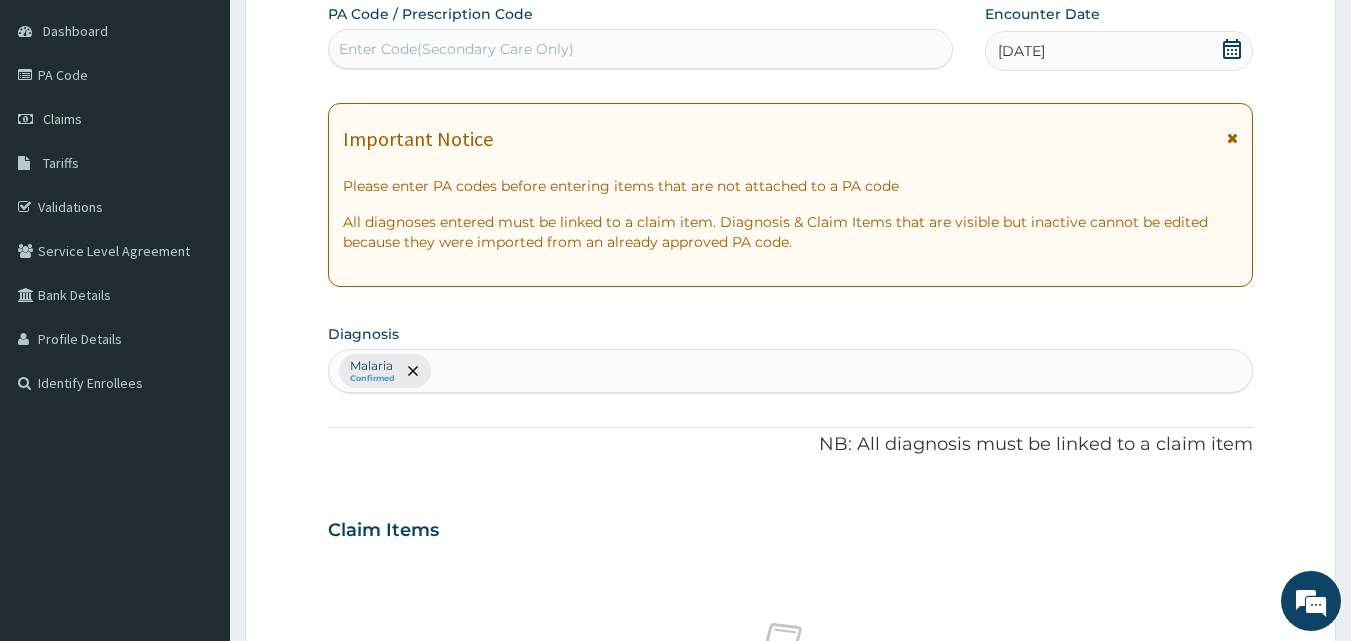 scroll, scrollTop: 747, scrollLeft: 0, axis: vertical 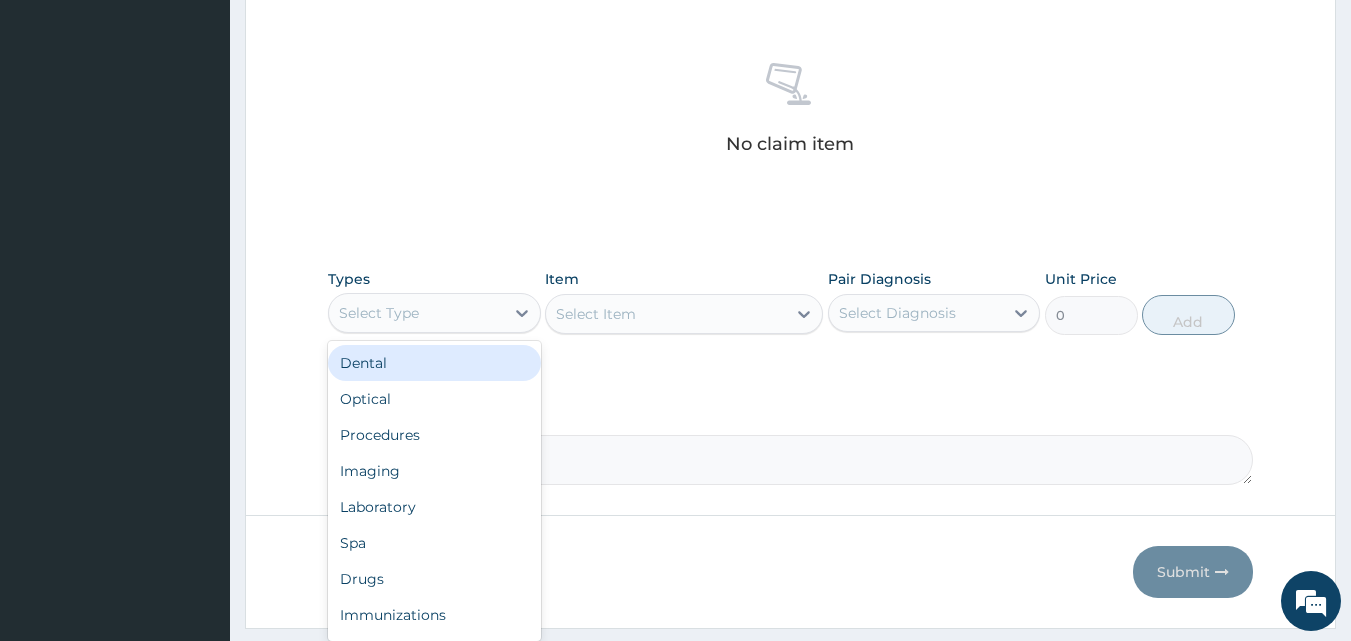 click on "Select Type" at bounding box center [434, 313] 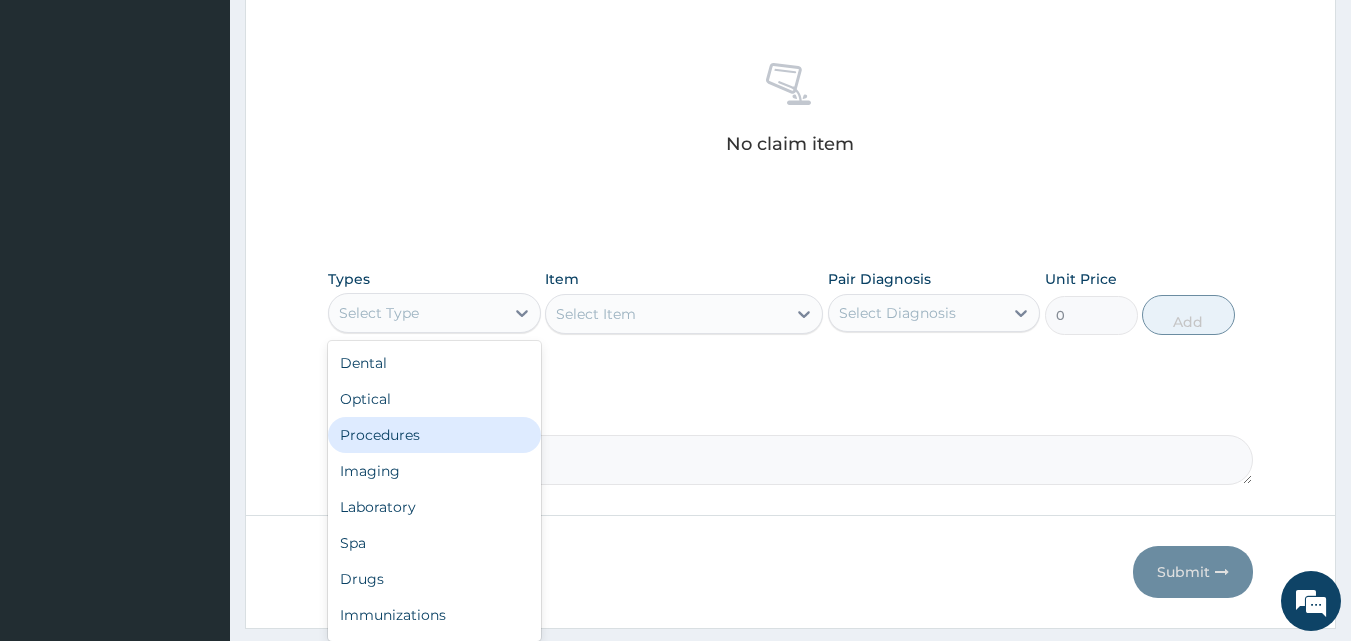 click on "Procedures" at bounding box center [434, 435] 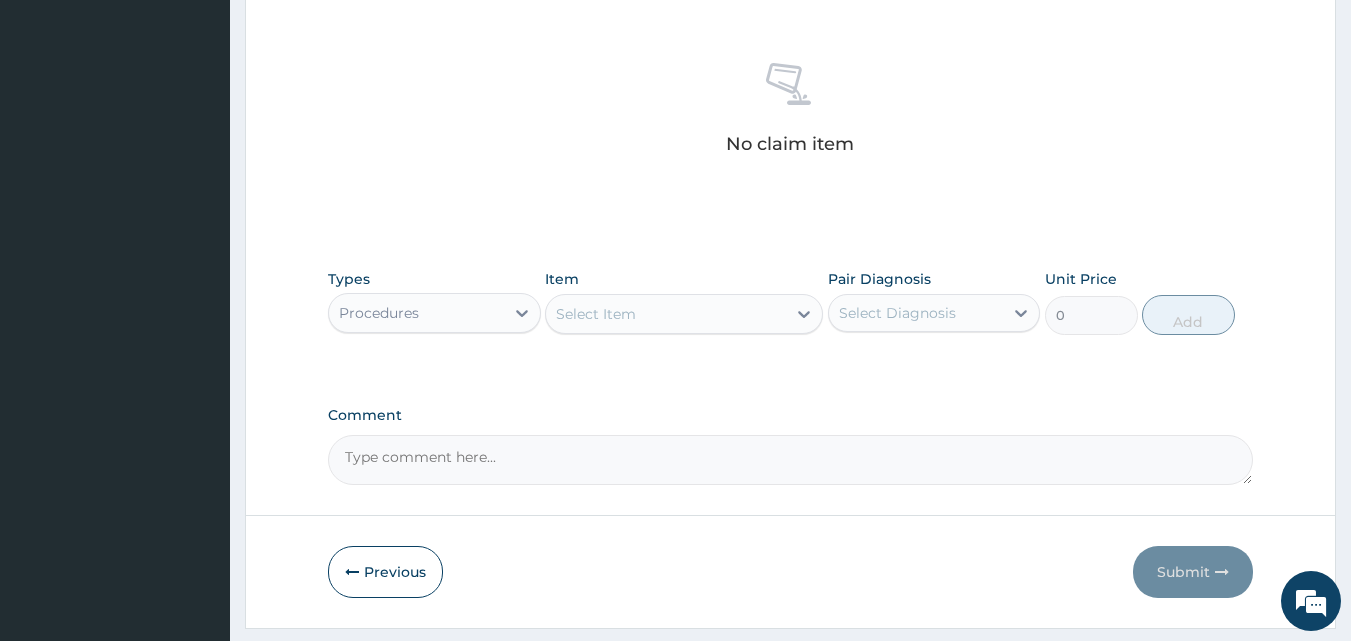 click on "Types Procedures Item Select Item Pair Diagnosis Select Diagnosis Unit Price 0 Add" at bounding box center [791, 302] 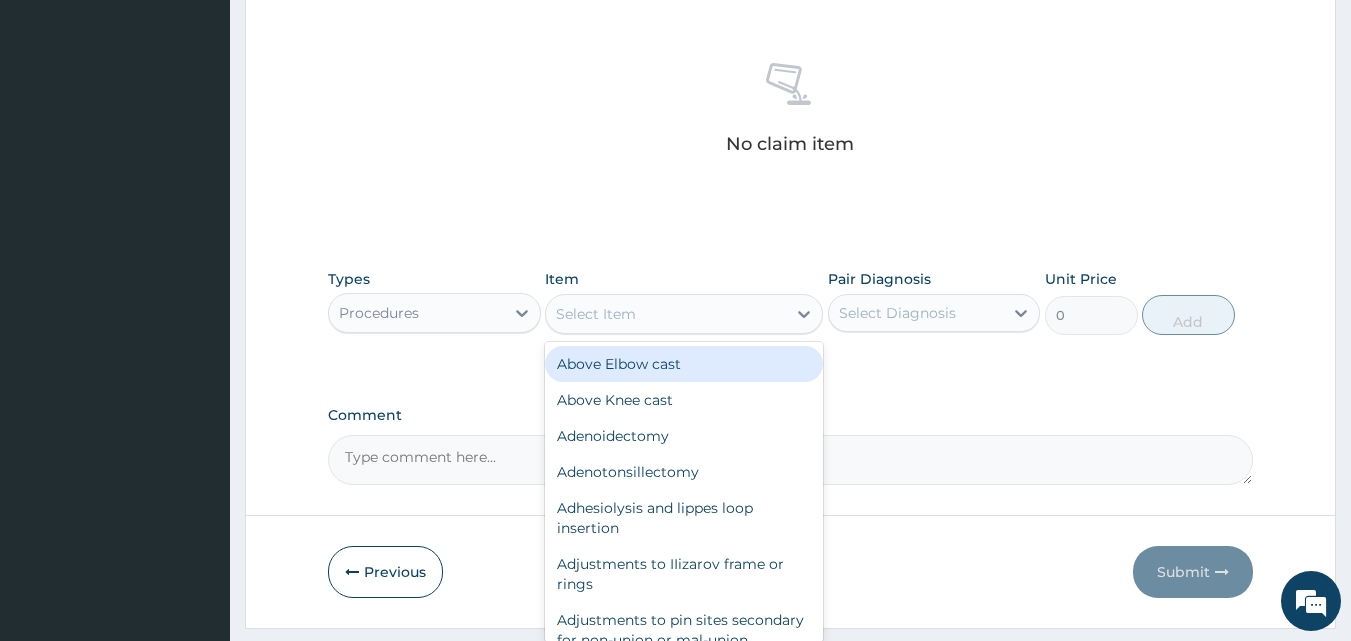 click on "Select Item" at bounding box center (666, 314) 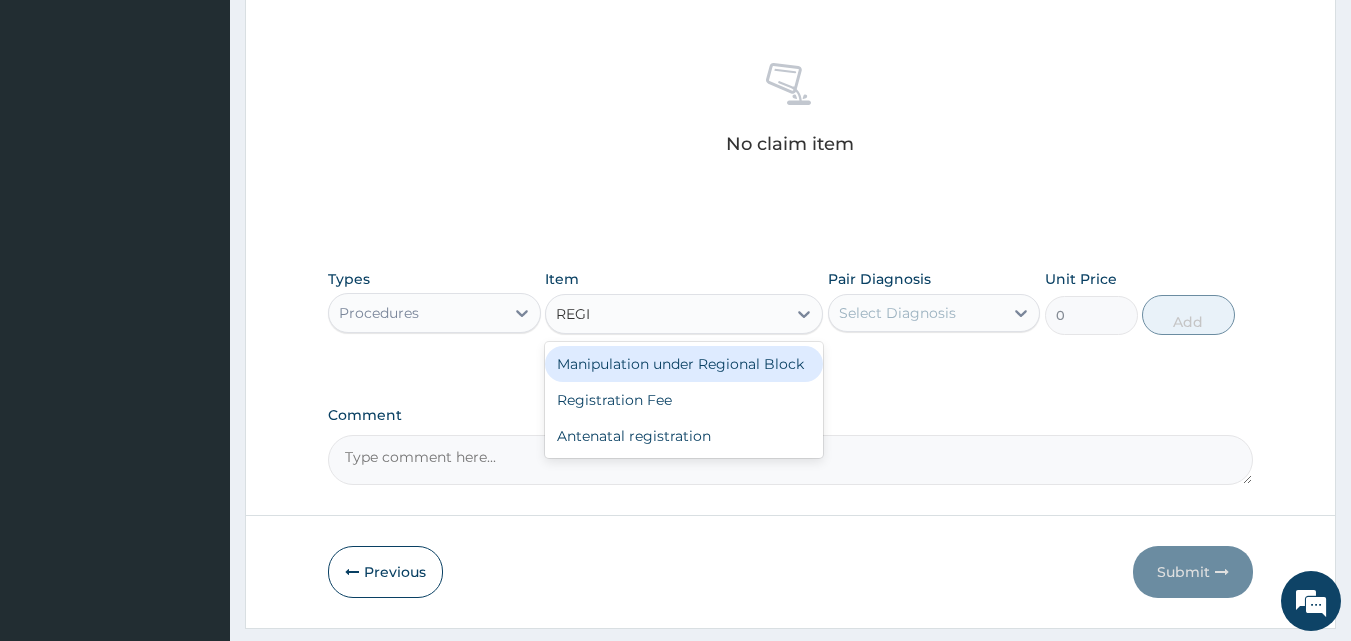 type on "REGIS" 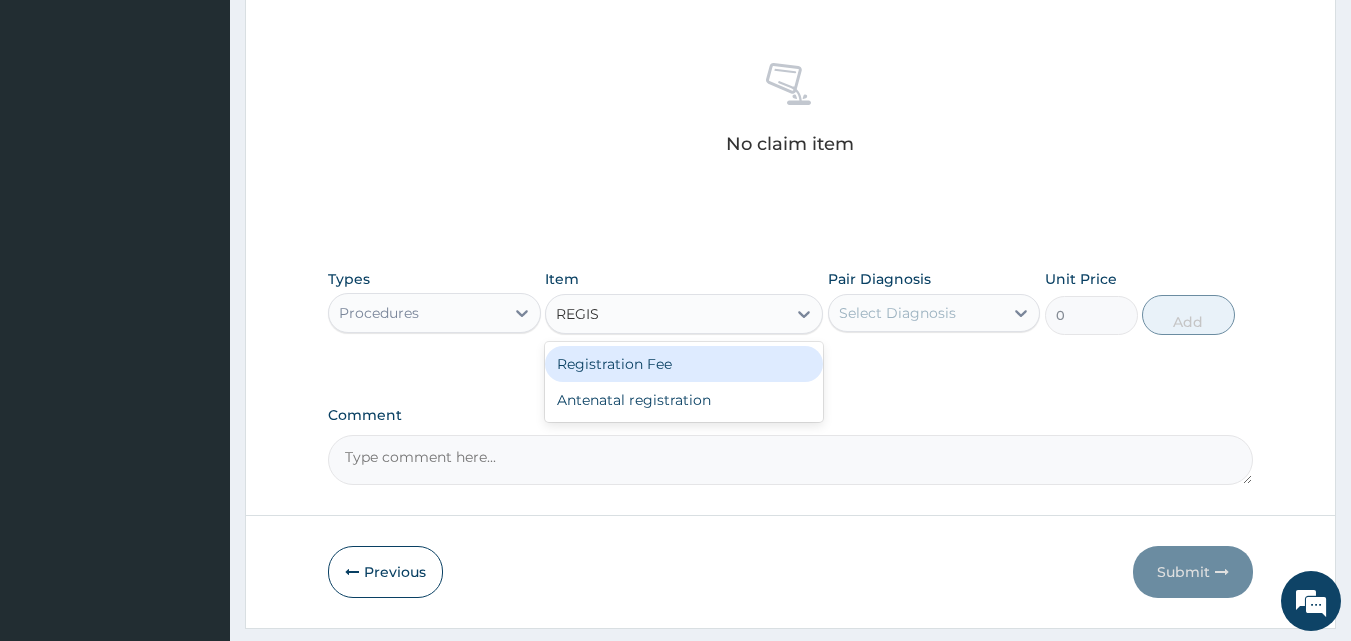 click on "Registration Fee" at bounding box center (684, 364) 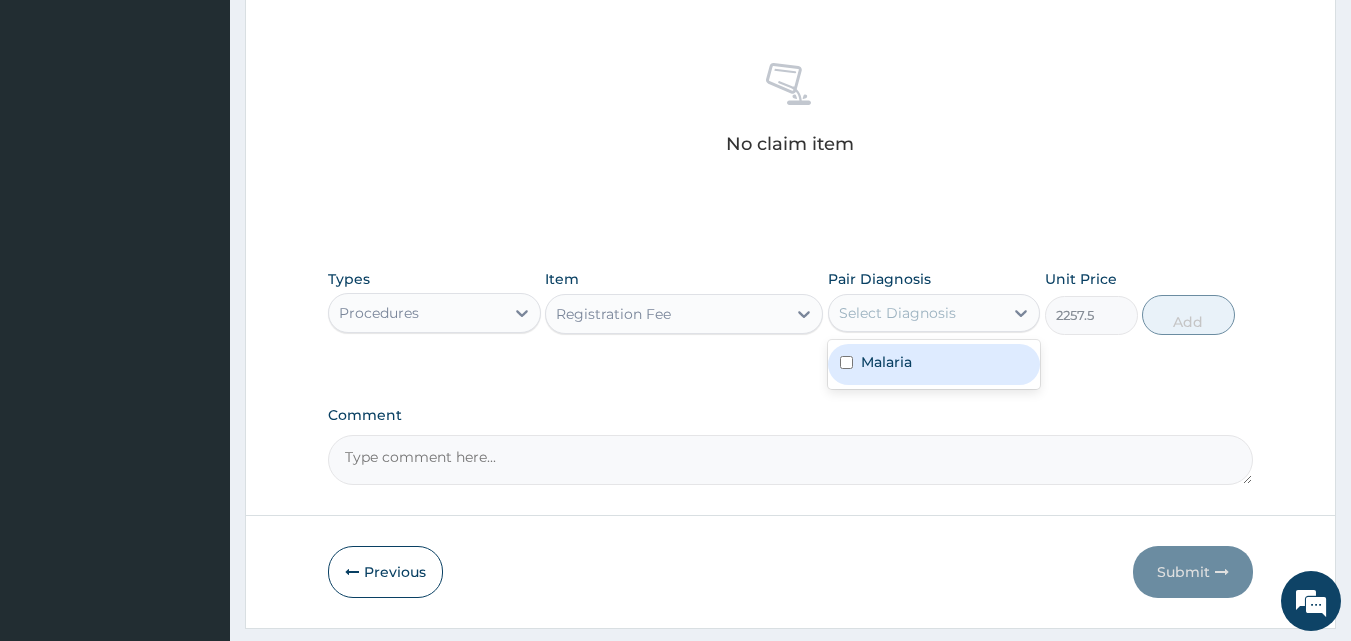 click on "Select Diagnosis" at bounding box center [897, 313] 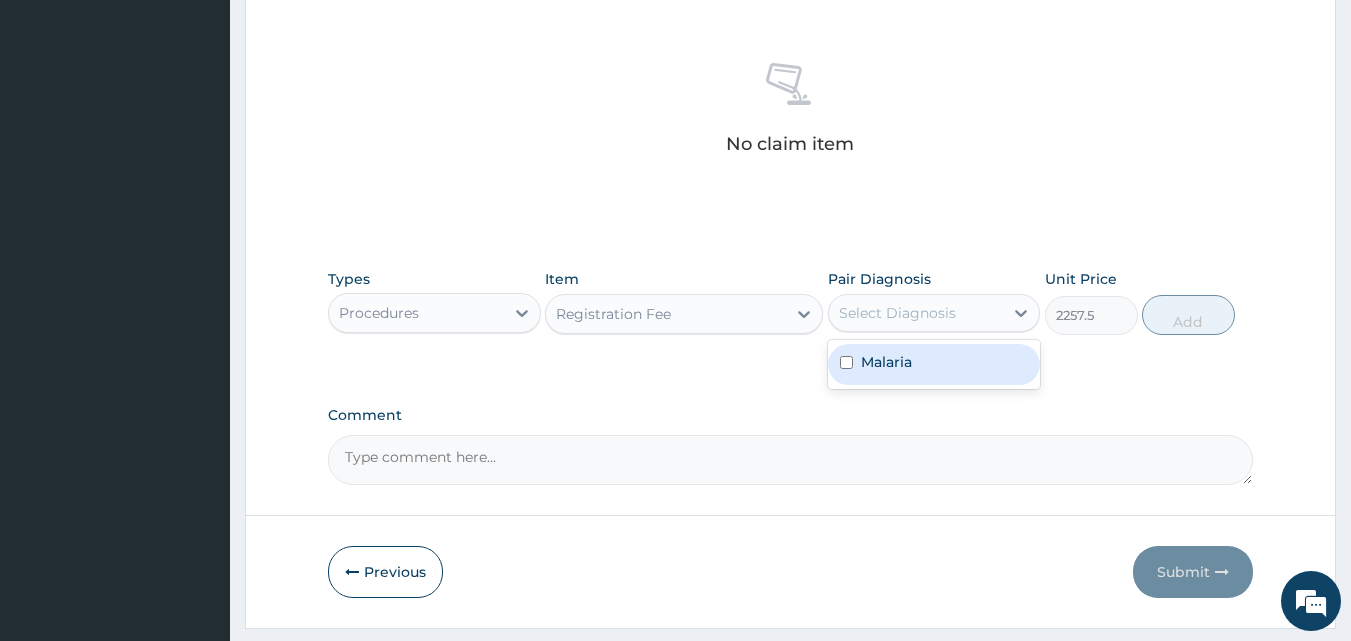 click at bounding box center [846, 362] 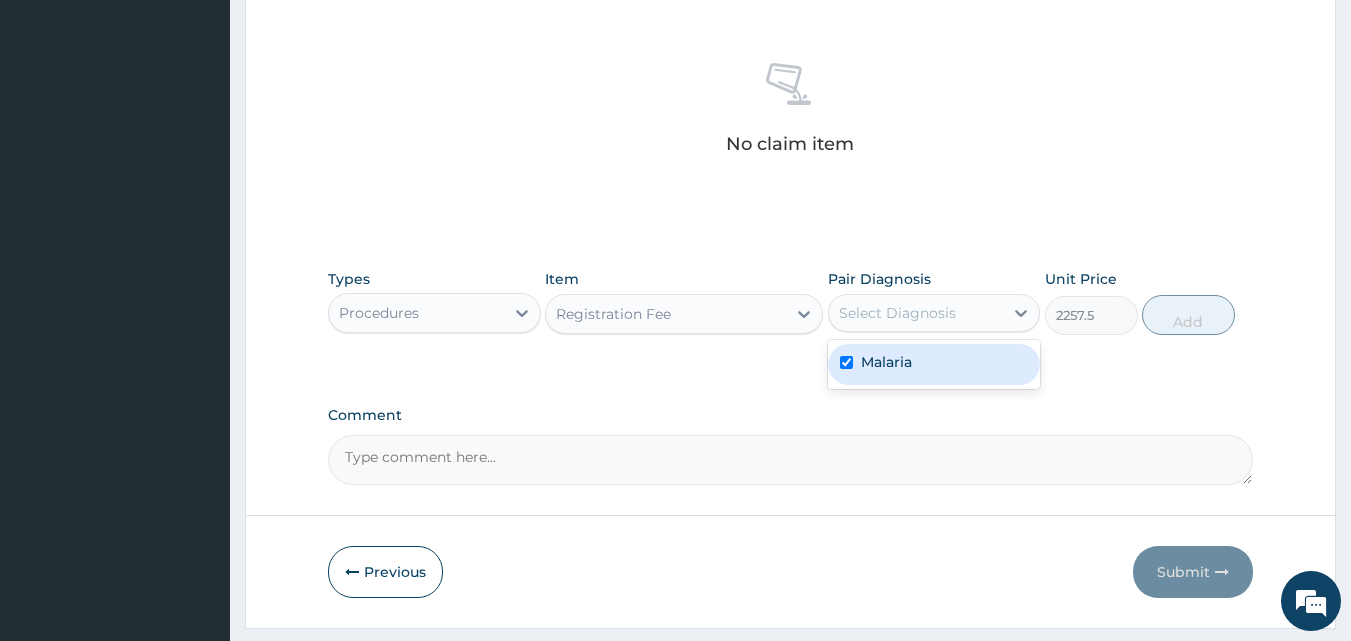 checkbox on "true" 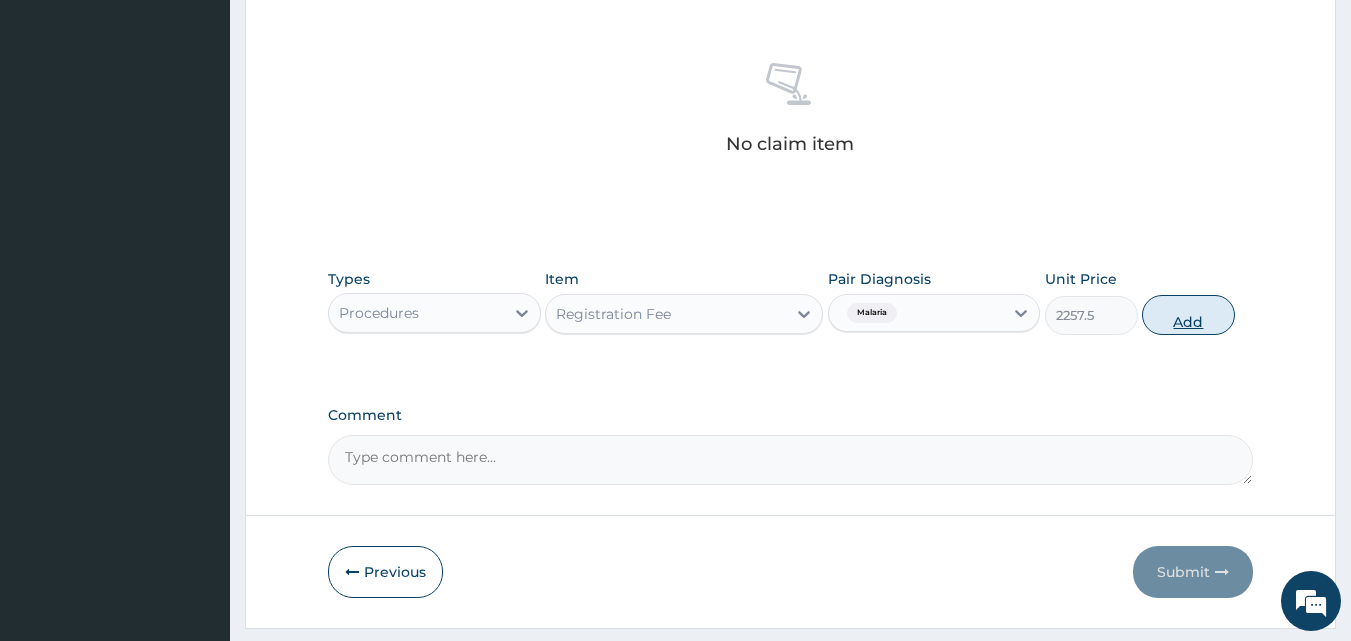 click on "Add" at bounding box center [1188, 315] 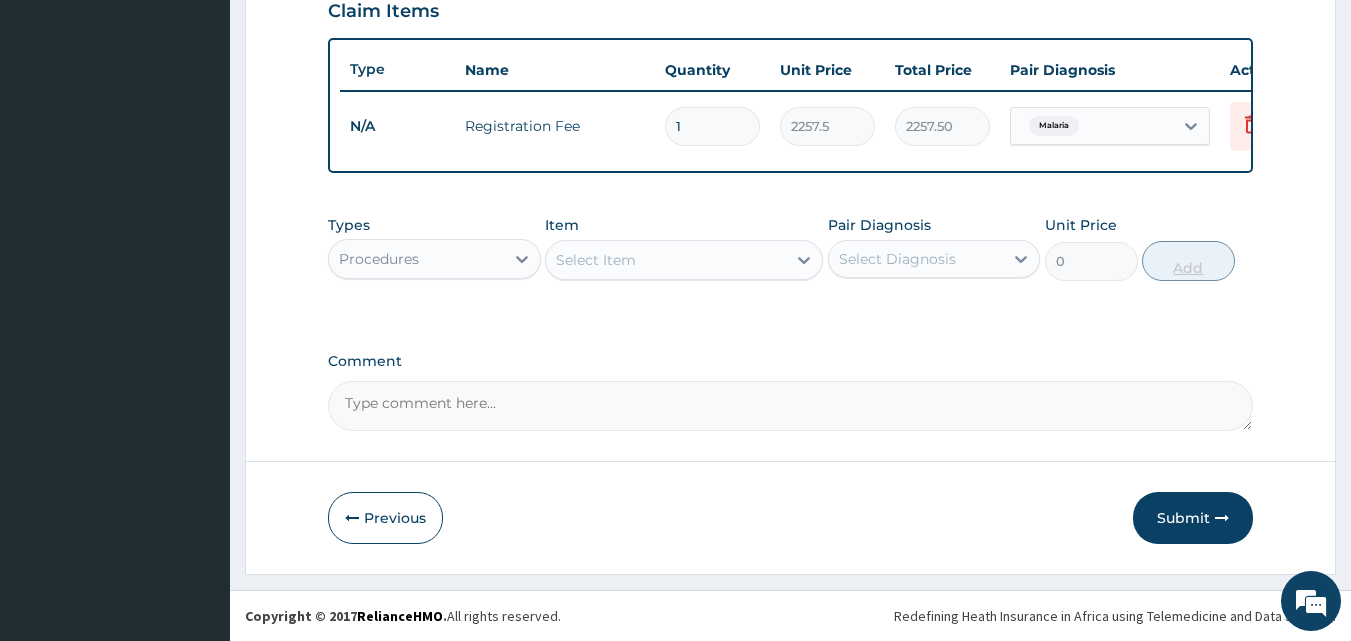 scroll, scrollTop: 721, scrollLeft: 0, axis: vertical 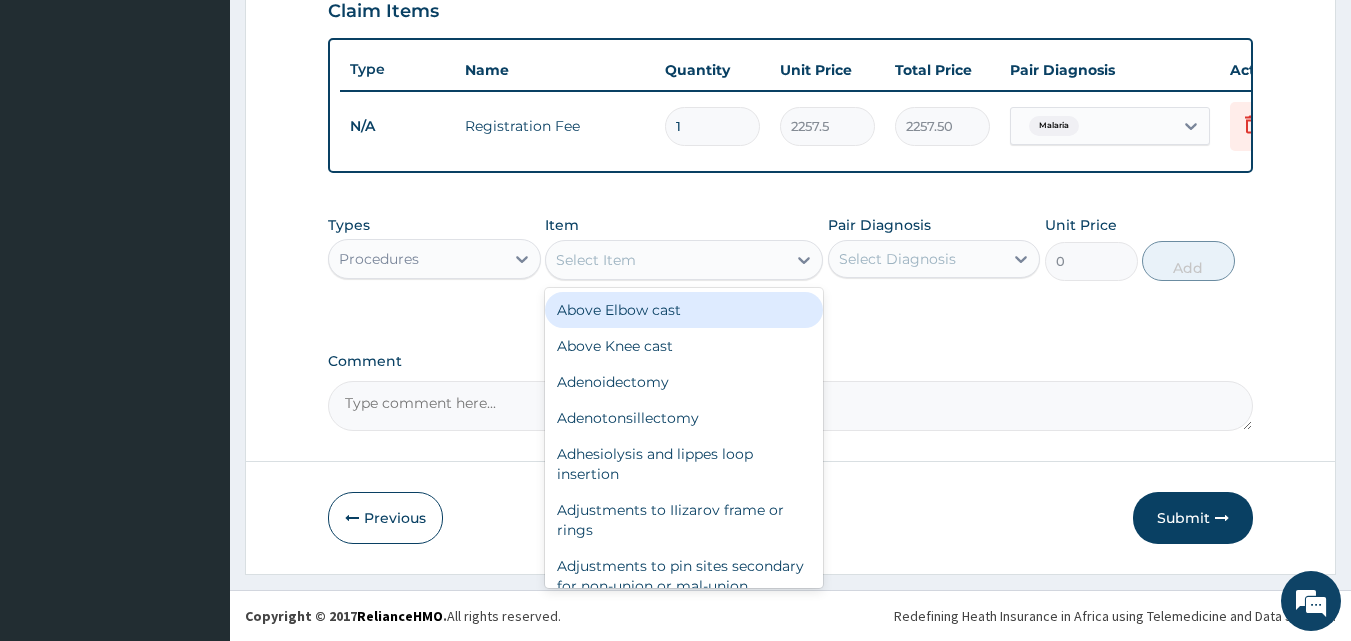 click on "Select Item" at bounding box center (666, 260) 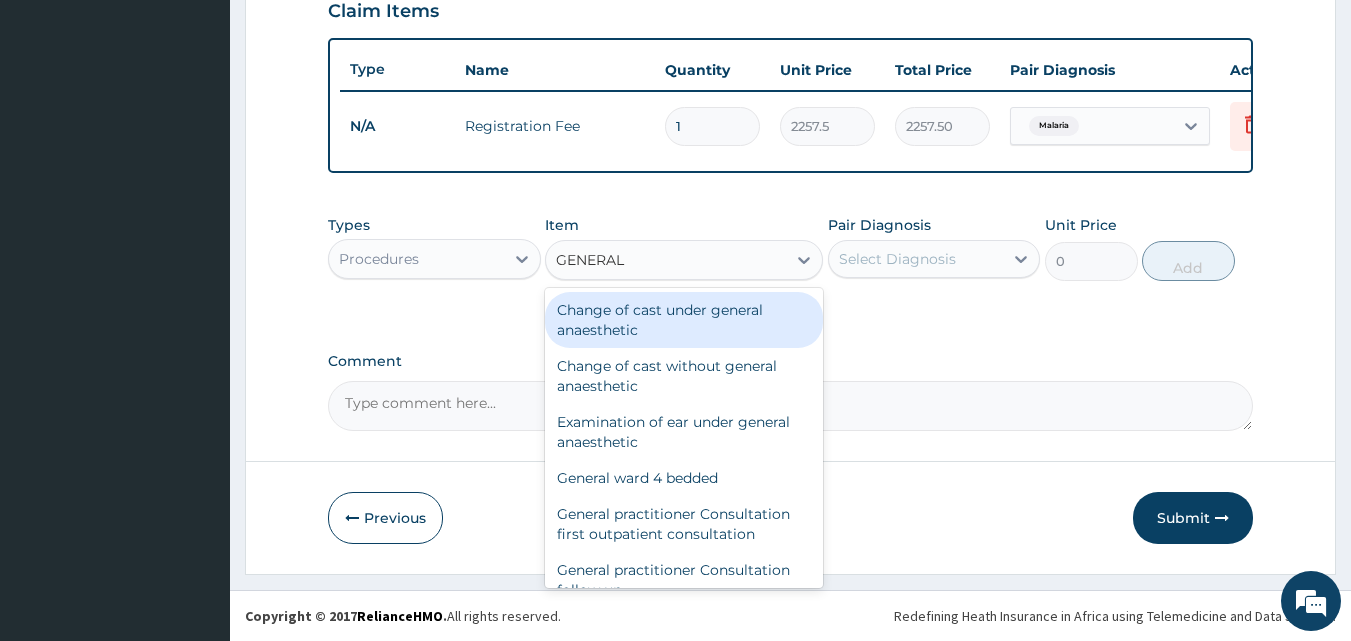 type on "GENERAL" 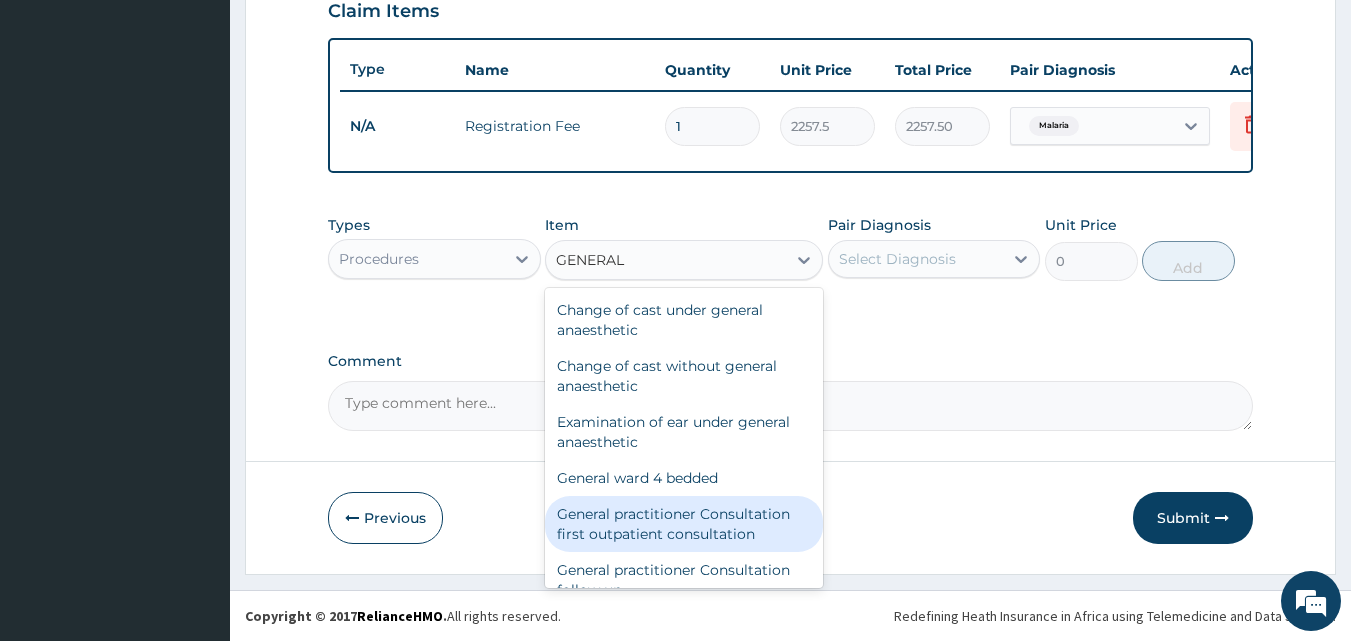 click on "General practitioner Consultation first outpatient consultation" at bounding box center (684, 524) 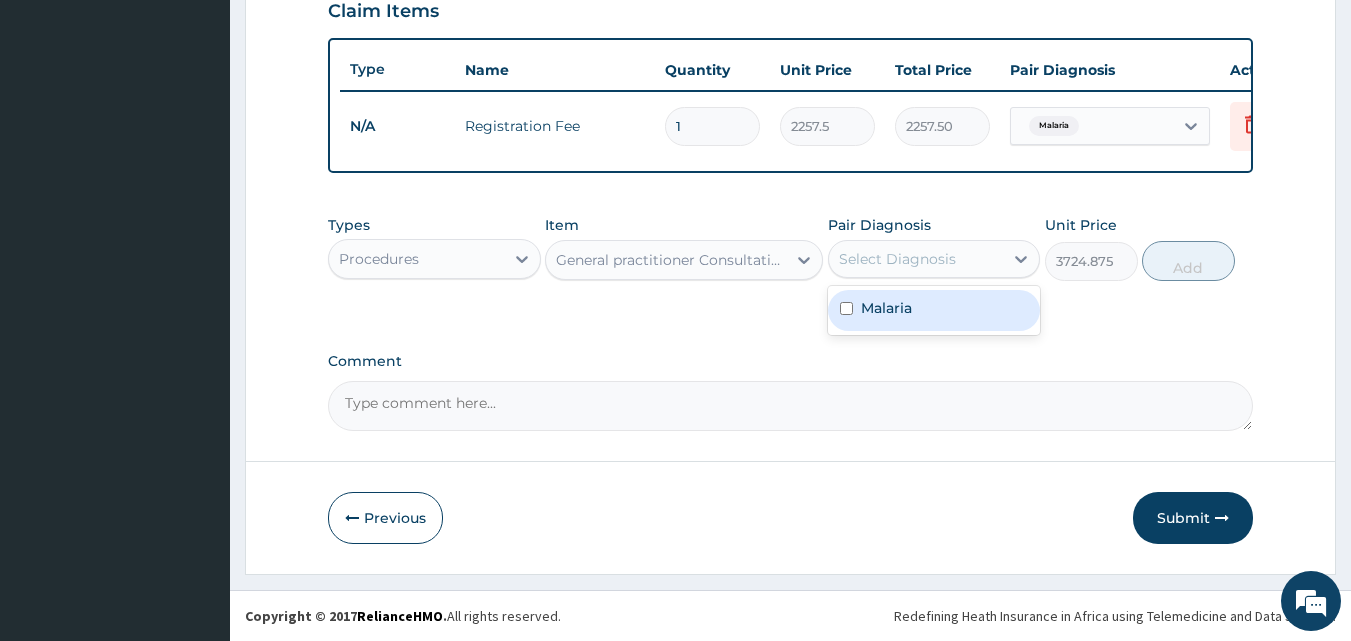 click on "Select Diagnosis" at bounding box center (897, 259) 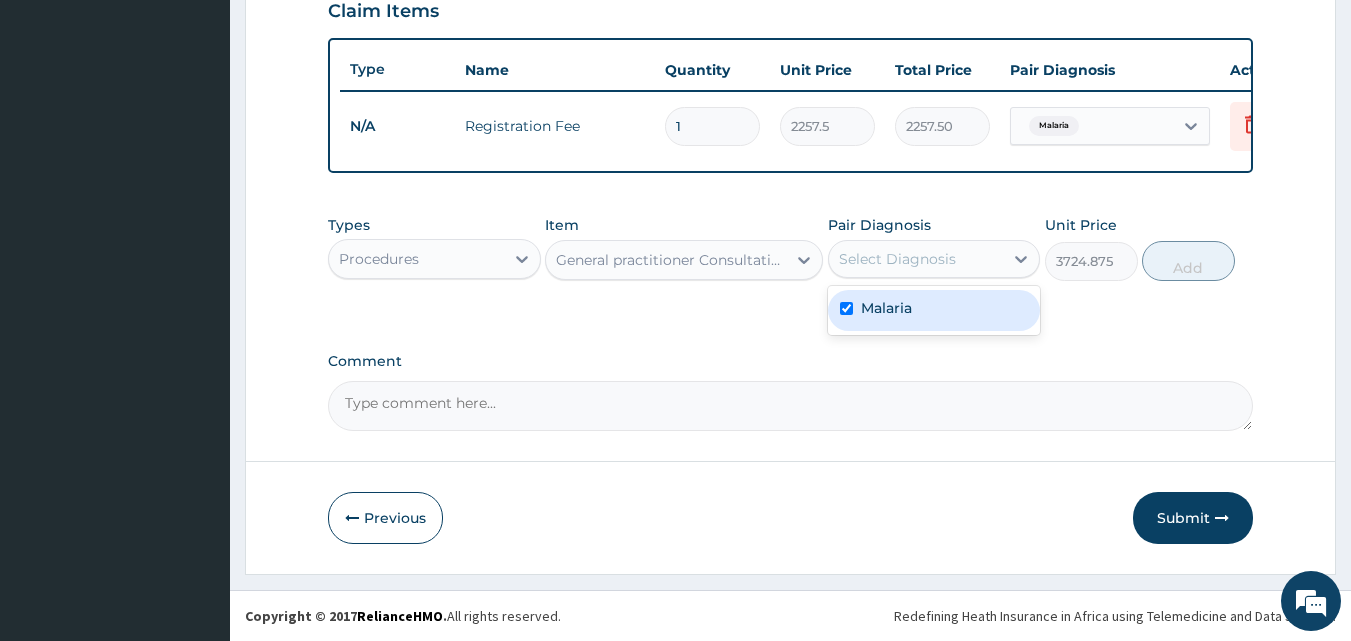 checkbox on "true" 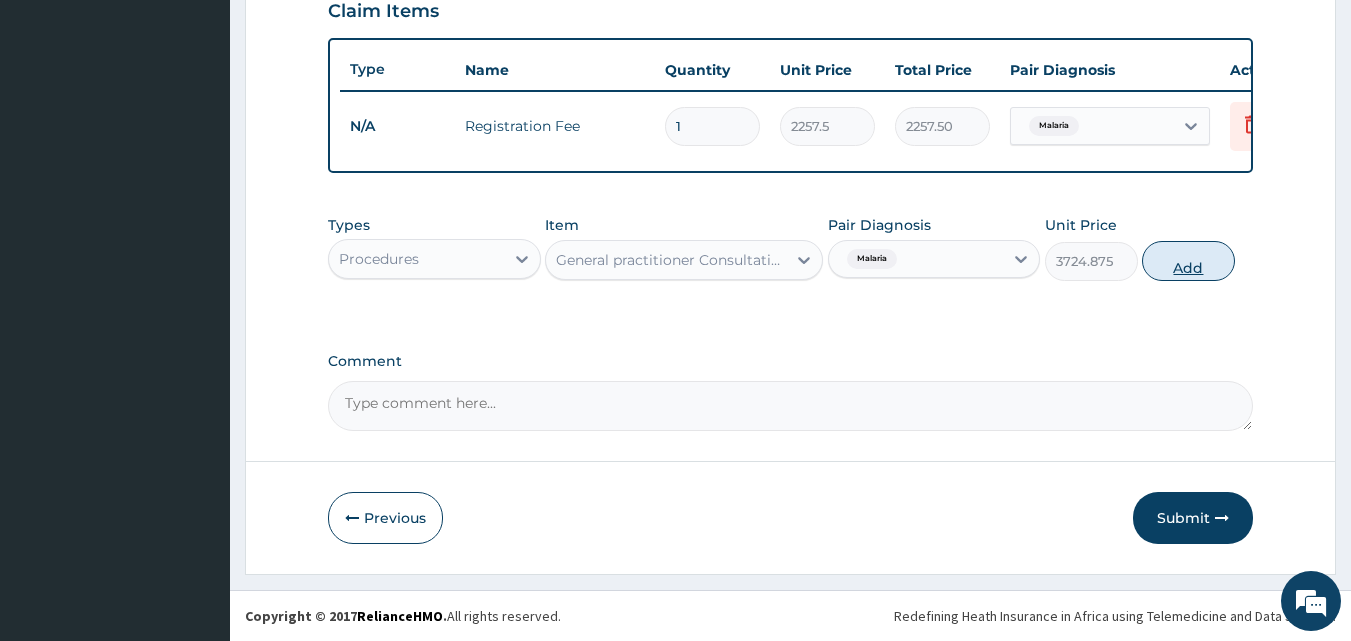 click on "Add" at bounding box center [1188, 261] 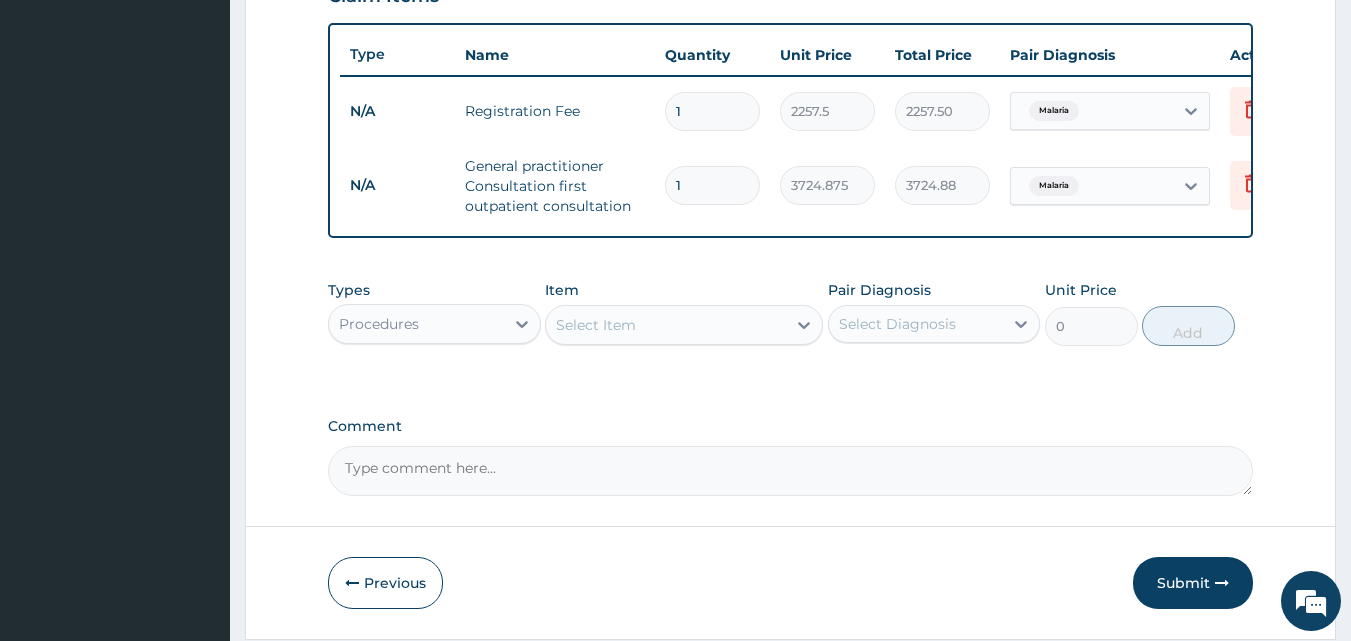 click on "Procedures" at bounding box center [416, 324] 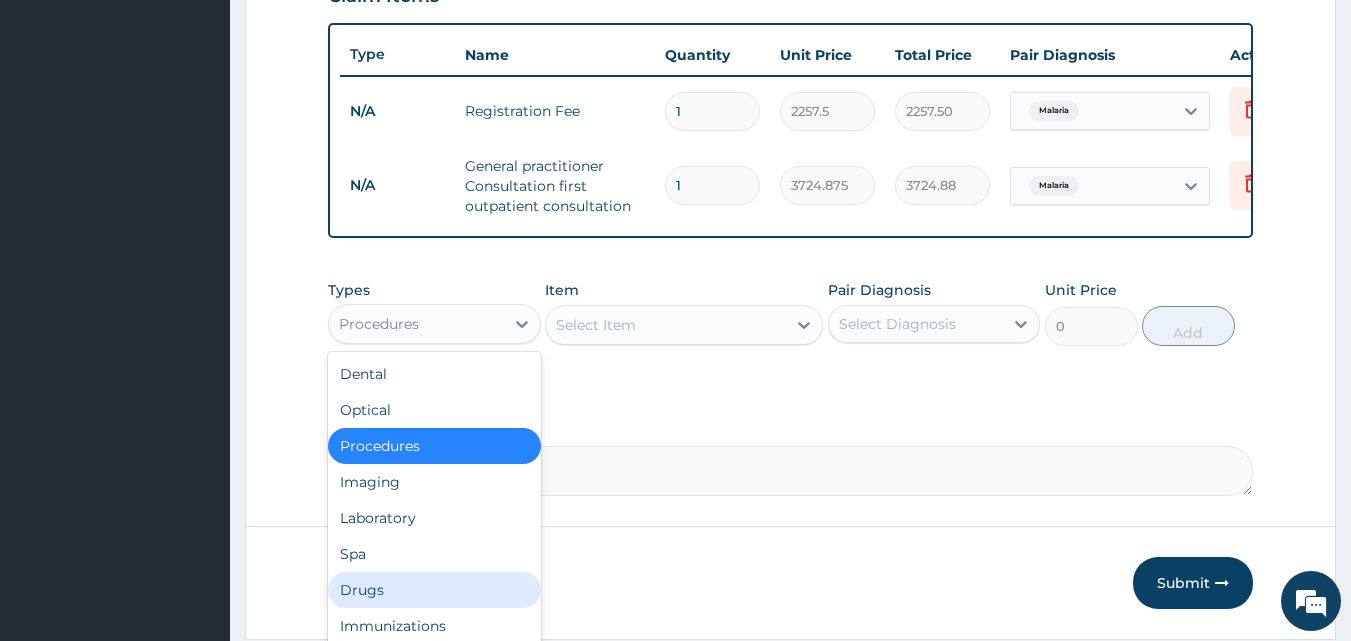 click on "Drugs" at bounding box center [434, 590] 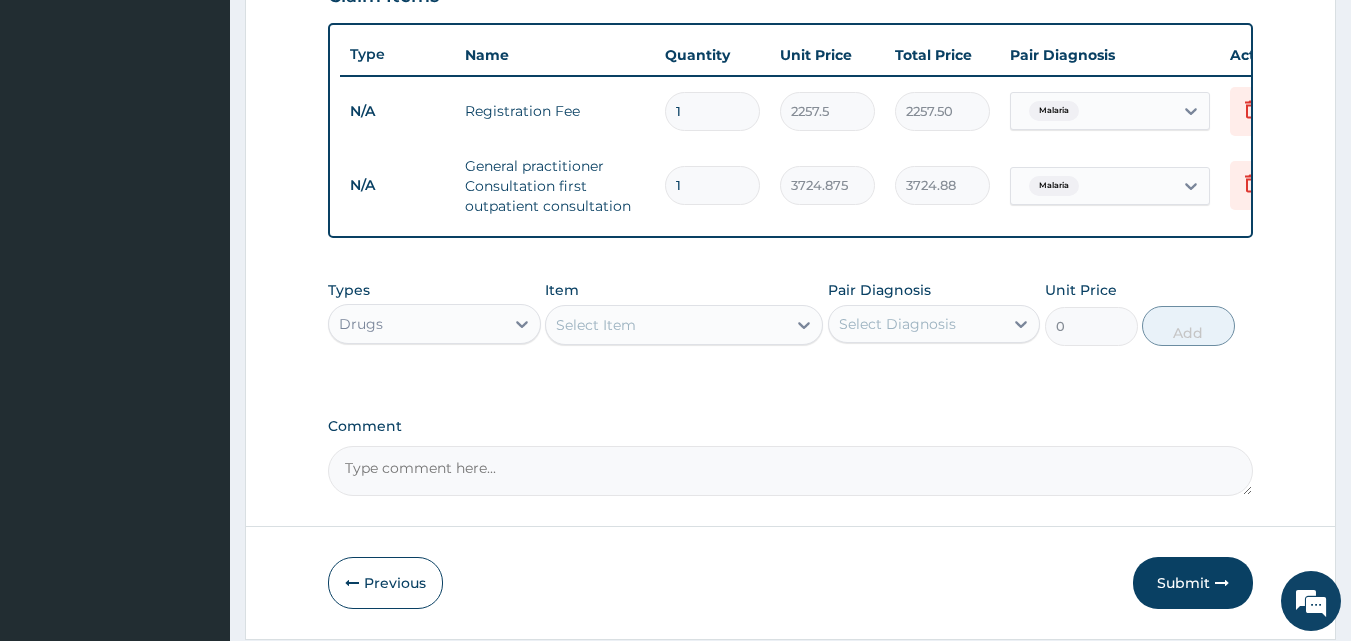 click on "Select Item" at bounding box center [666, 325] 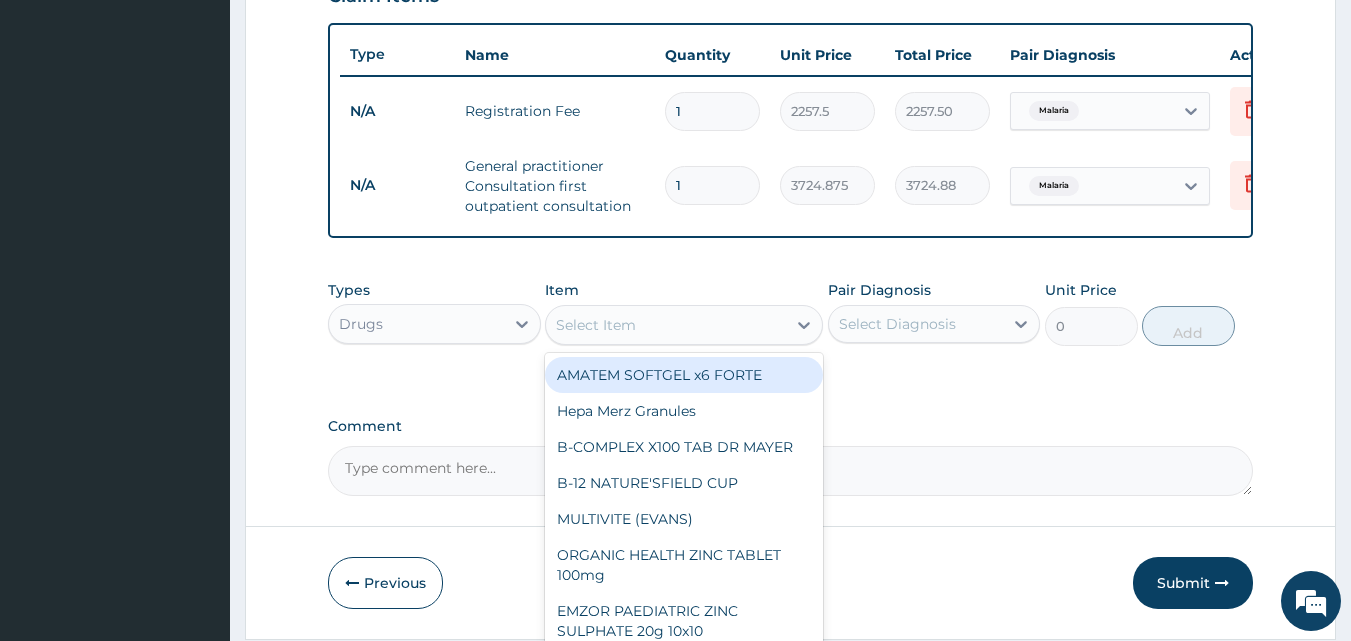 type on "K" 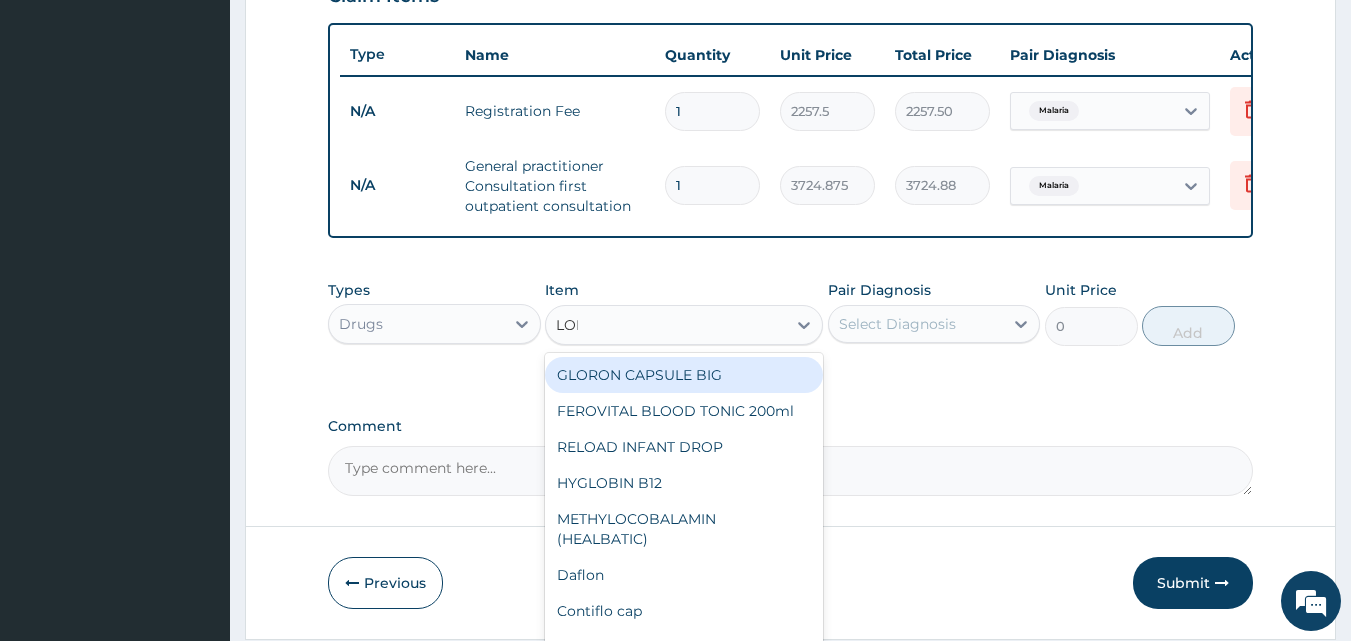type on "LONA" 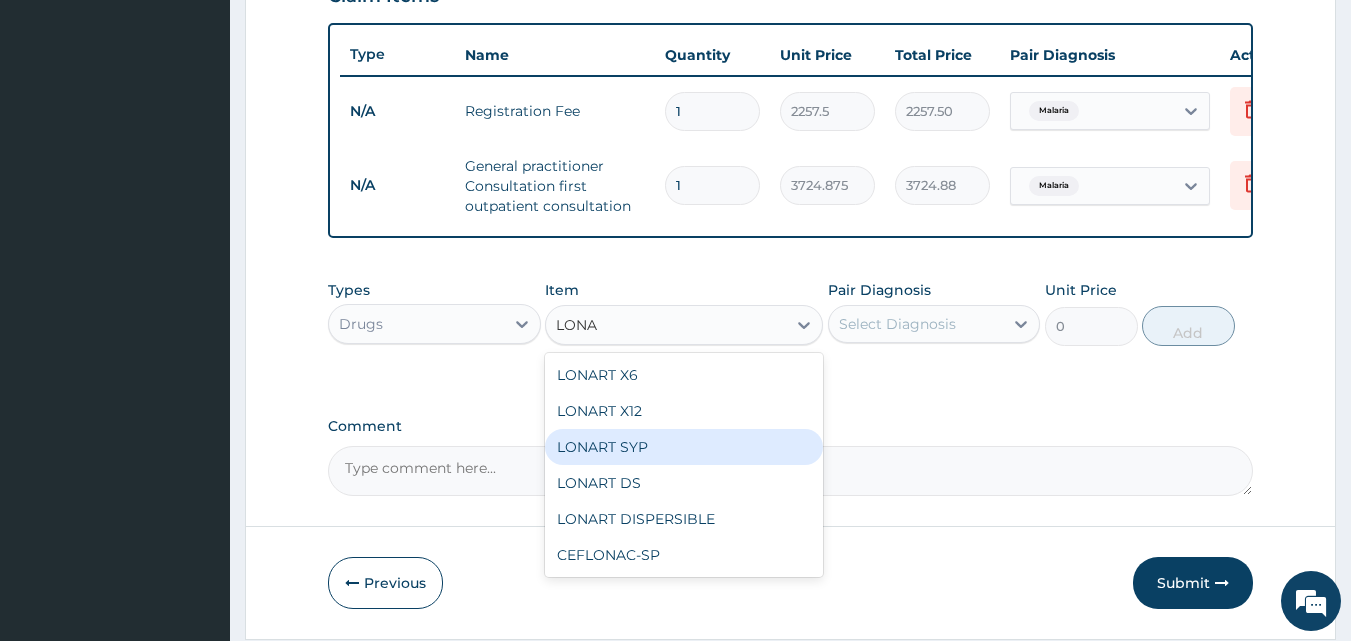 click on "LONART SYP" at bounding box center [684, 447] 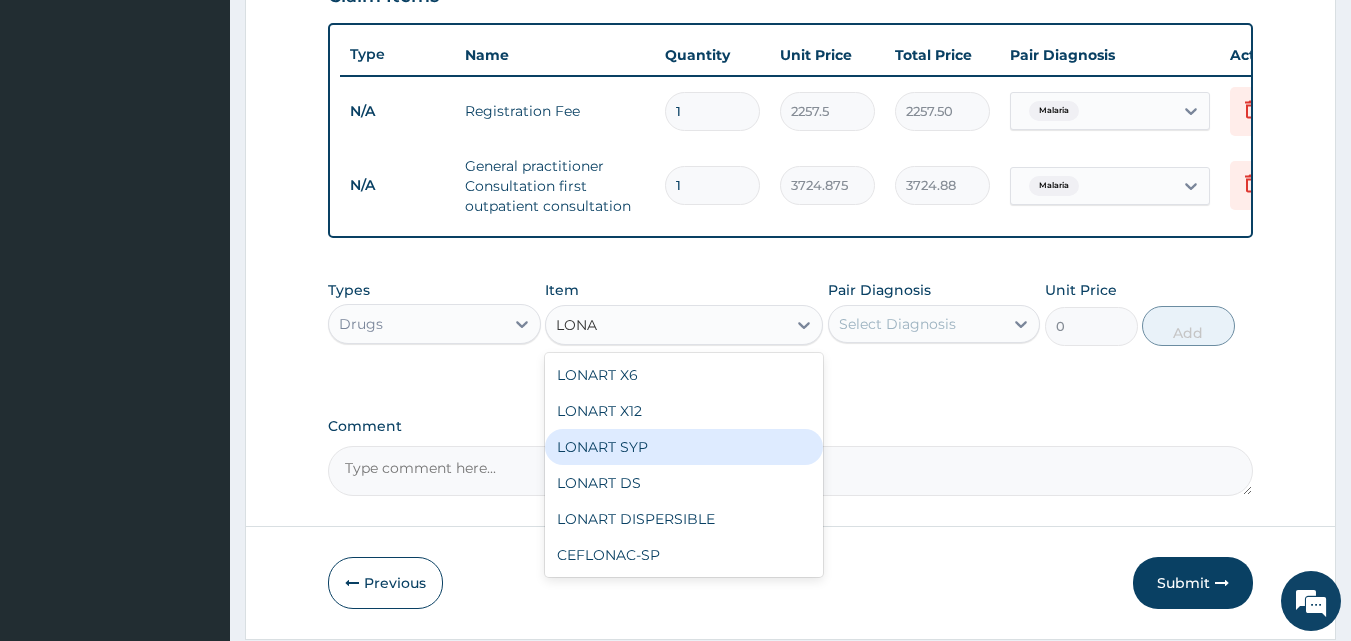 type 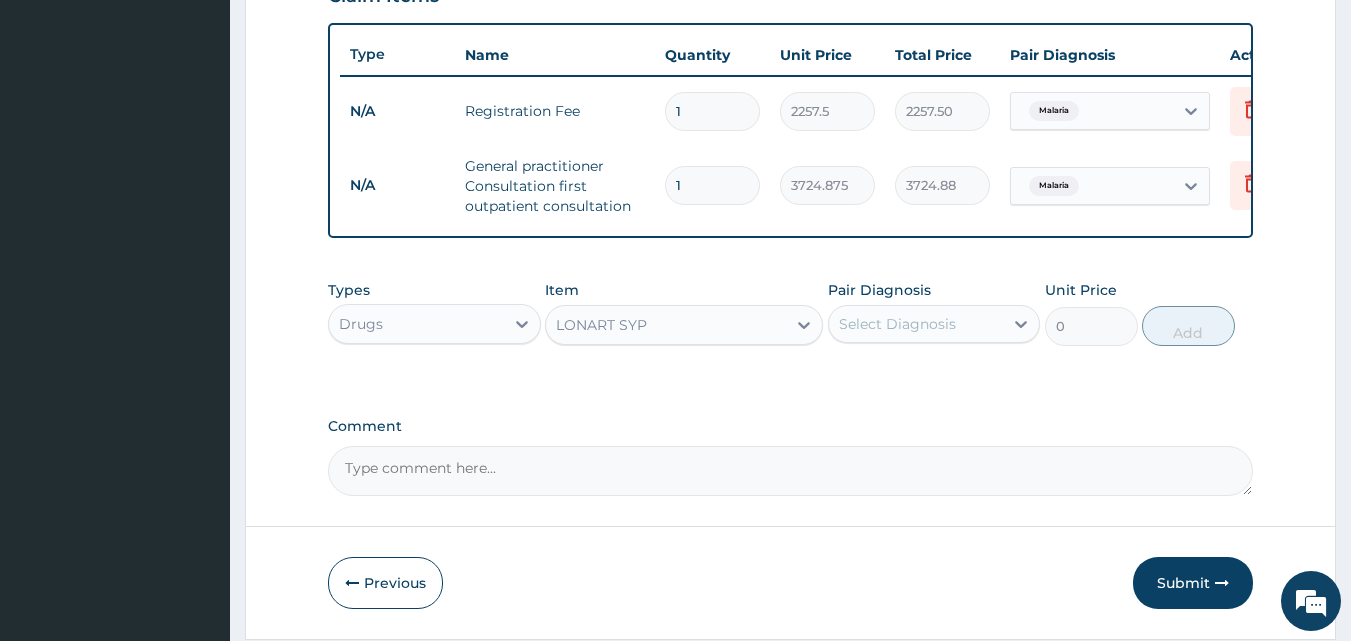 click on "Select Diagnosis" at bounding box center (897, 324) 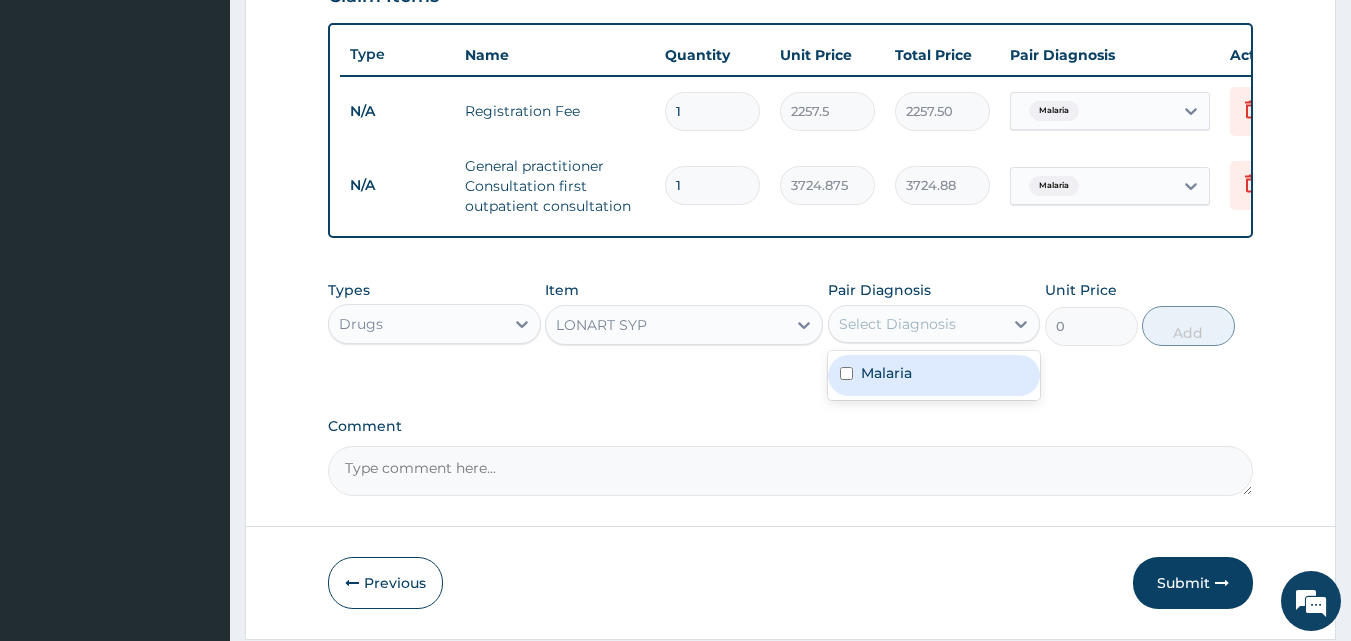 click at bounding box center [846, 373] 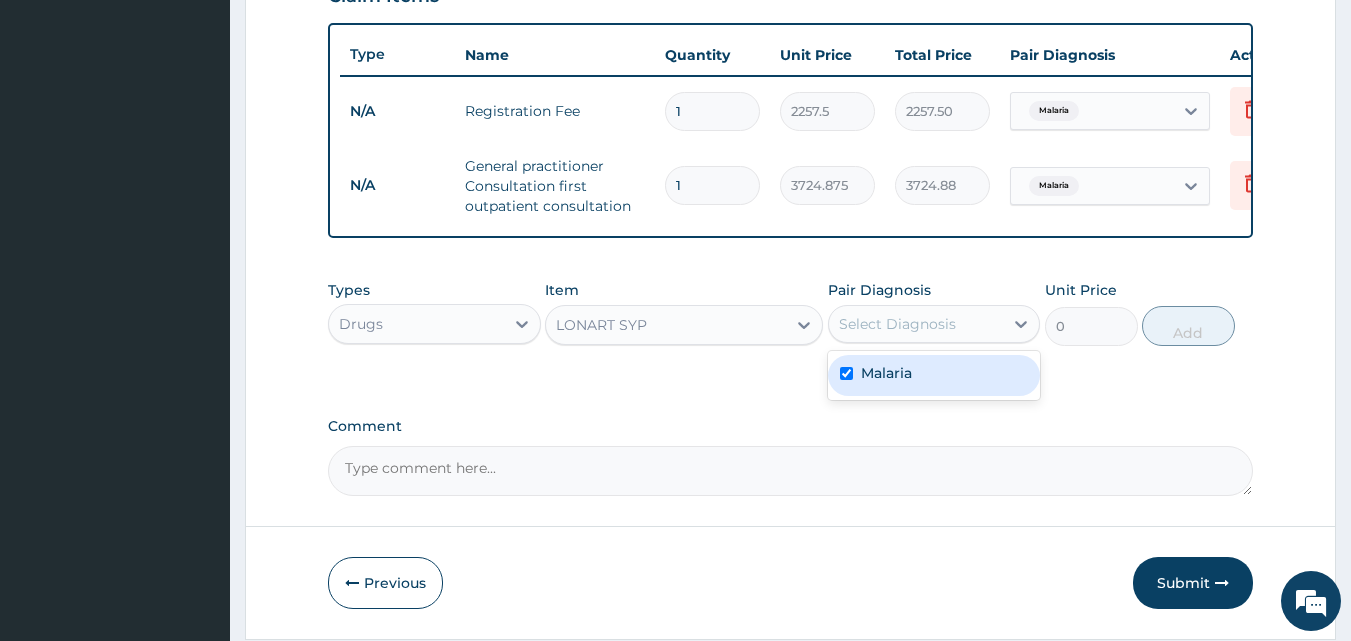 checkbox on "true" 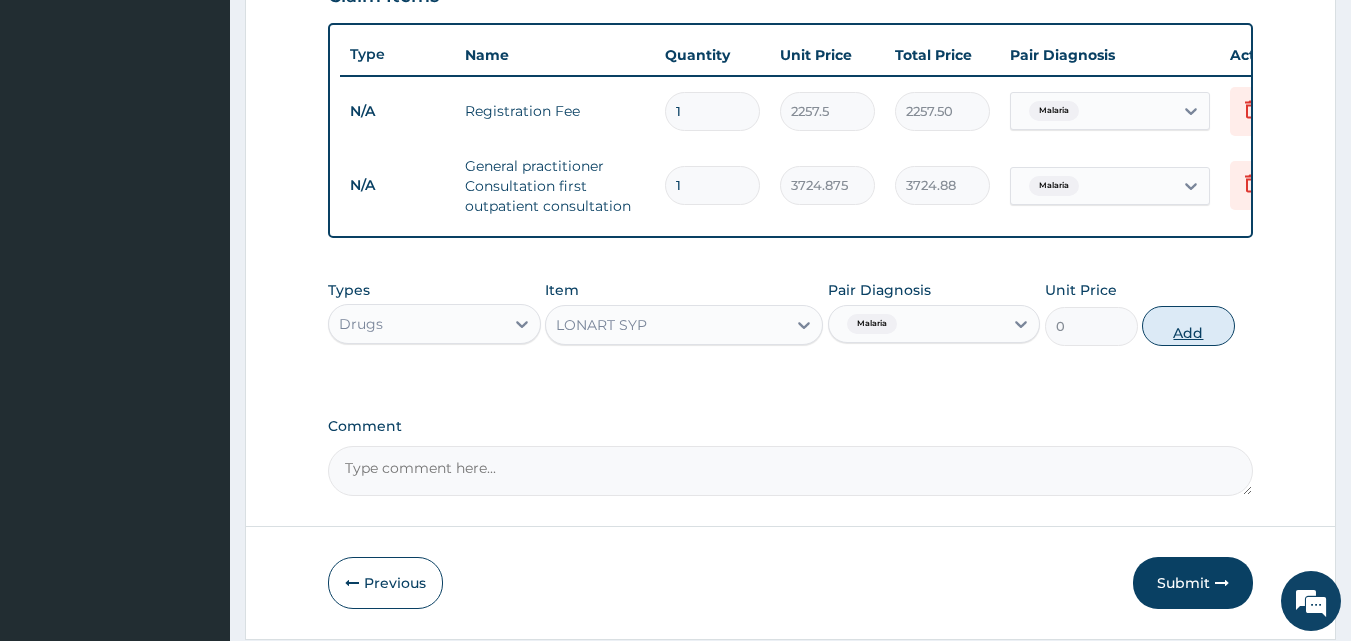 click on "Add" at bounding box center [1188, 326] 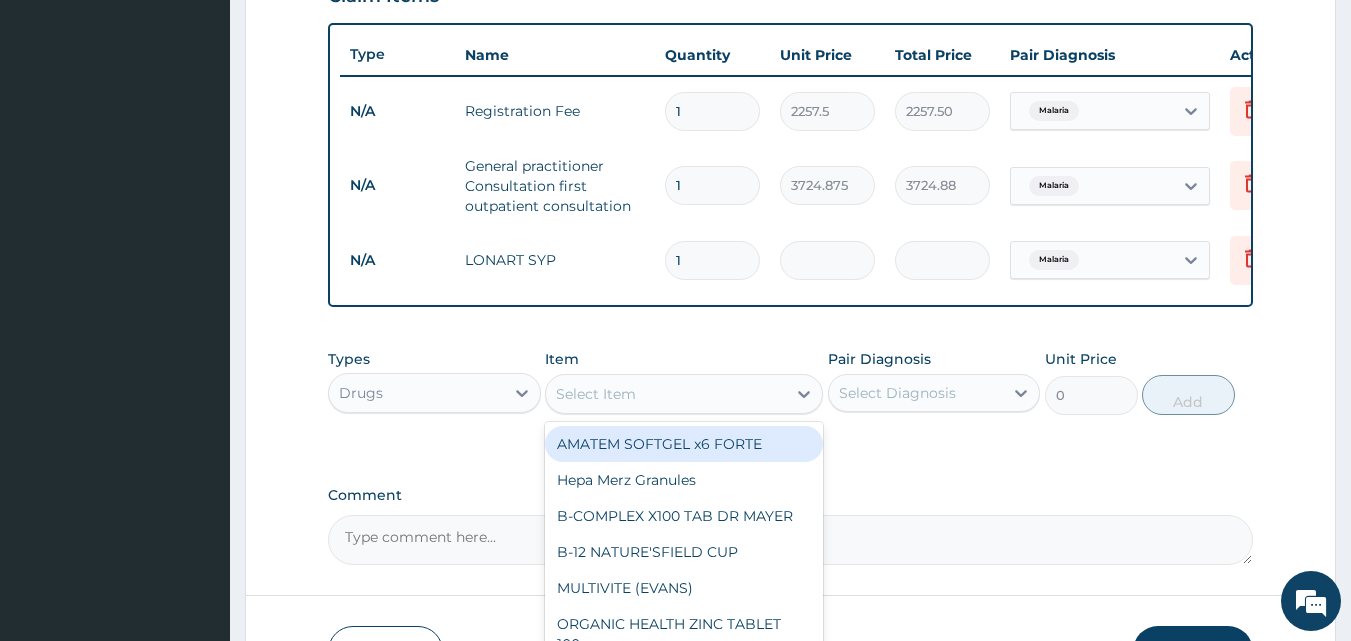 click on "Select Item" at bounding box center (666, 394) 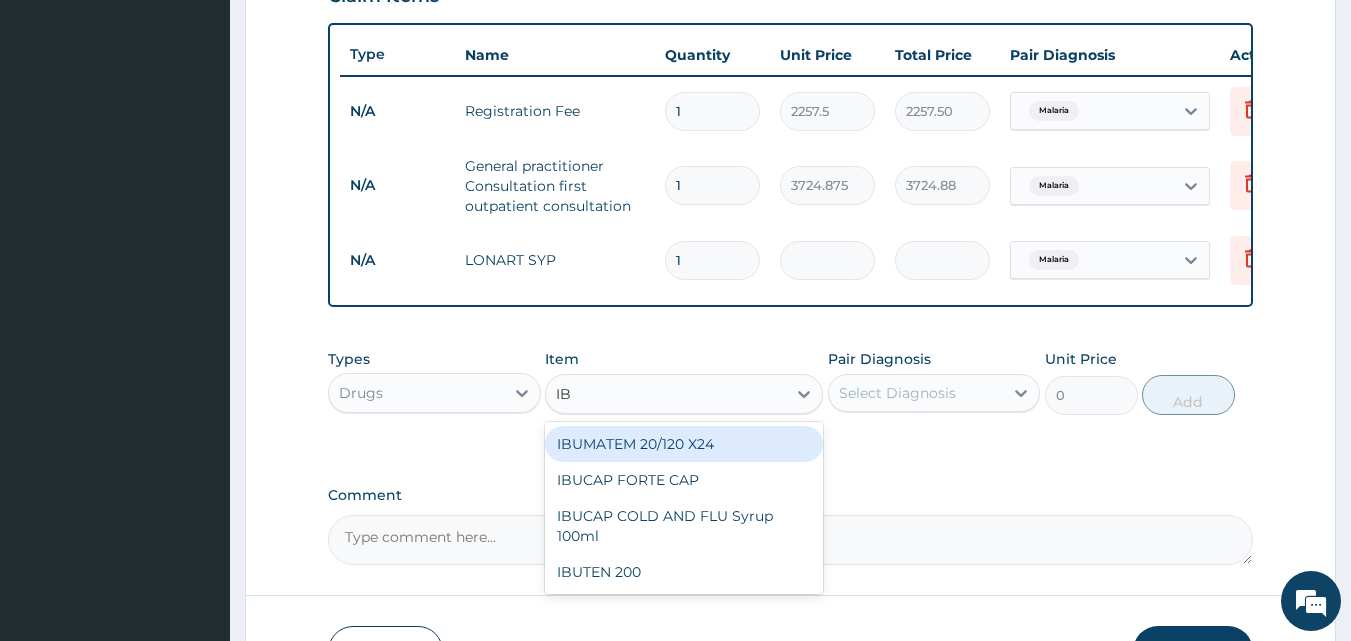 type on "IBU" 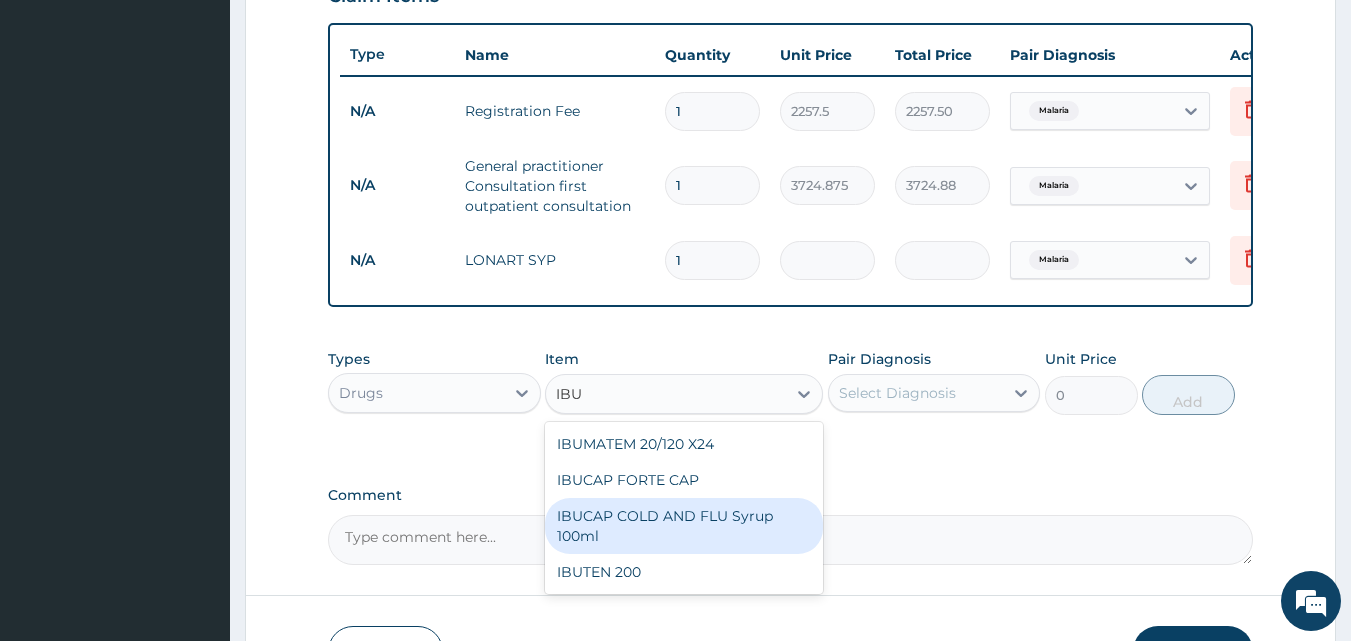 click on "IBUCAP COLD AND FLU Syrup 100ml" at bounding box center [684, 526] 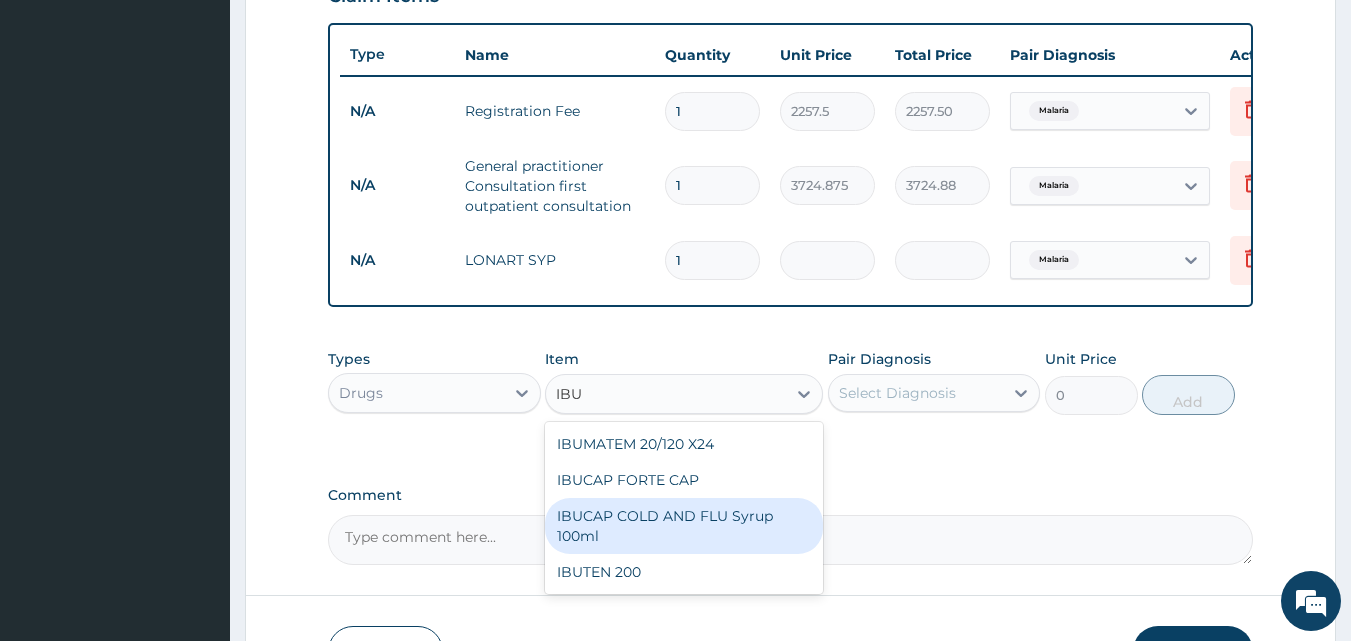 type 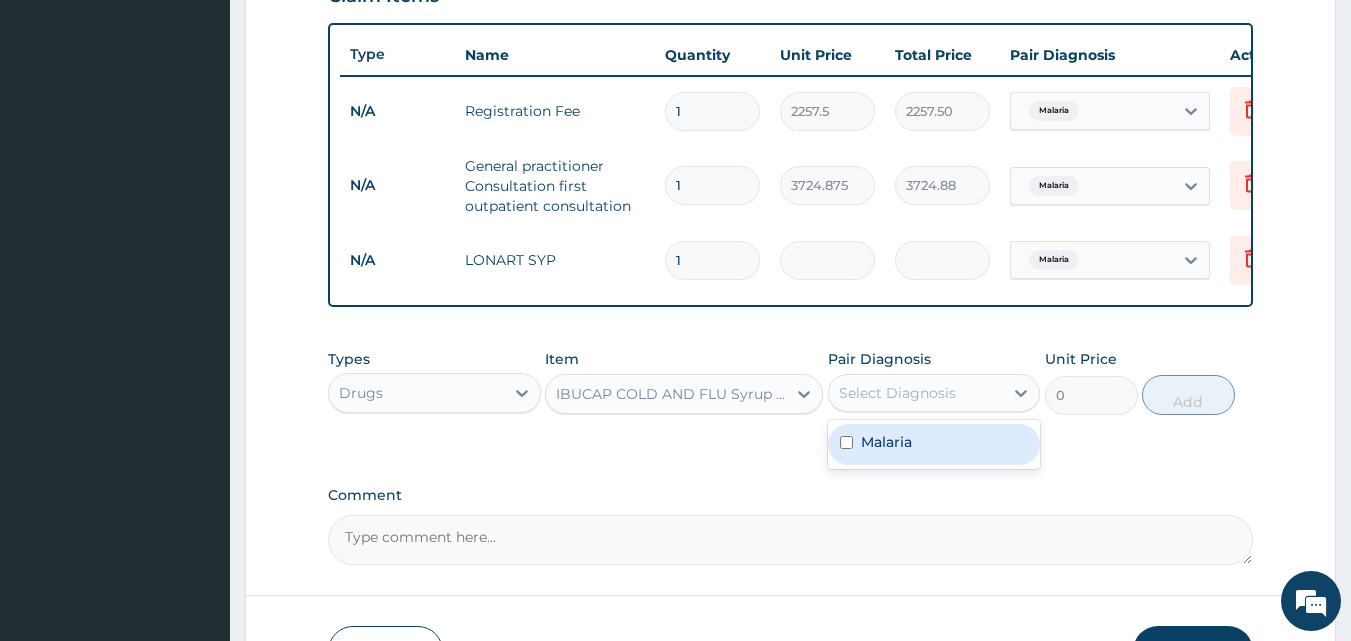 click on "Select Diagnosis" at bounding box center [934, 393] 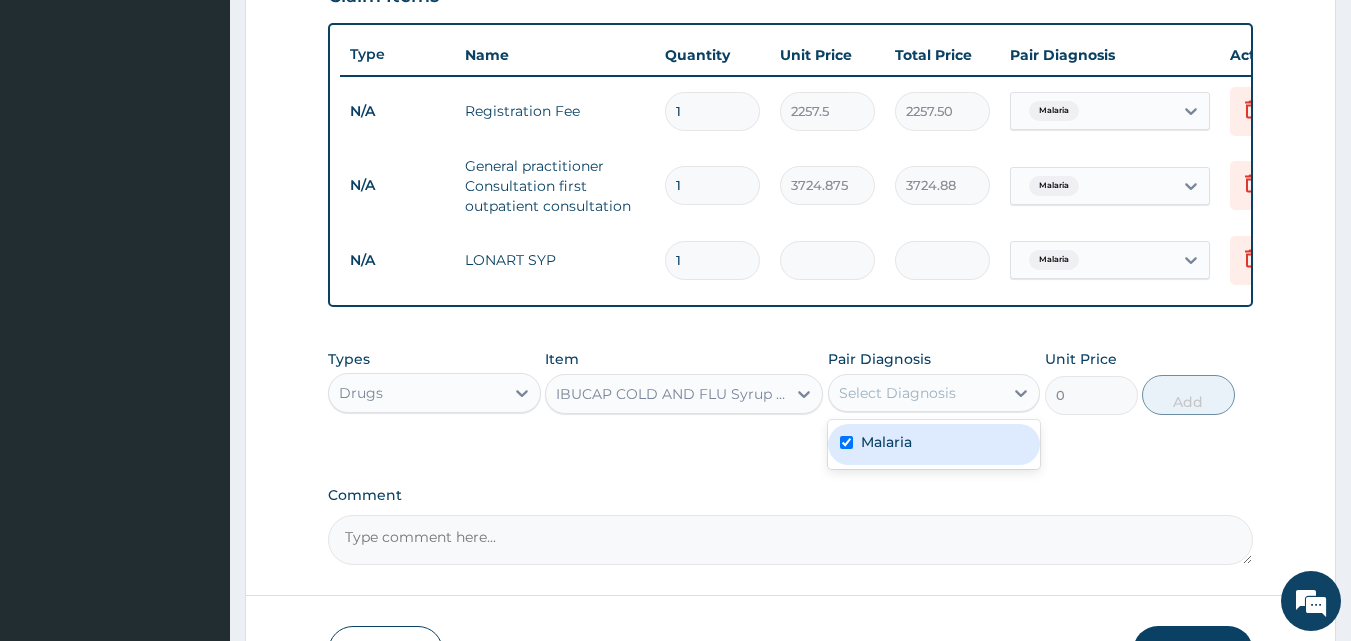 checkbox on "true" 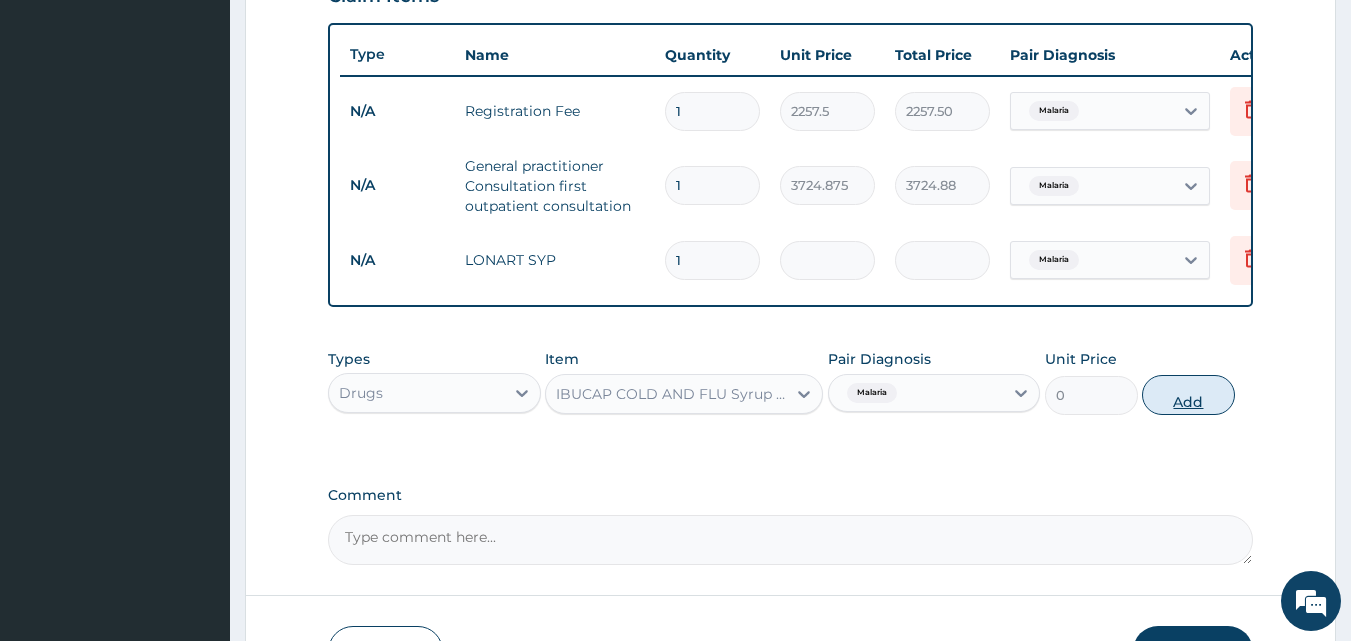 click on "Add" at bounding box center (1188, 395) 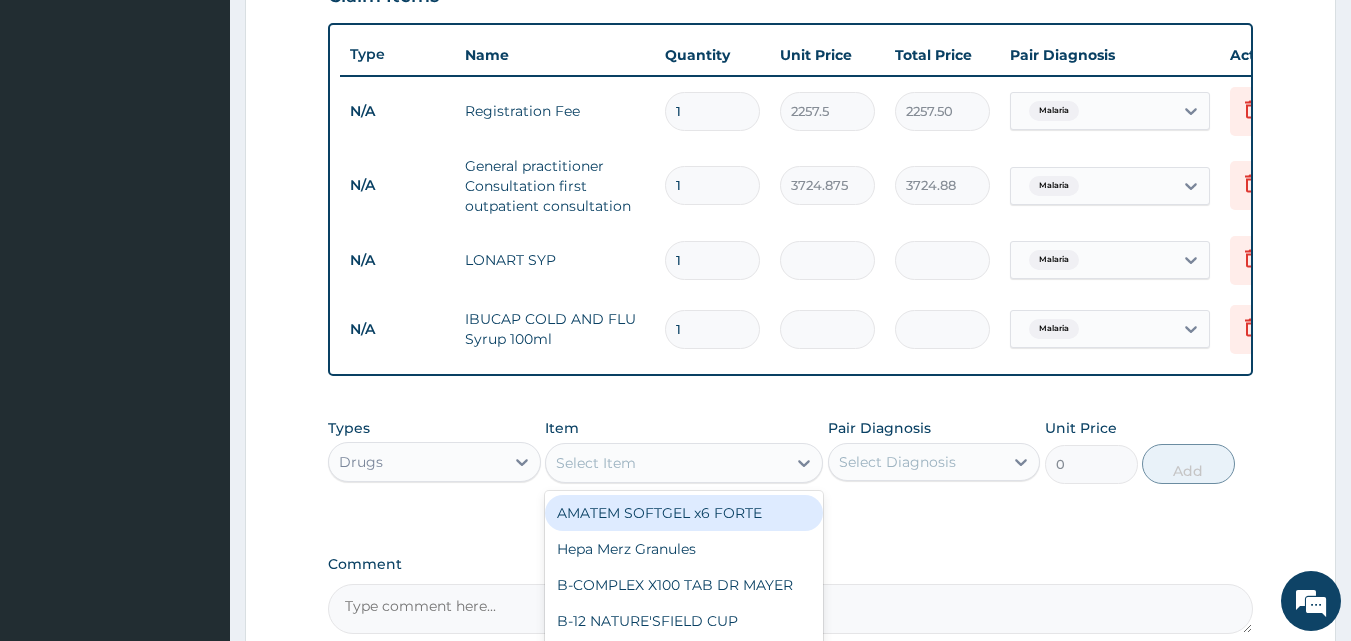 click on "Select Item" at bounding box center [596, 463] 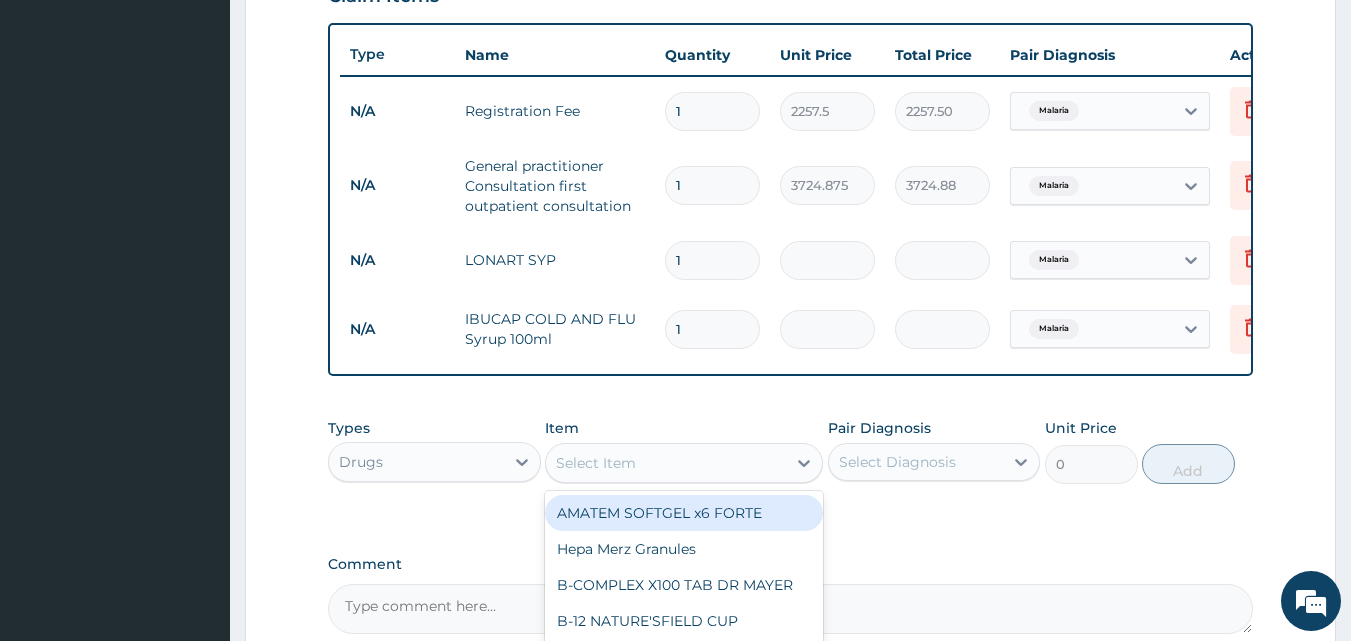 type on "A" 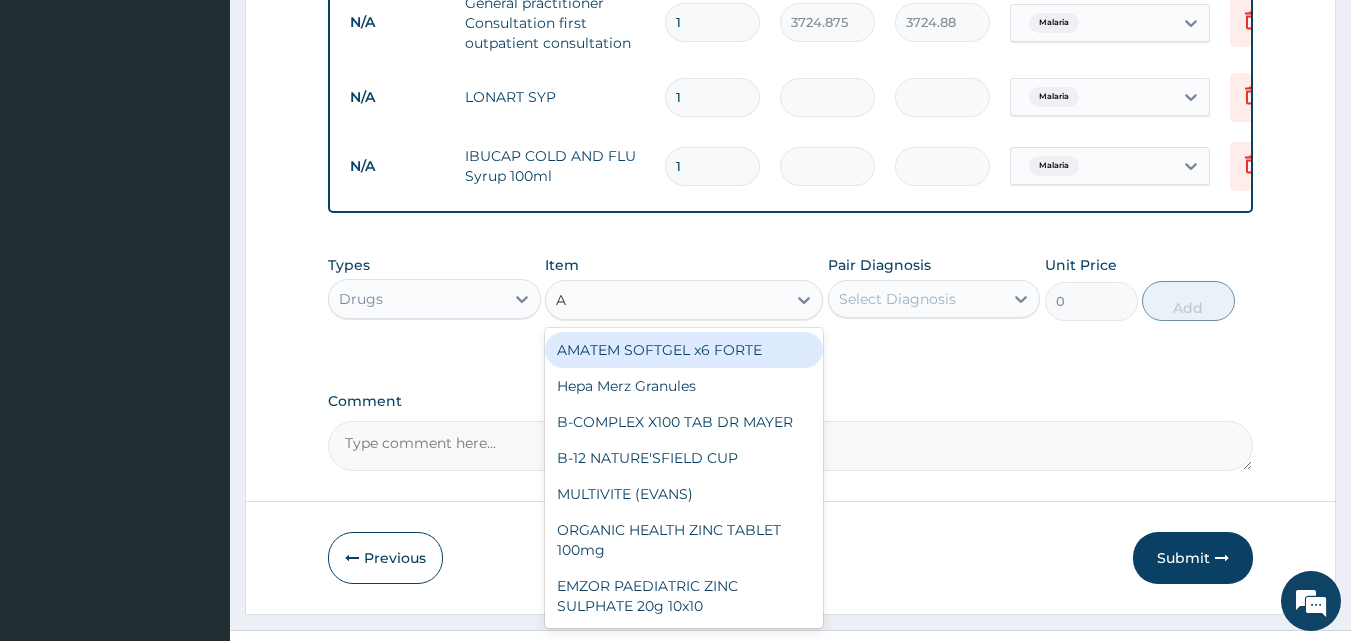 scroll, scrollTop: 939, scrollLeft: 0, axis: vertical 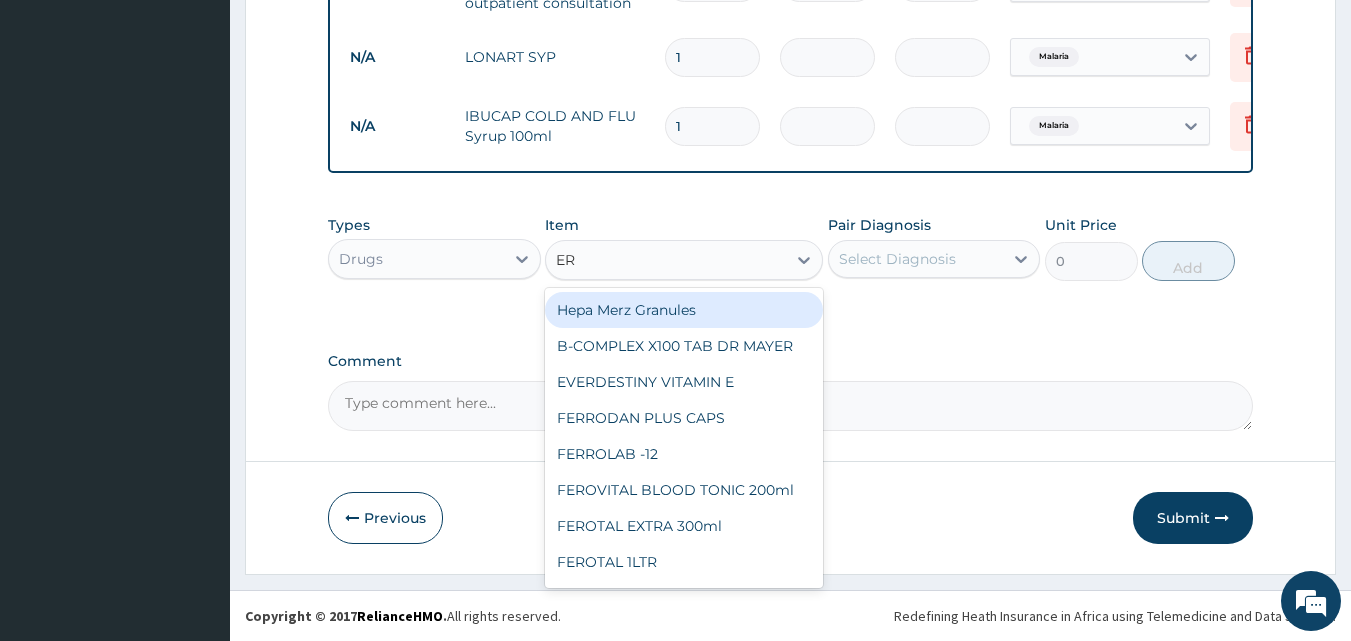 type on "ERY" 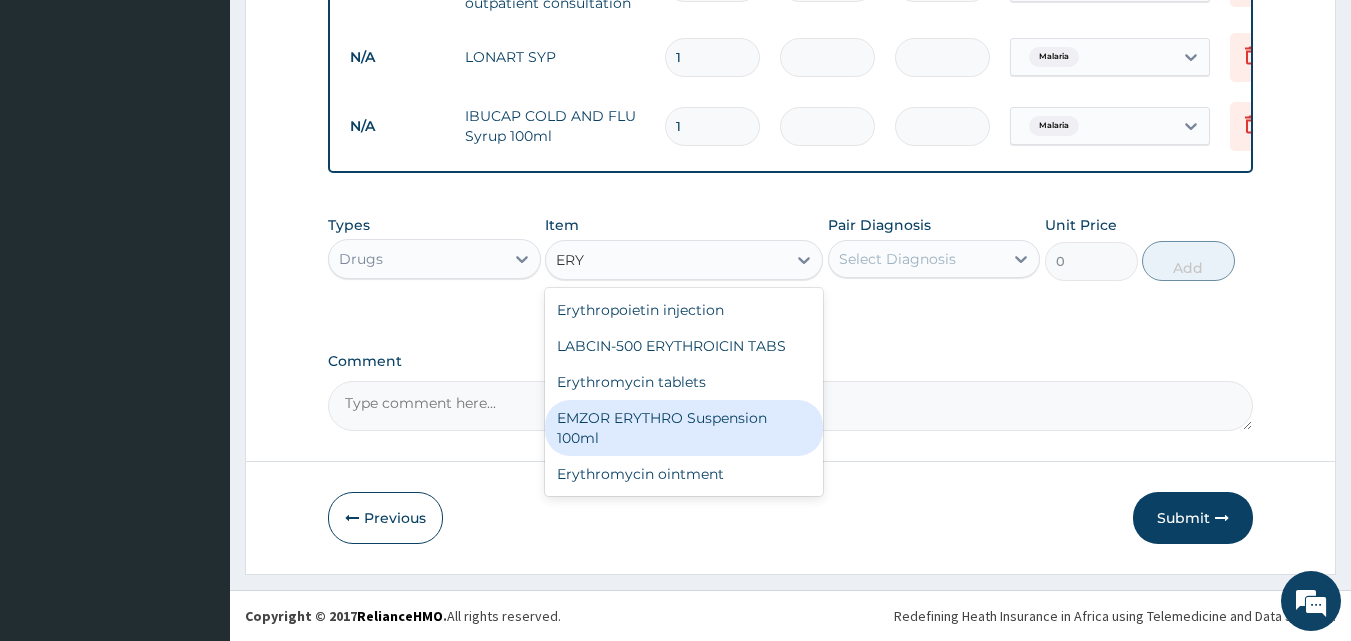 click on "EMZOR ERYTHRO Suspension 100ml" at bounding box center (684, 428) 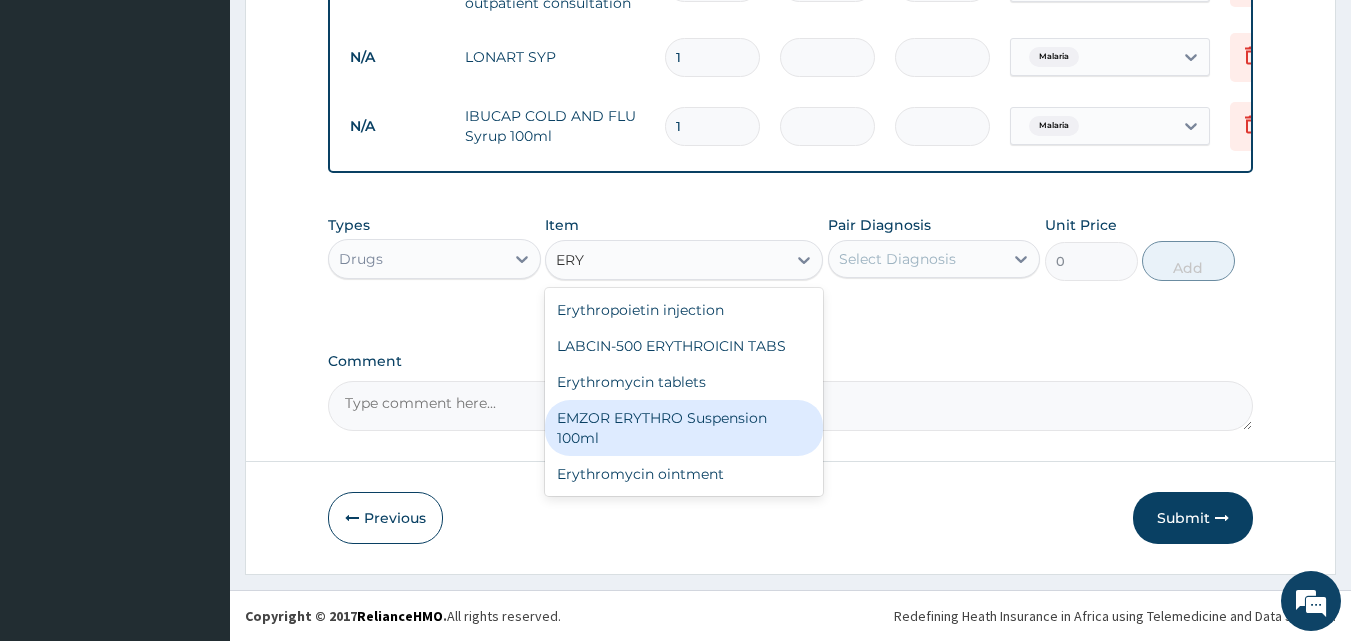 type 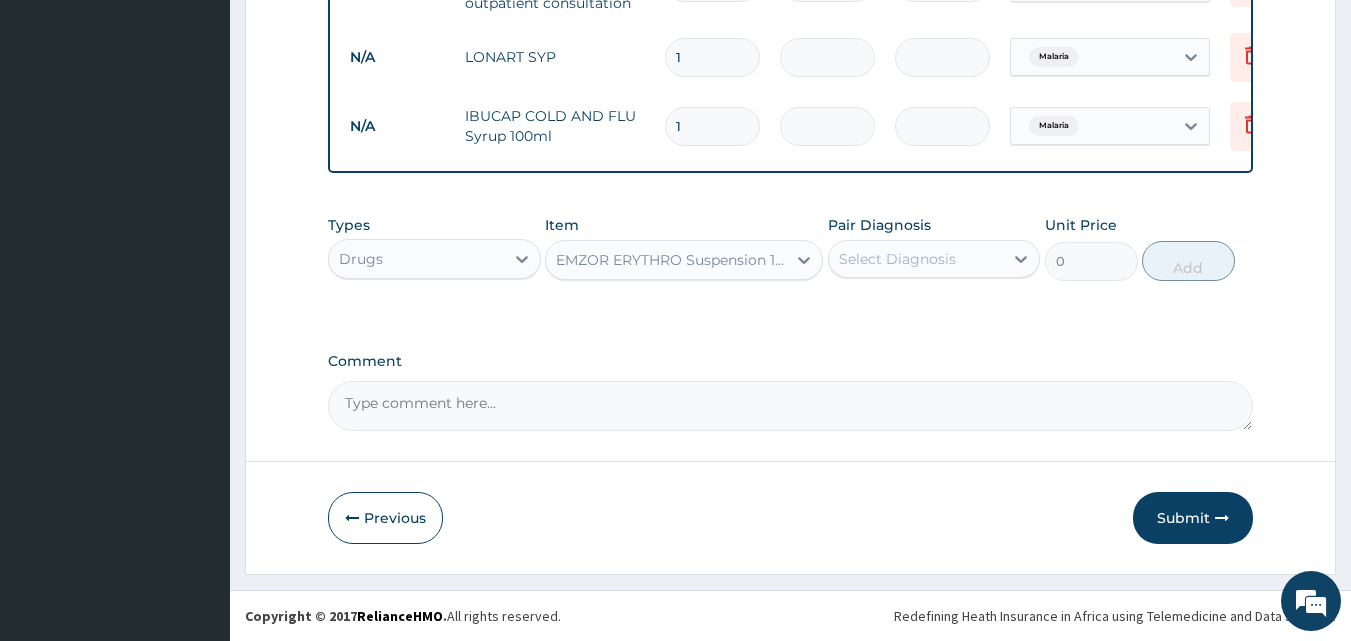 scroll, scrollTop: 379, scrollLeft: 0, axis: vertical 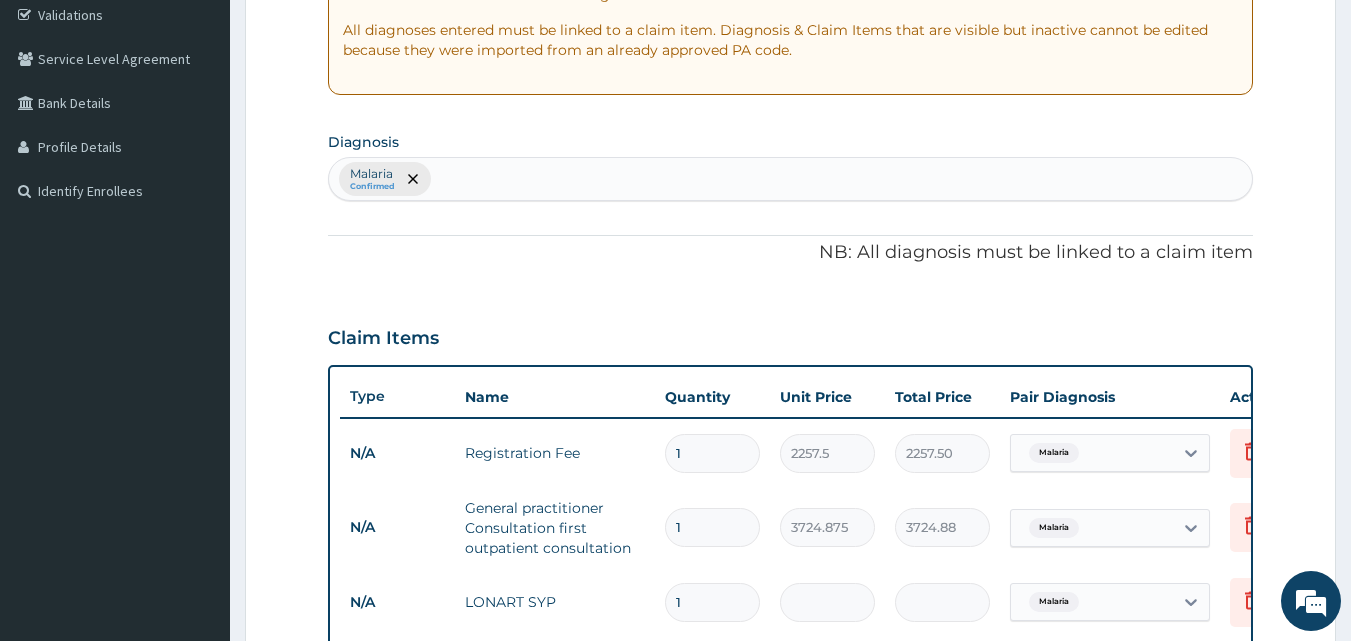 click on "Malaria Confirmed" at bounding box center [791, 179] 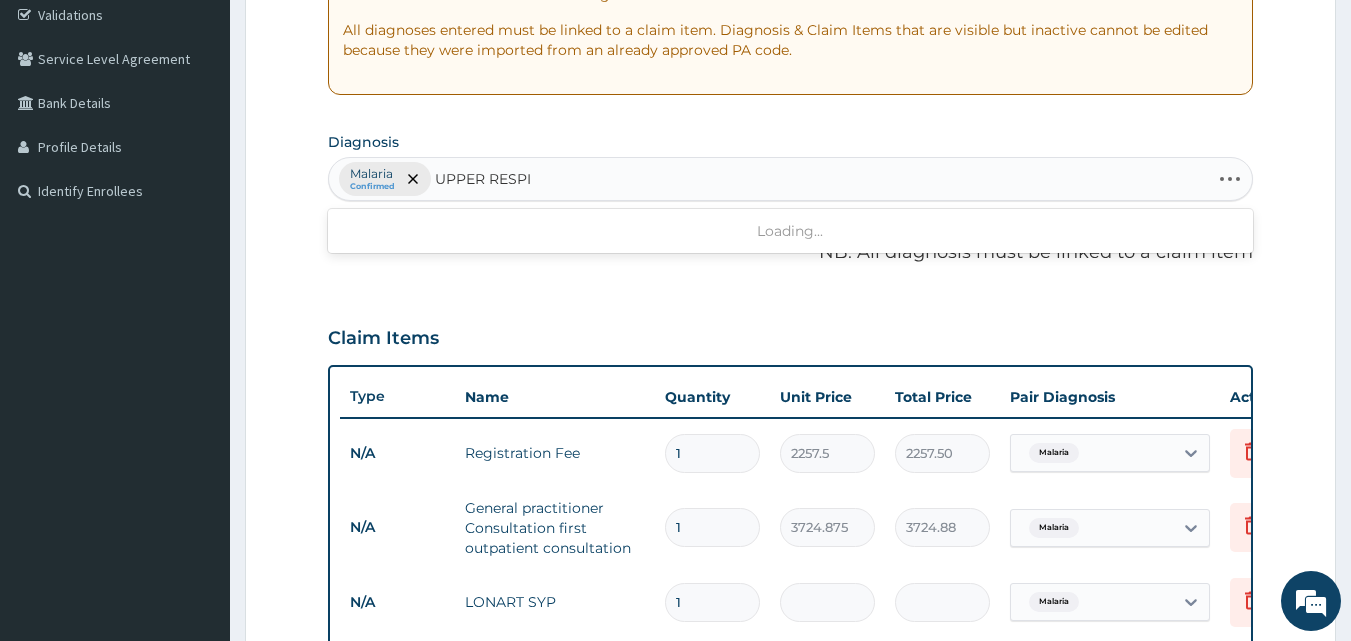 type on "UPPER RESPIR" 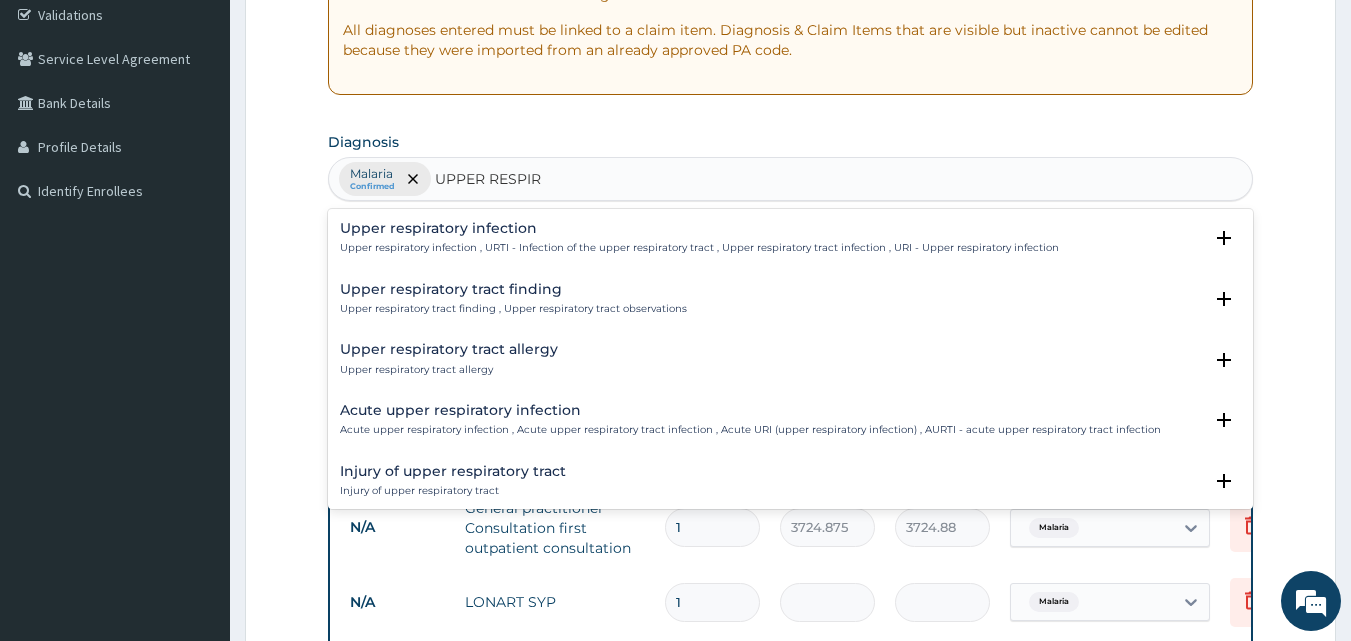 click on "Upper respiratory infection" at bounding box center (699, 228) 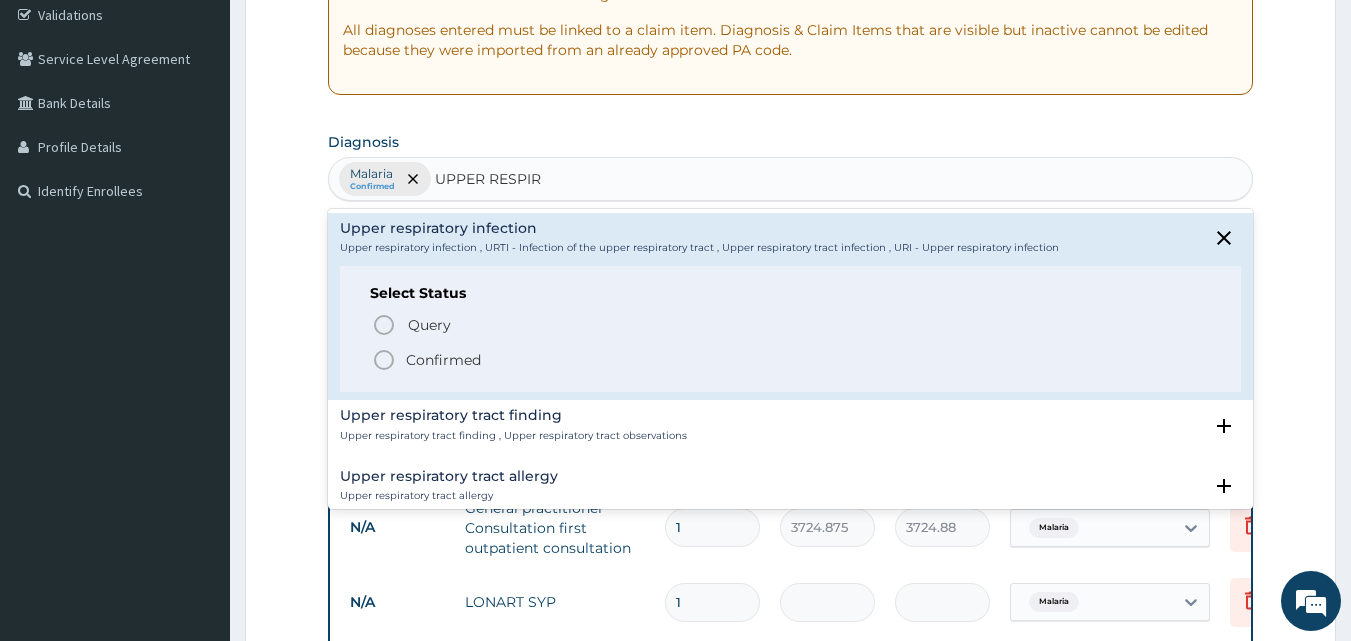 click 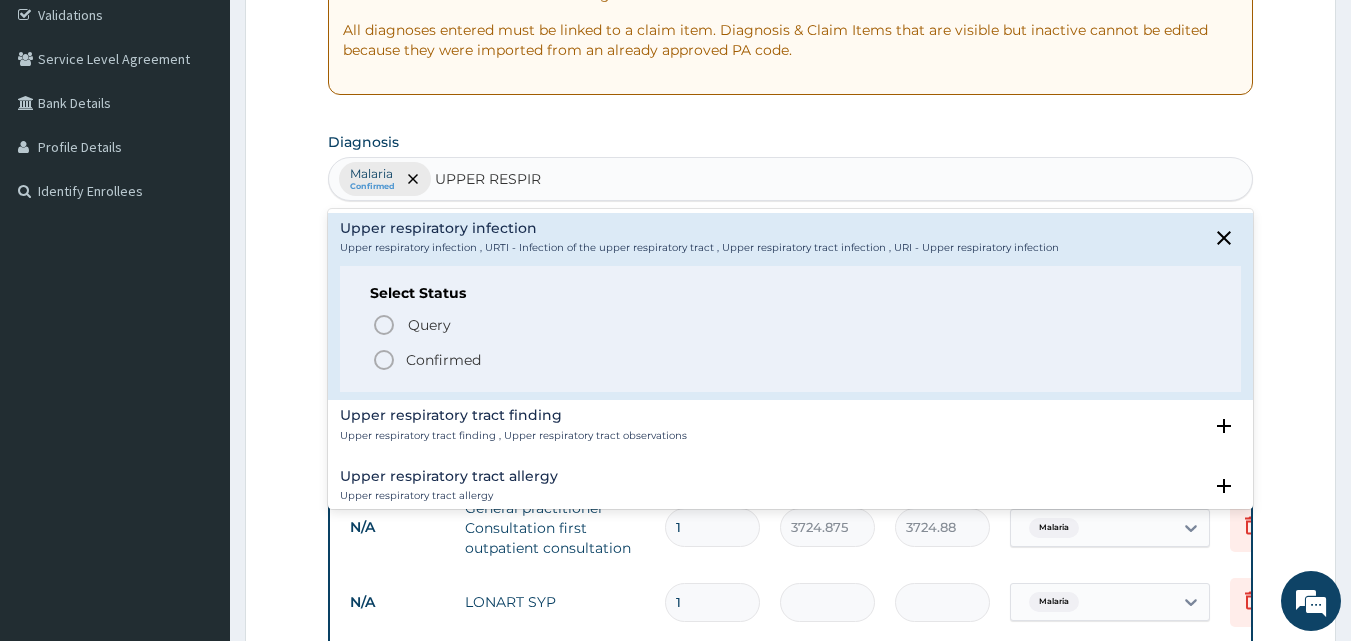 type 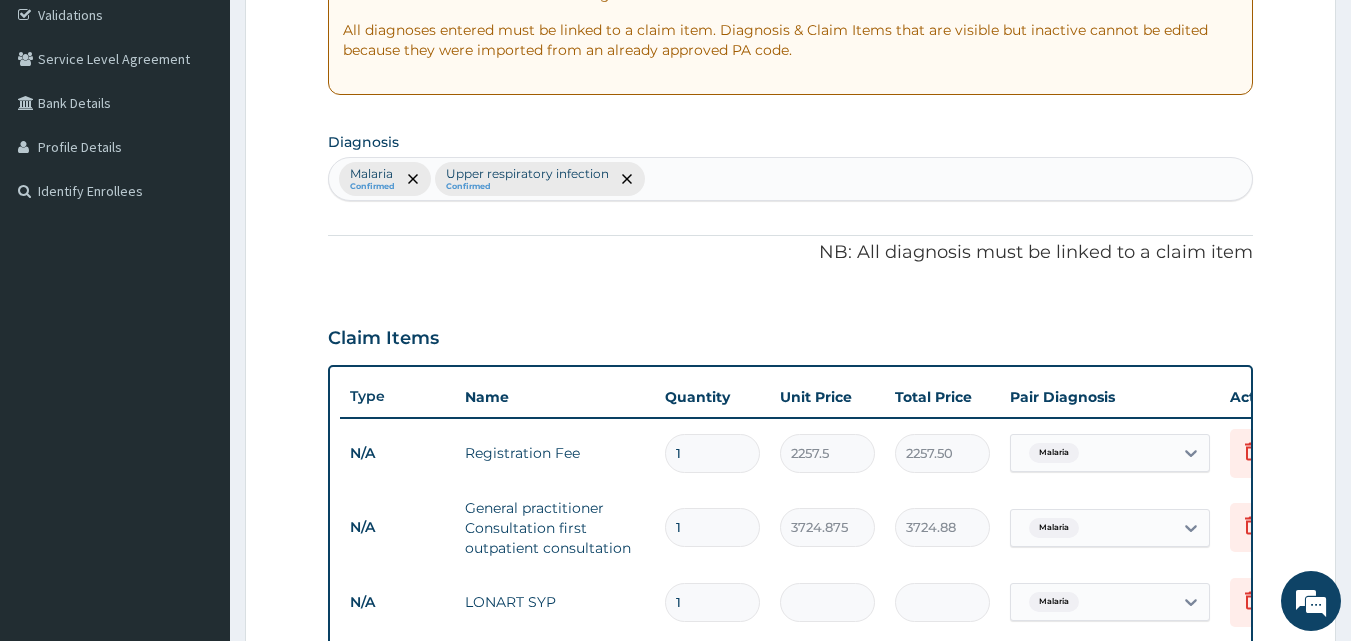 scroll, scrollTop: 939, scrollLeft: 0, axis: vertical 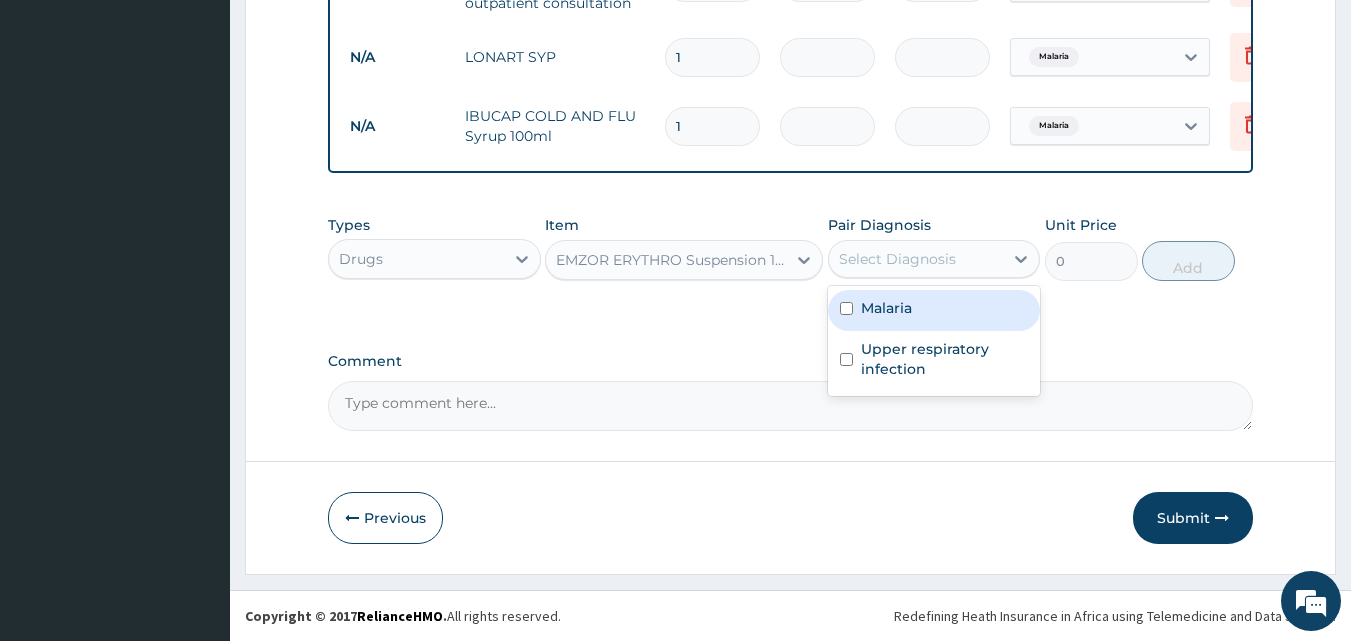 click on "Select Diagnosis" at bounding box center (916, 259) 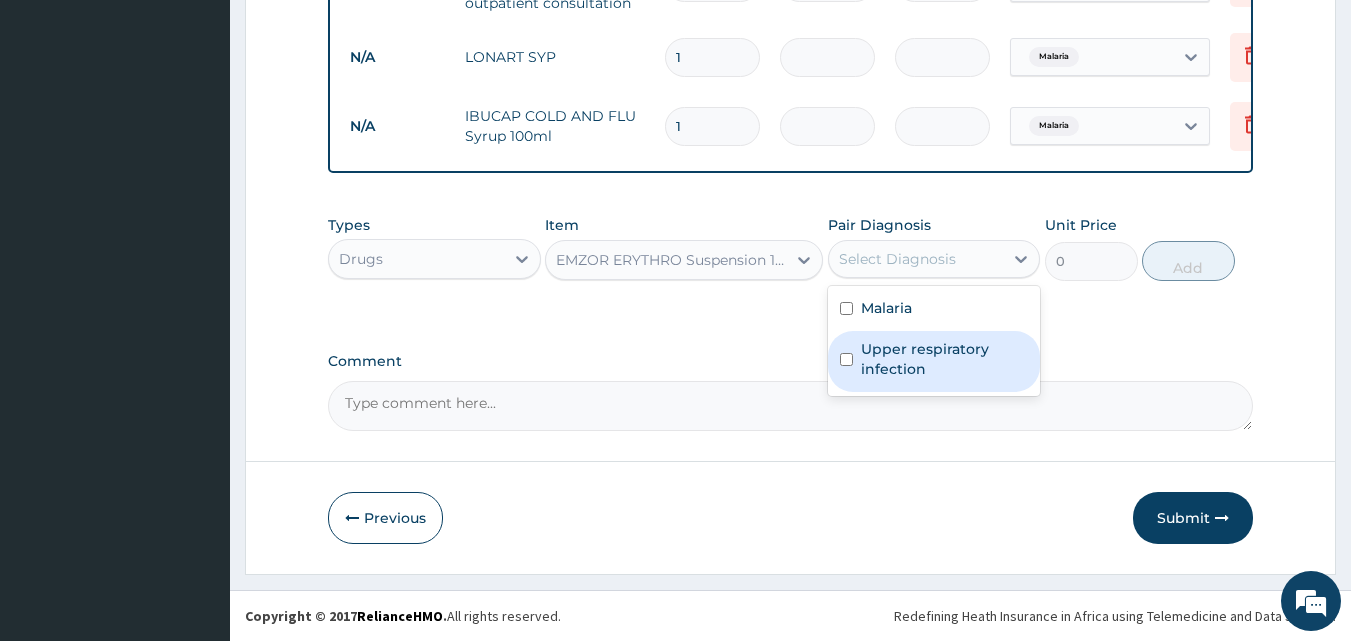 click on "Upper respiratory infection" at bounding box center (934, 361) 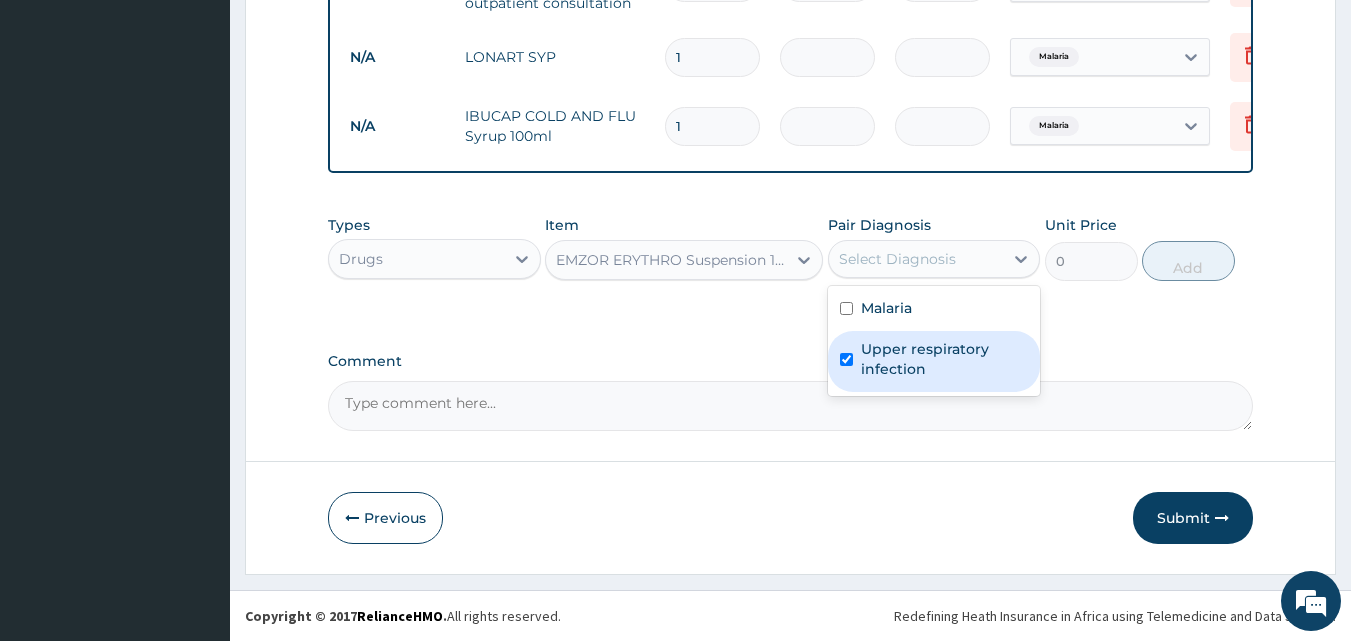 checkbox on "true" 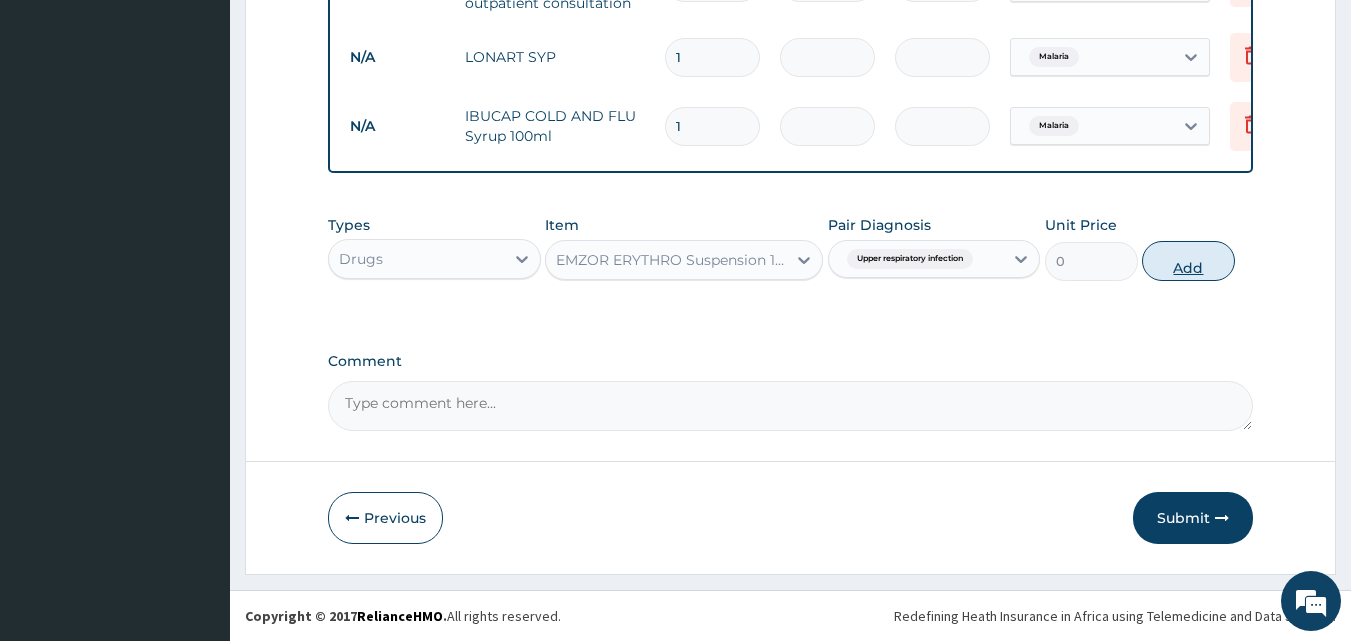 click on "Add" at bounding box center (1188, 261) 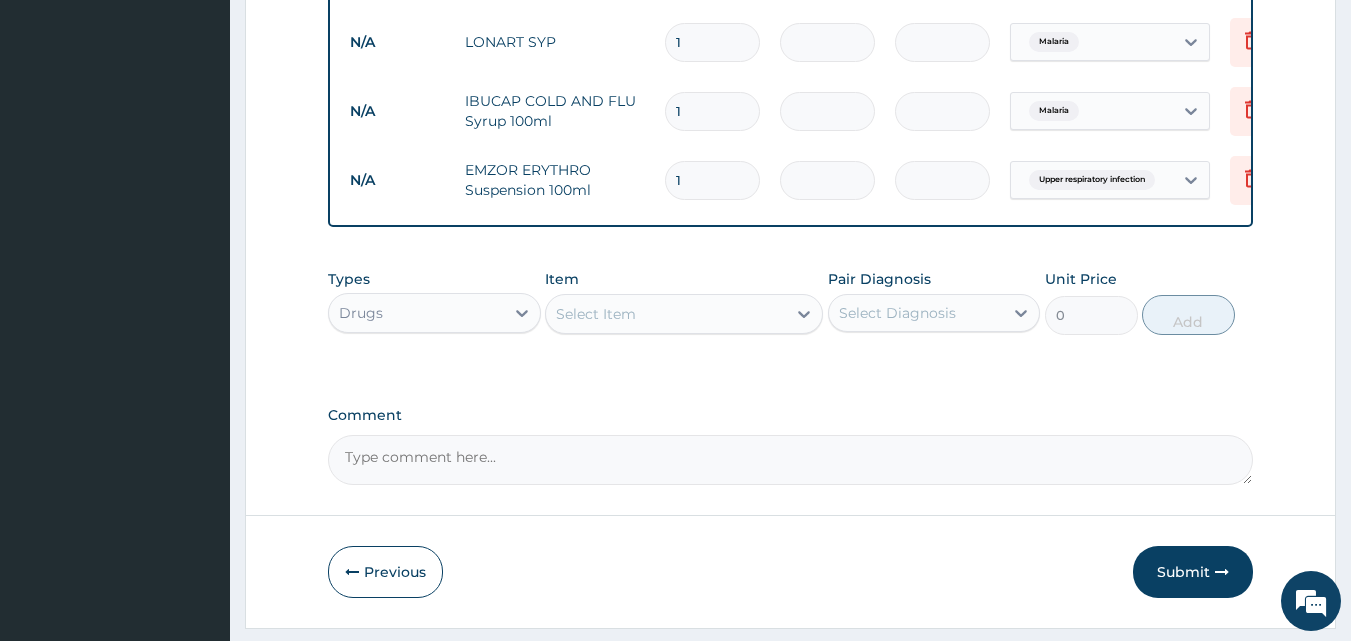 scroll, scrollTop: 379, scrollLeft: 0, axis: vertical 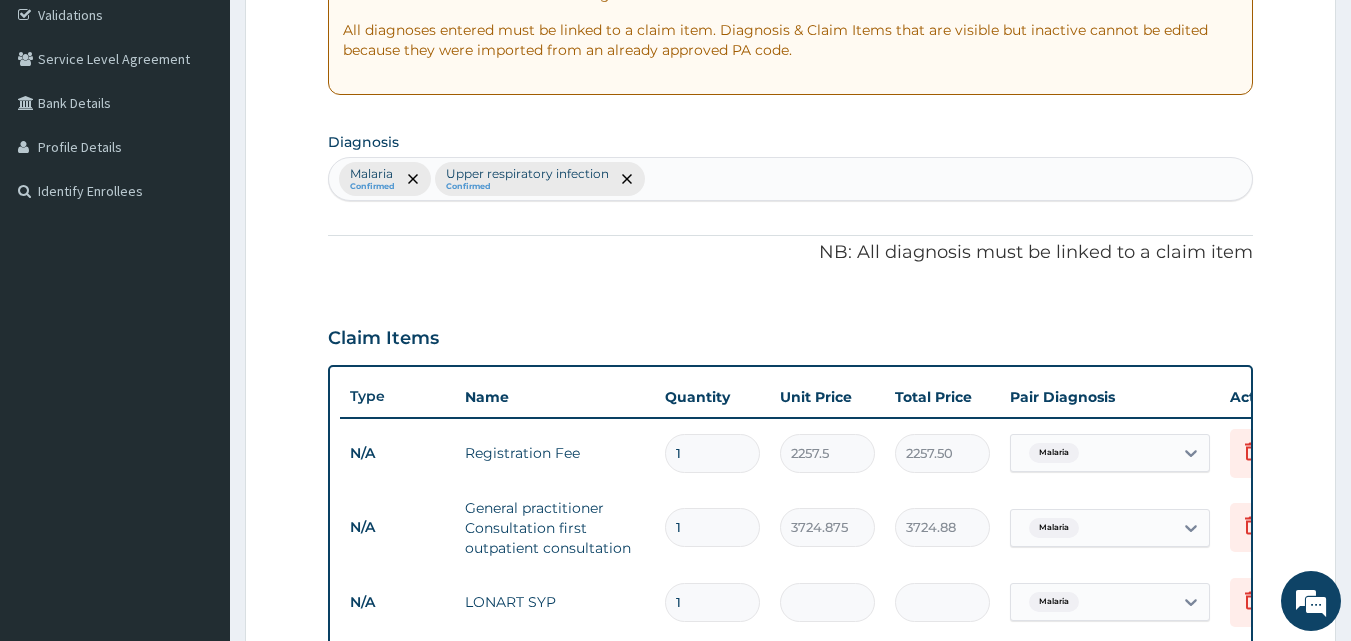 click on "Malaria" at bounding box center (1110, 528) 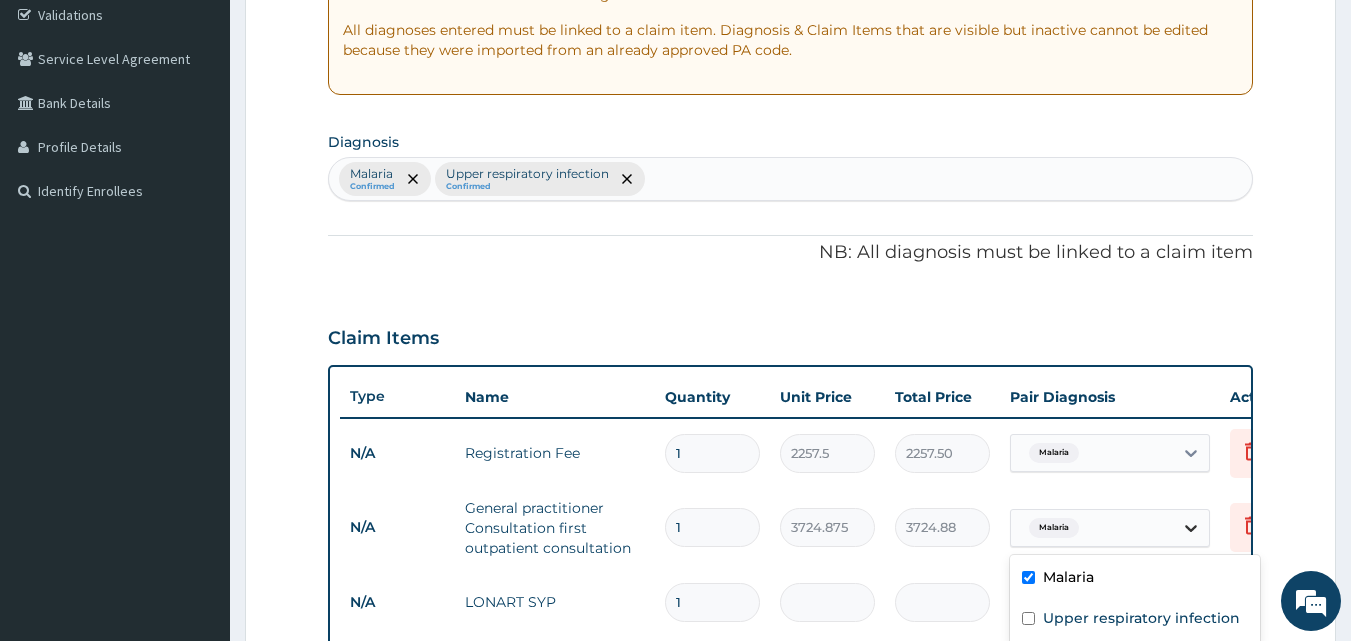 click 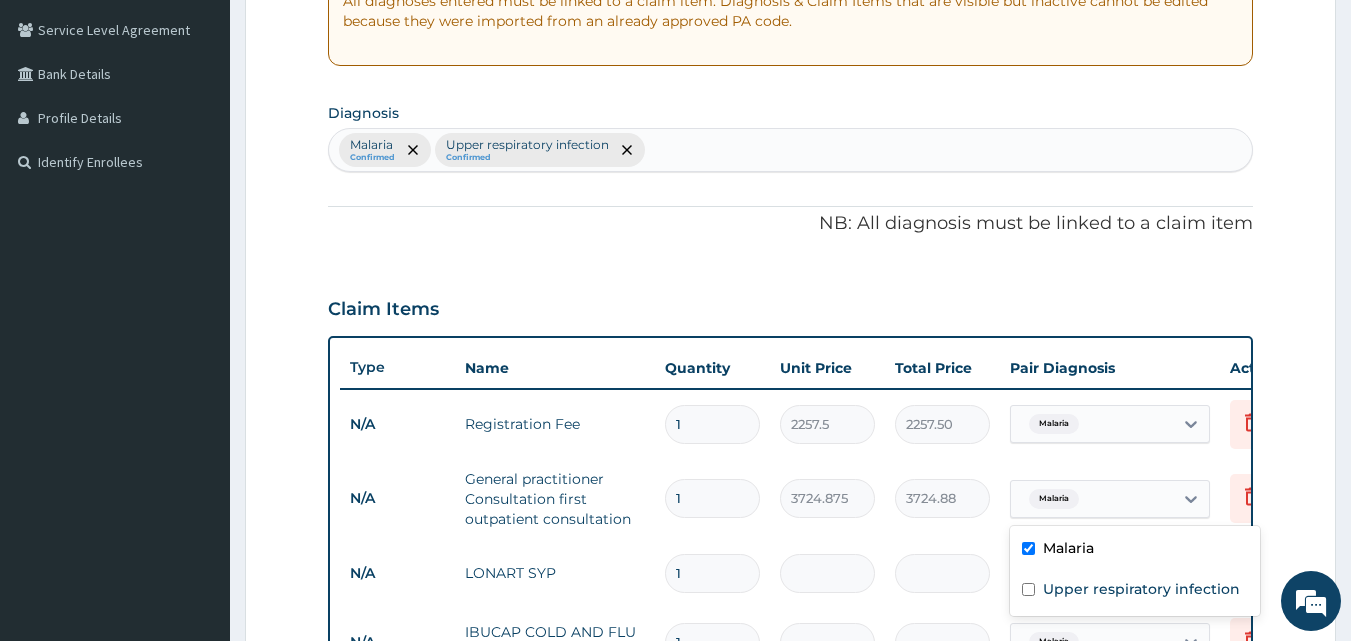 scroll, scrollTop: 419, scrollLeft: 0, axis: vertical 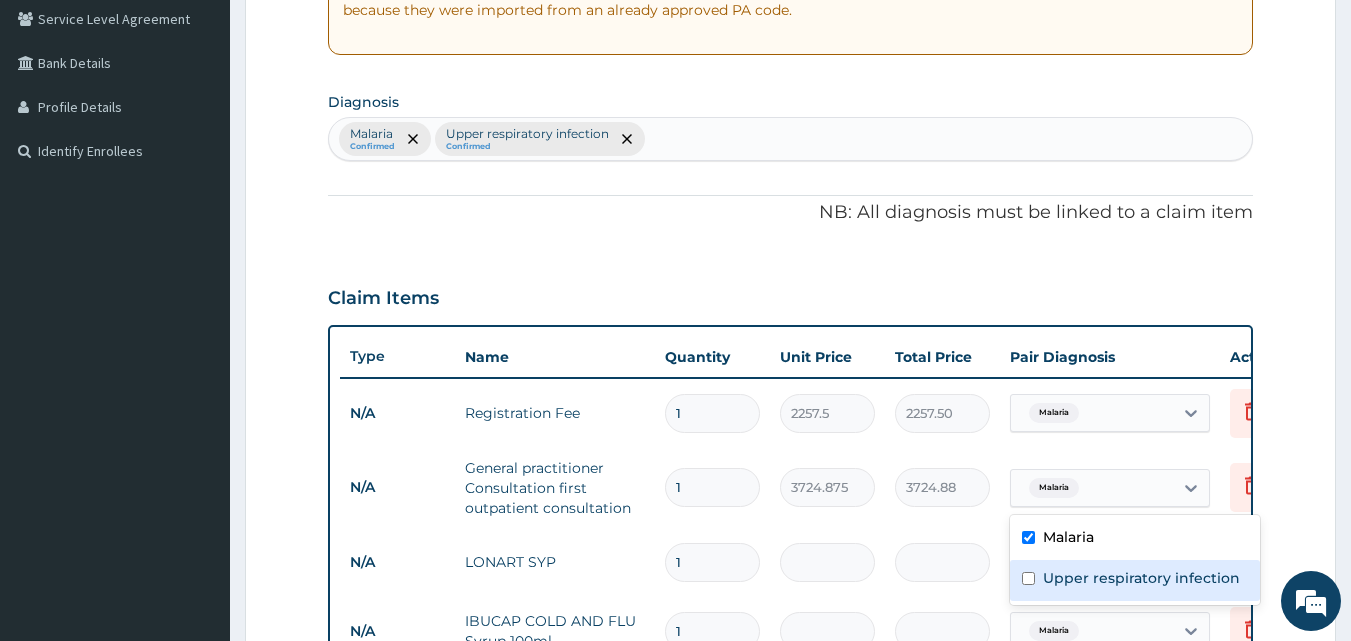 click on "Upper respiratory infection" at bounding box center (1135, 580) 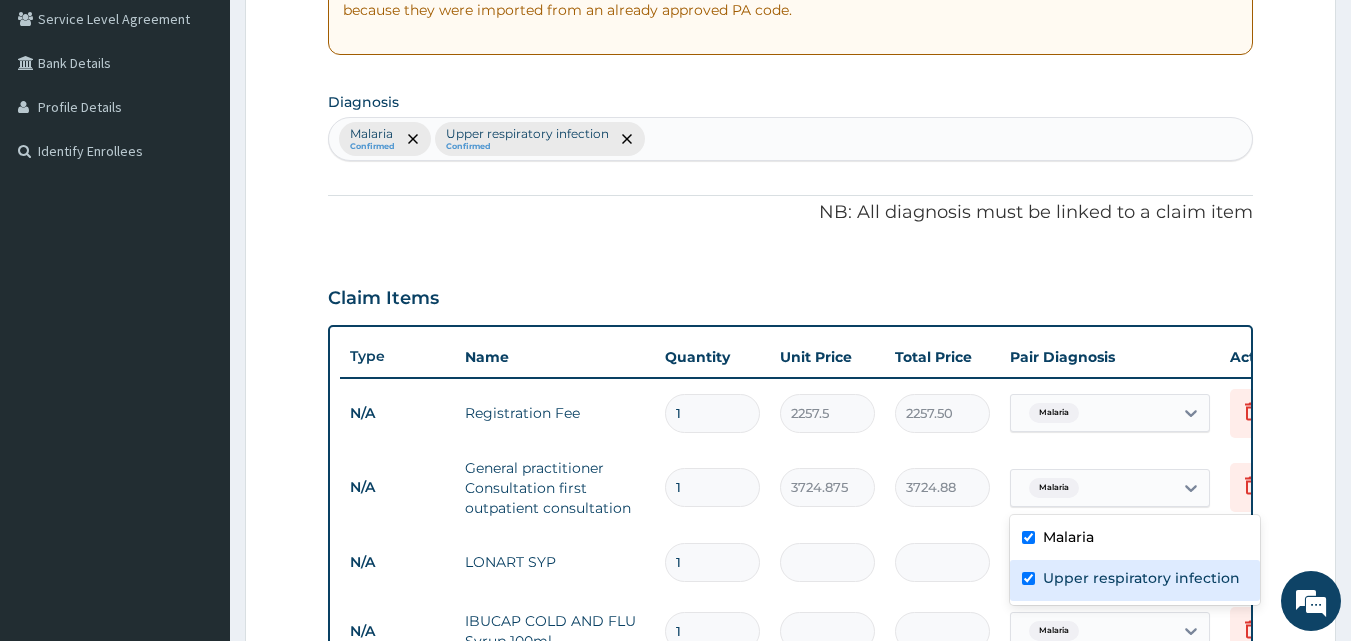 checkbox on "true" 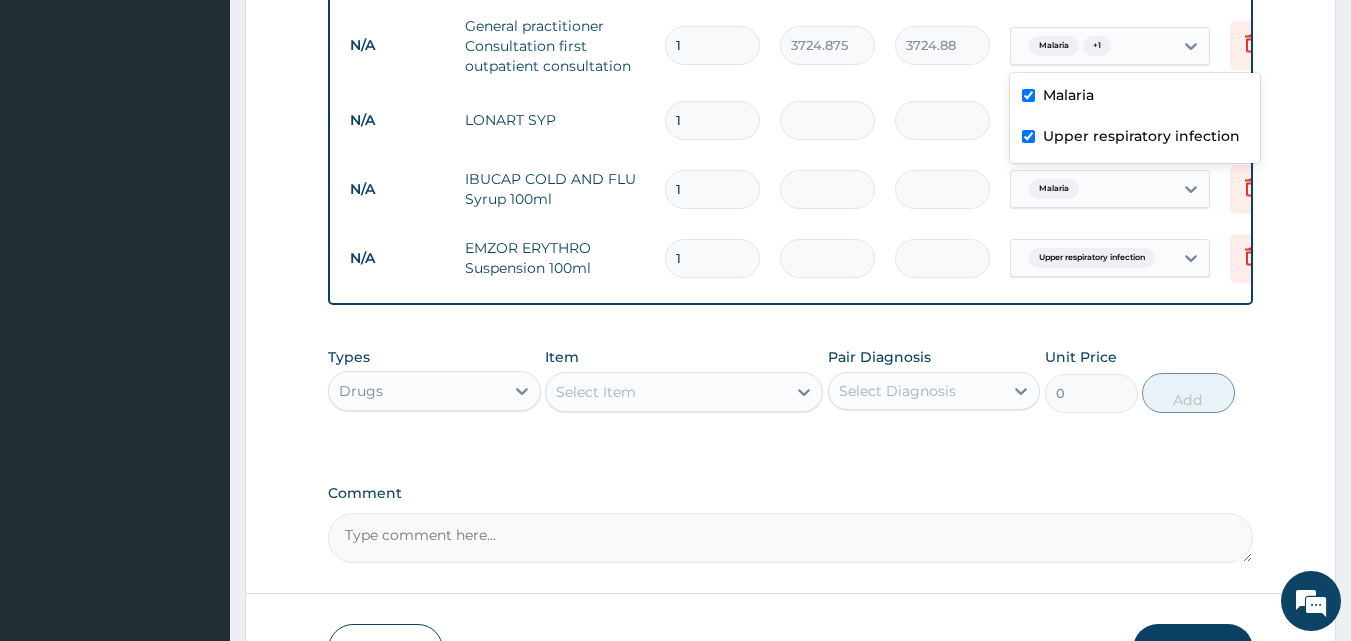 scroll, scrollTop: 859, scrollLeft: 0, axis: vertical 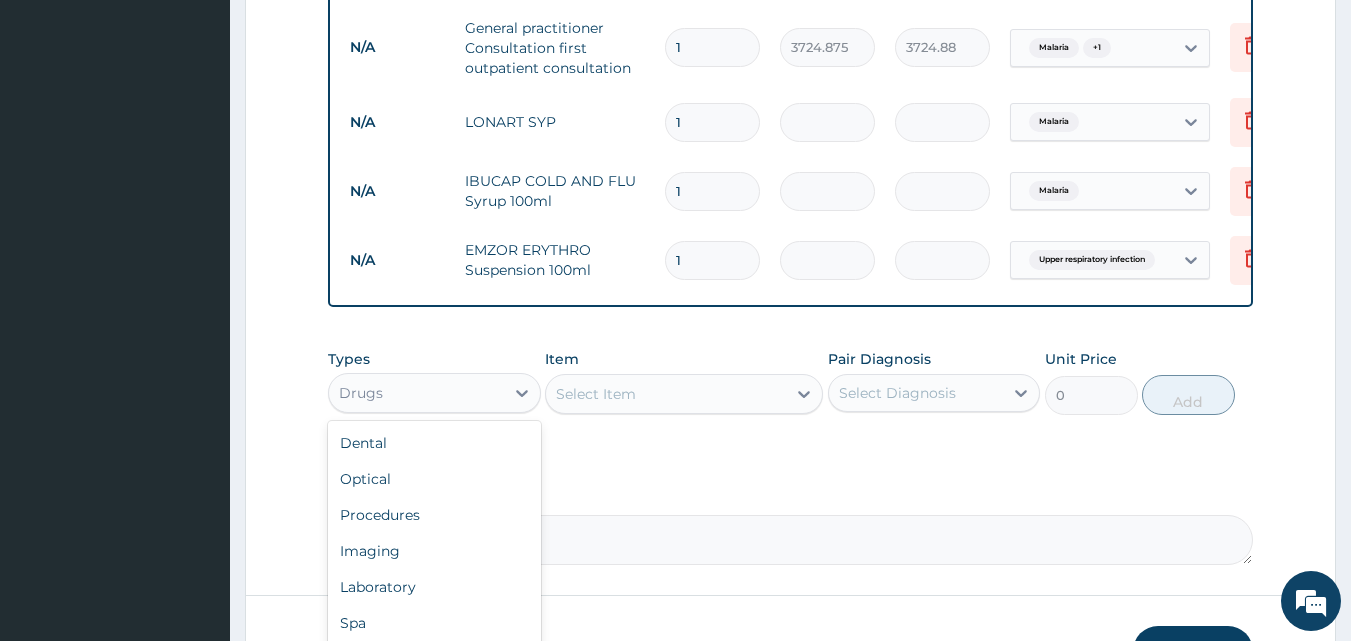 click on "Drugs" at bounding box center [416, 393] 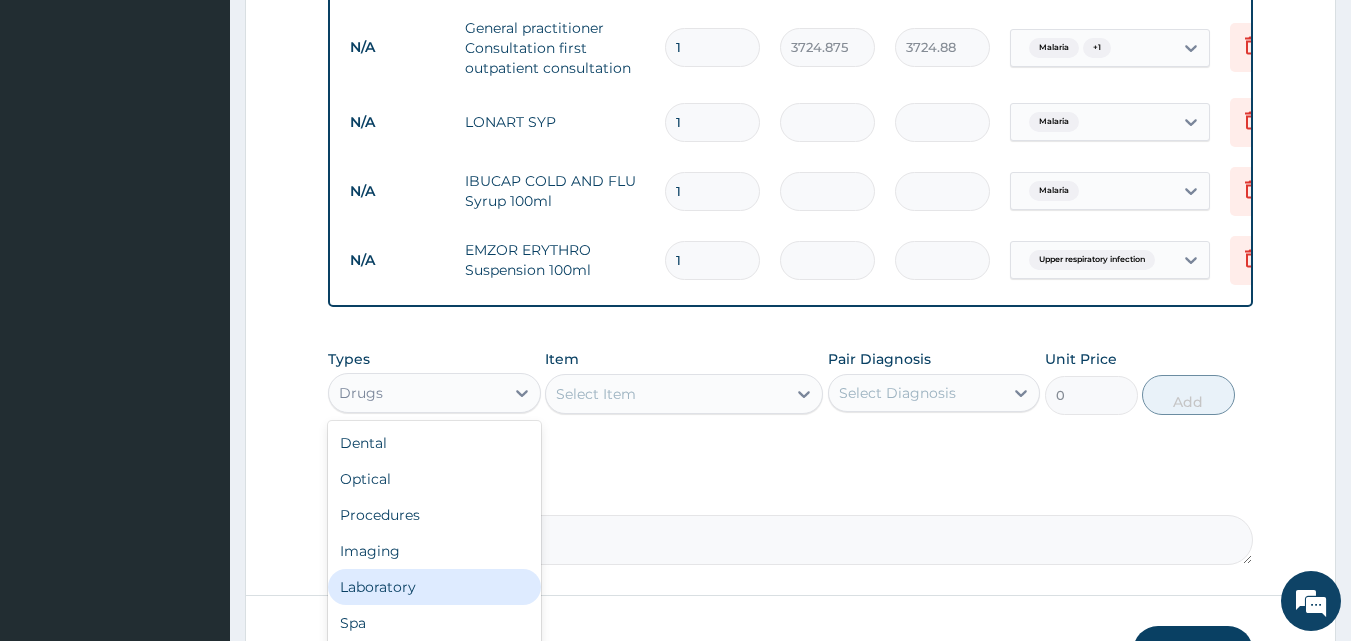 click on "Laboratory" at bounding box center [434, 587] 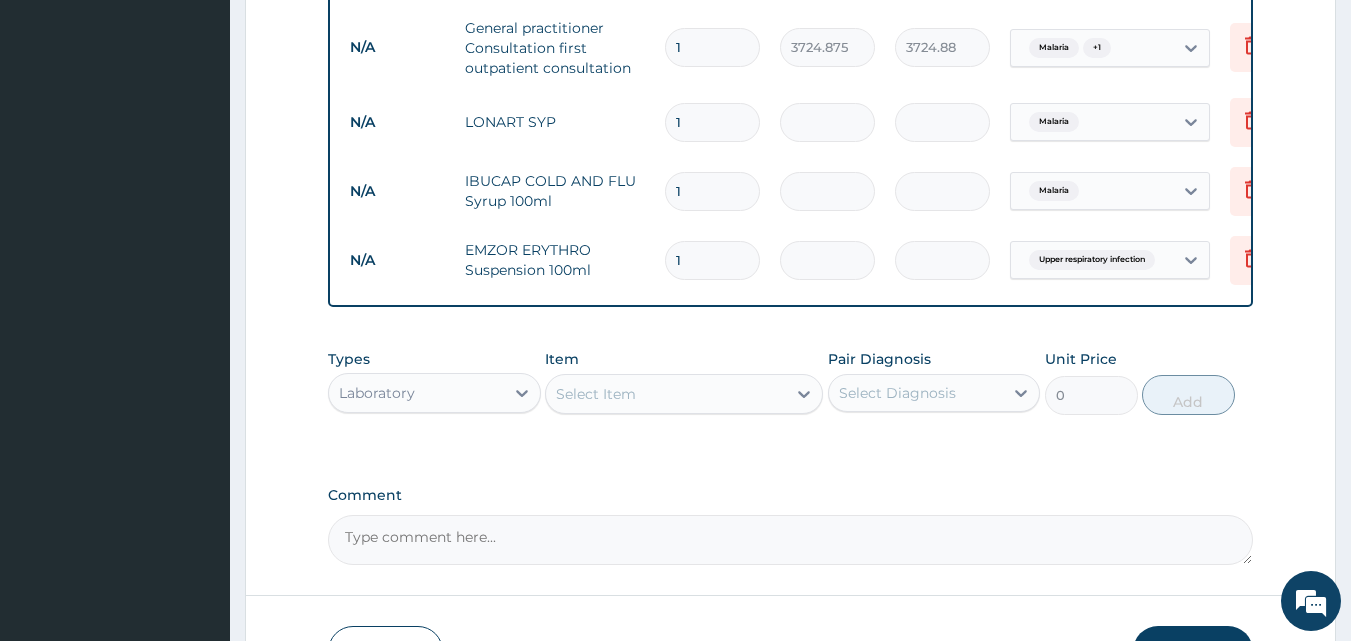 click on "Select Item" at bounding box center [666, 394] 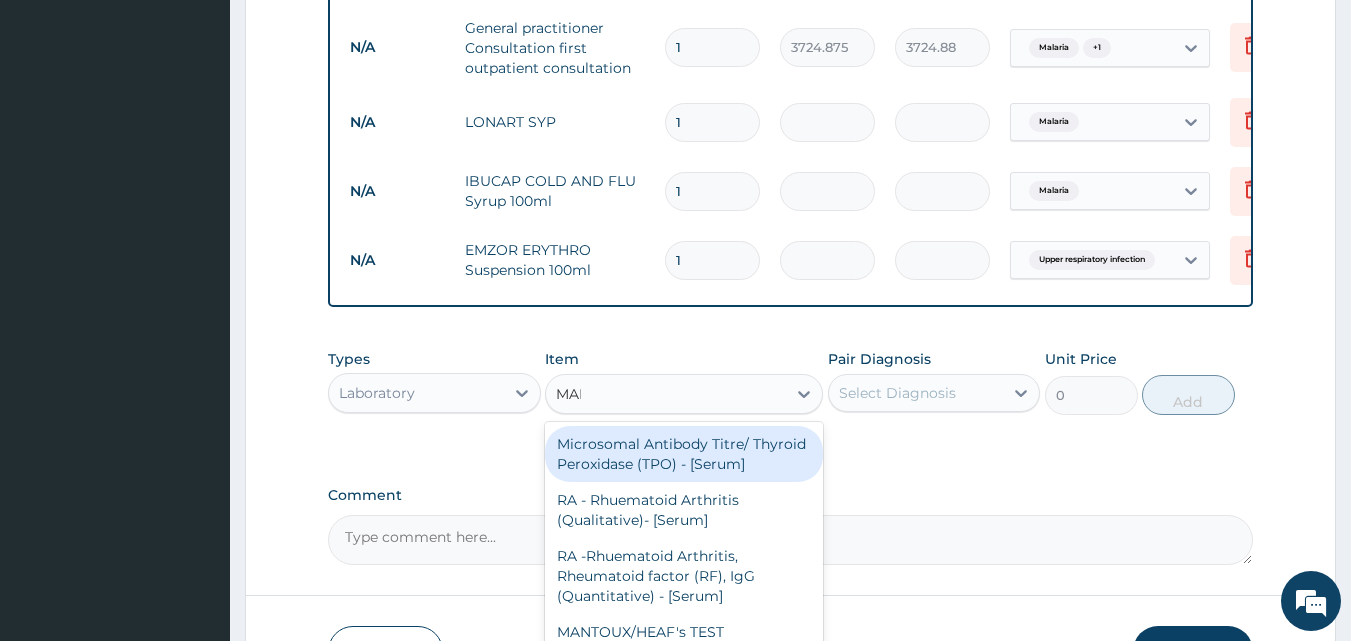 type on "MALA" 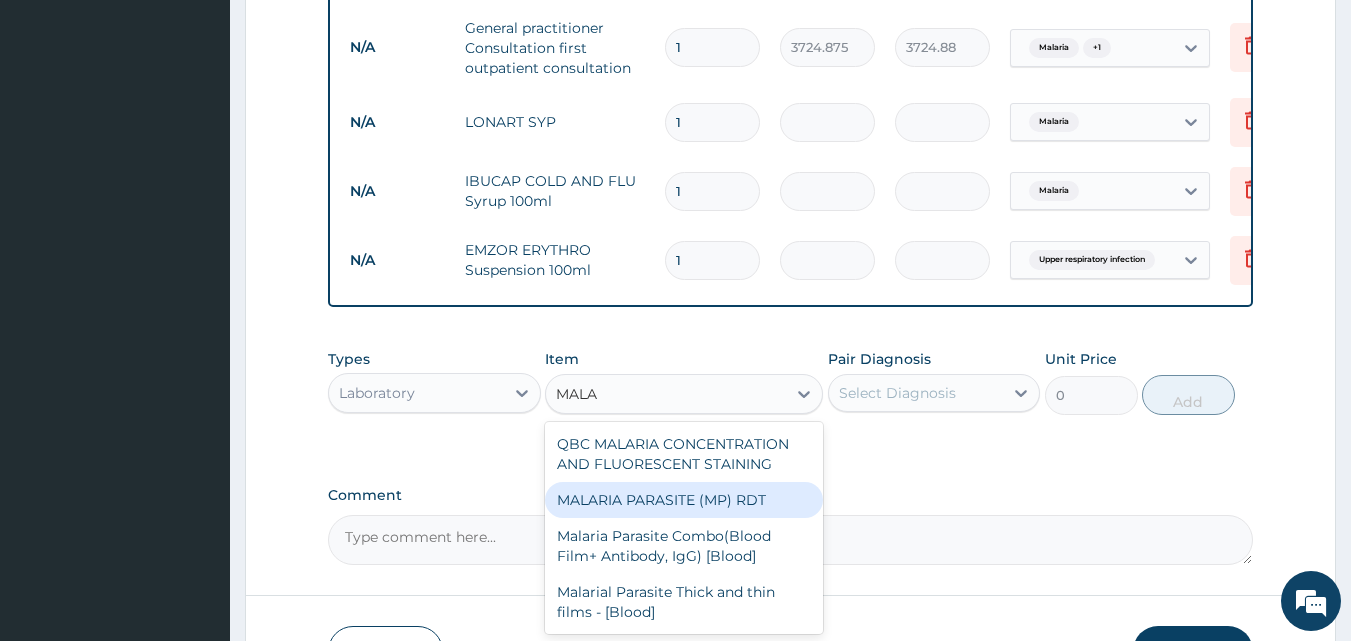 click on "MALARIA PARASITE (MP) RDT" at bounding box center [684, 500] 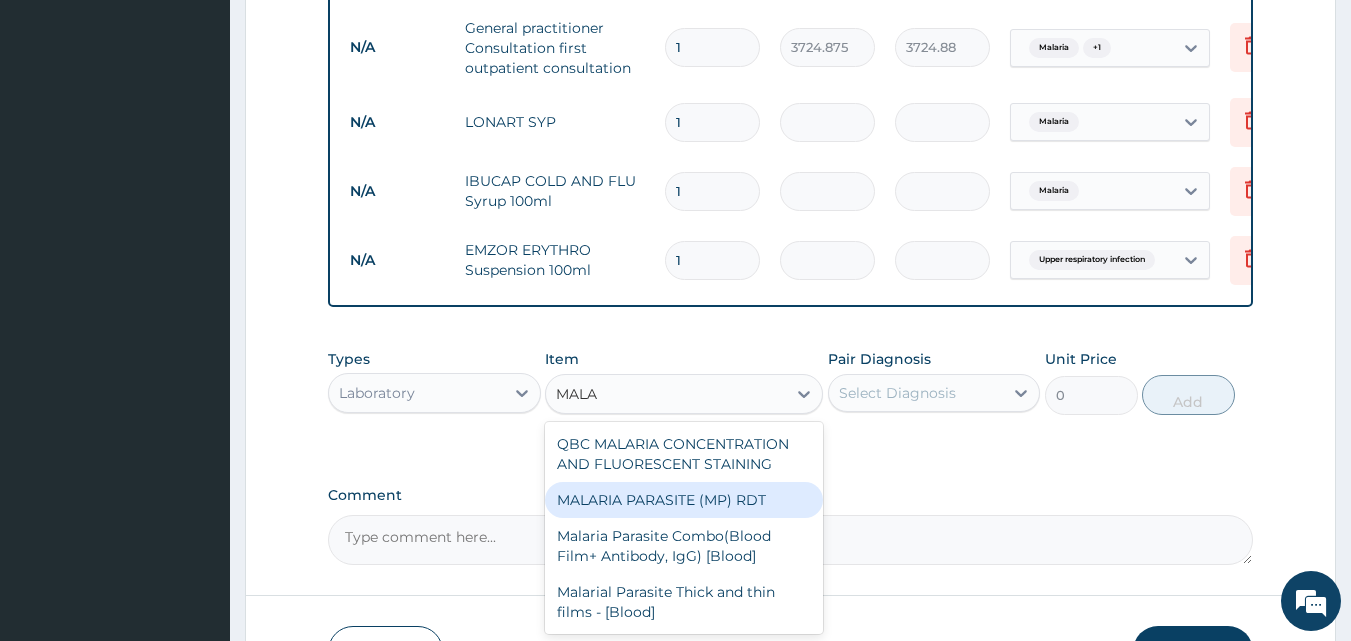 type 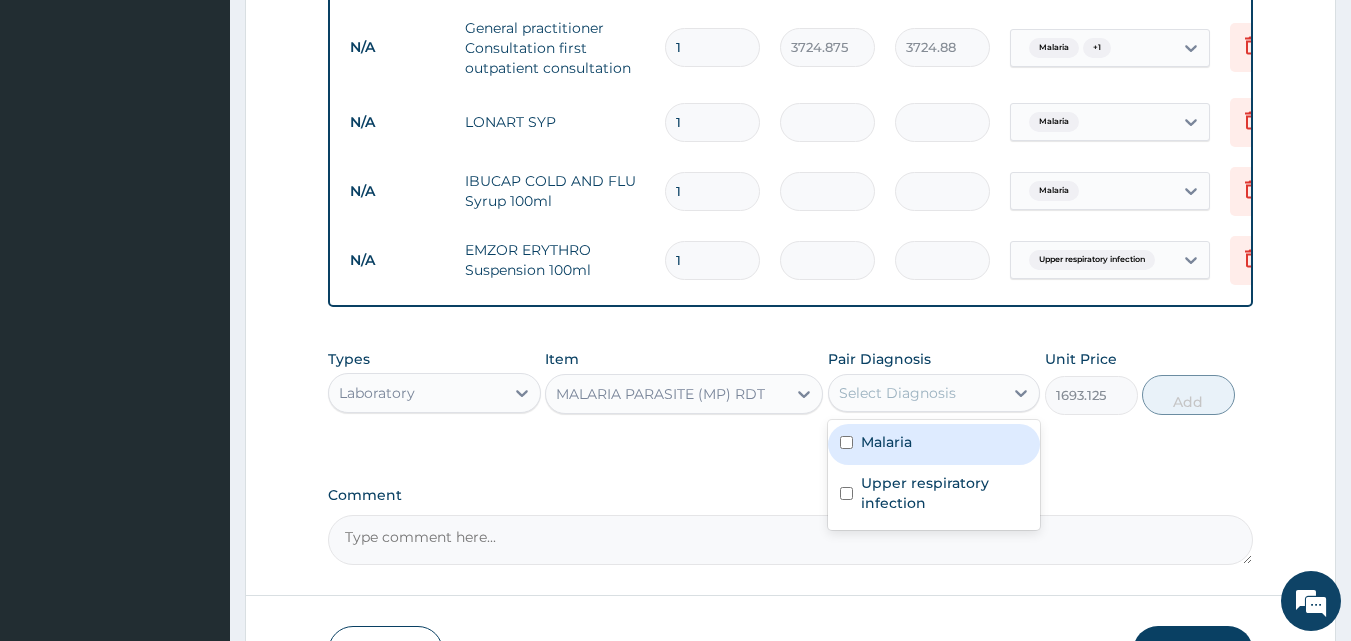click on "Select Diagnosis" at bounding box center (897, 393) 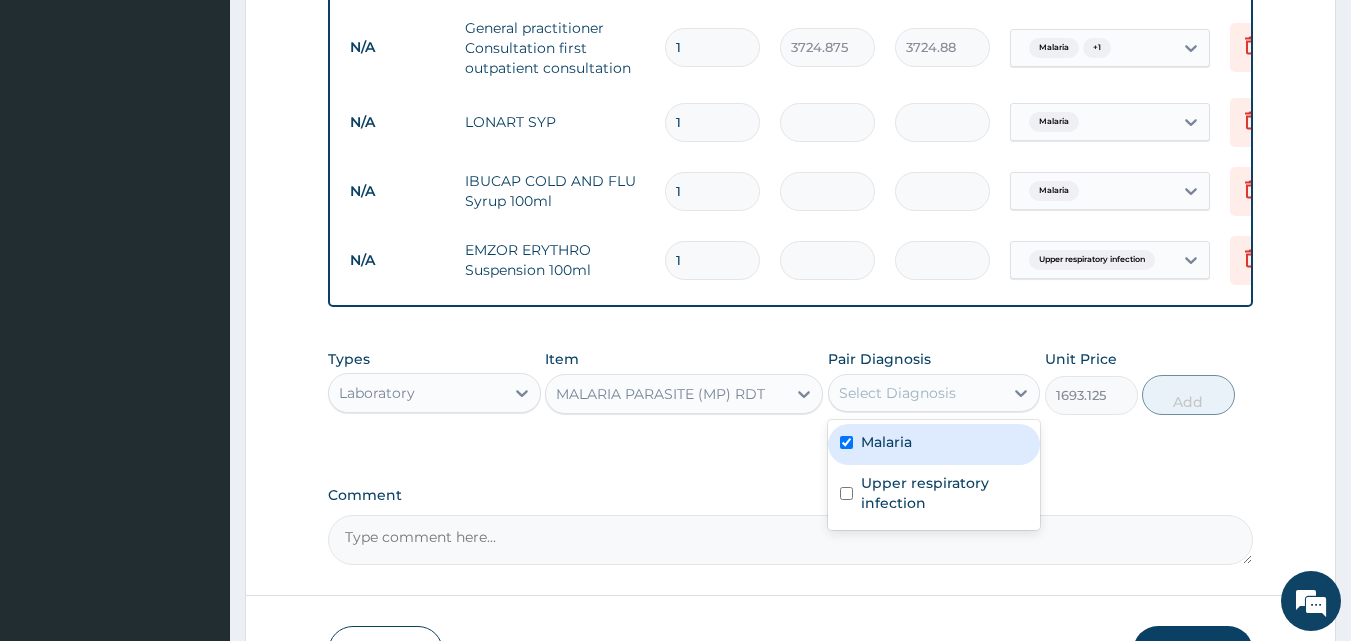 checkbox on "true" 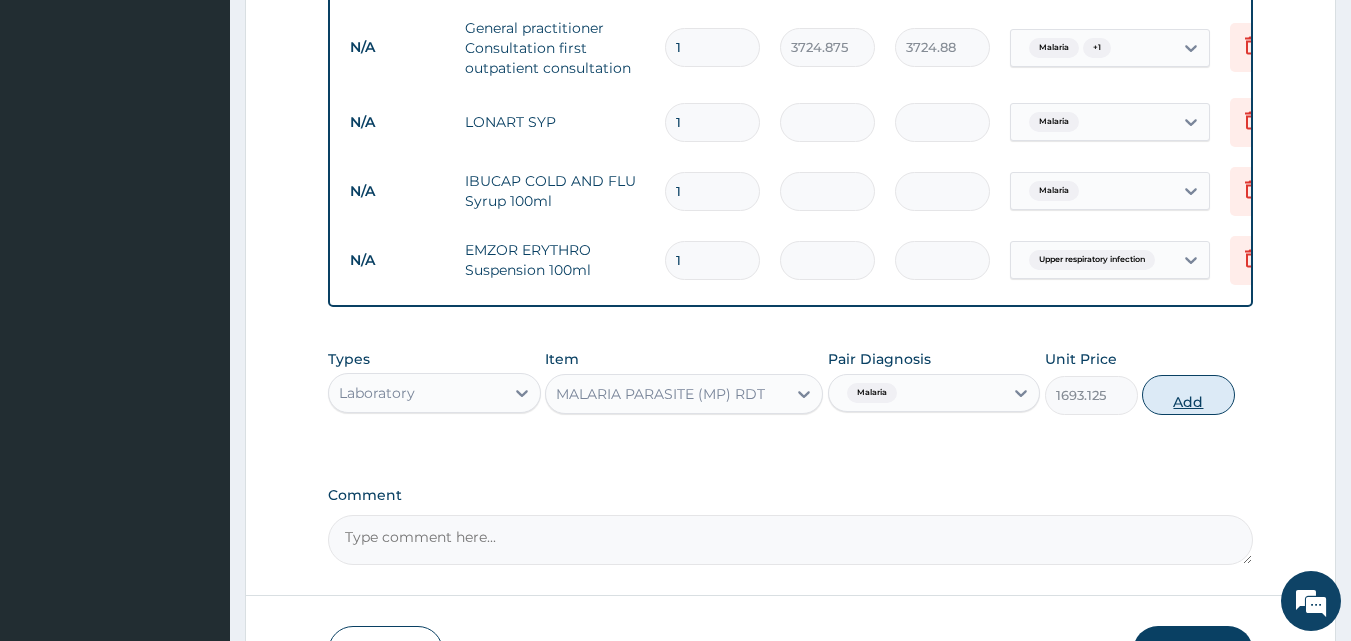 click on "Add" at bounding box center (1188, 395) 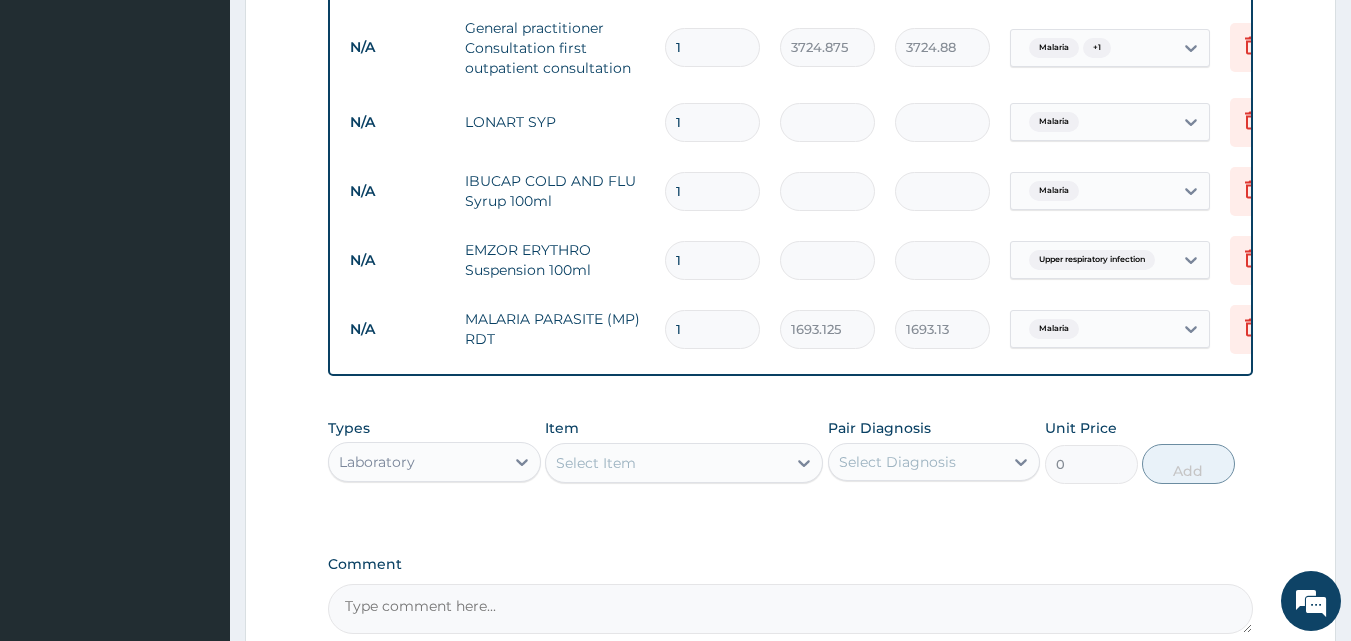 scroll, scrollTop: 299, scrollLeft: 0, axis: vertical 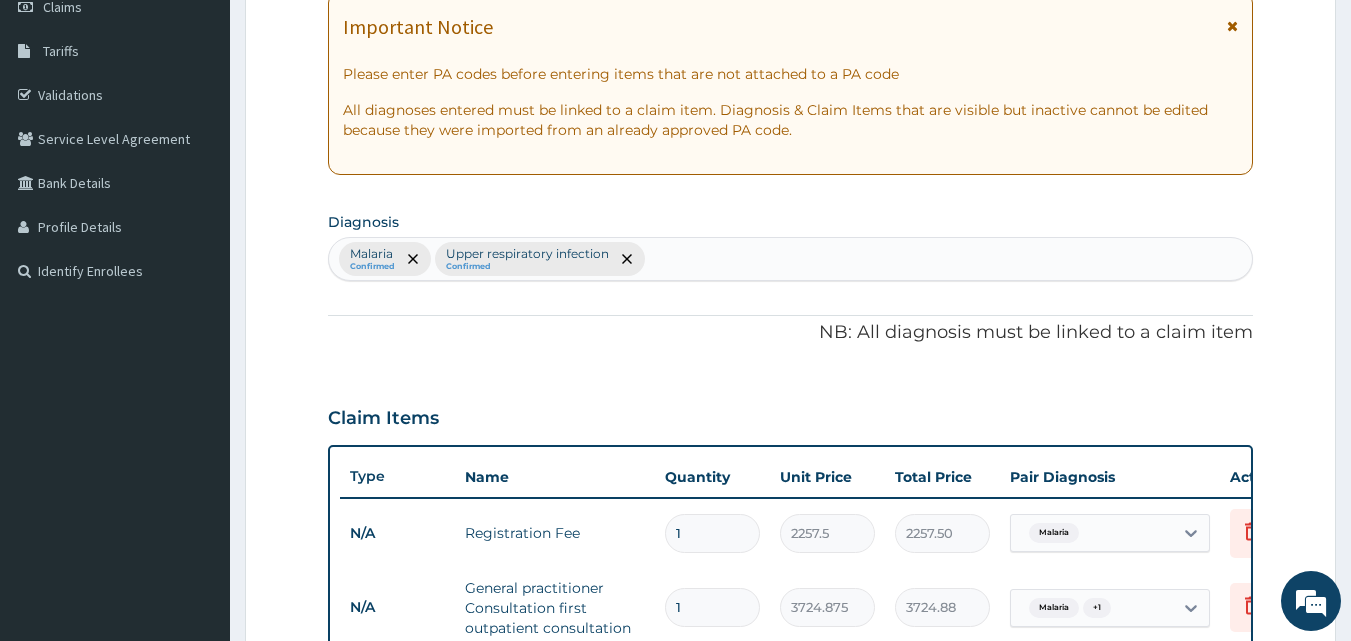 click on "Malaria Confirmed Upper respiratory infection Confirmed" at bounding box center [791, 259] 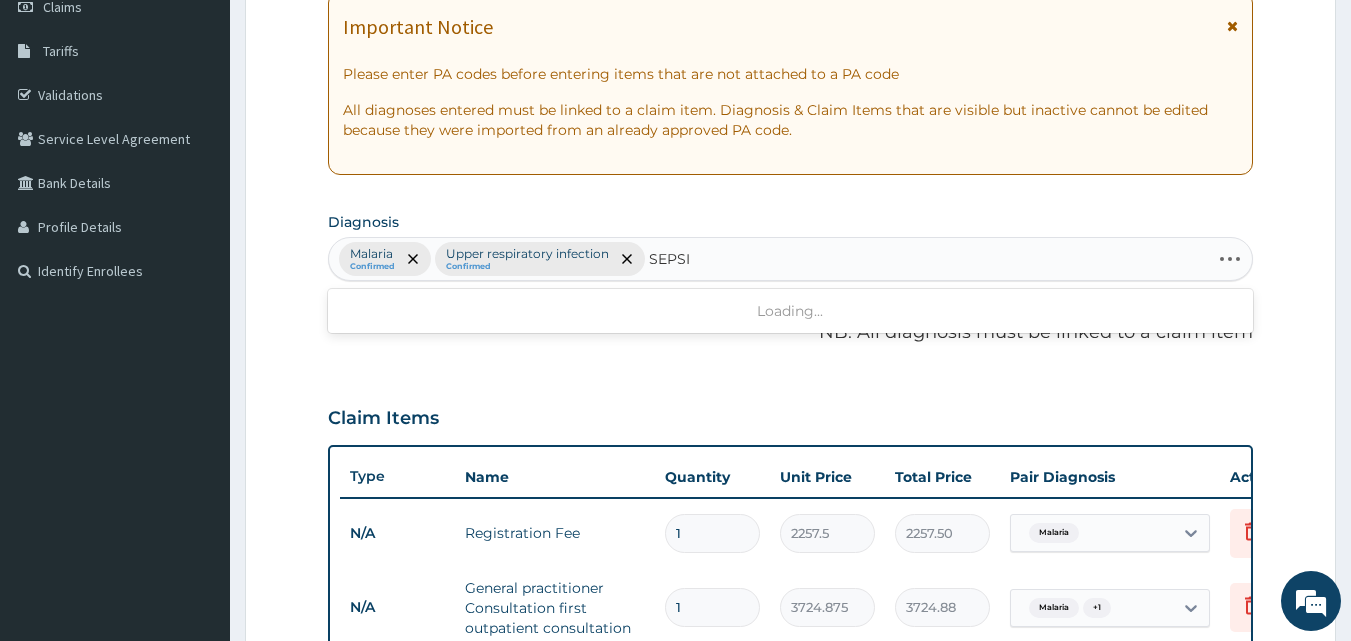 type on "SEPSIS" 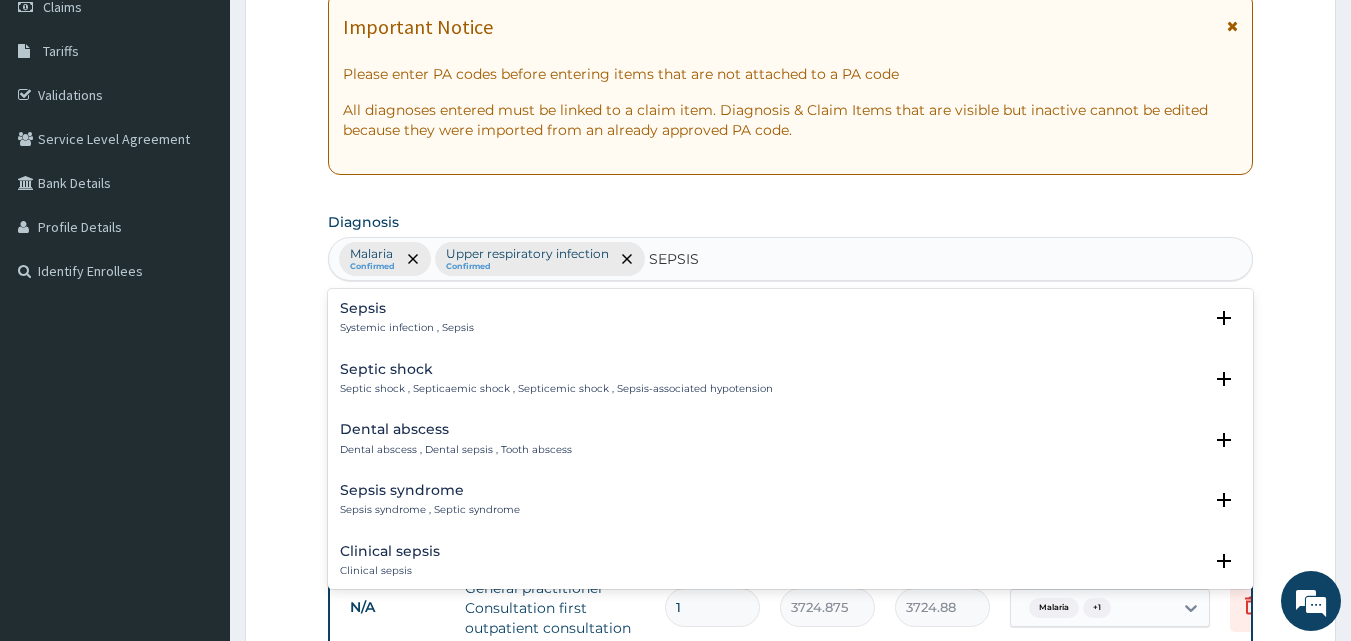 click on "Systemic infection , Sepsis" at bounding box center [407, 328] 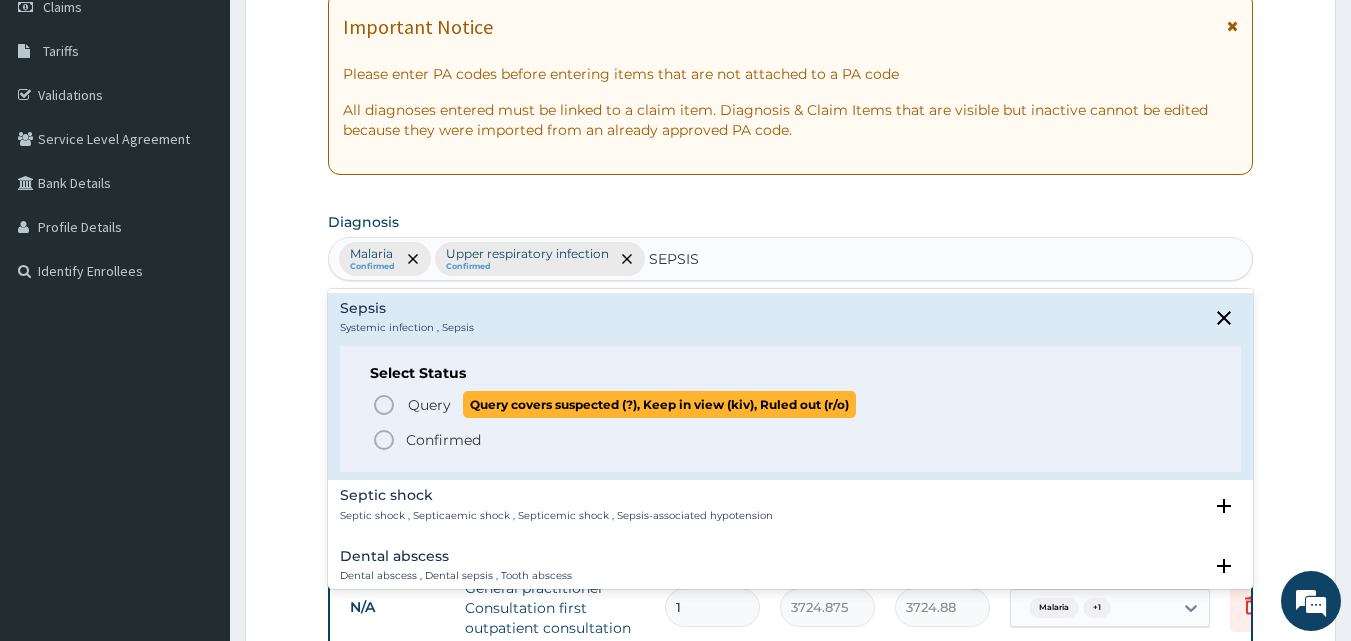 click 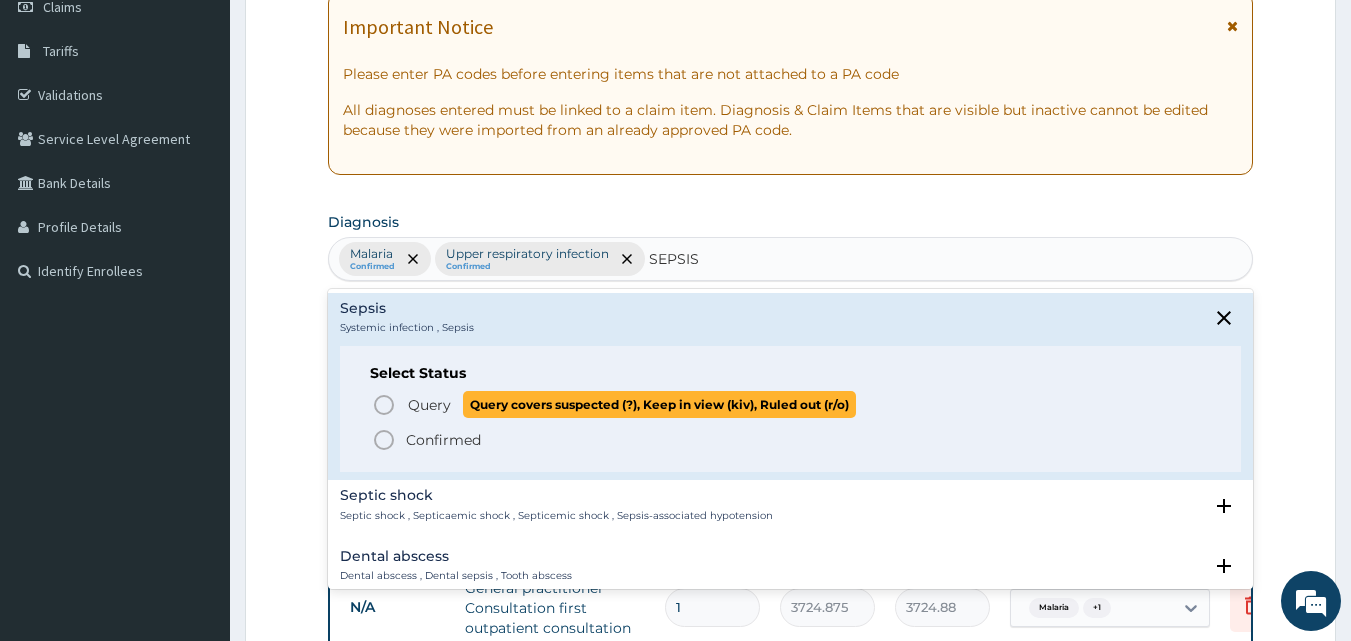 type 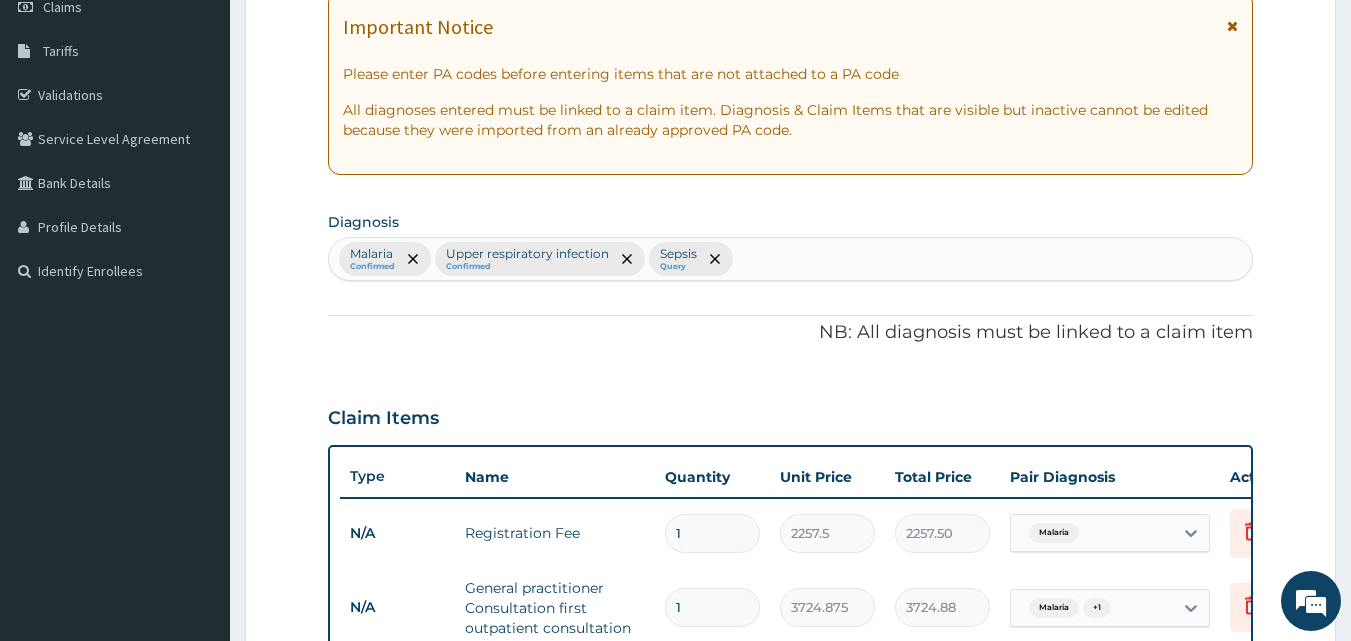 scroll, scrollTop: 859, scrollLeft: 0, axis: vertical 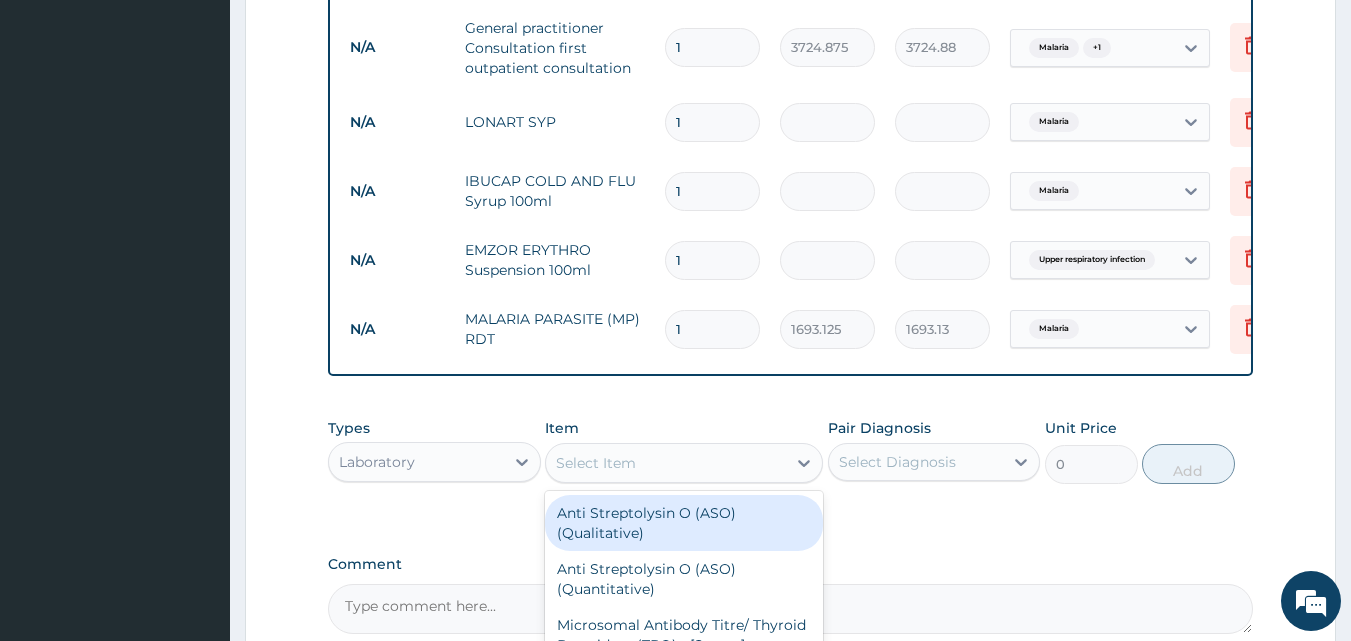 click on "Select Item" at bounding box center (666, 463) 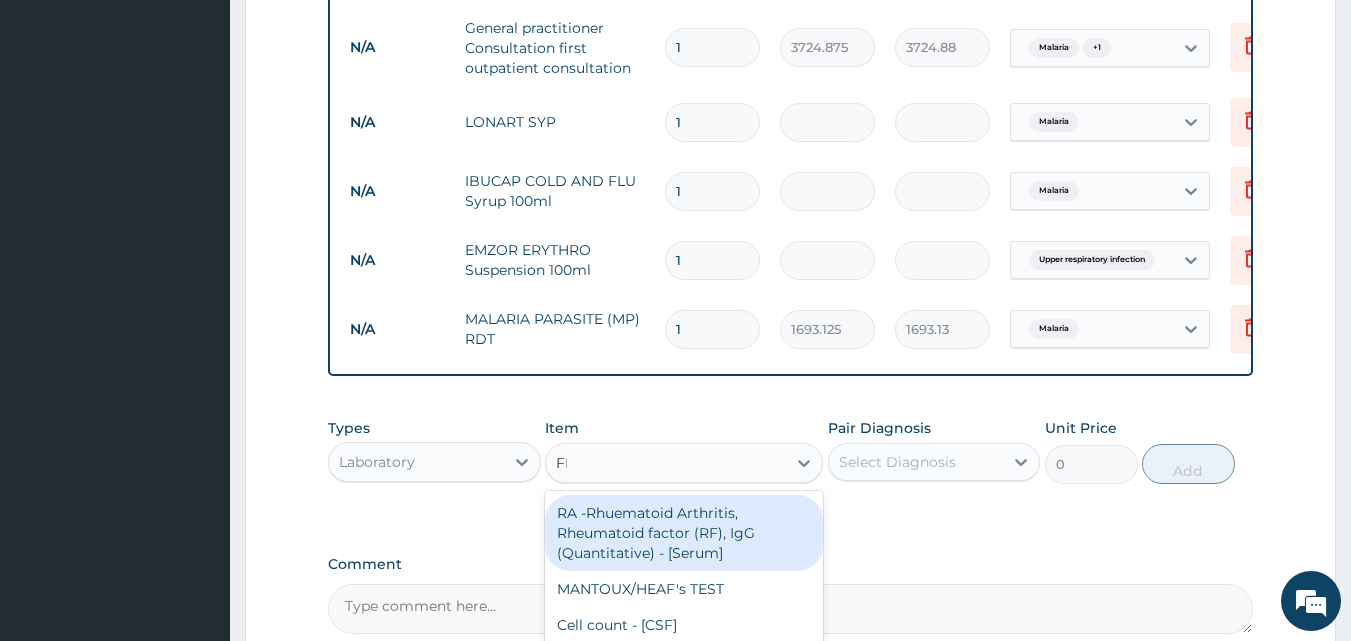 type on "FBC" 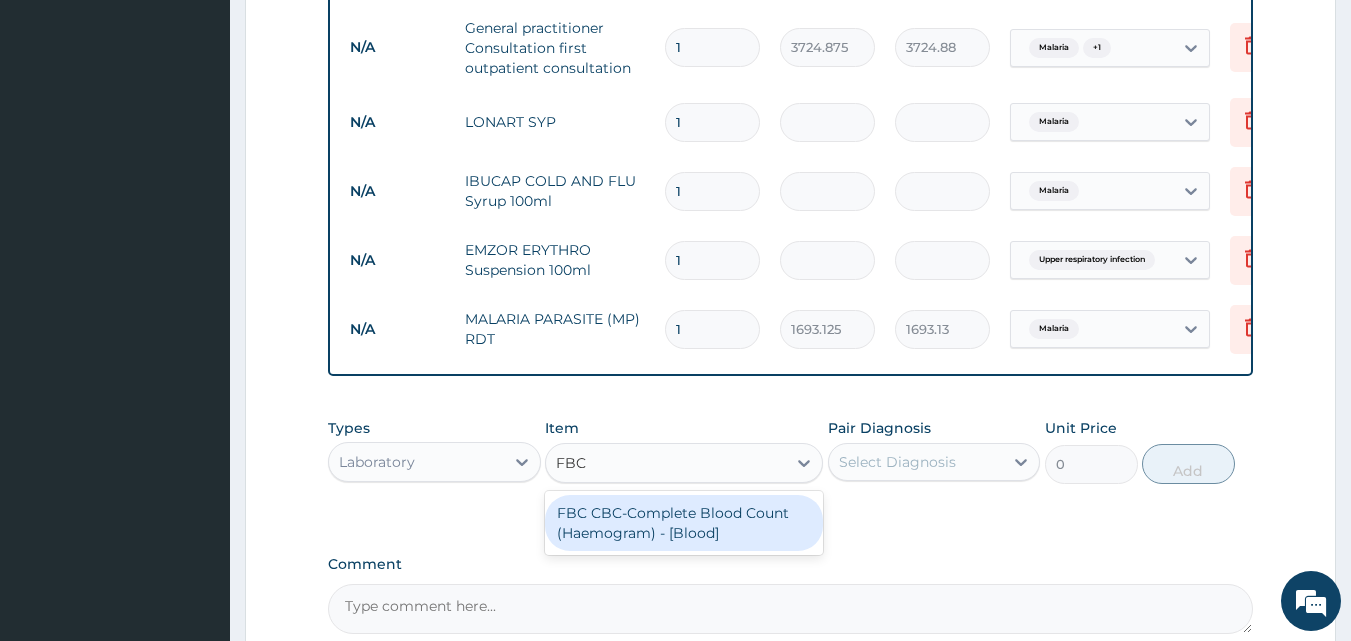 click on "FBC CBC-Complete Blood Count (Haemogram) - [Blood]" at bounding box center [684, 523] 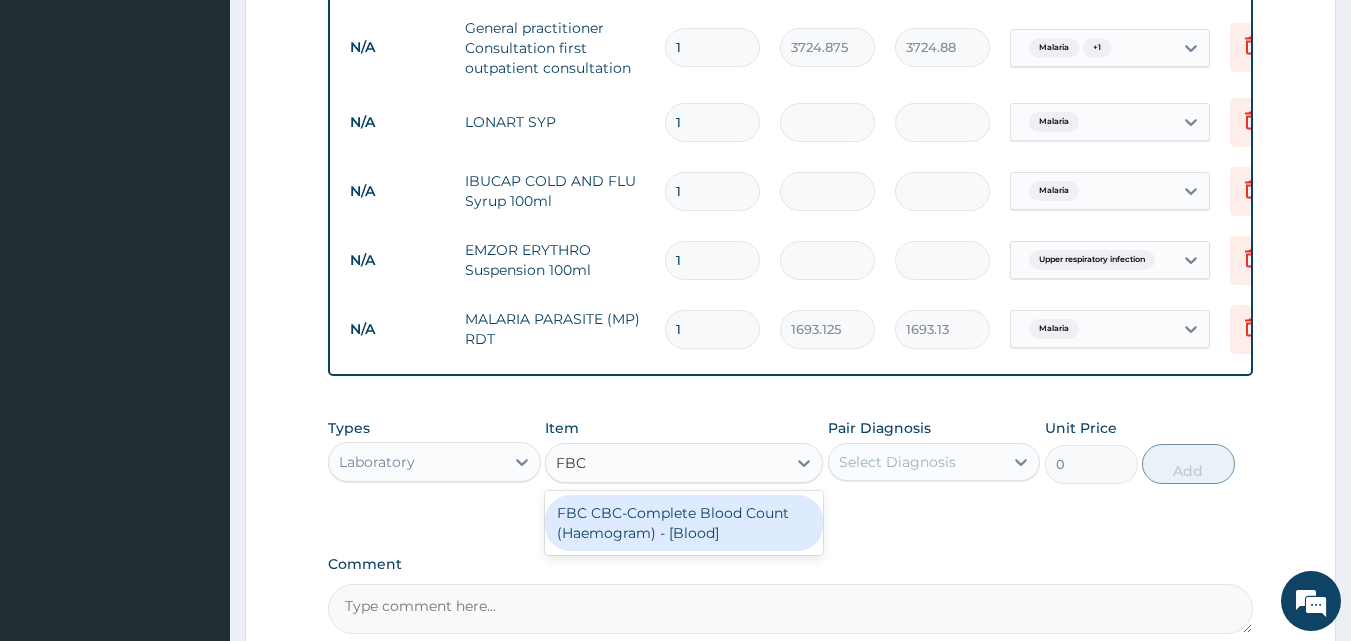 type 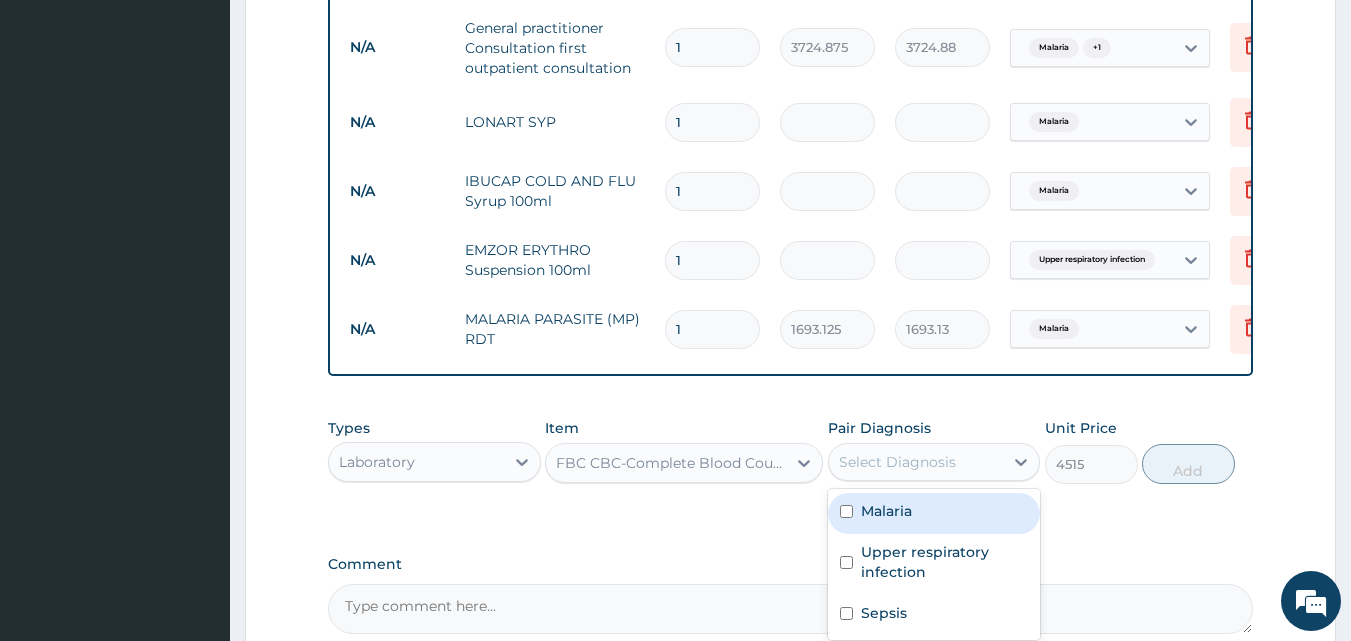 click on "Select Diagnosis" at bounding box center [897, 462] 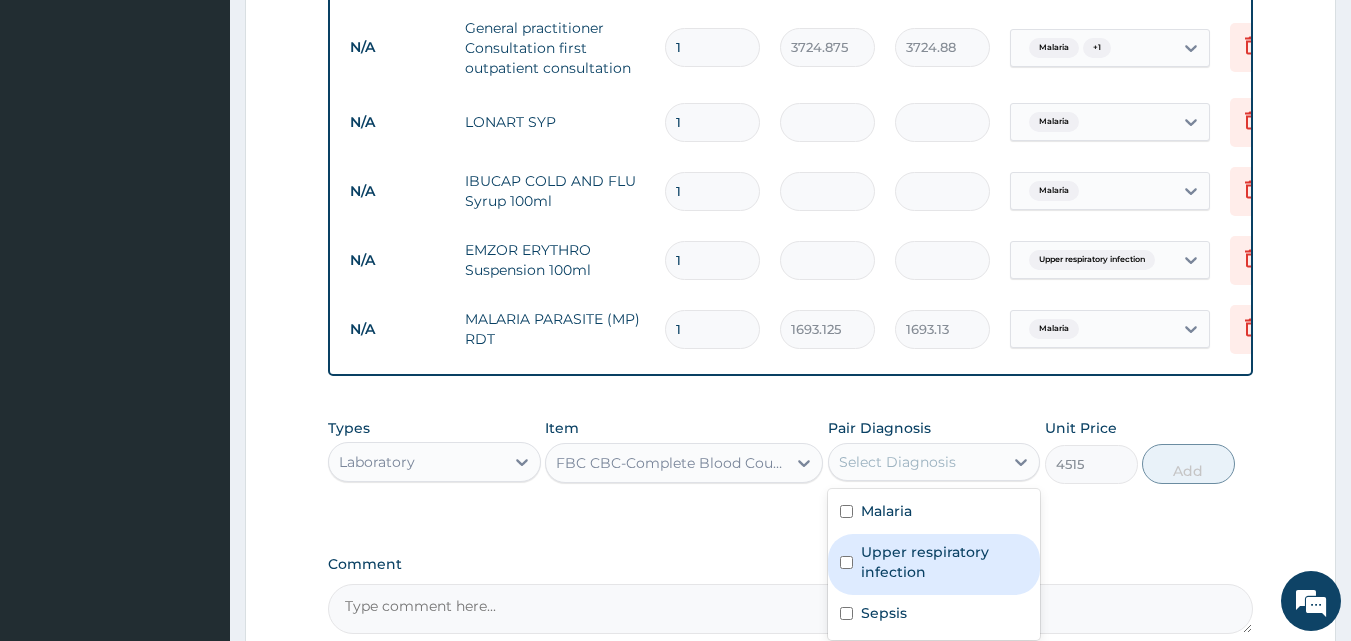 click on "Upper respiratory infection" at bounding box center (934, 564) 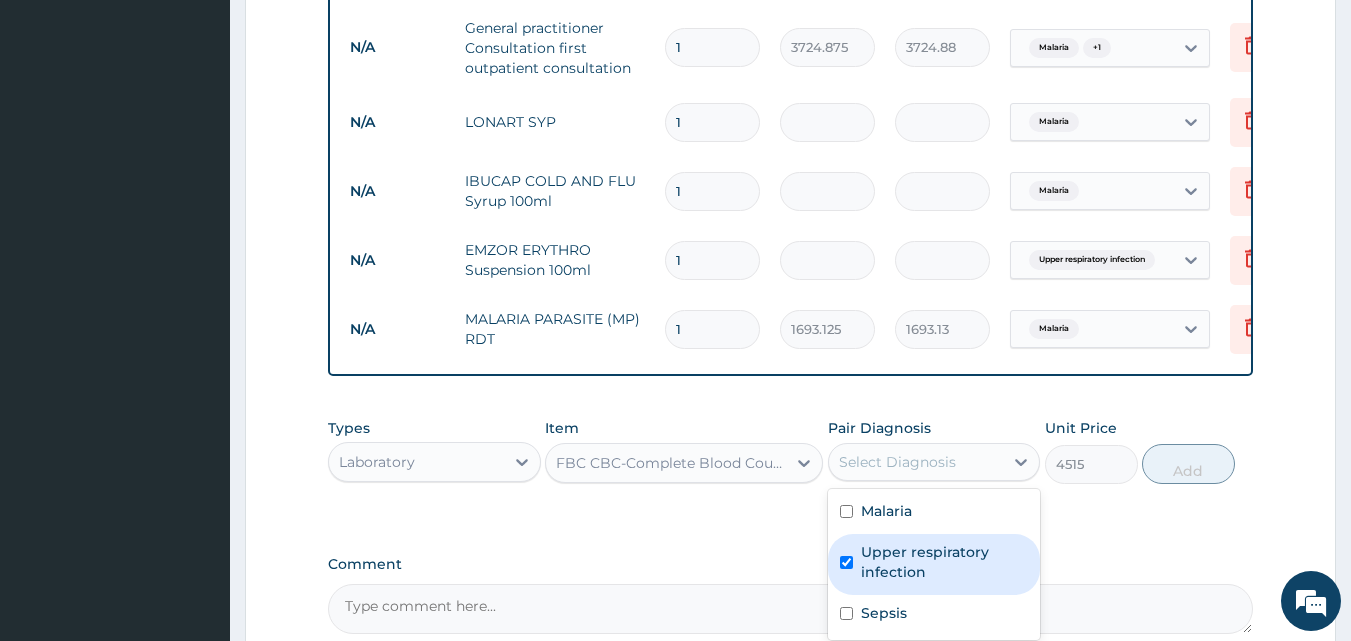 checkbox on "true" 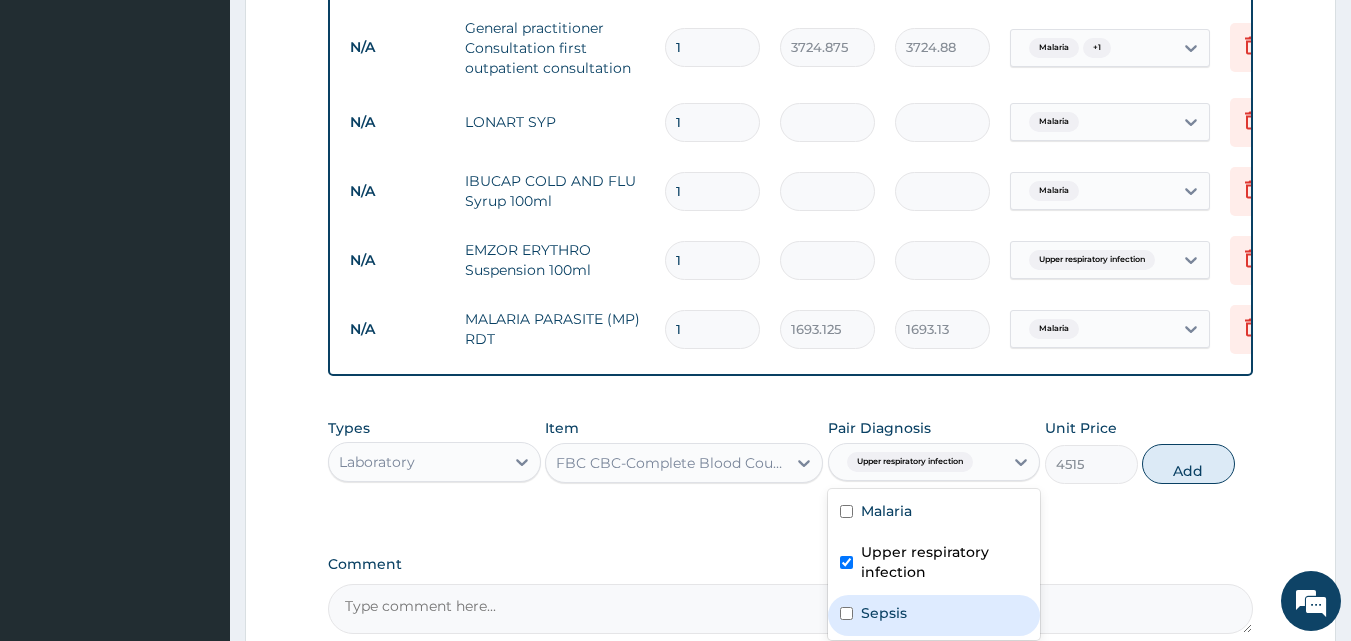 click at bounding box center (846, 613) 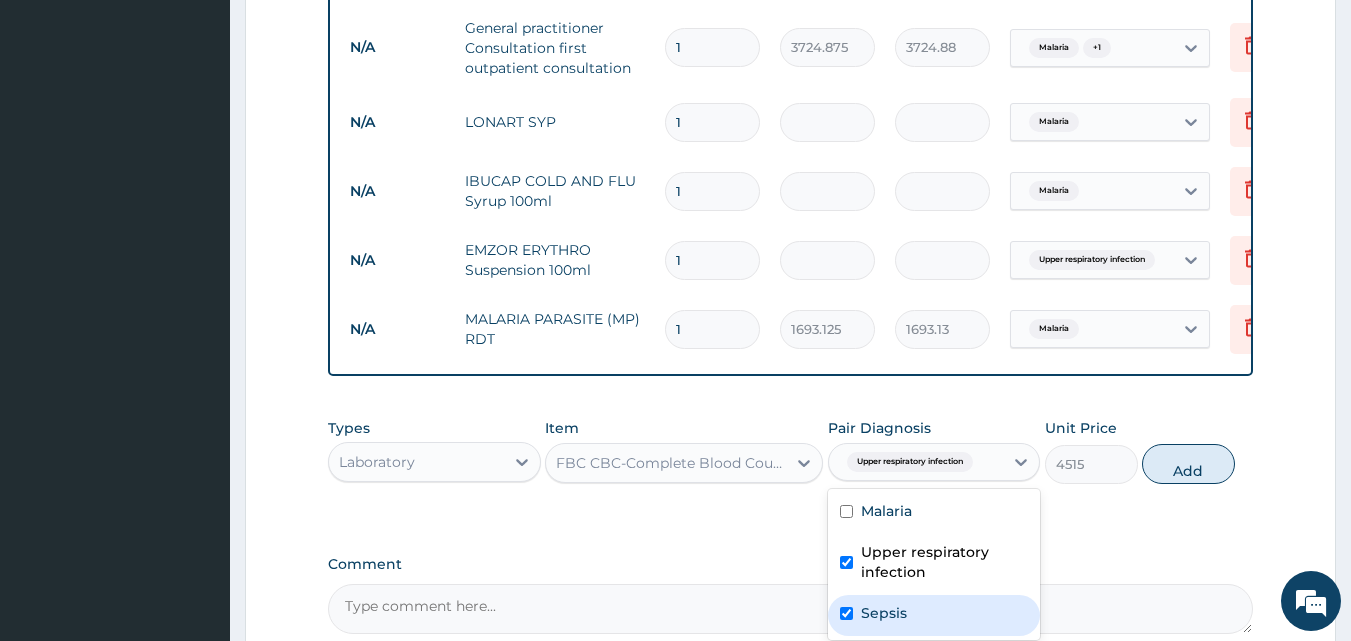 checkbox on "true" 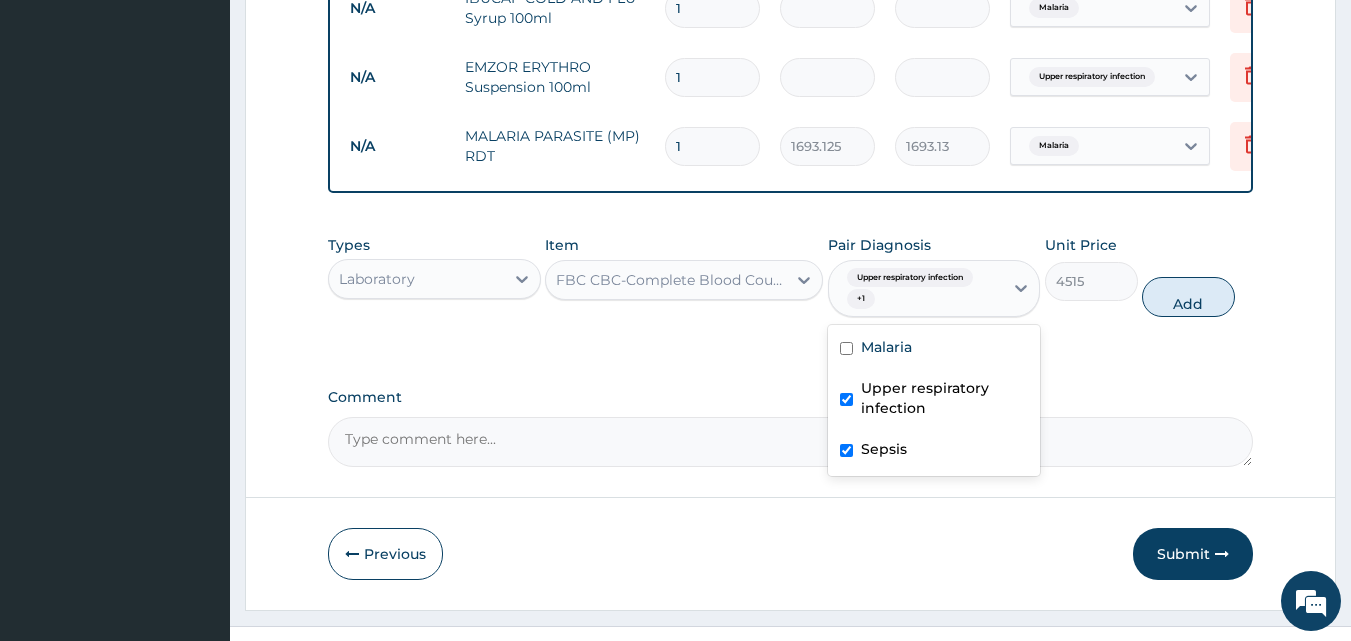scroll, scrollTop: 1093, scrollLeft: 0, axis: vertical 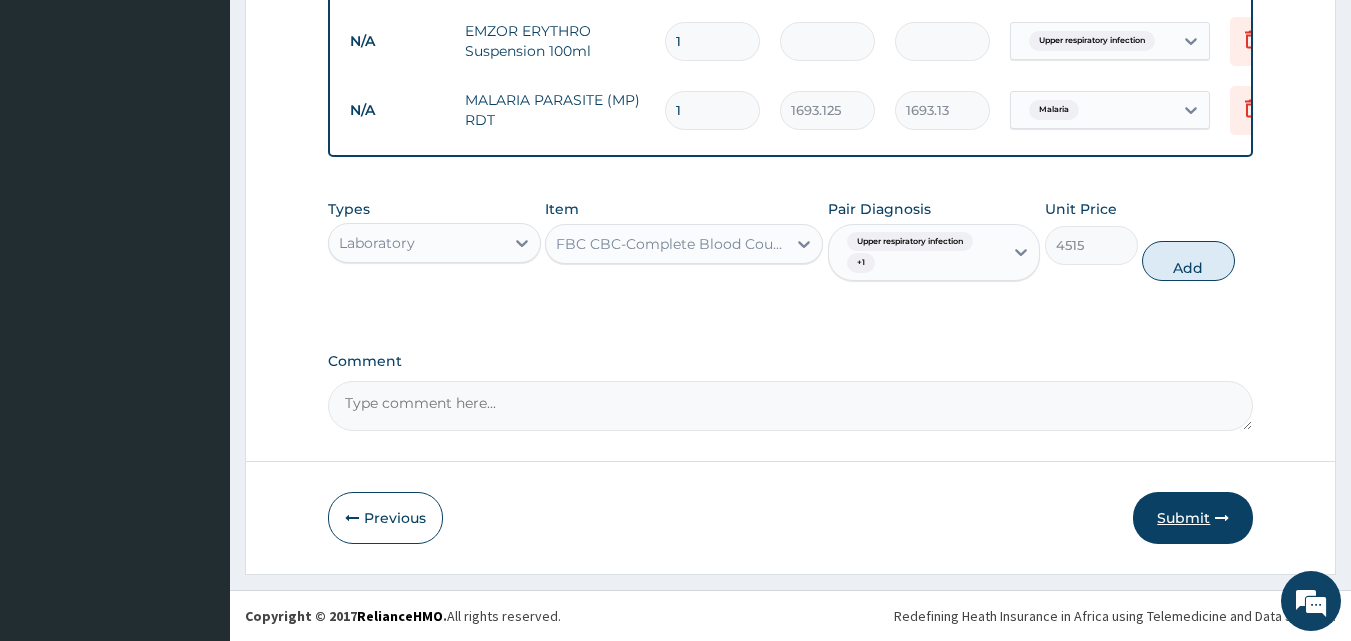 click on "Submit" at bounding box center (1193, 518) 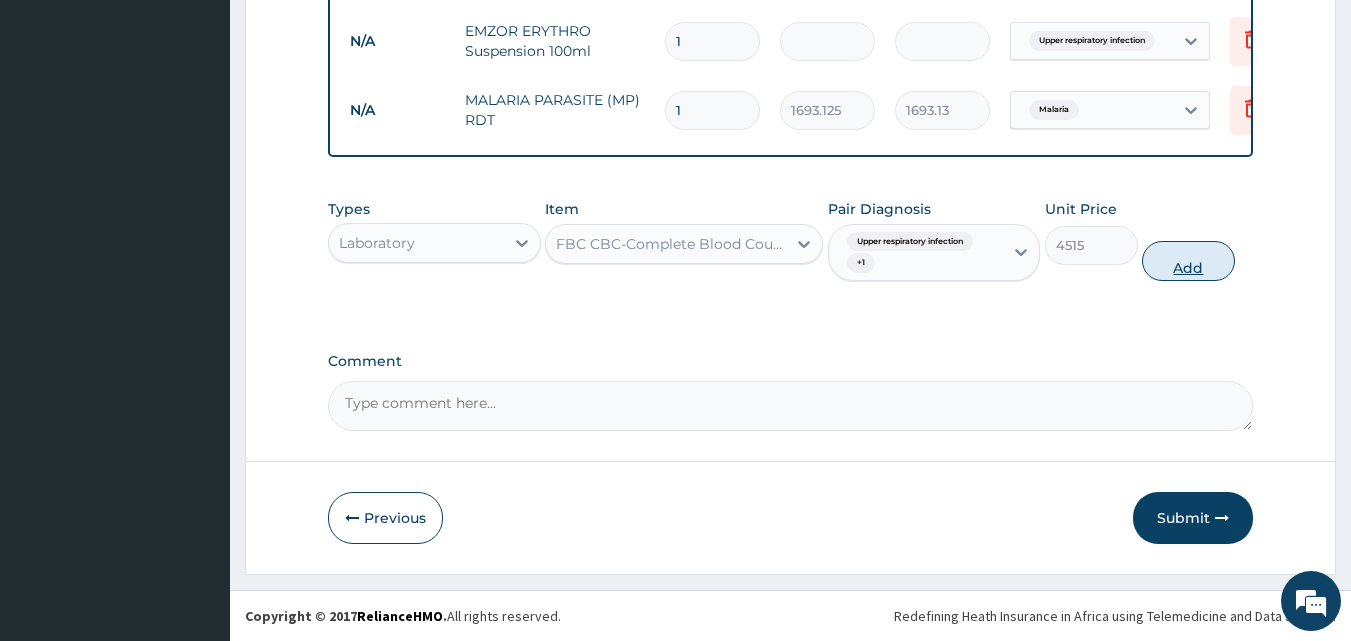 click on "Add" at bounding box center [1188, 261] 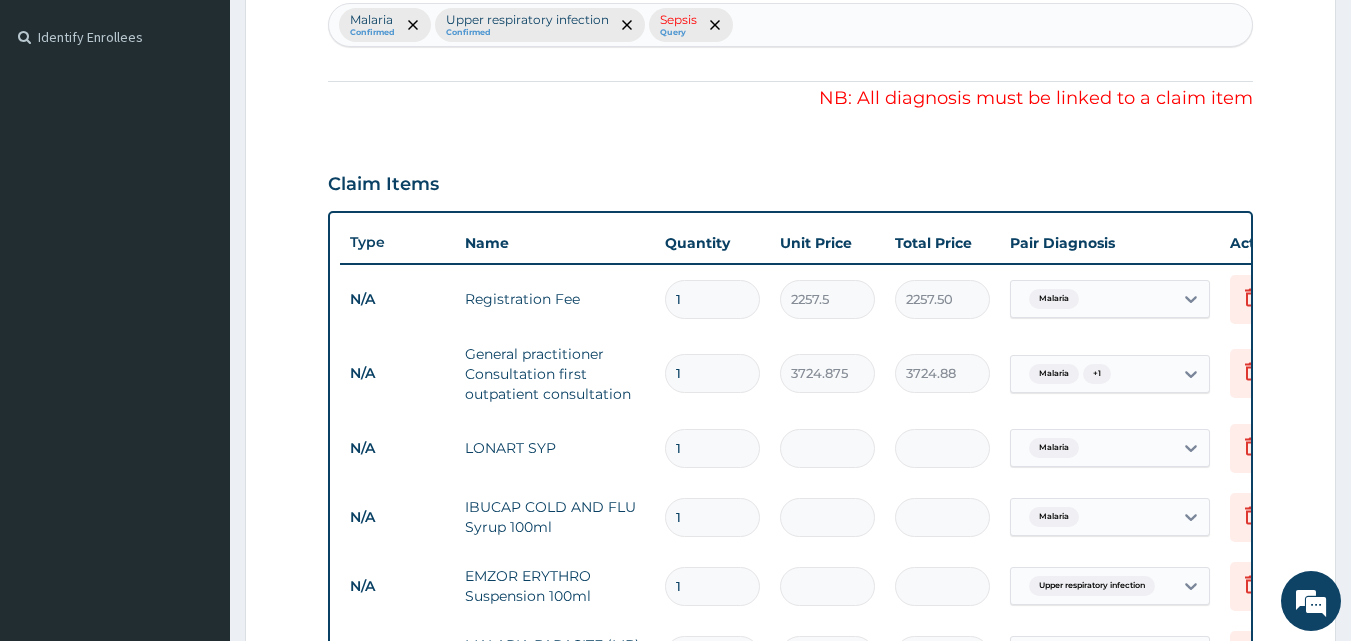scroll, scrollTop: 1093, scrollLeft: 0, axis: vertical 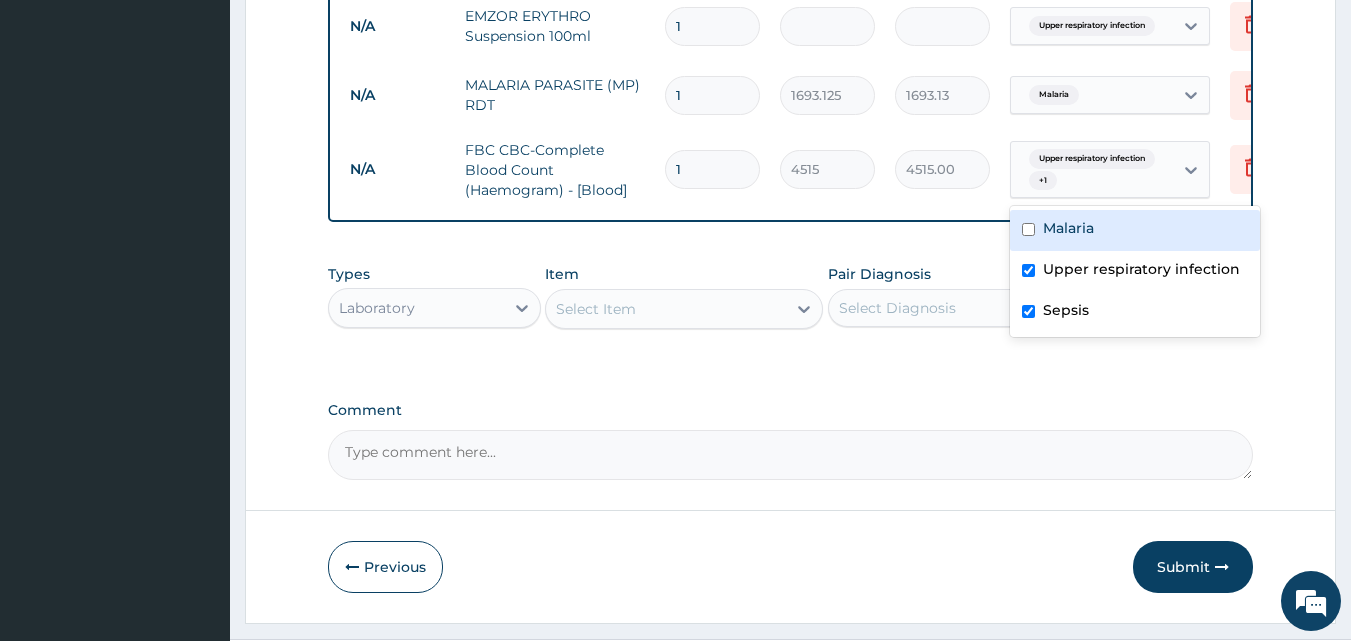click on "Upper respiratory infection" at bounding box center [1092, 159] 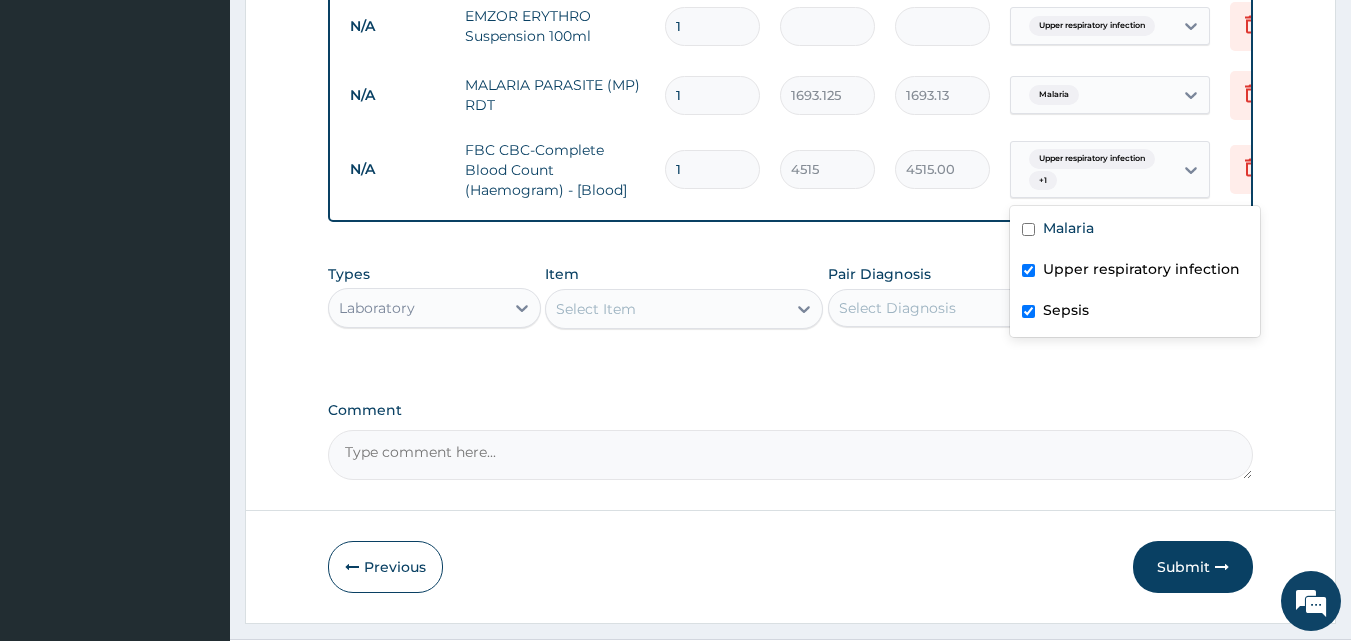 click at bounding box center (1028, 311) 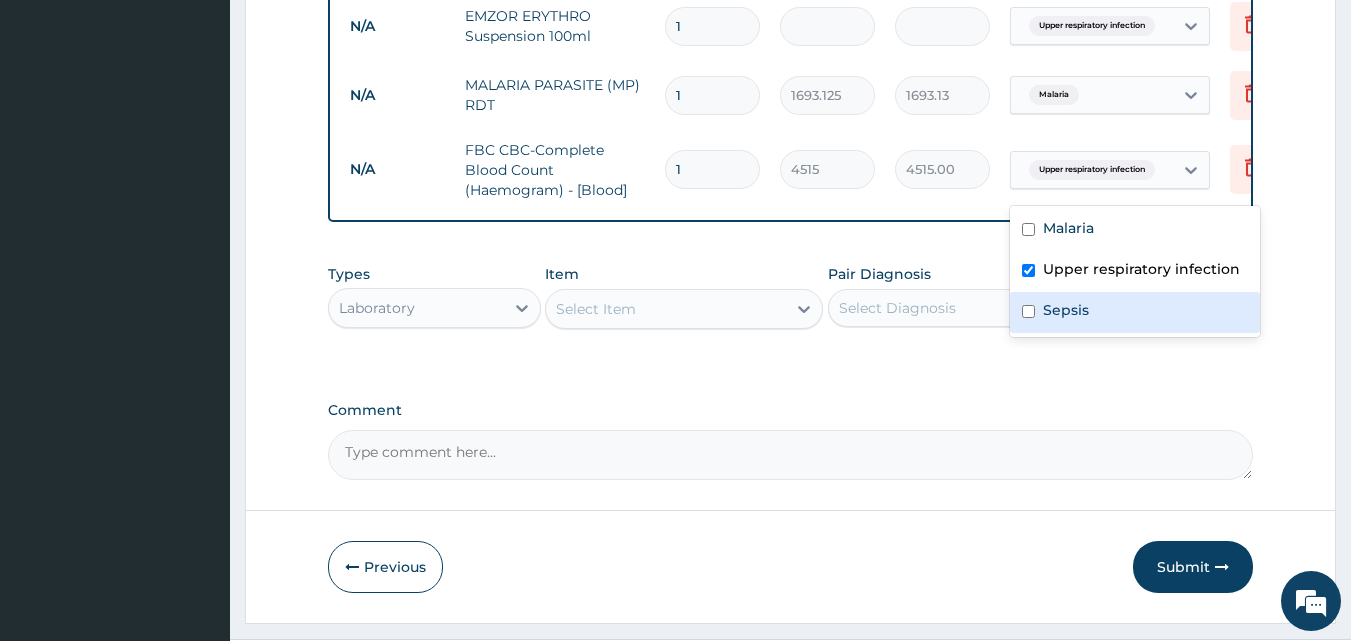 click at bounding box center [1028, 311] 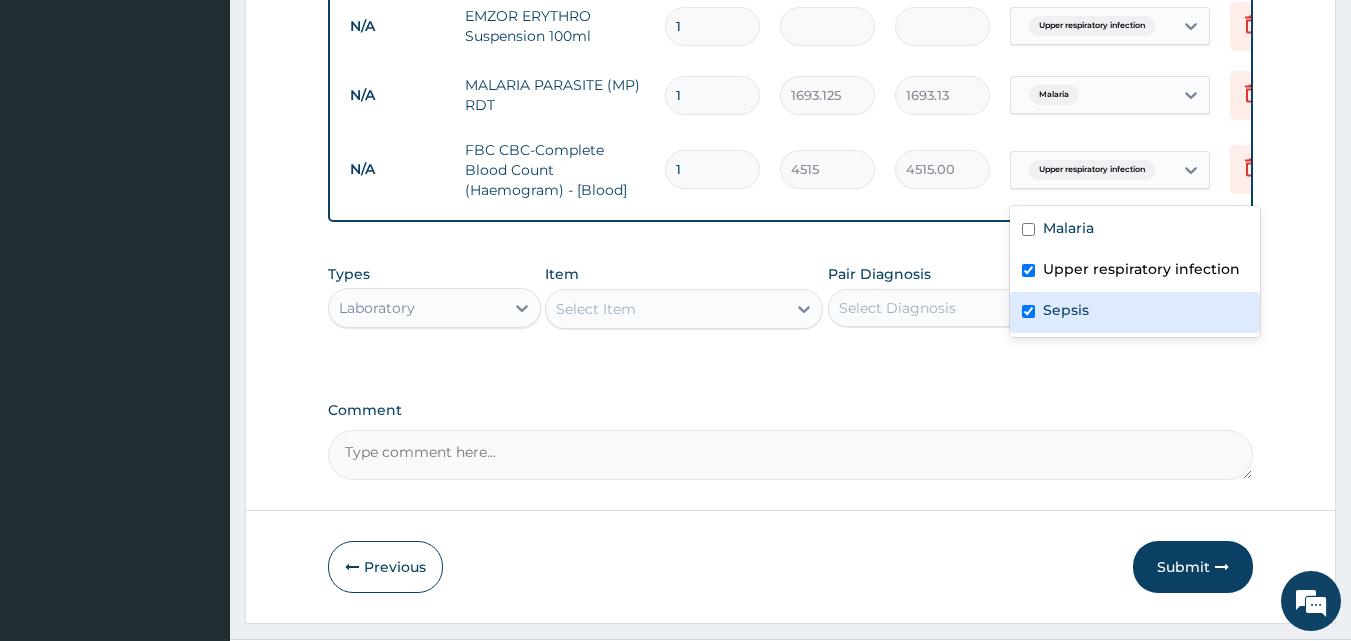 checkbox on "true" 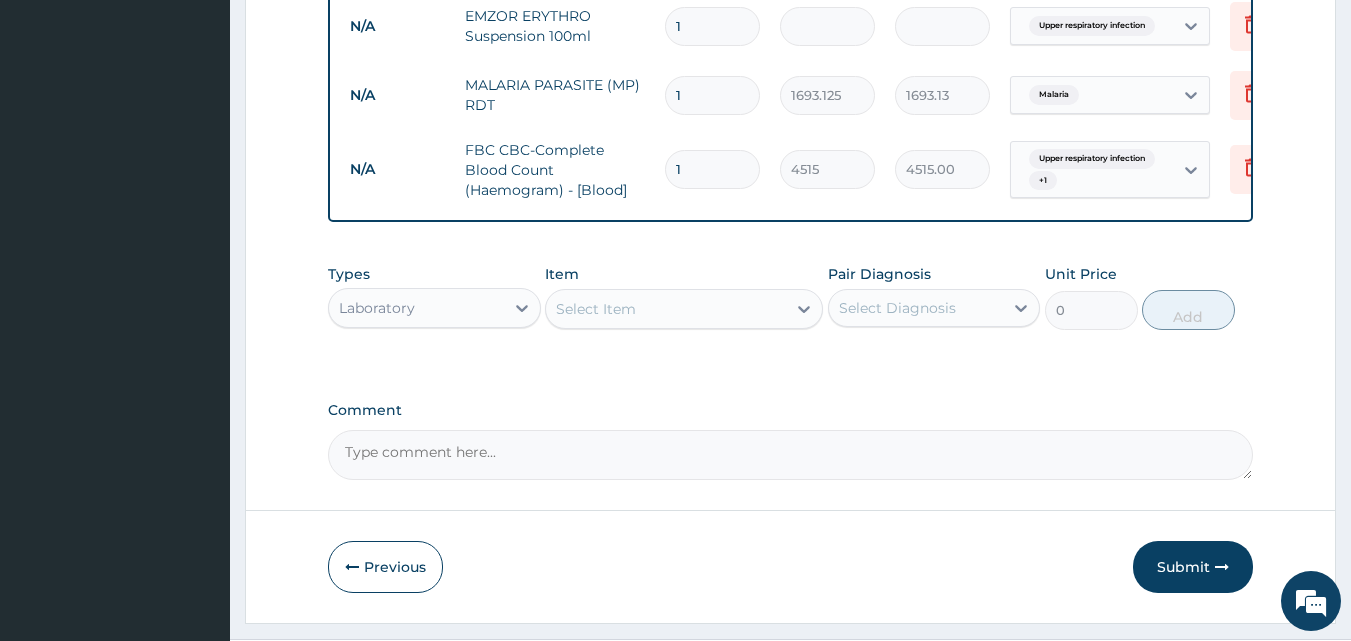 click on "Step  2  of 2 PA Code / Prescription Code Enter Code(Secondary Care Only) Encounter Date 11-07-2025 Important Notice Please enter PA codes before entering items that are not attached to a PA code   All diagnoses entered must be linked to a claim item. Diagnosis & Claim Items that are visible but inactive cannot be edited because they were imported from an already approved PA code. Diagnosis Malaria Confirmed Upper respiratory infection Confirmed Sepsis Query NB: All diagnosis must be linked to a claim item Claim Items Type Name Quantity Unit Price Total Price Pair Diagnosis Actions N/A Registration Fee 1 2257.5 2257.50 Malaria Delete N/A General practitioner Consultation first outpatient consultation 1 3724.875 3724.88 Malaria  + 1 Delete N/A LONART SYP 1 2855.7375 2855.74 Malaria Delete N/A IBUCAP COLD AND FLU Syrup 100ml 1 807.0563 807.06 Malaria Delete N/A EMZOR ERYTHRO Suspension 100ml 1 2731.575 2731.57 Upper respiratory infection Delete N/A MALARIA PARASITE (MP) RDT 1 1693.125 1693.13 Malaria Delete N/A" at bounding box center (790, -182) 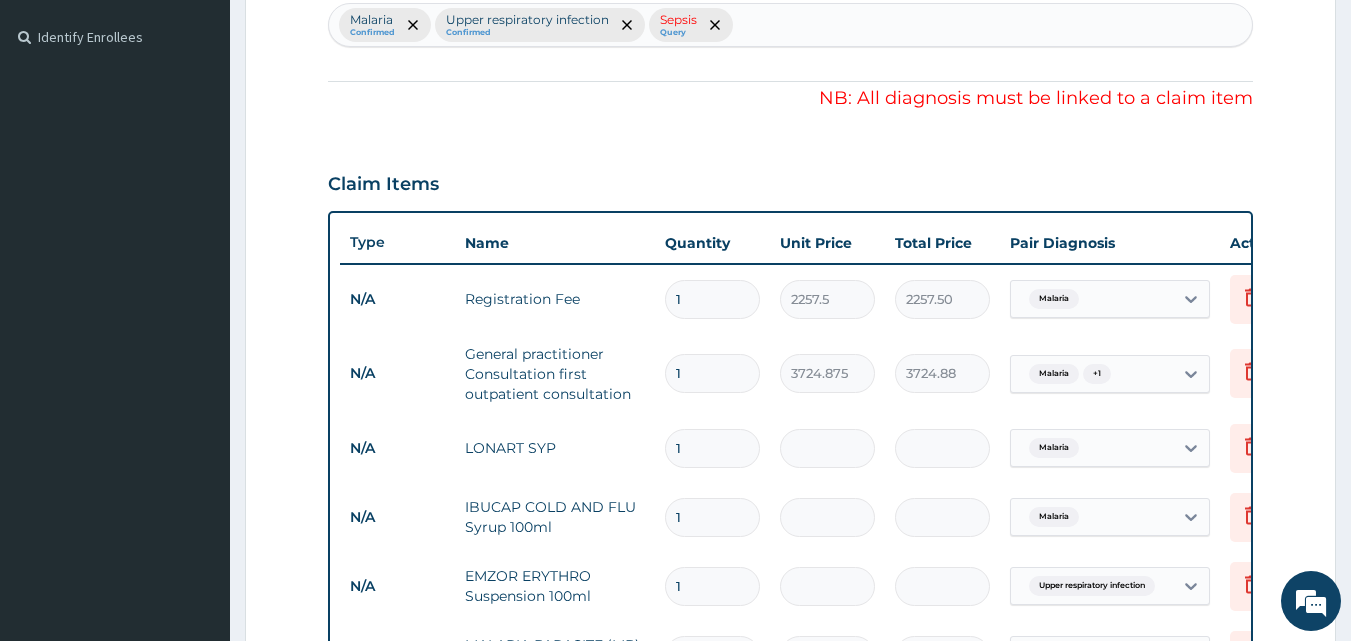 scroll, scrollTop: 358, scrollLeft: 0, axis: vertical 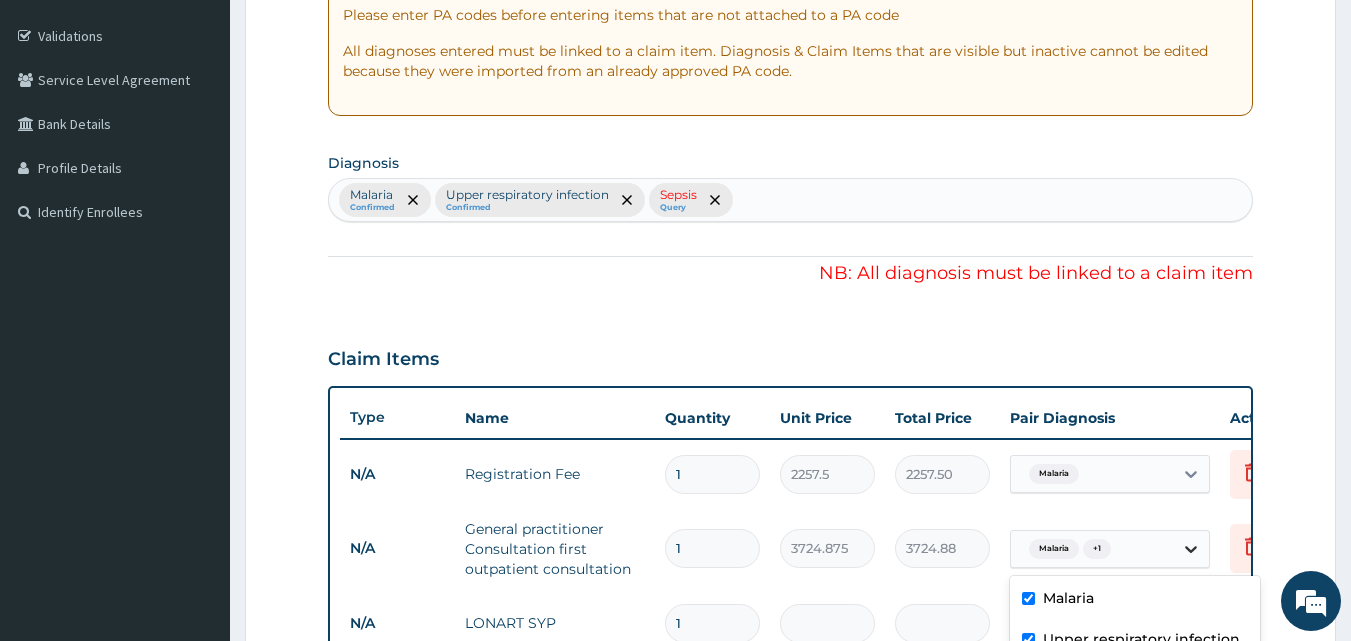 click at bounding box center (1191, 549) 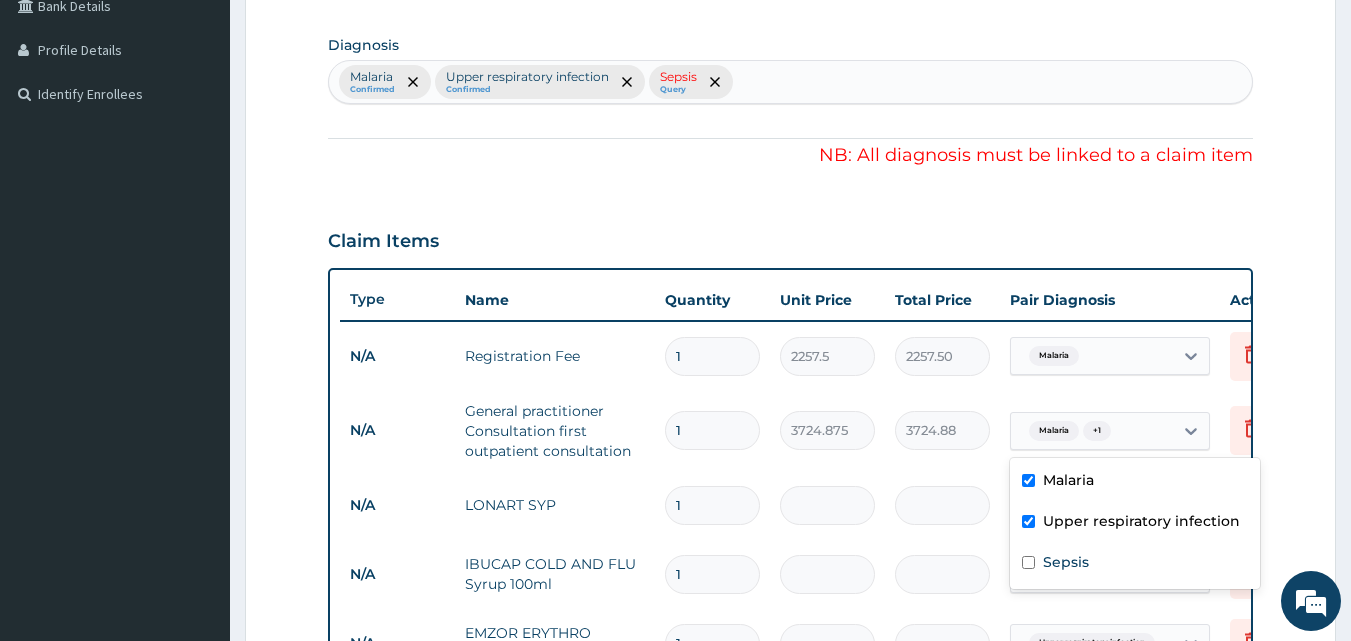 scroll, scrollTop: 478, scrollLeft: 0, axis: vertical 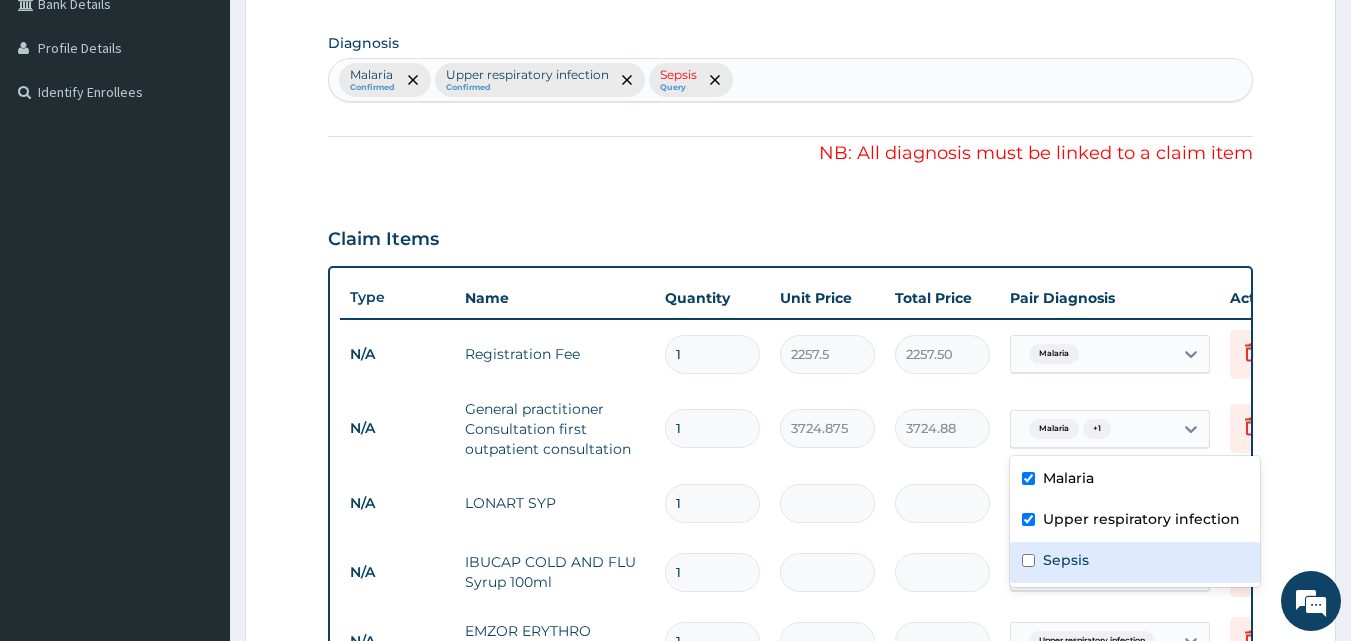 click at bounding box center (1028, 560) 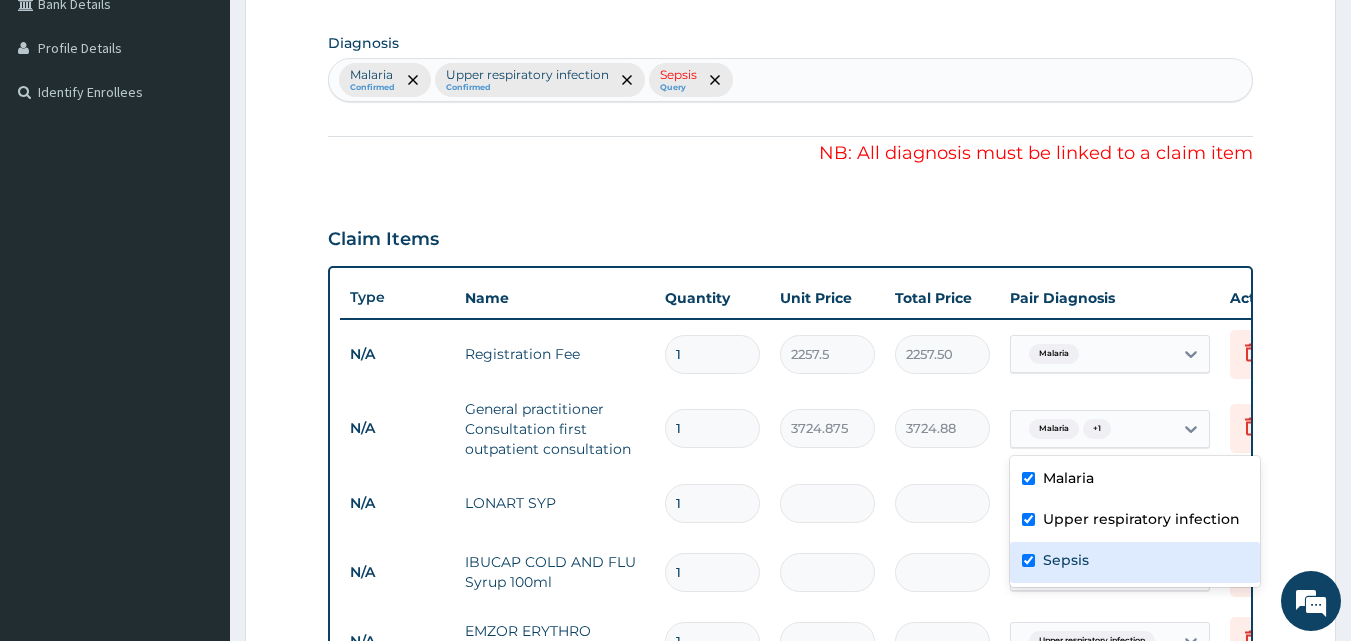 checkbox on "true" 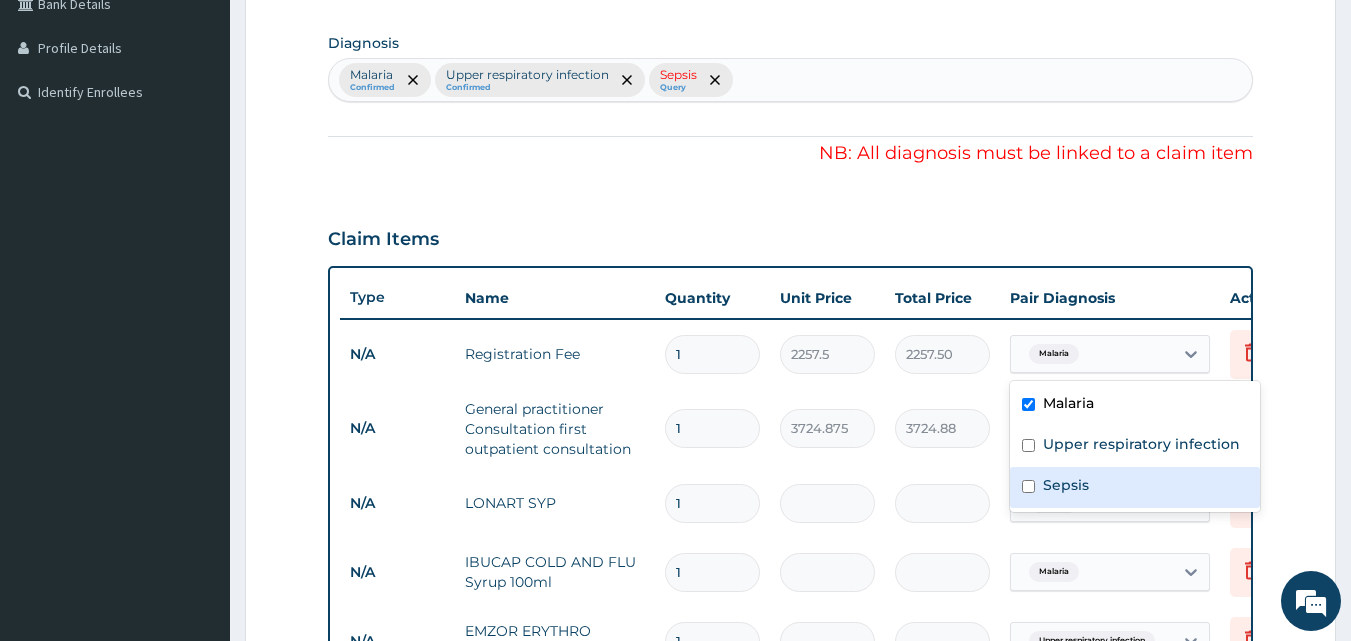drag, startPoint x: 1187, startPoint y: 357, endPoint x: 1030, endPoint y: 479, distance: 198.82907 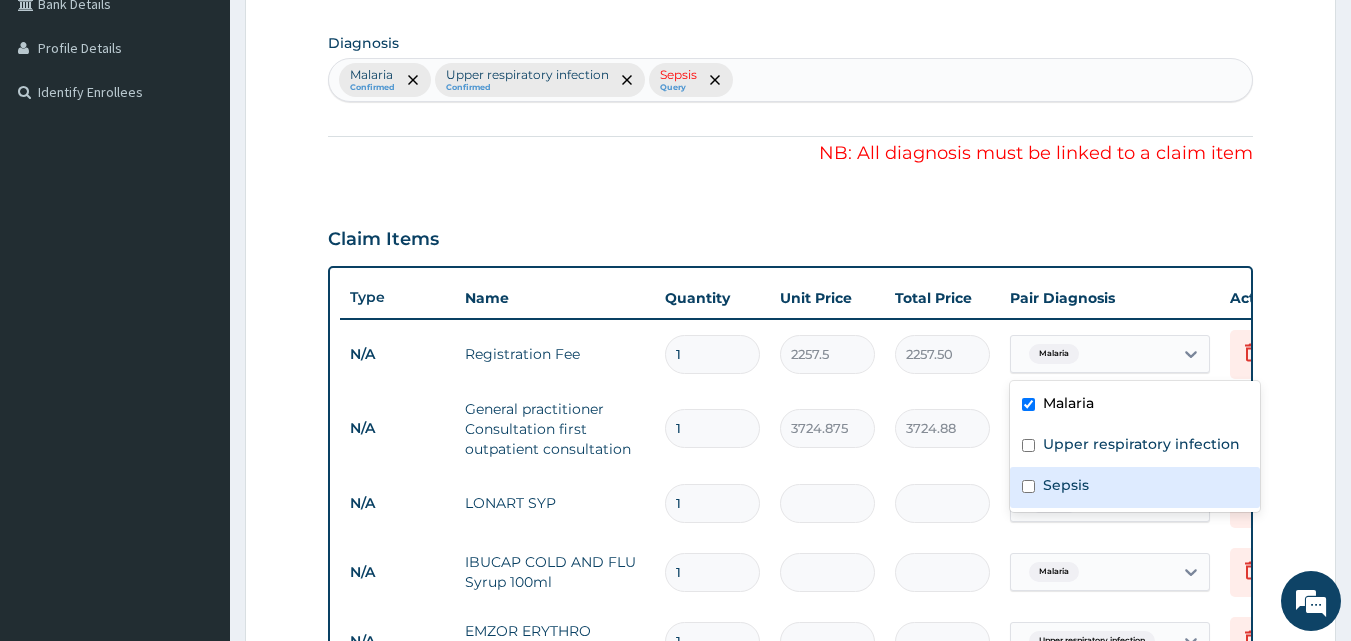 click on "Step  2  of 2 PA Code / Prescription Code Enter Code(Secondary Care Only) Encounter Date 11-07-2025 Important Notice Please enter PA codes before entering items that are not attached to a PA code   All diagnoses entered must be linked to a claim item. Diagnosis & Claim Items that are visible but inactive cannot be edited because they were imported from an already approved PA code. Diagnosis Malaria Confirmed Upper respiratory infection Confirmed Sepsis Query NB: All diagnosis must be linked to a claim item Claim Items Type Name Quantity Unit Price Total Price Pair Diagnosis Actions N/A Registration Fee 1 2257.5 2257.50 option Sepsis focused, 3 of 3. 3 results available. Use Up and Down to choose options, press Enter to select the currently focused option, press Escape to exit the menu, press Tab to select the option and exit the menu. Malaria Delete N/A General practitioner Consultation first outpatient consultation 1 3724.875 3724.88 Malaria  + 2 Delete N/A LONART SYP 1 2855.7375 2855.74 Malaria Delete N/A 1" at bounding box center (790, 433) 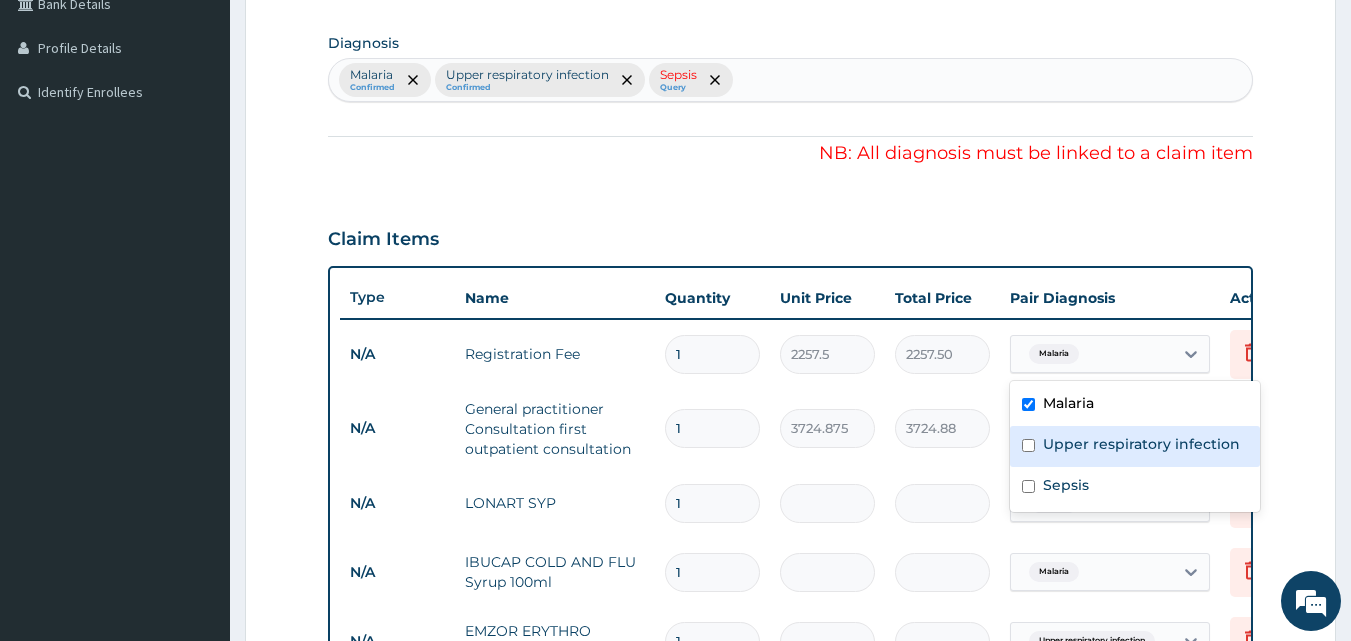 drag, startPoint x: 1030, startPoint y: 479, endPoint x: 1033, endPoint y: 447, distance: 32.140316 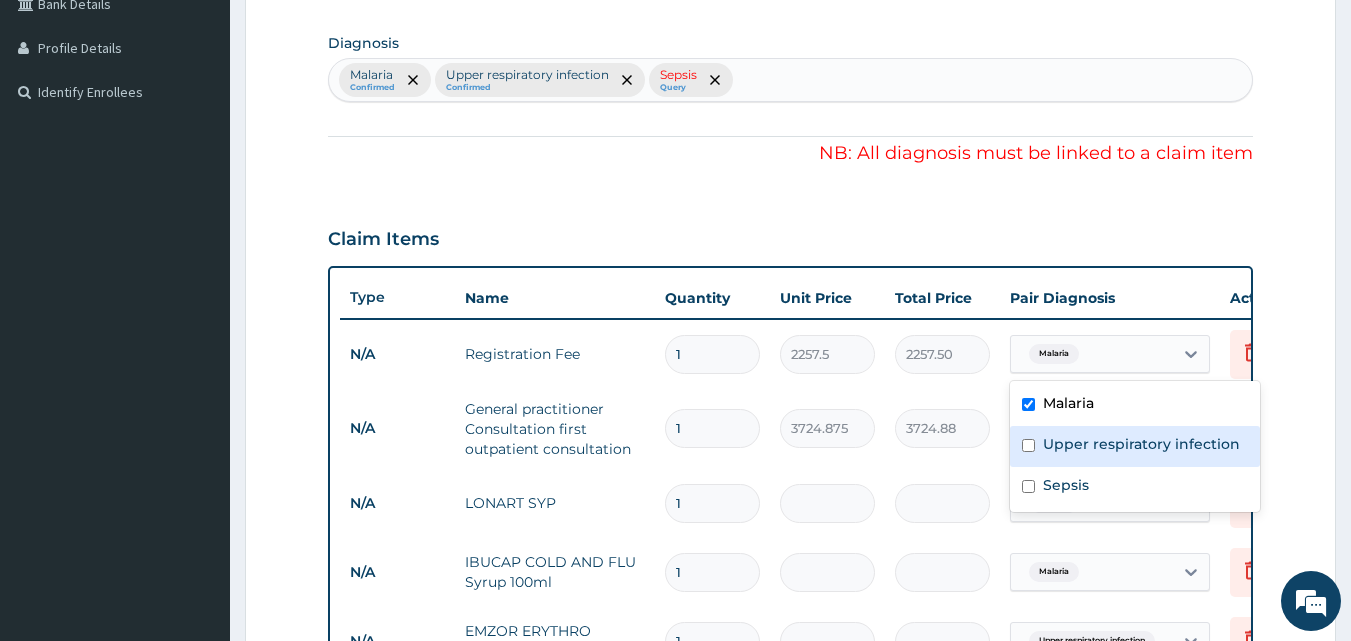 click on "Malaria Upper respiratory infection Sepsis" at bounding box center (1135, 446) 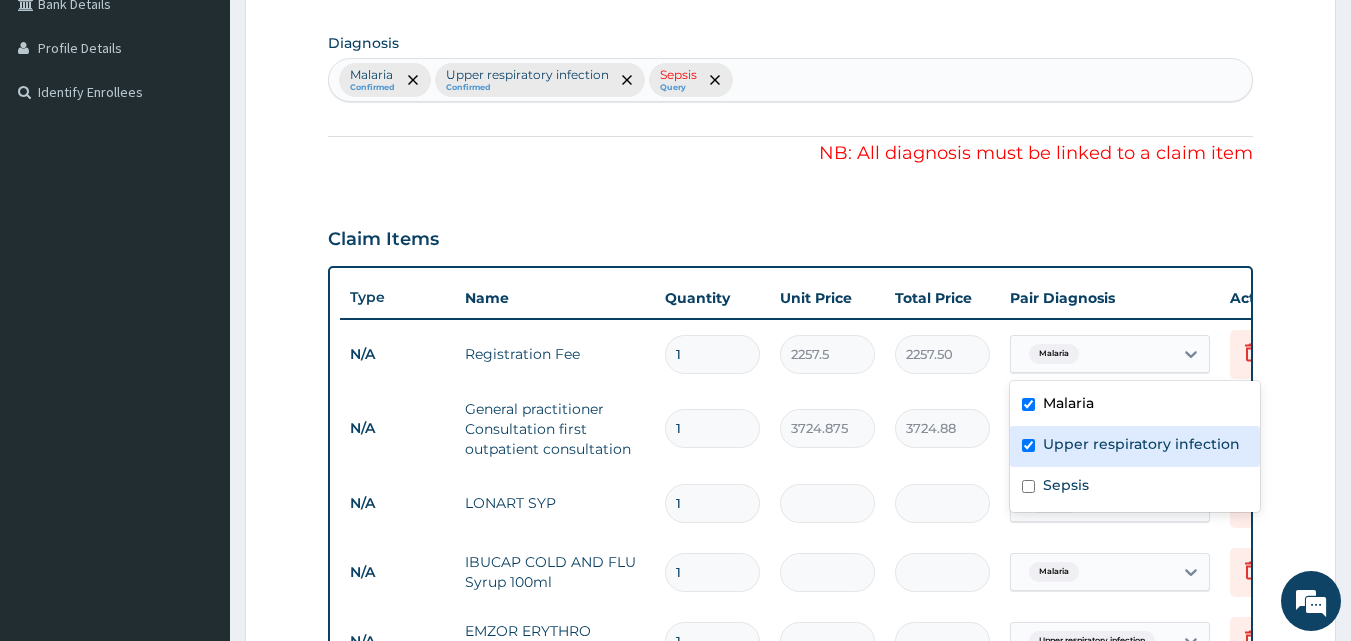 checkbox on "true" 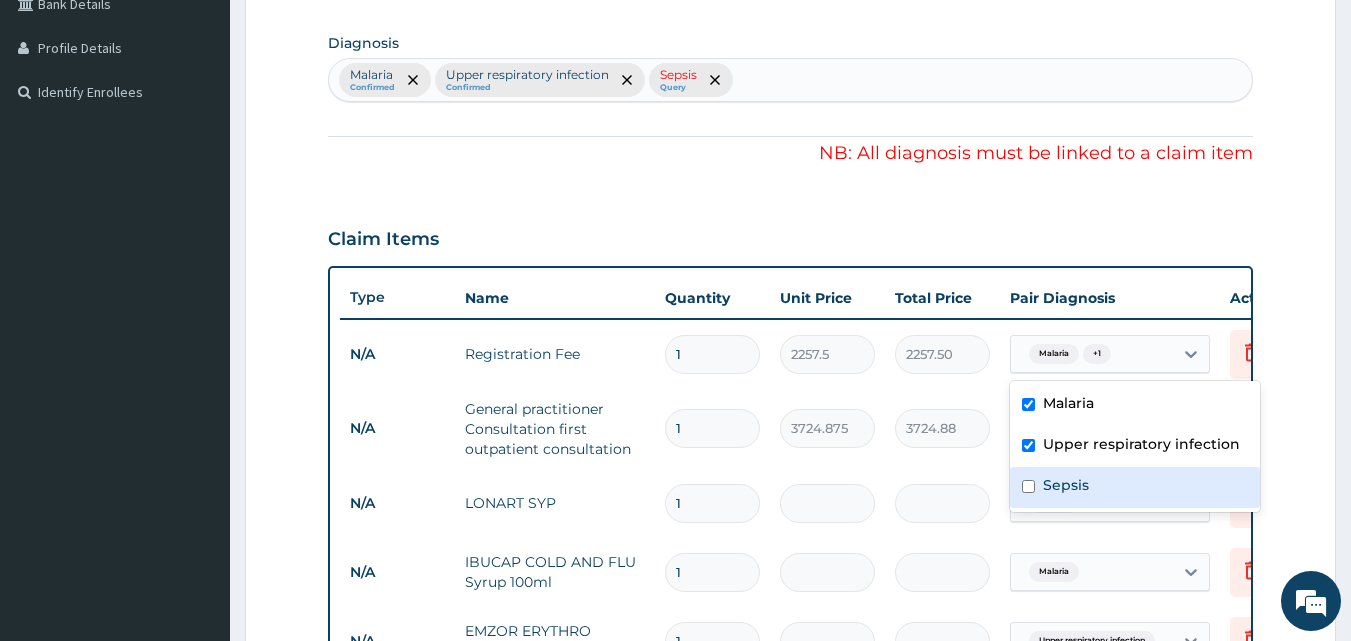 click on "Sepsis" at bounding box center (1135, 487) 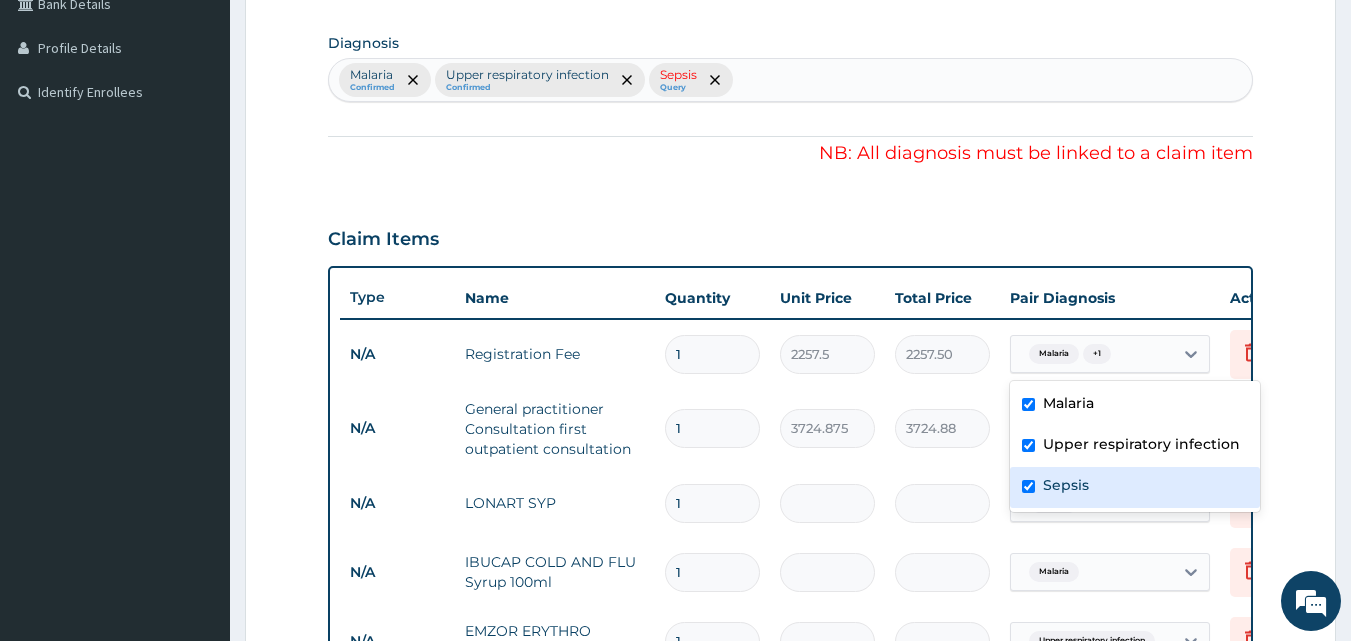 checkbox on "true" 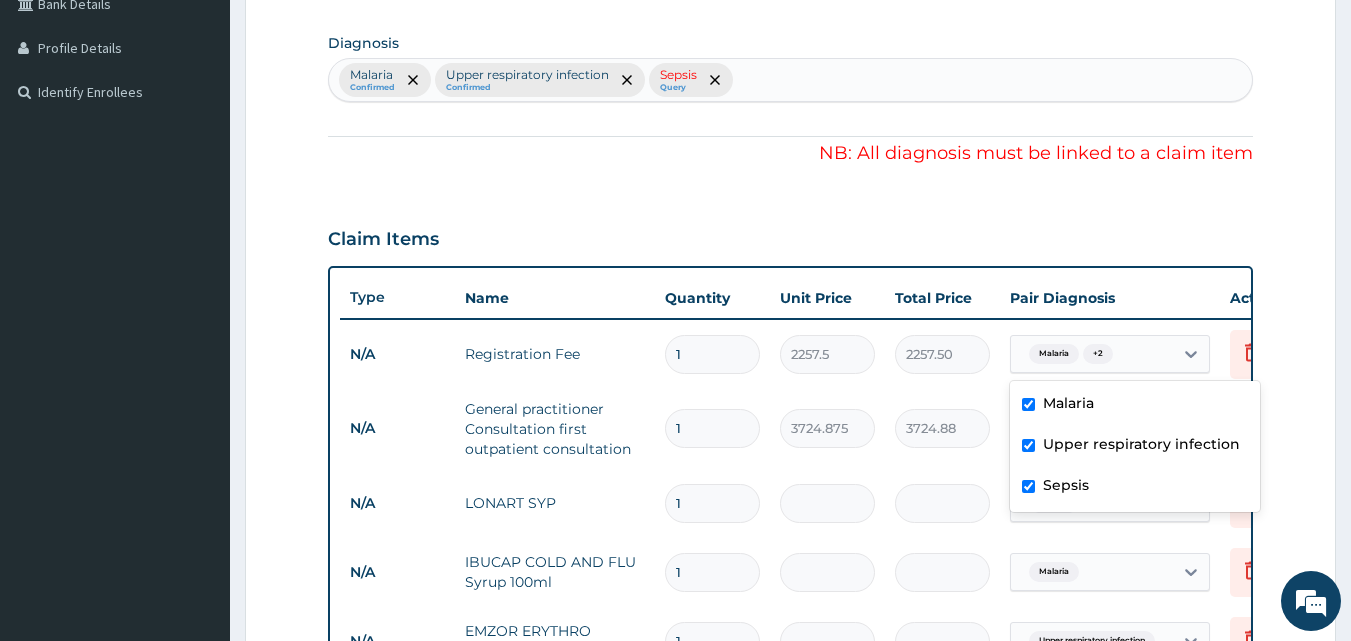 scroll, scrollTop: 1038, scrollLeft: 0, axis: vertical 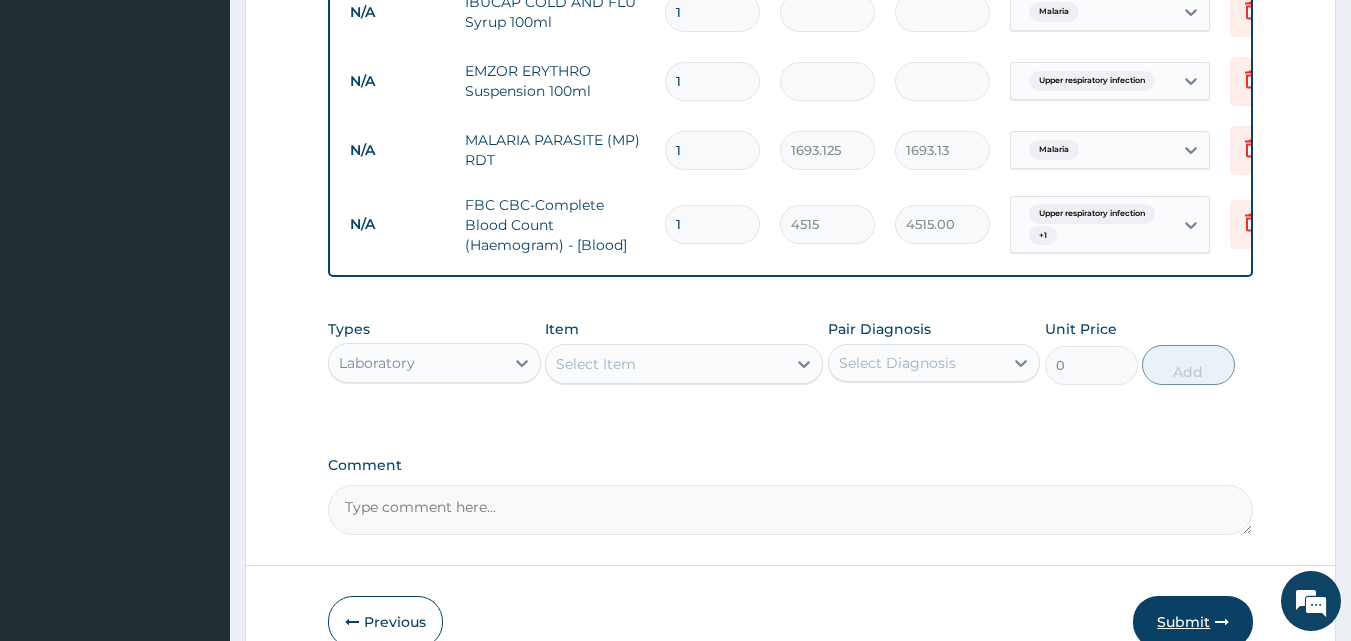 click on "Submit" at bounding box center (1193, 622) 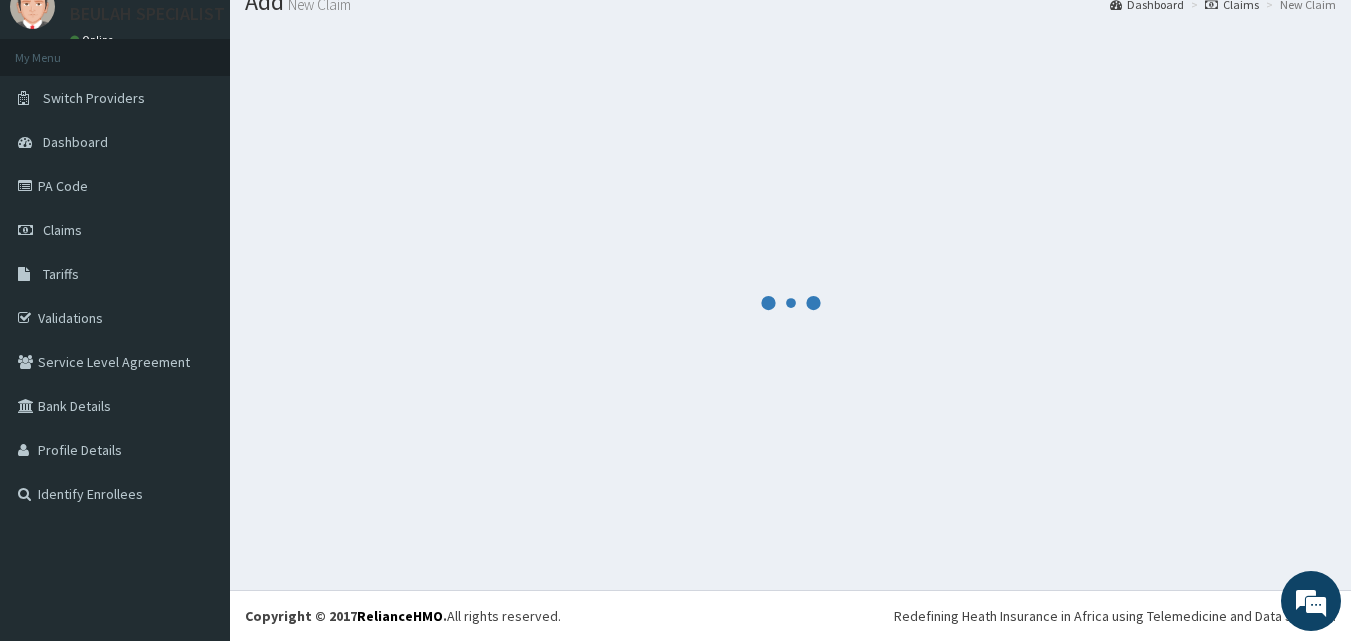 scroll, scrollTop: 1038, scrollLeft: 0, axis: vertical 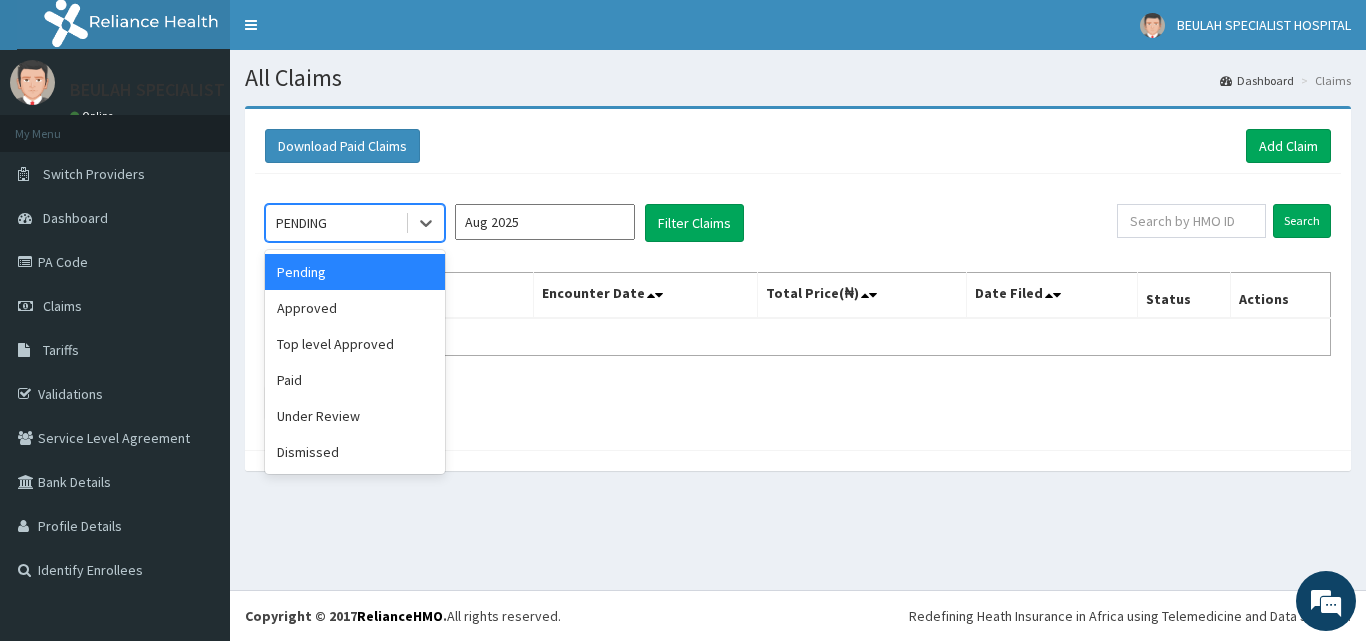 click on "PENDING" at bounding box center (335, 223) 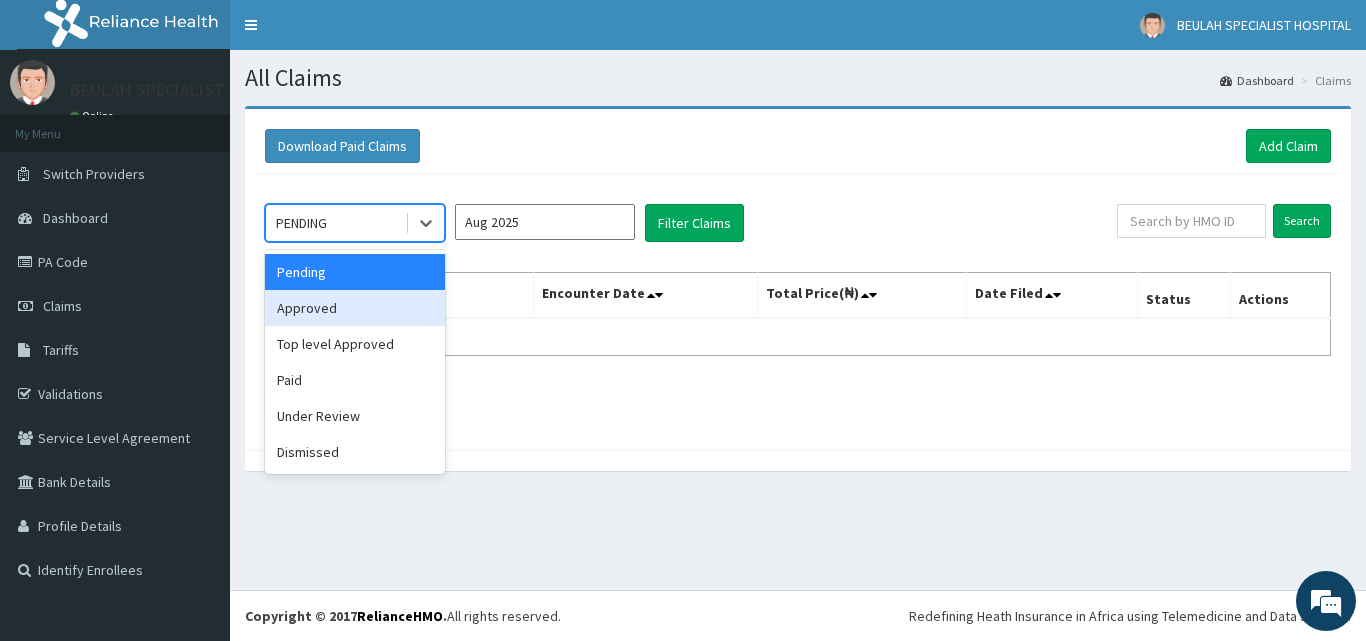 click on "Approved" at bounding box center (355, 308) 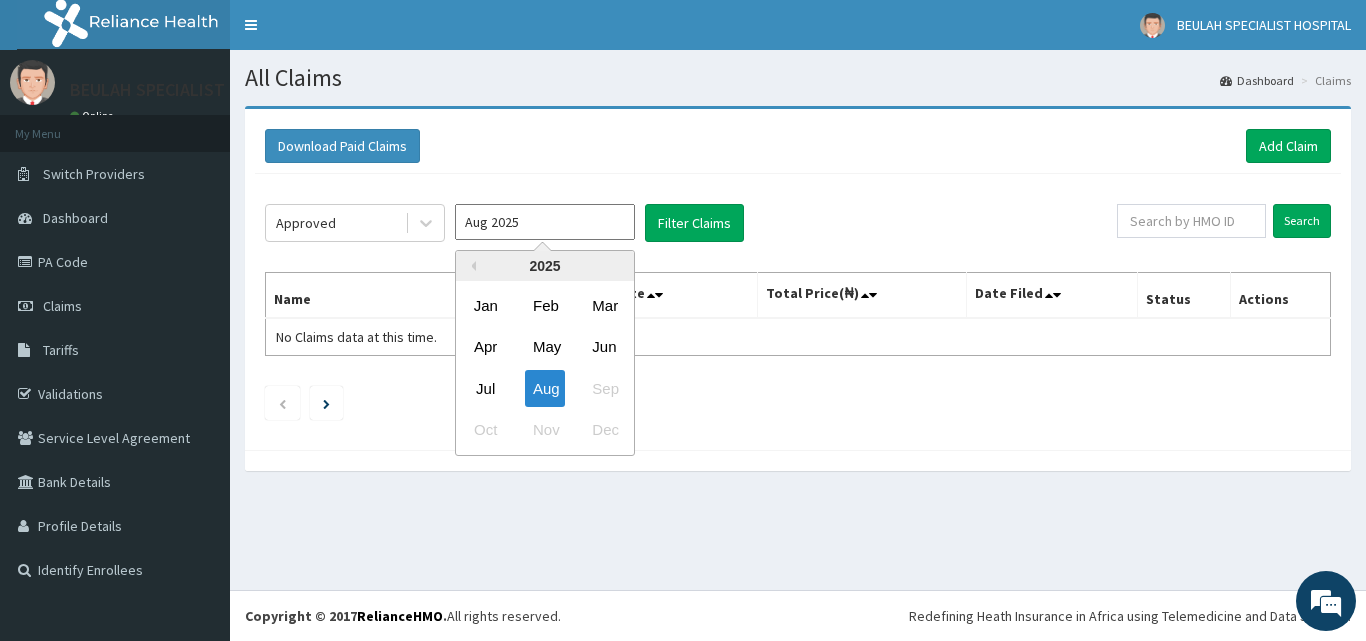 click on "Aug 2025" at bounding box center (545, 222) 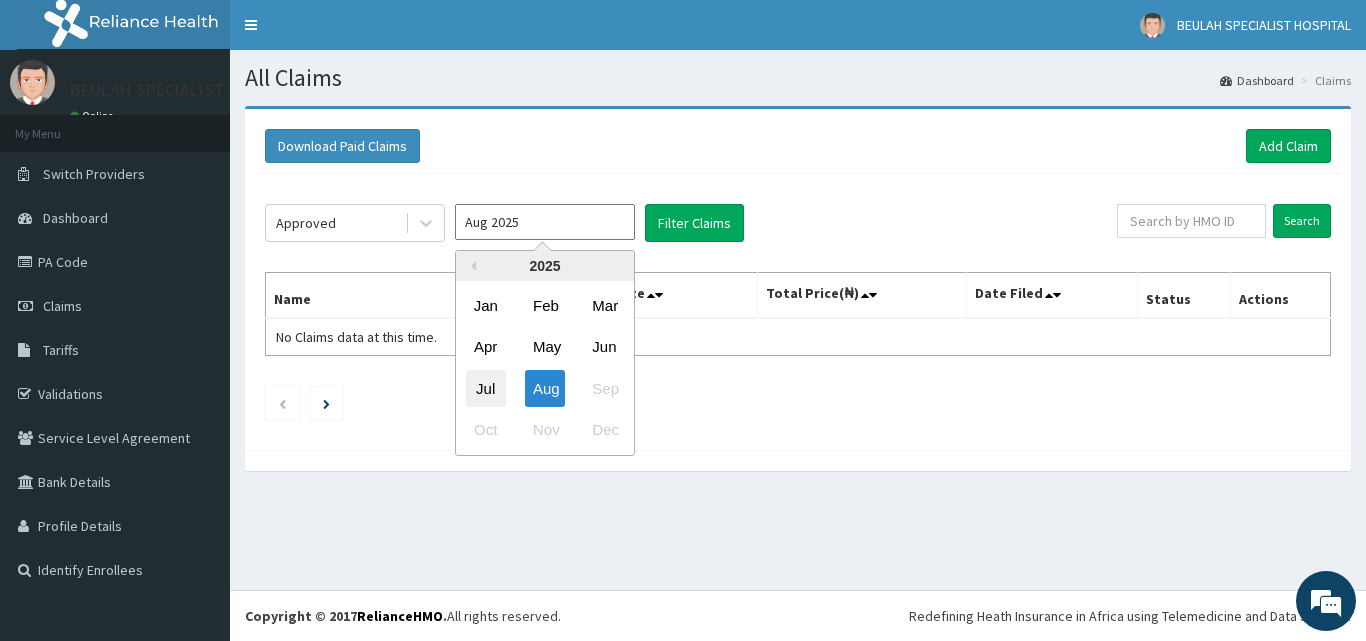 click on "Jul" at bounding box center (486, 388) 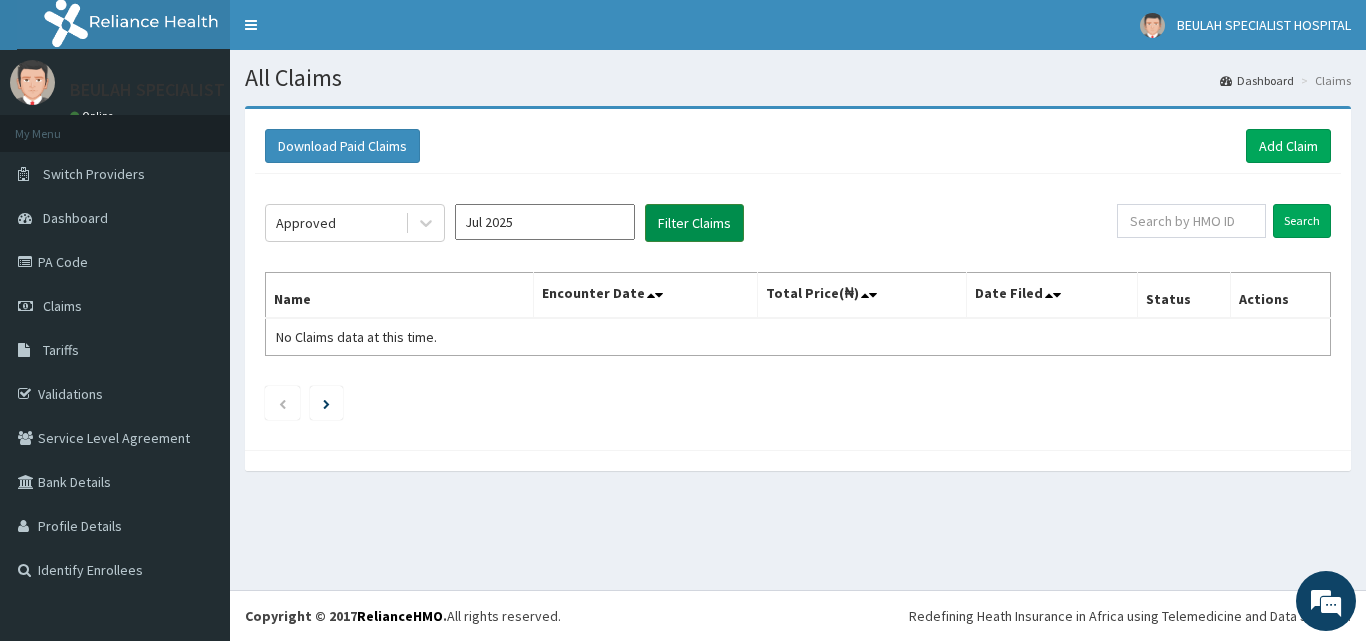 click on "Filter Claims" at bounding box center (694, 223) 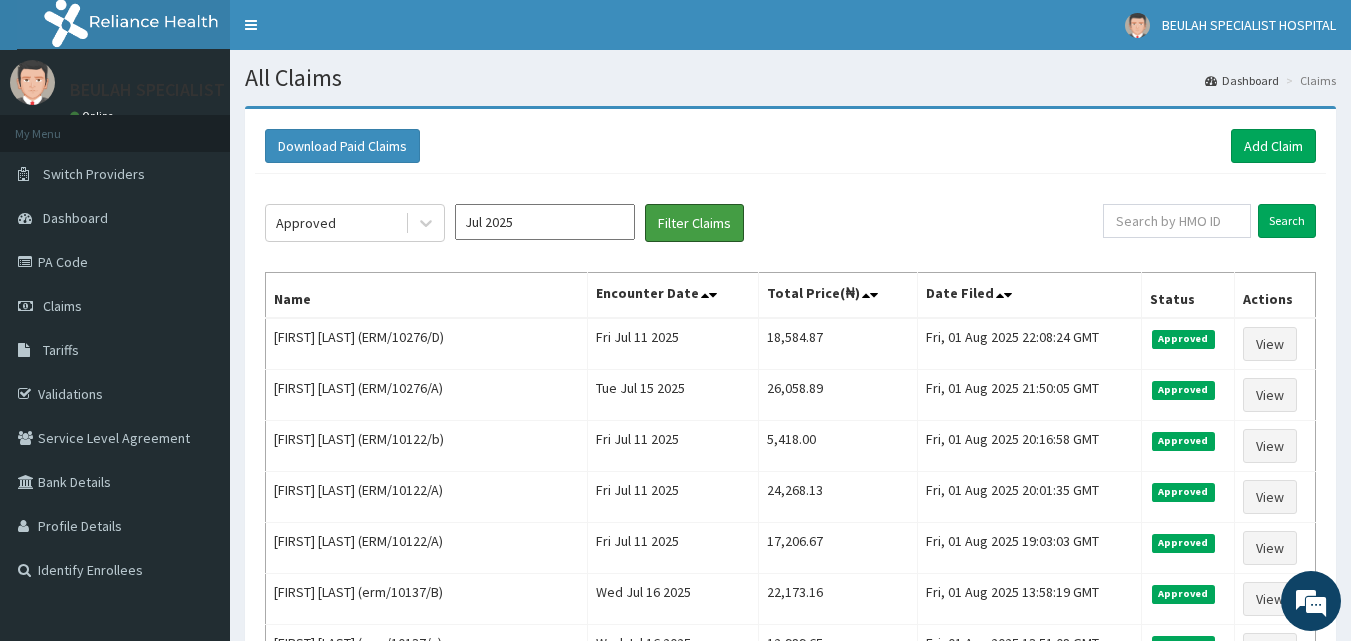scroll, scrollTop: 560, scrollLeft: 0, axis: vertical 